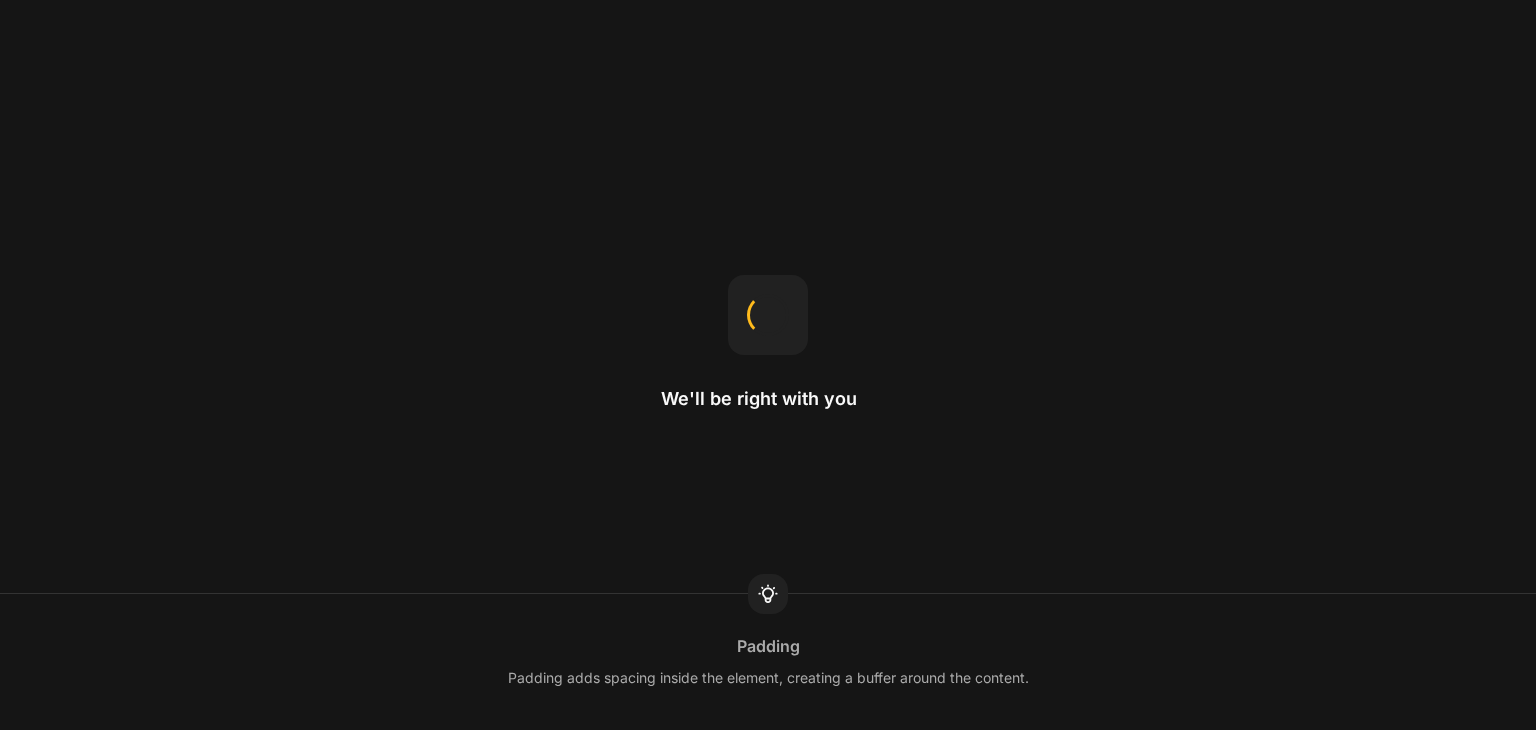 scroll, scrollTop: 0, scrollLeft: 0, axis: both 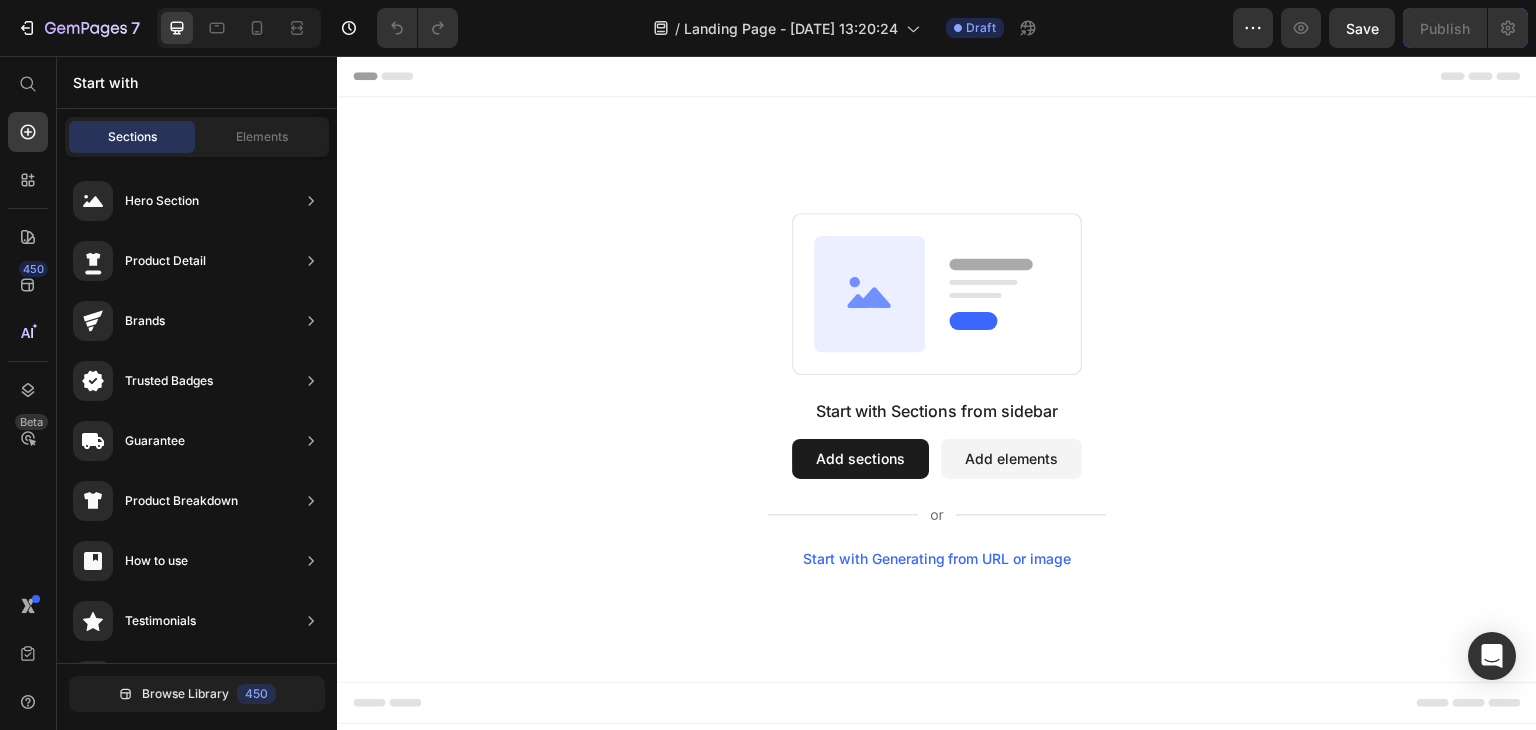 click on "Start with Generating from URL or image" at bounding box center (937, 559) 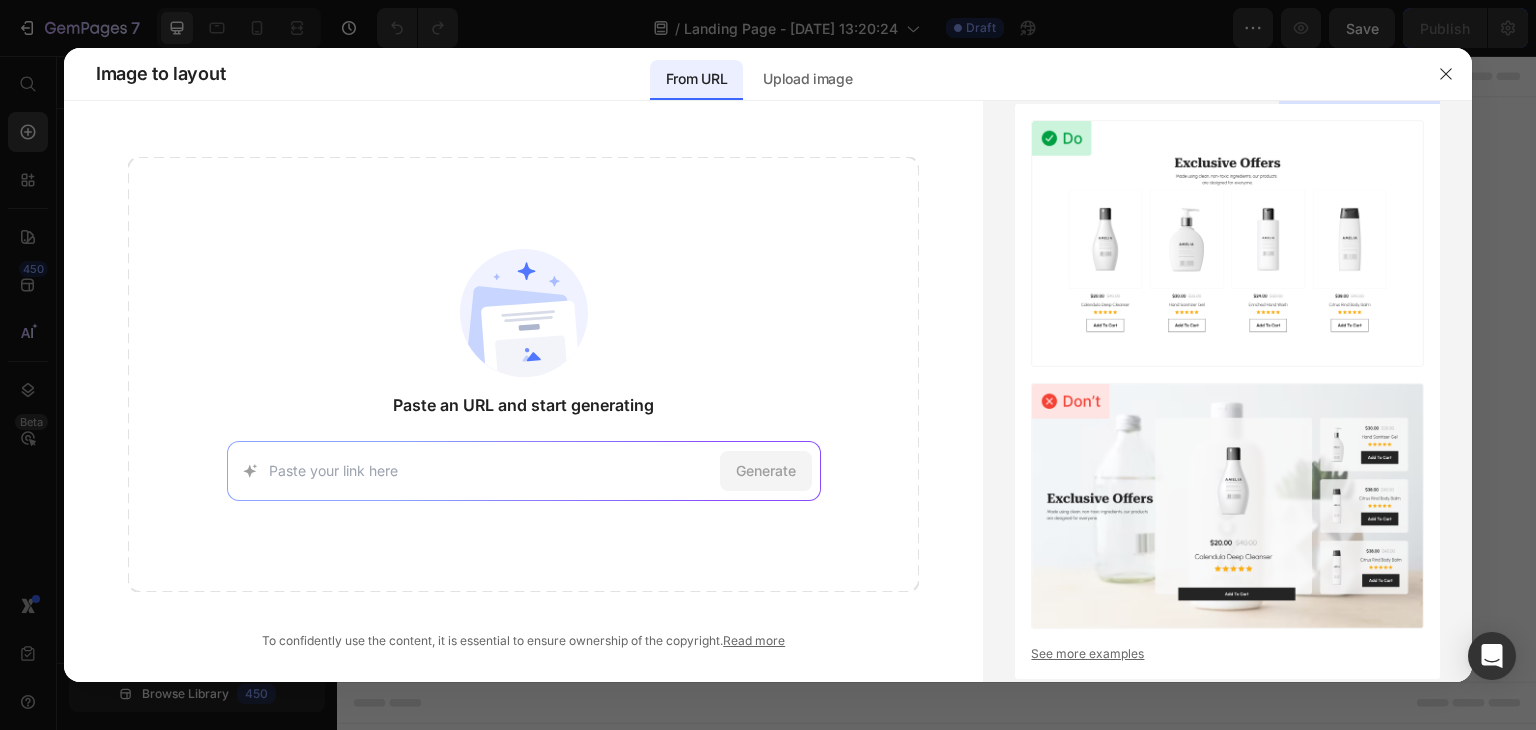 click at bounding box center [490, 470] 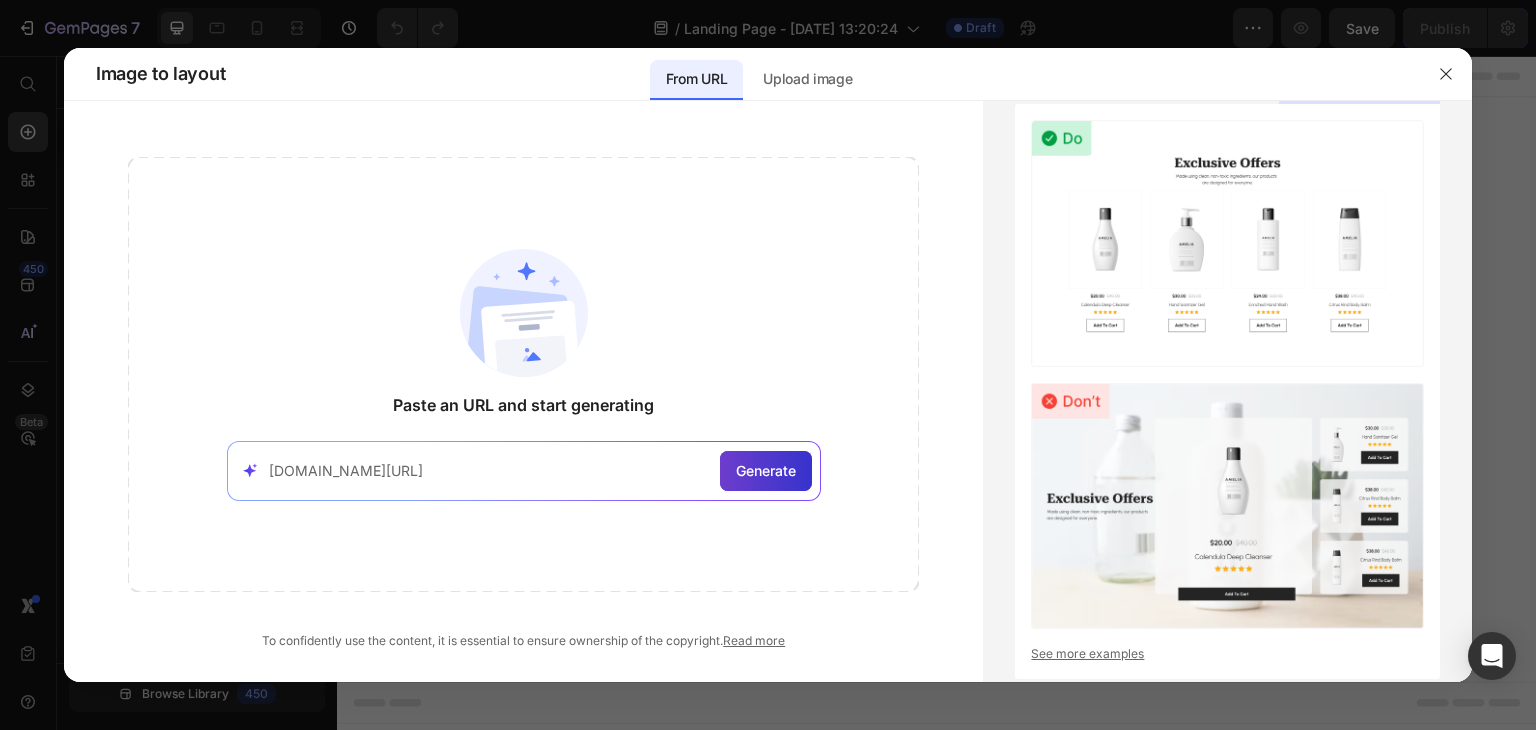 type on "[DOMAIN_NAME][URL]" 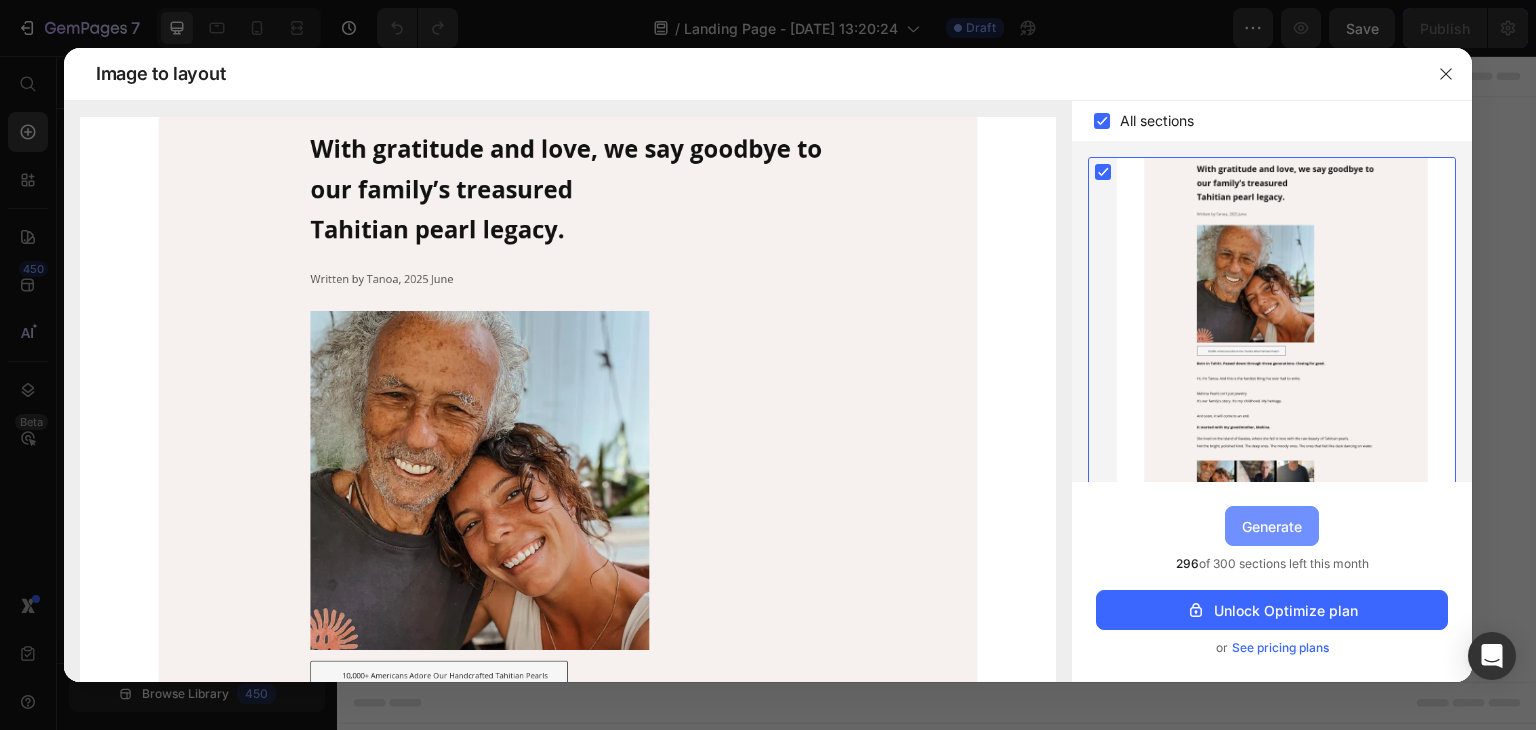 click on "Generate" at bounding box center [1272, 526] 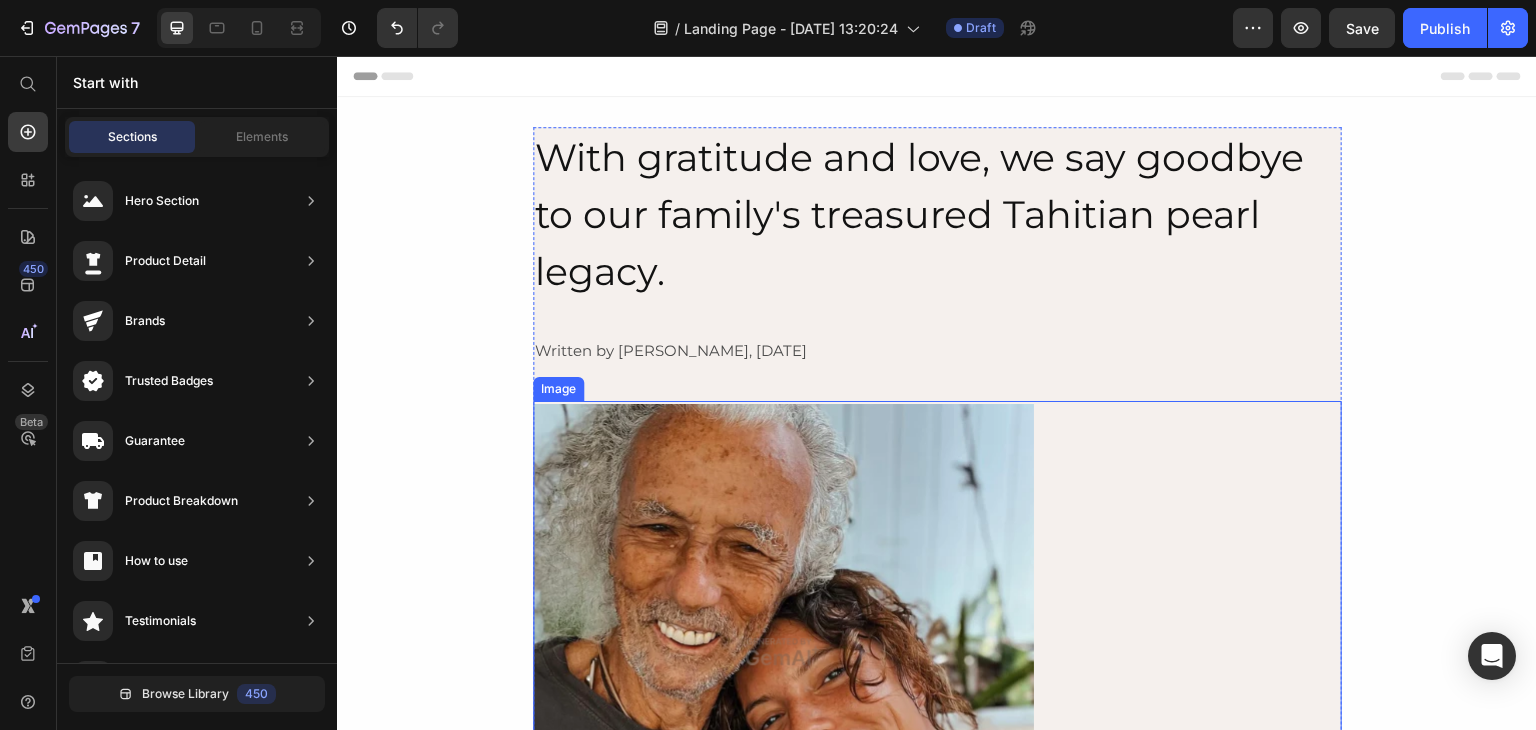 click at bounding box center [937, 652] 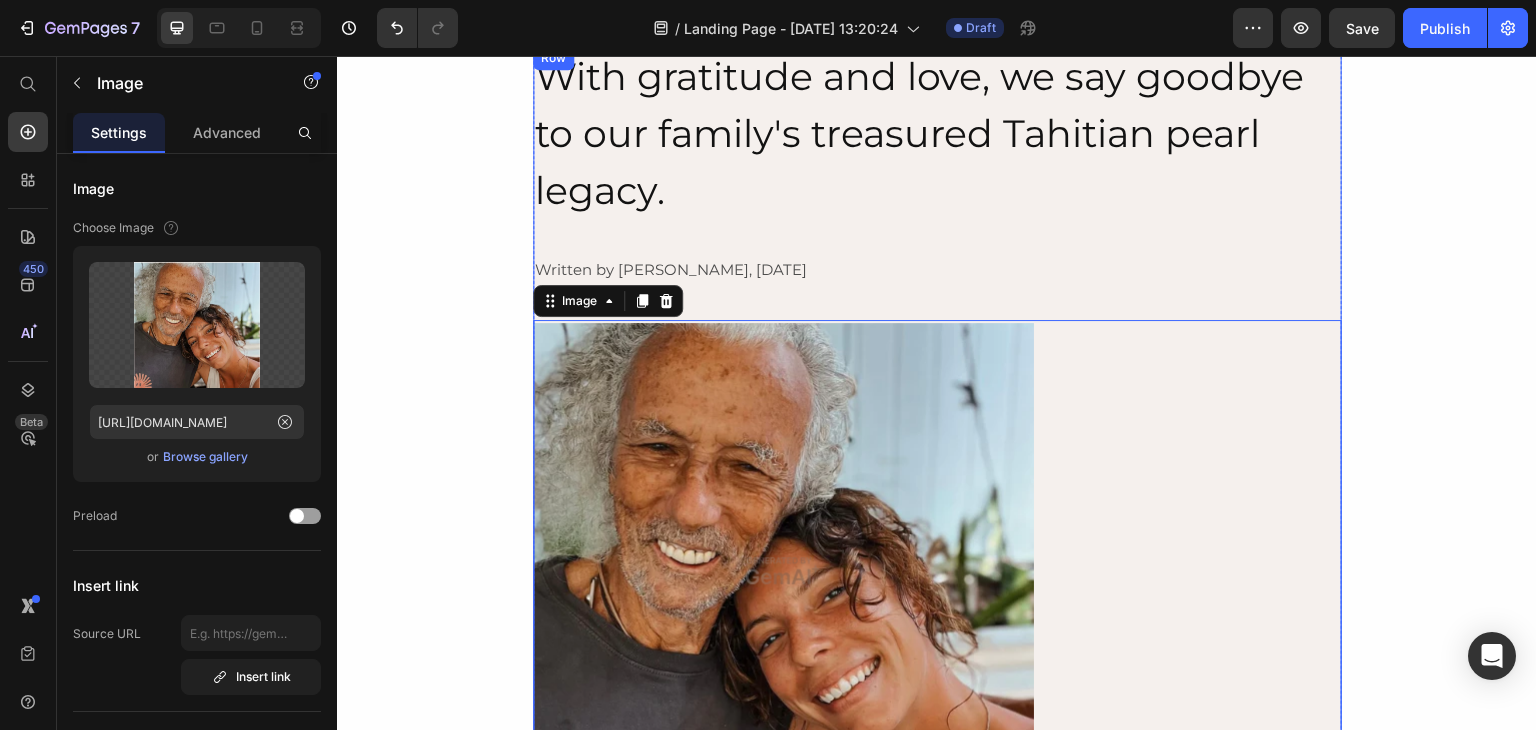 scroll, scrollTop: 400, scrollLeft: 0, axis: vertical 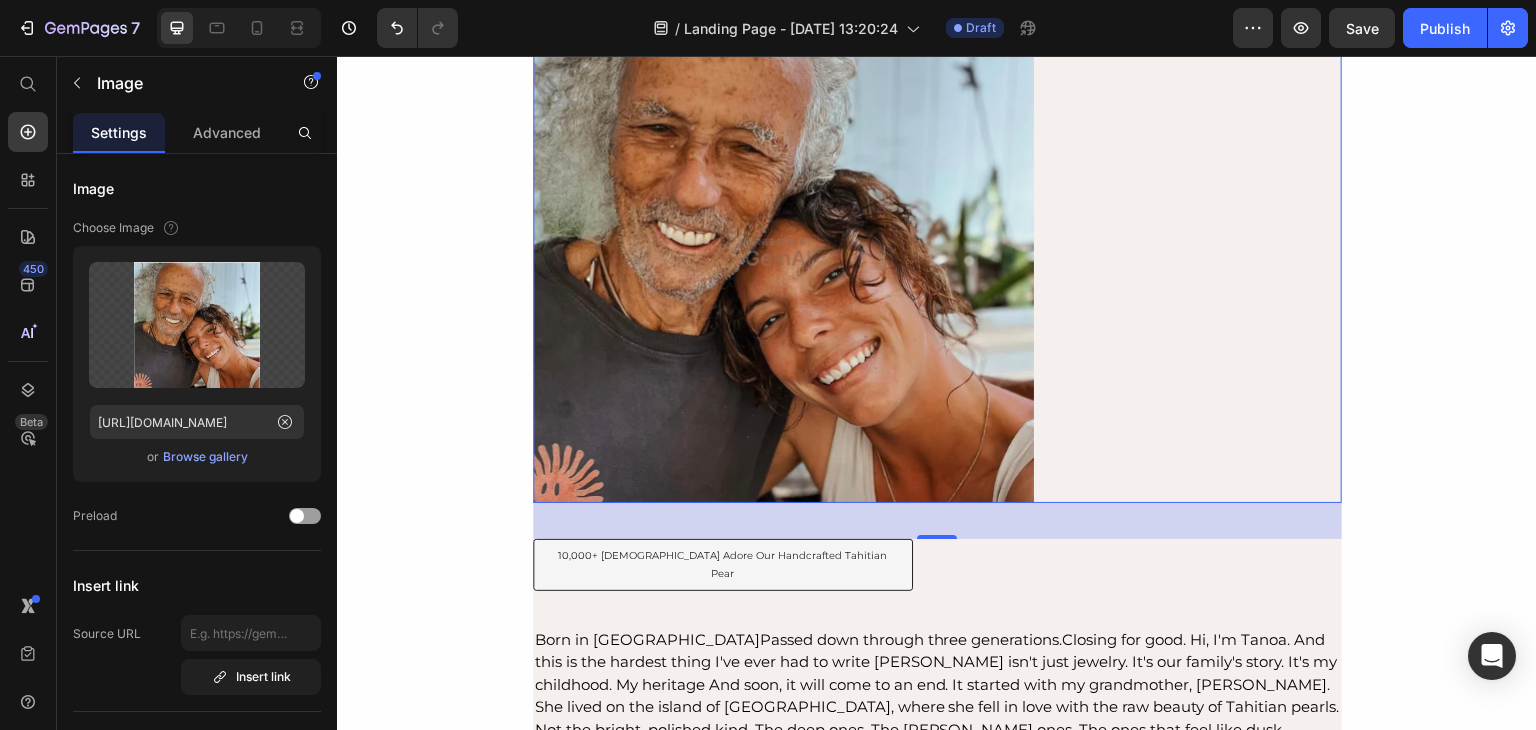 click at bounding box center (937, 252) 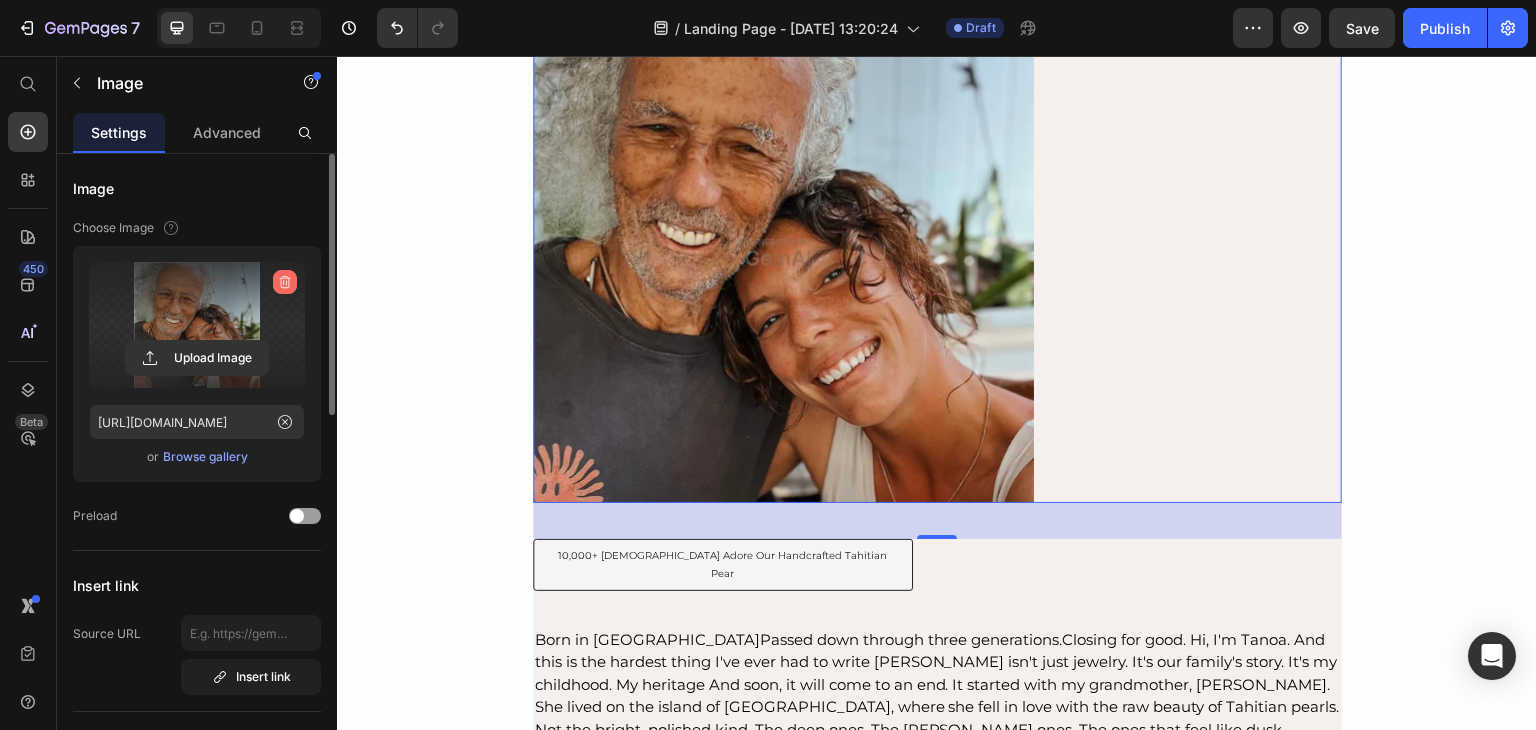 click 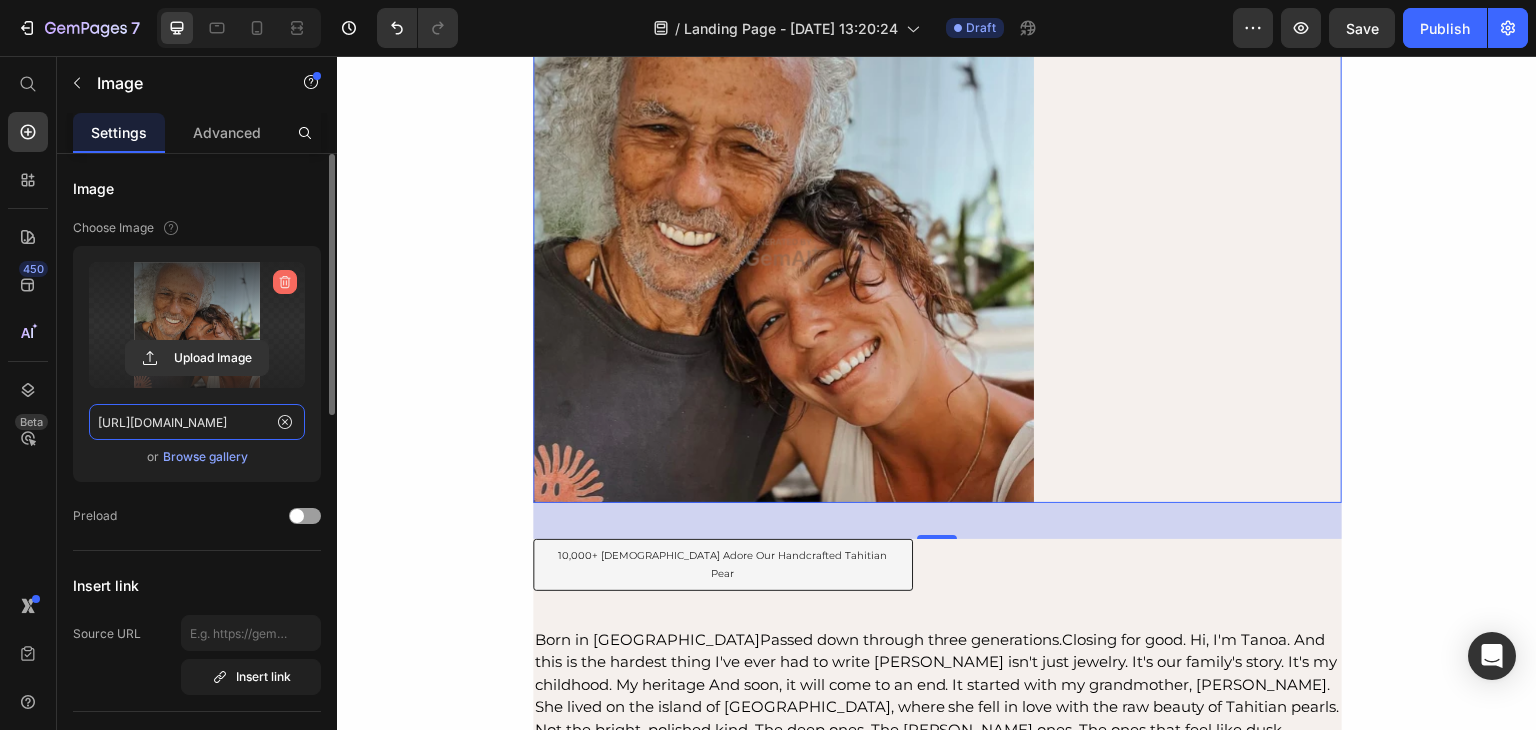 type 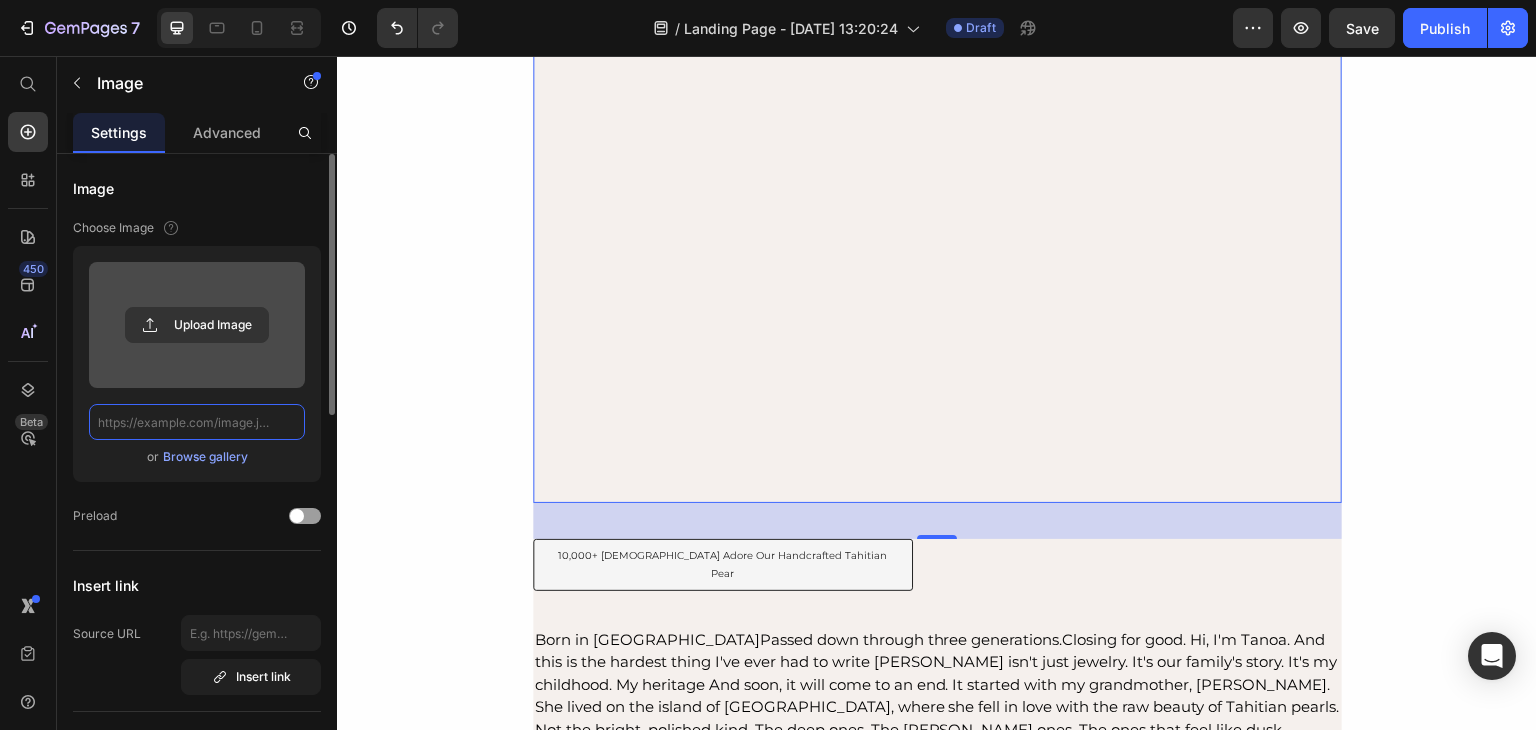 scroll, scrollTop: 0, scrollLeft: 0, axis: both 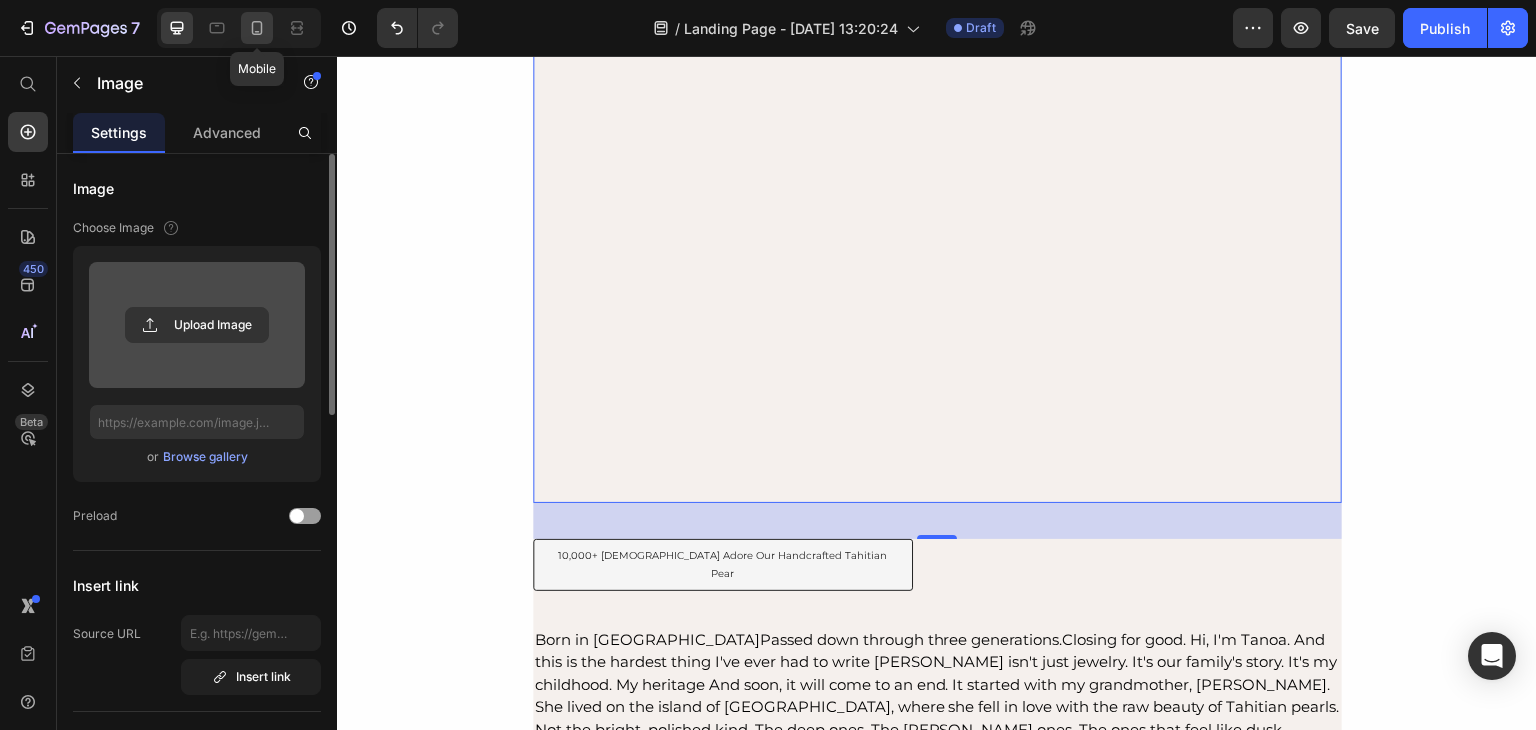 click 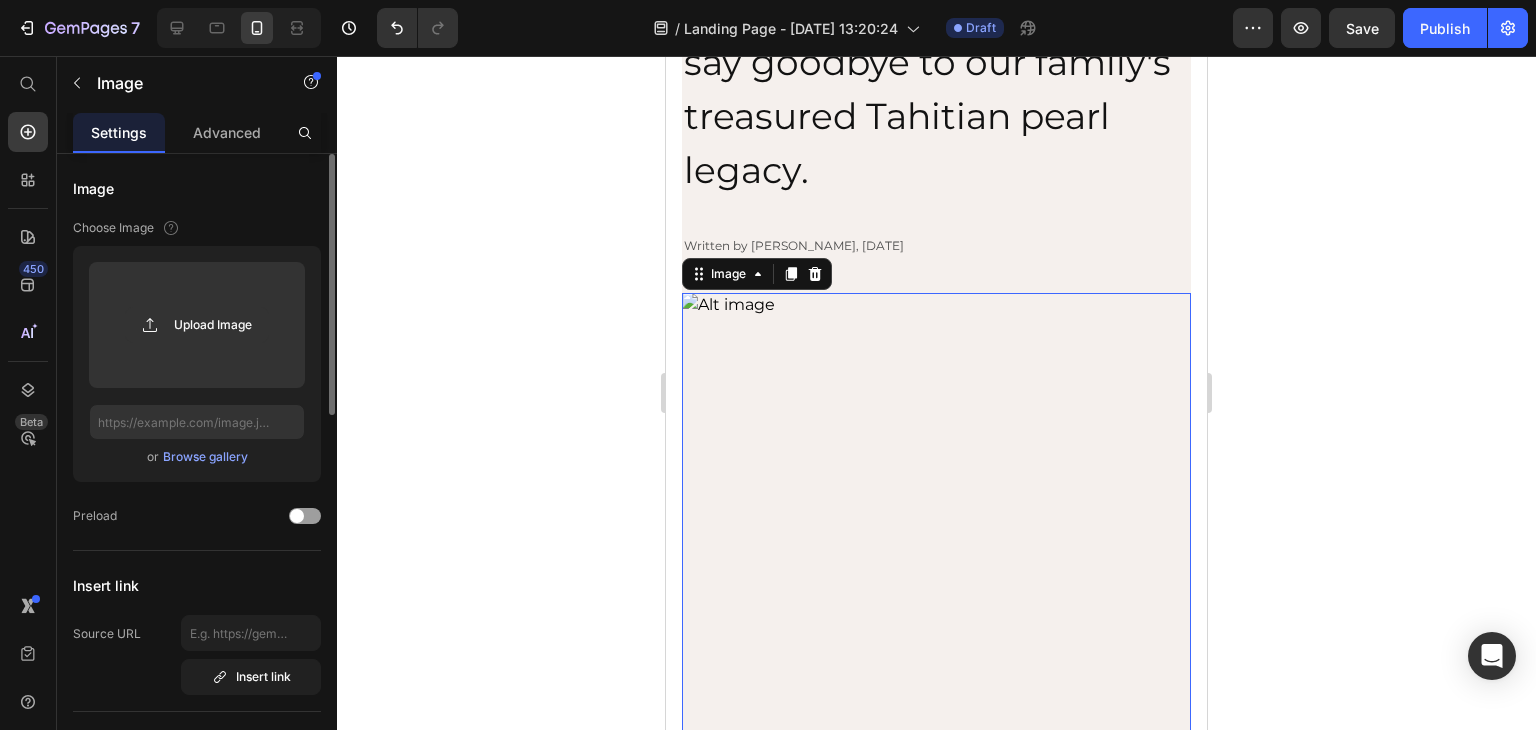 scroll, scrollTop: 115, scrollLeft: 0, axis: vertical 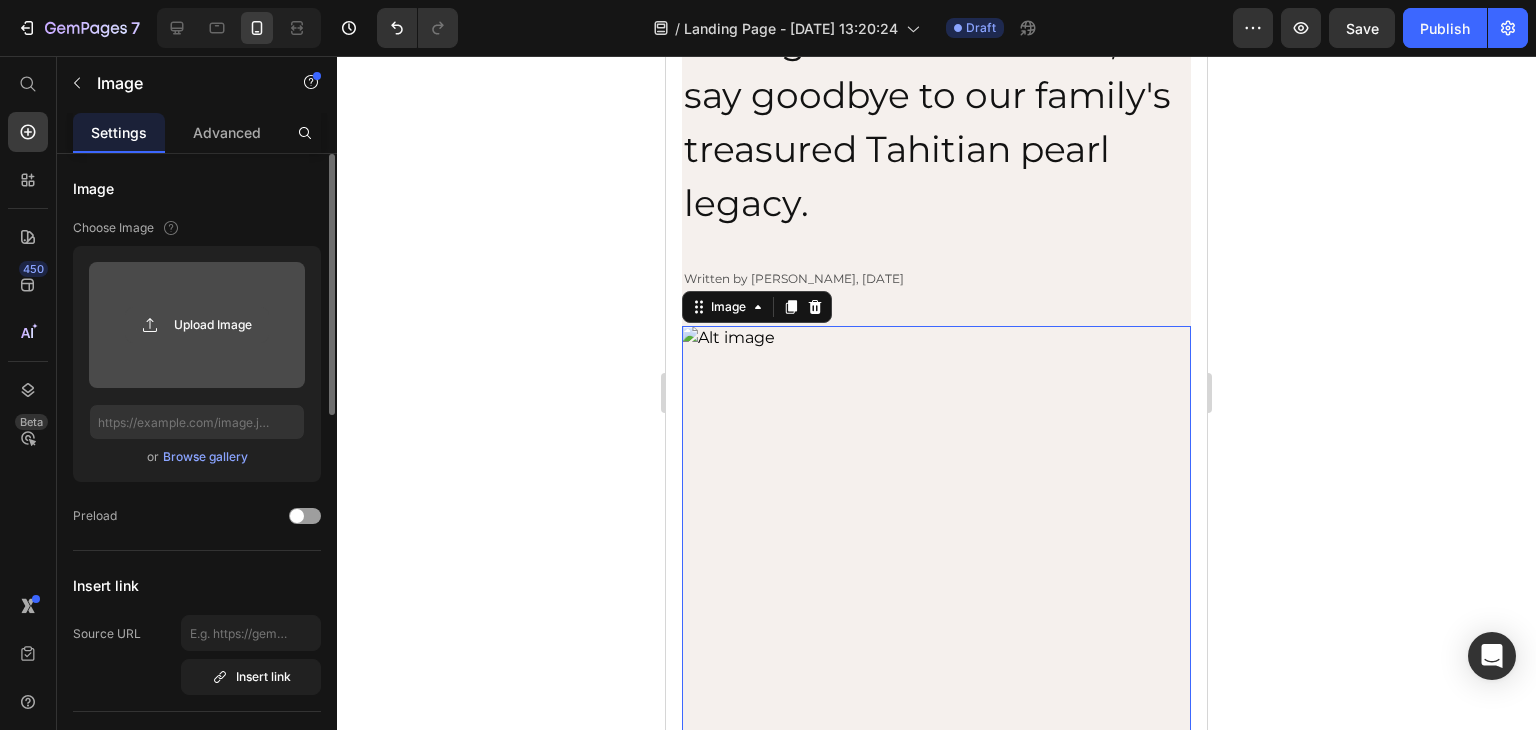click 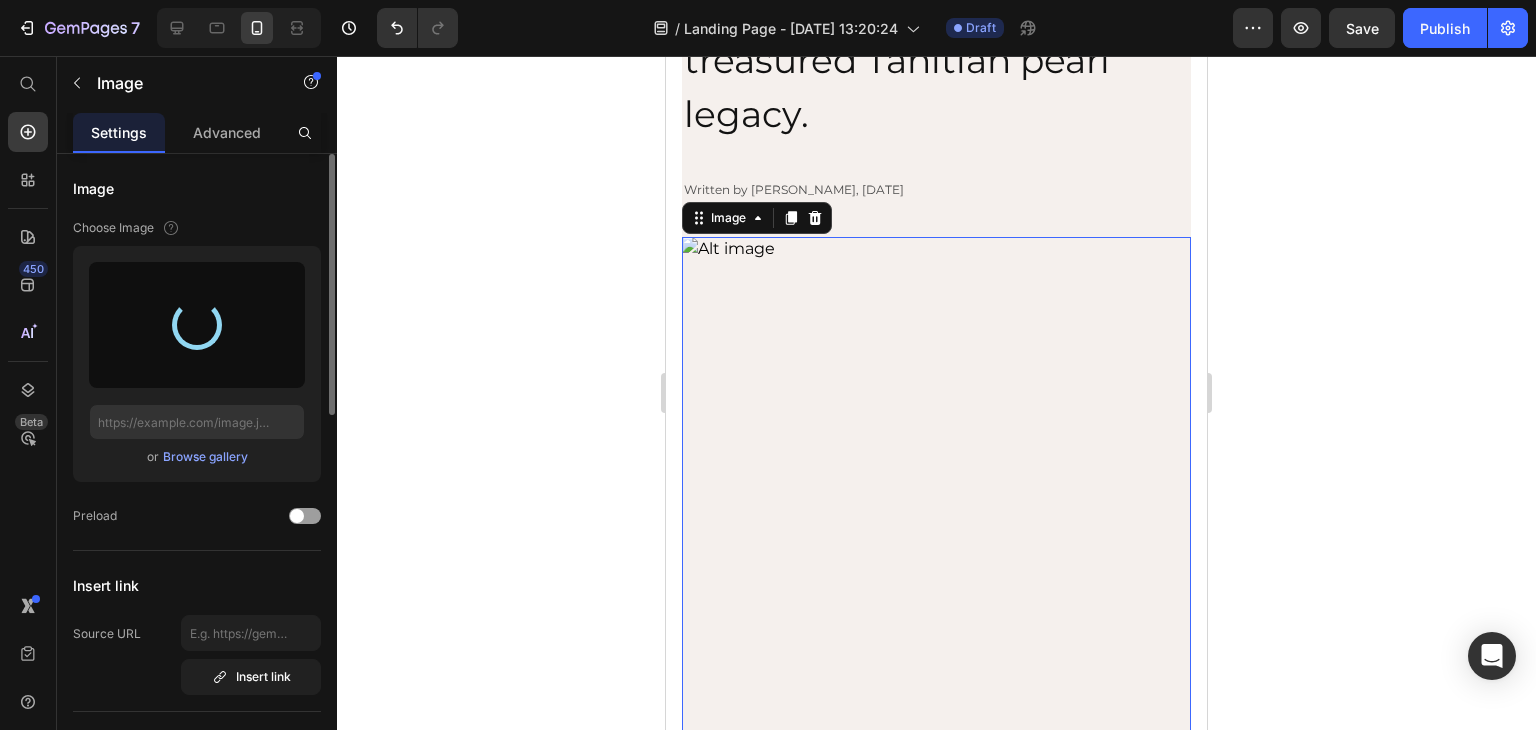 scroll, scrollTop: 315, scrollLeft: 0, axis: vertical 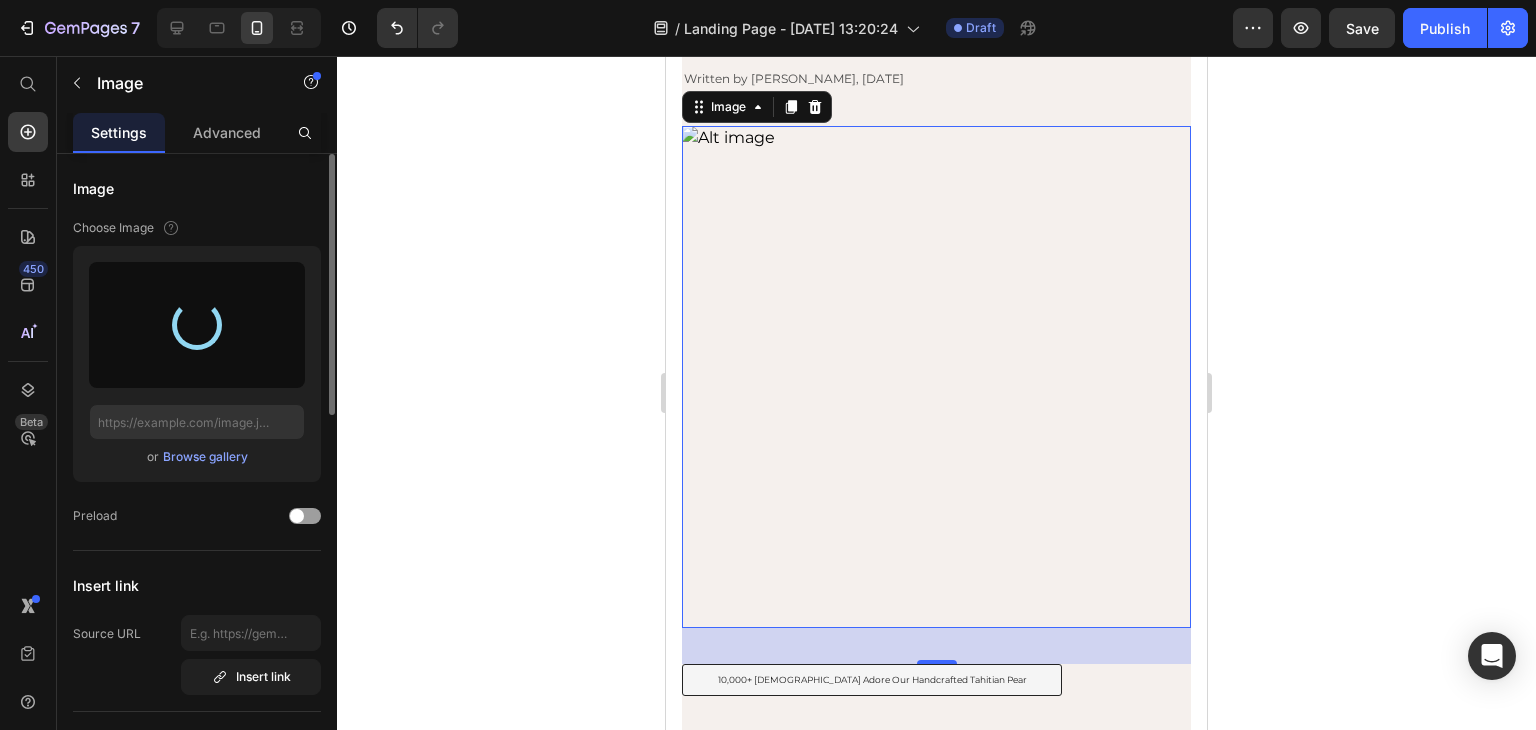 type on "[URL][DOMAIN_NAME]" 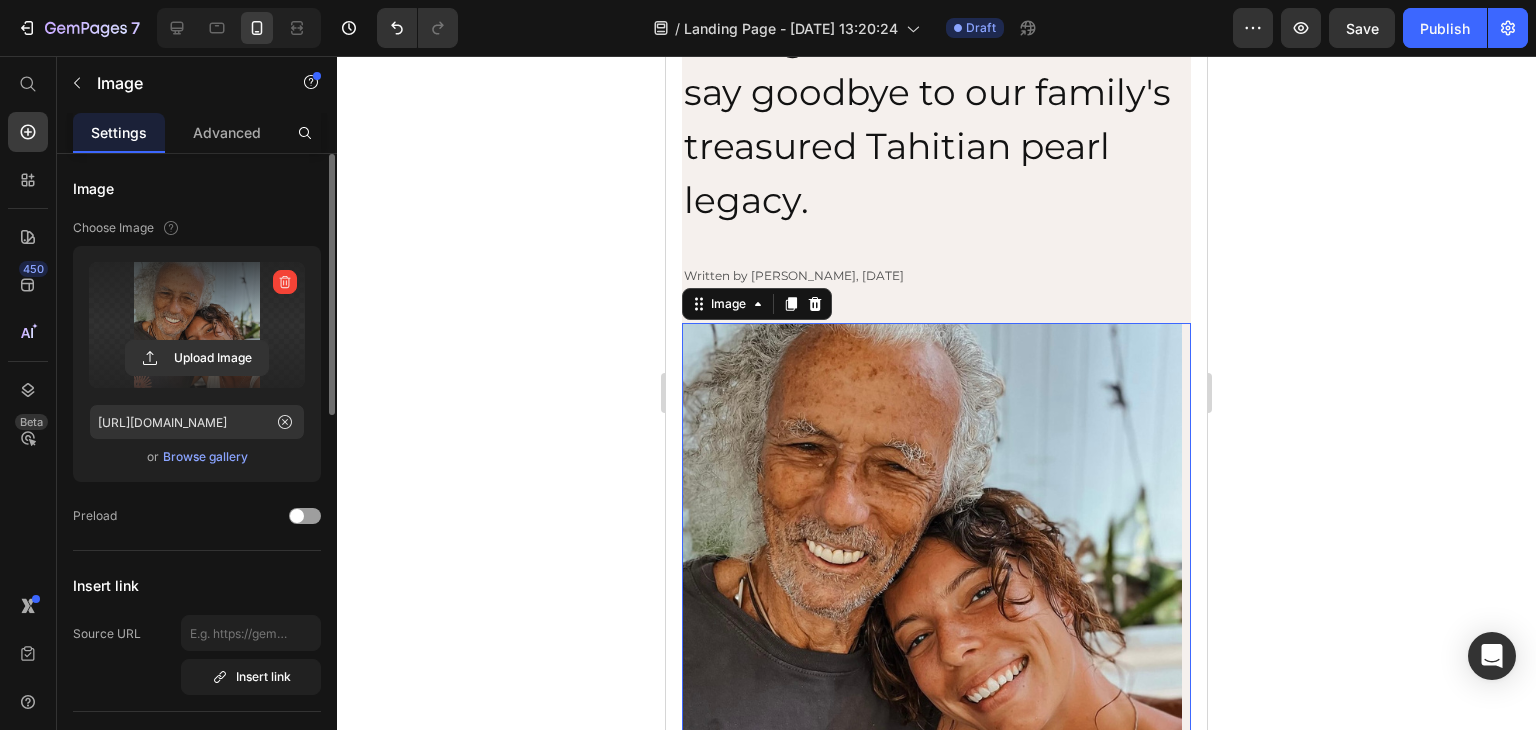 scroll, scrollTop: 115, scrollLeft: 0, axis: vertical 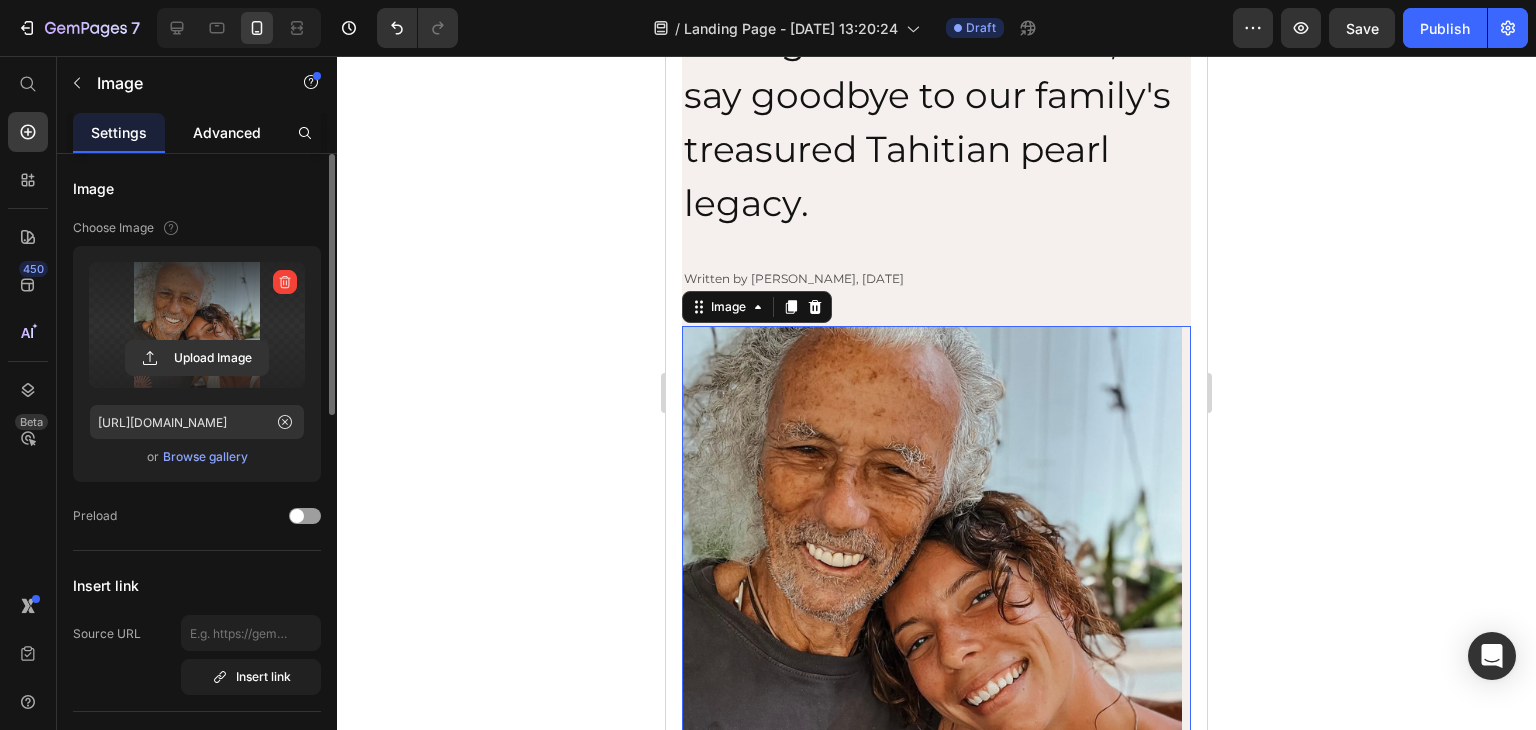 click on "Advanced" at bounding box center (227, 132) 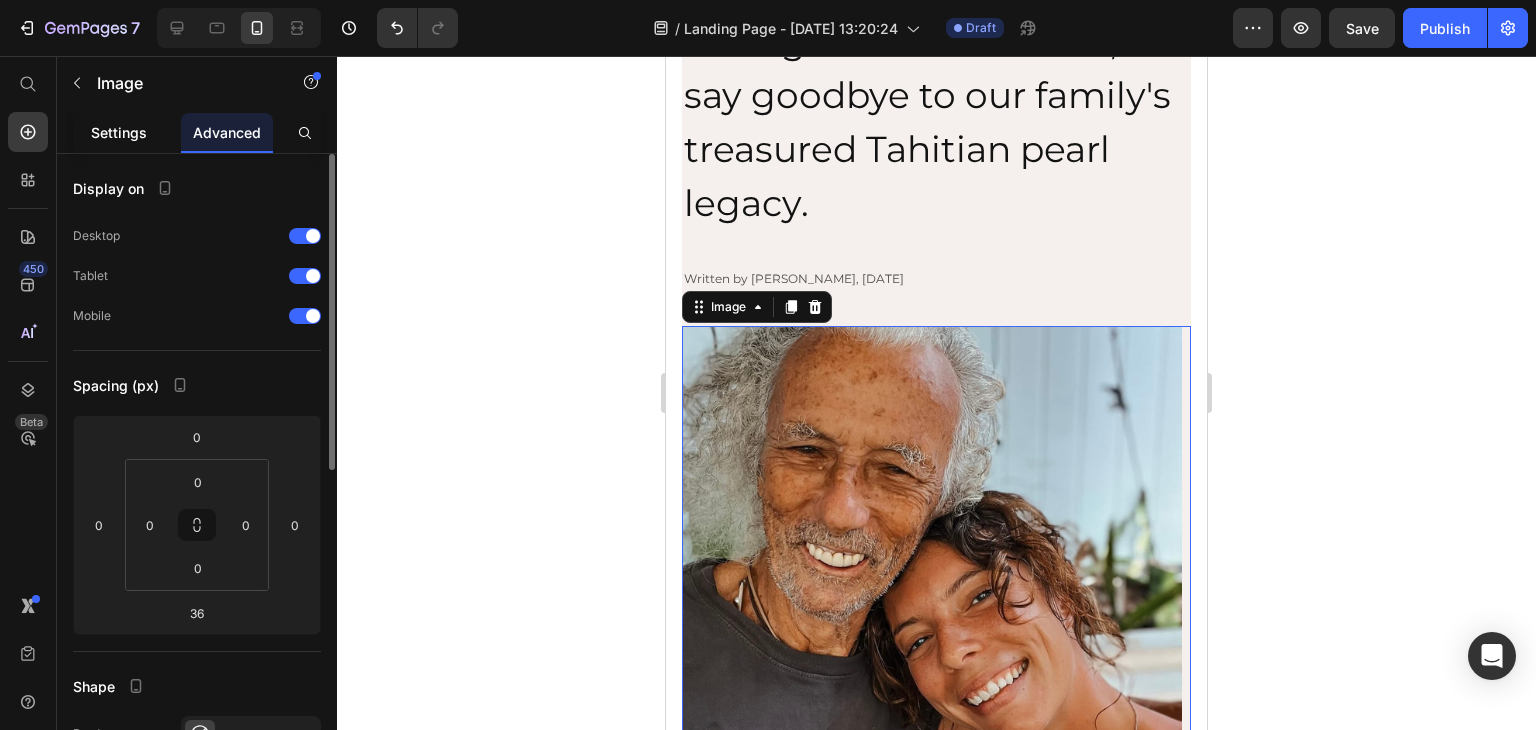 click on "Settings" at bounding box center (119, 132) 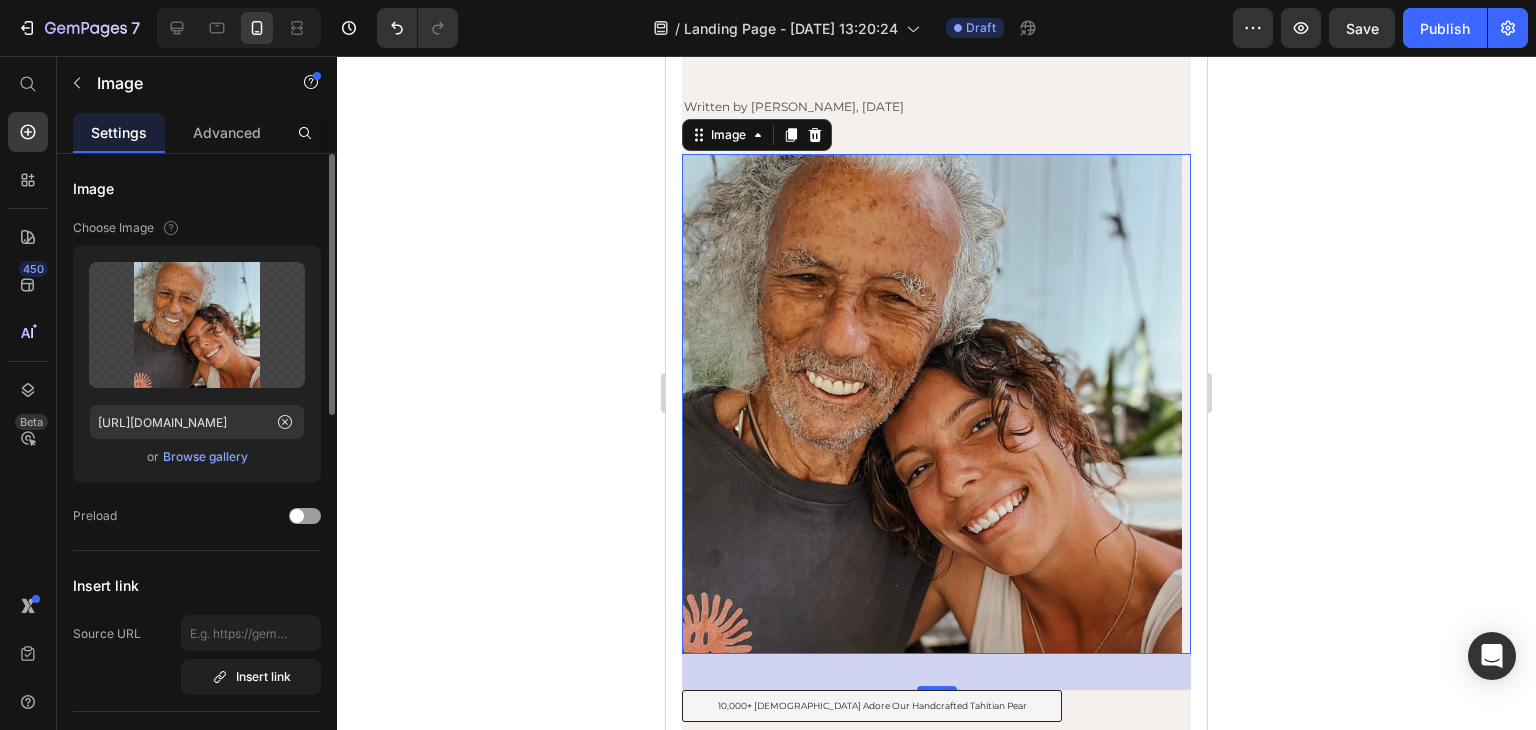 scroll, scrollTop: 300, scrollLeft: 0, axis: vertical 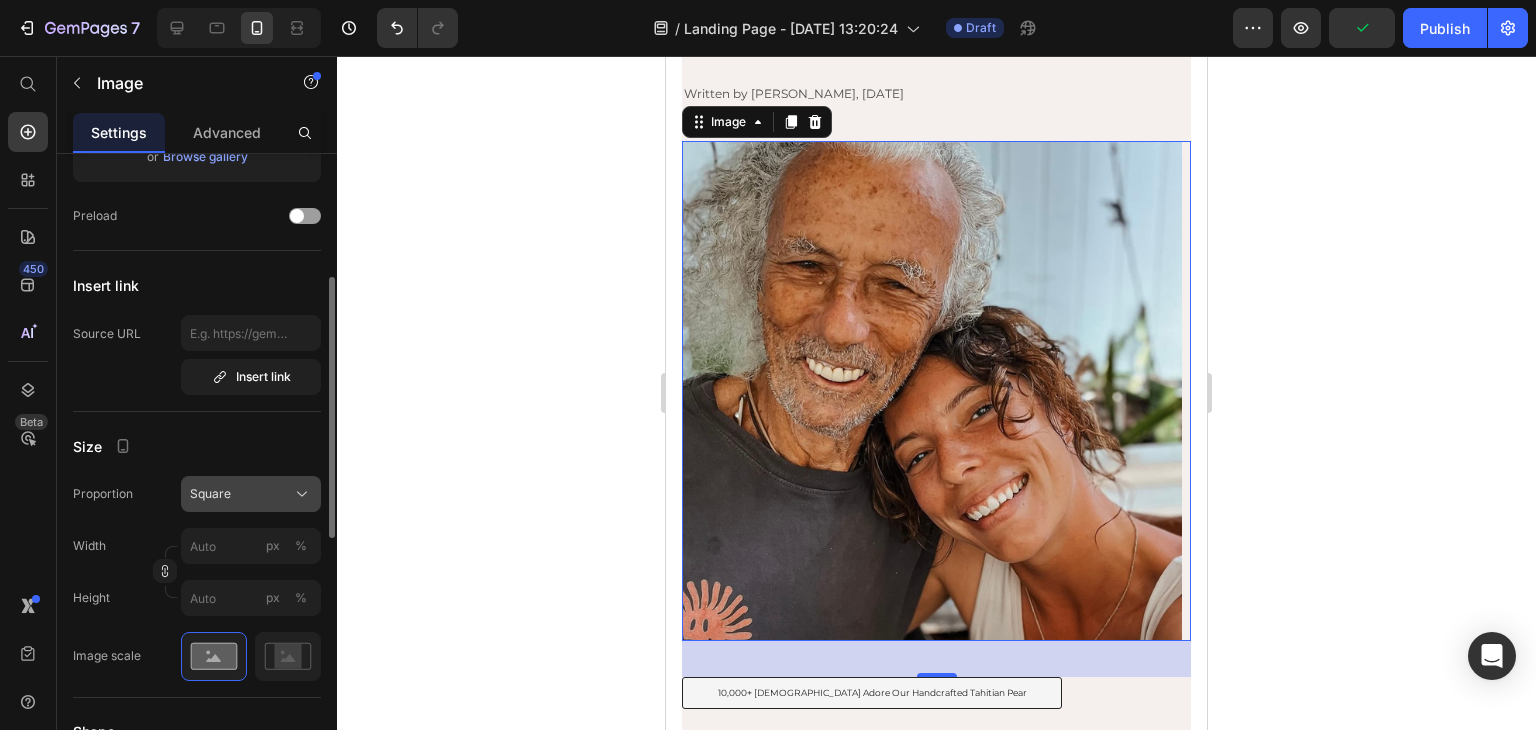 click on "Square" 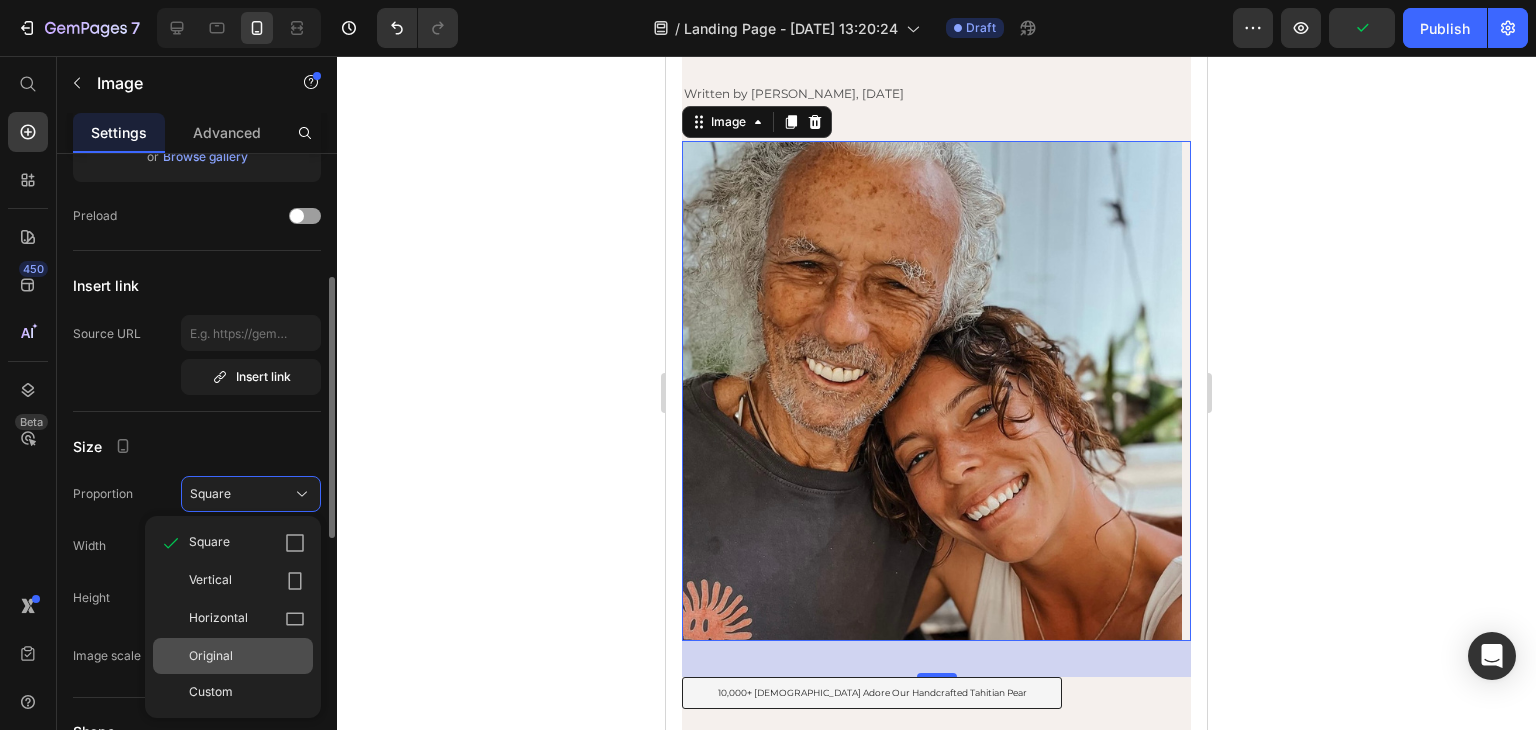 click on "Original" at bounding box center (211, 656) 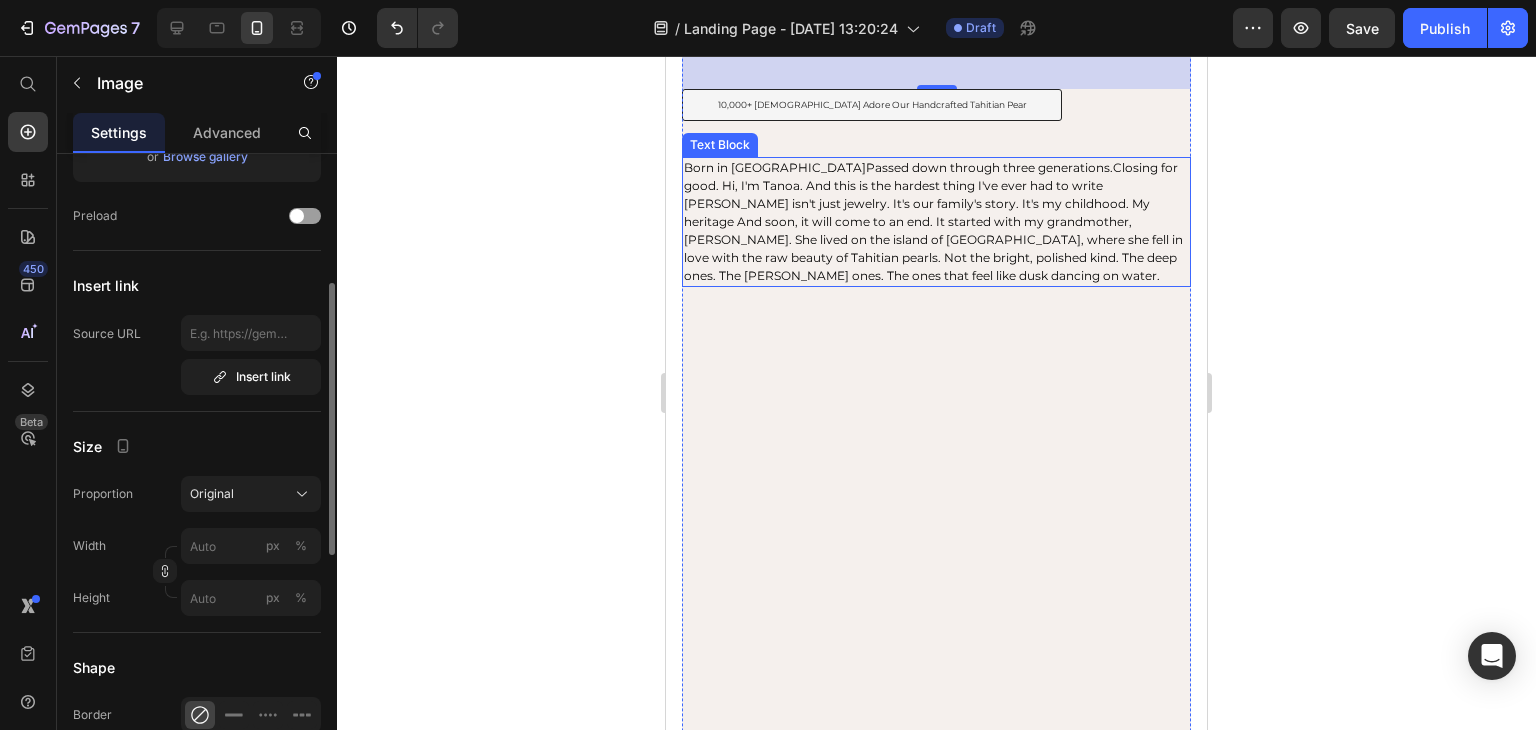 scroll, scrollTop: 900, scrollLeft: 0, axis: vertical 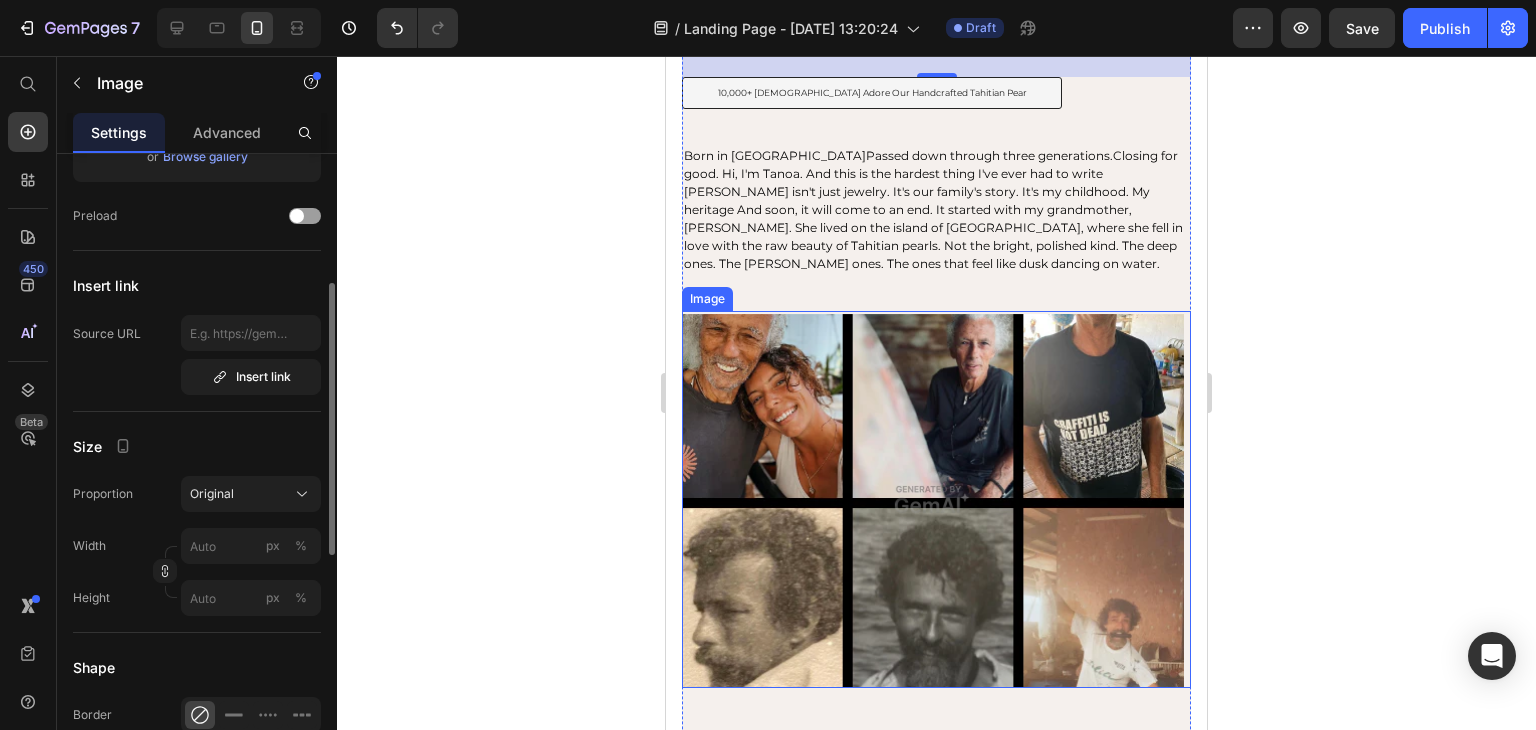 click at bounding box center [936, 499] 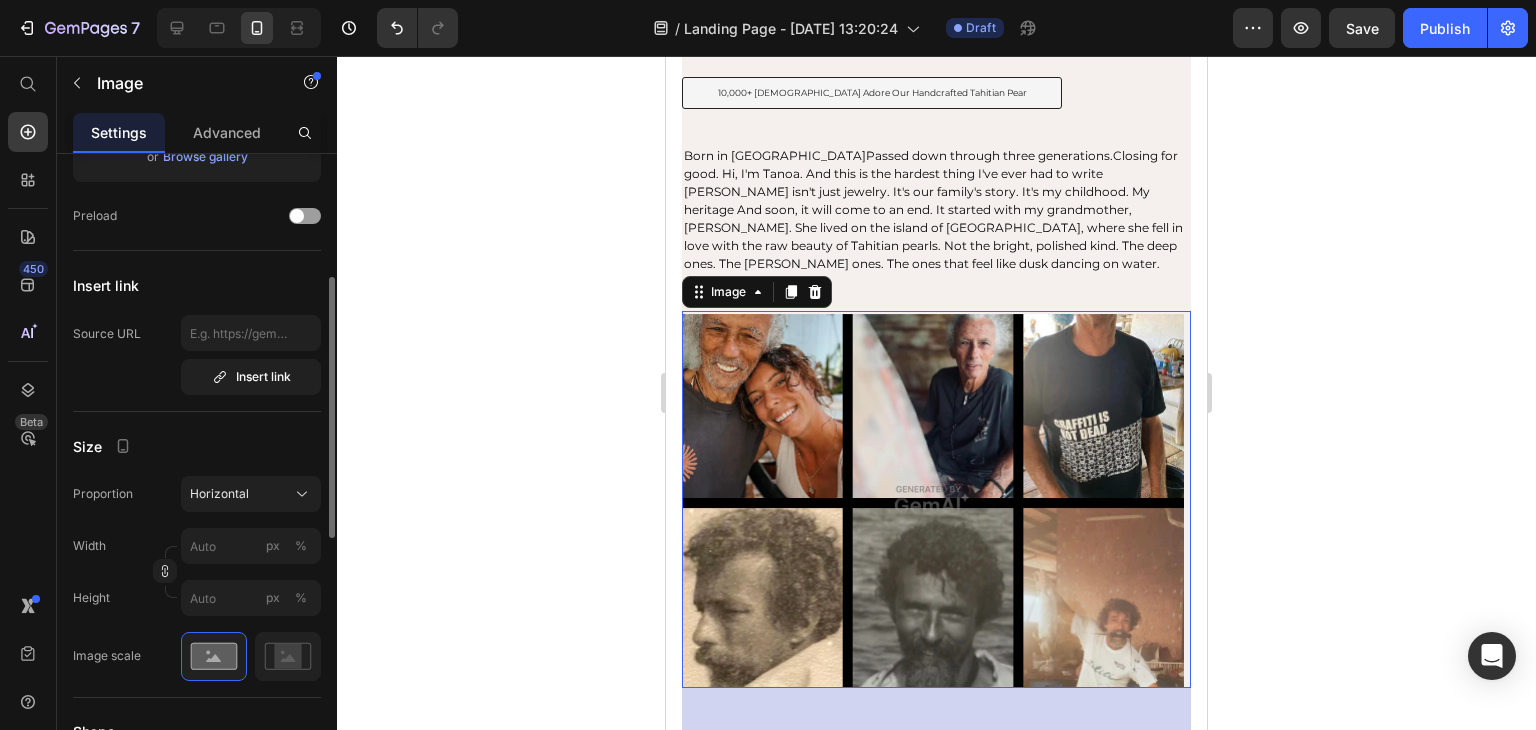 scroll, scrollTop: 0, scrollLeft: 0, axis: both 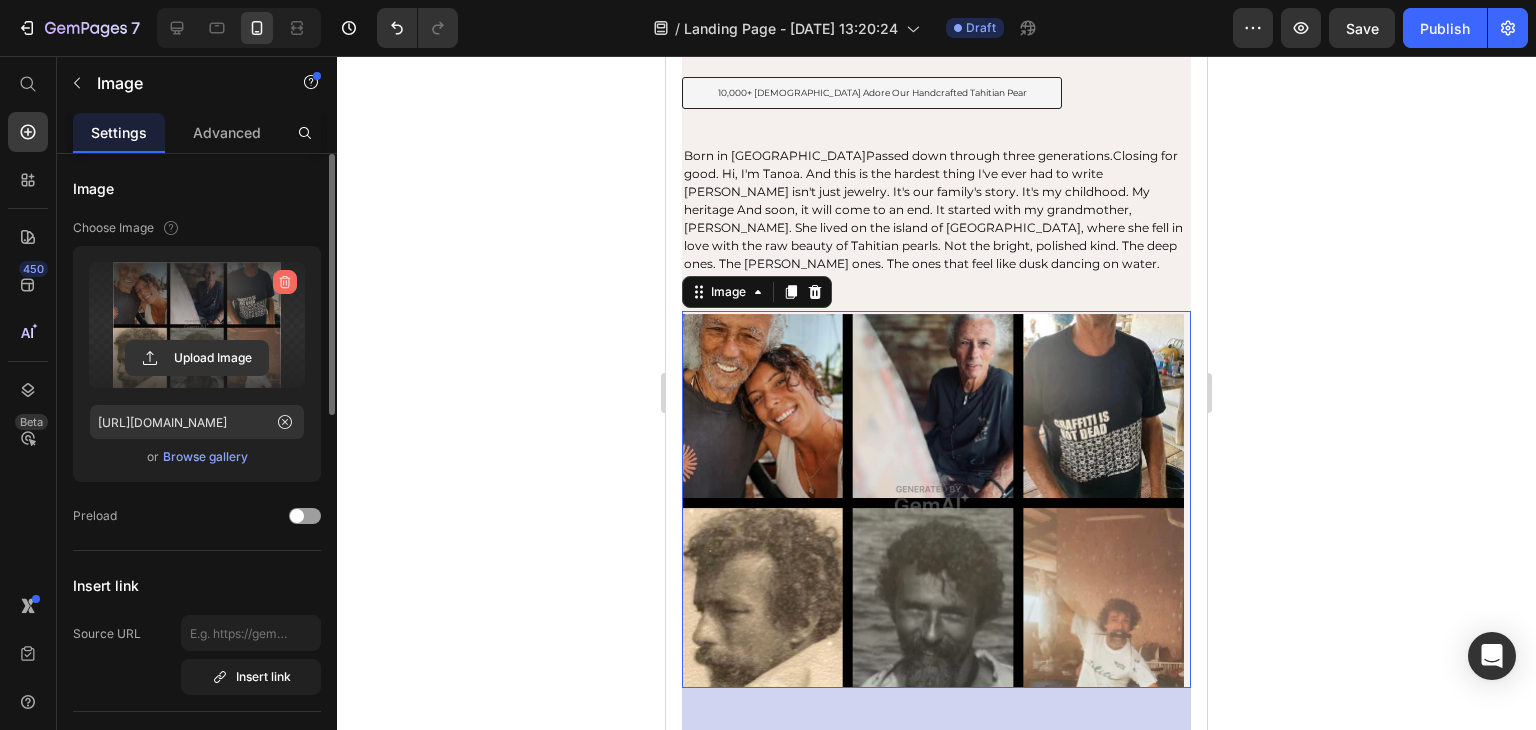 click at bounding box center (285, 282) 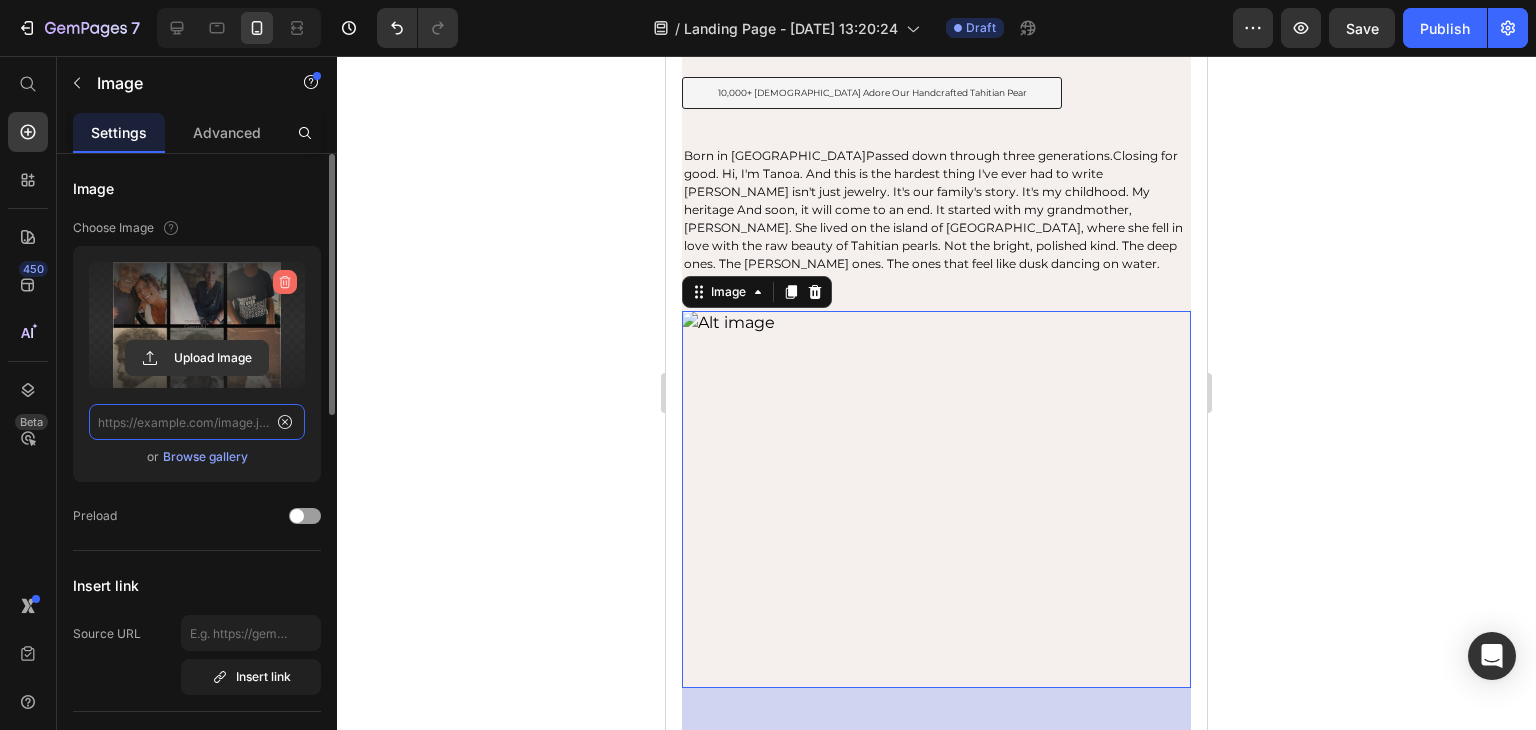 scroll, scrollTop: 0, scrollLeft: 0, axis: both 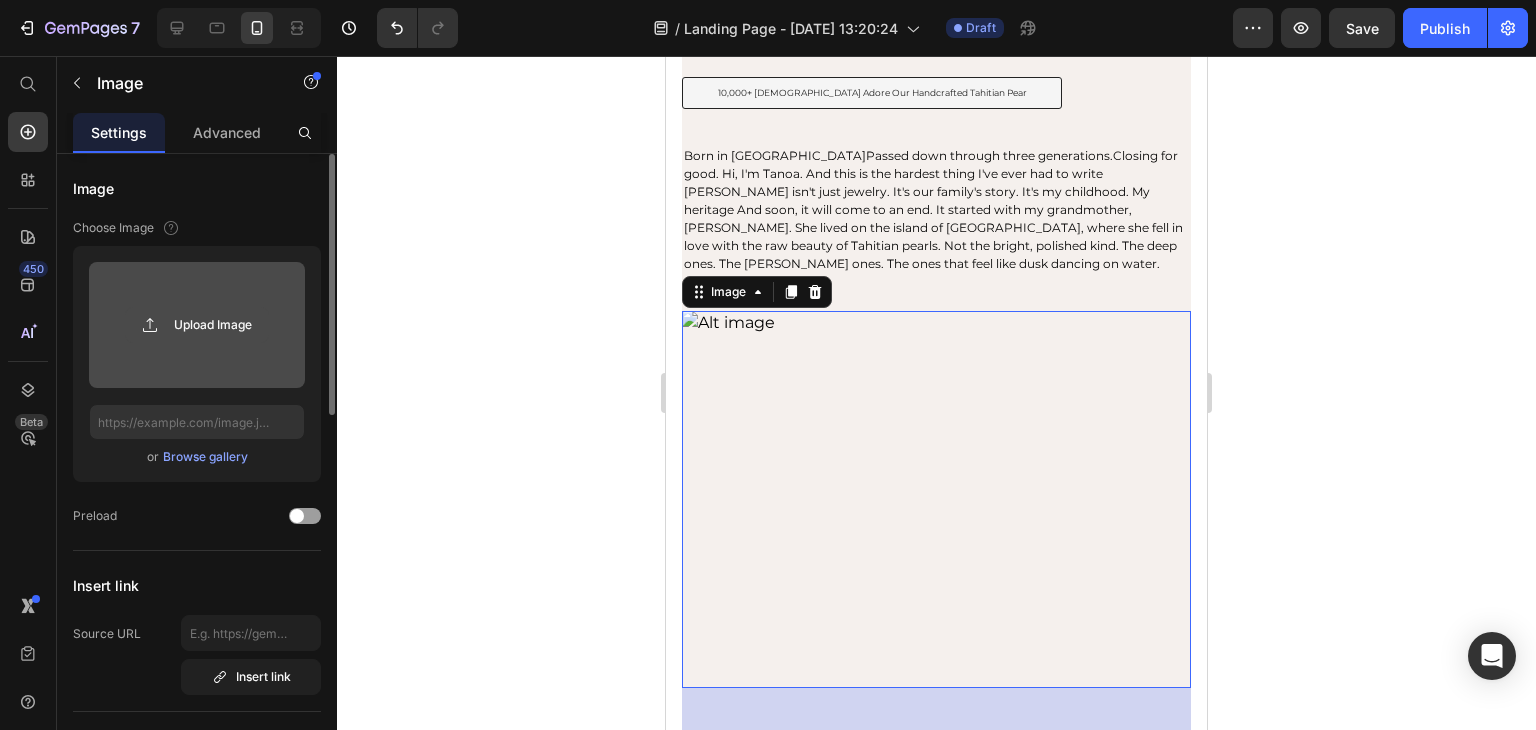 click 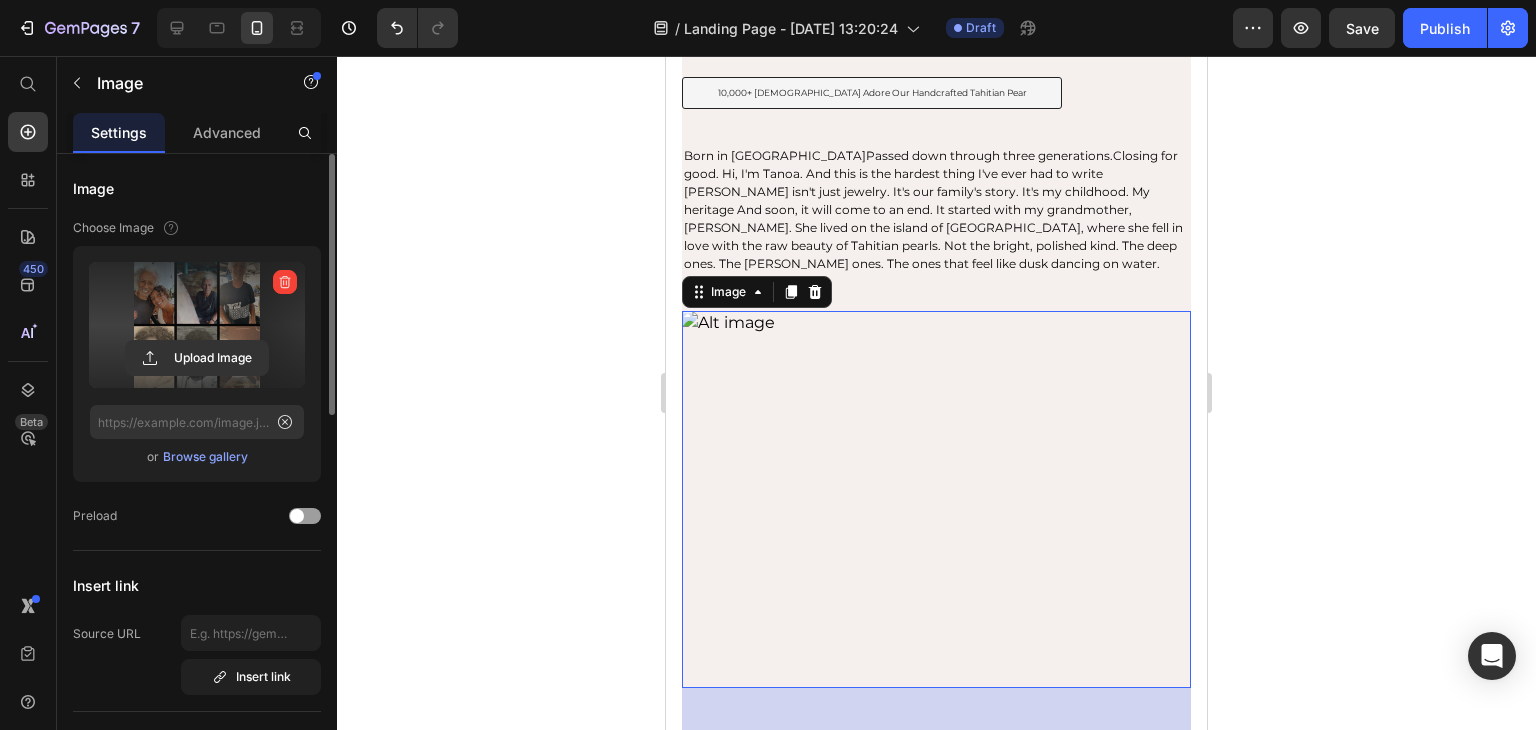 type on "[URL][DOMAIN_NAME]" 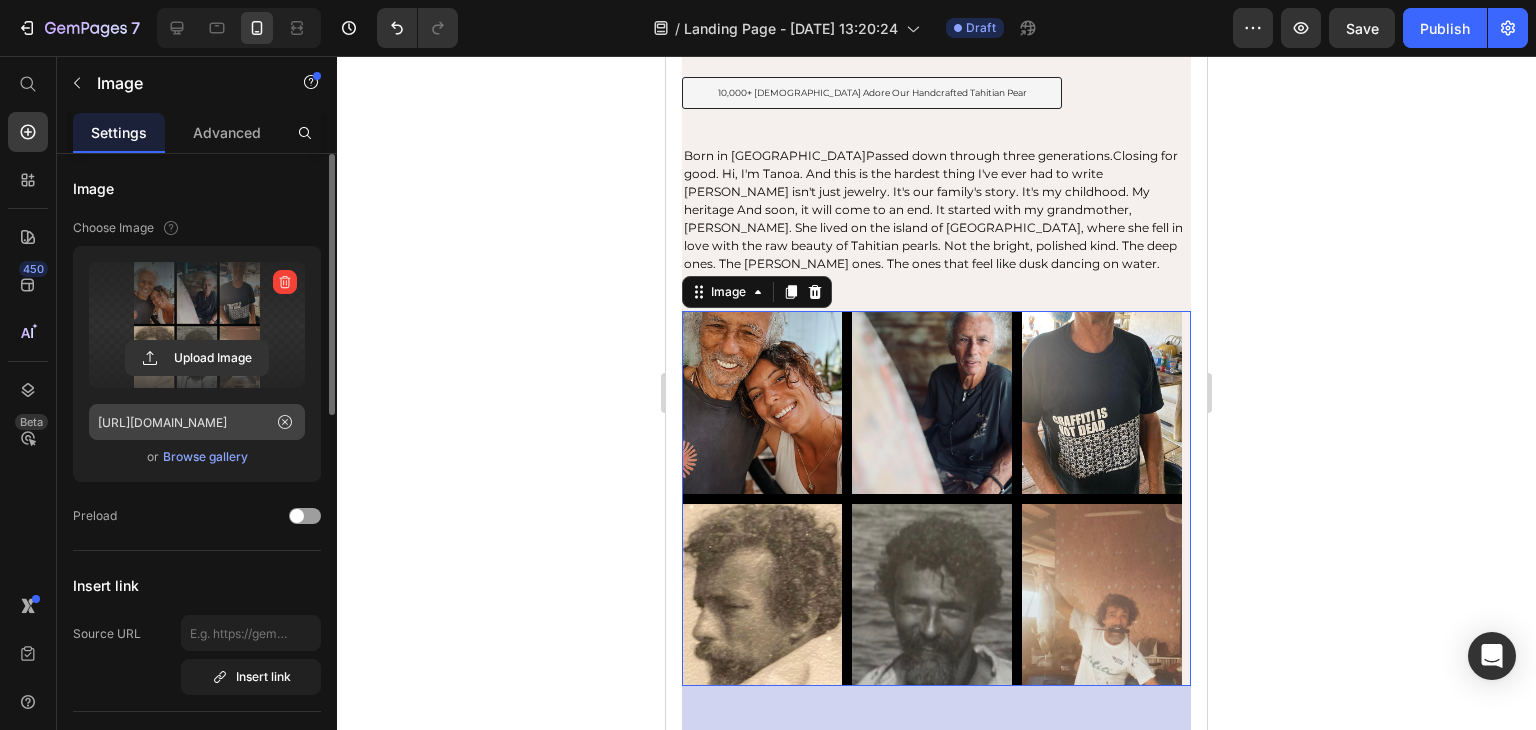scroll, scrollTop: 200, scrollLeft: 0, axis: vertical 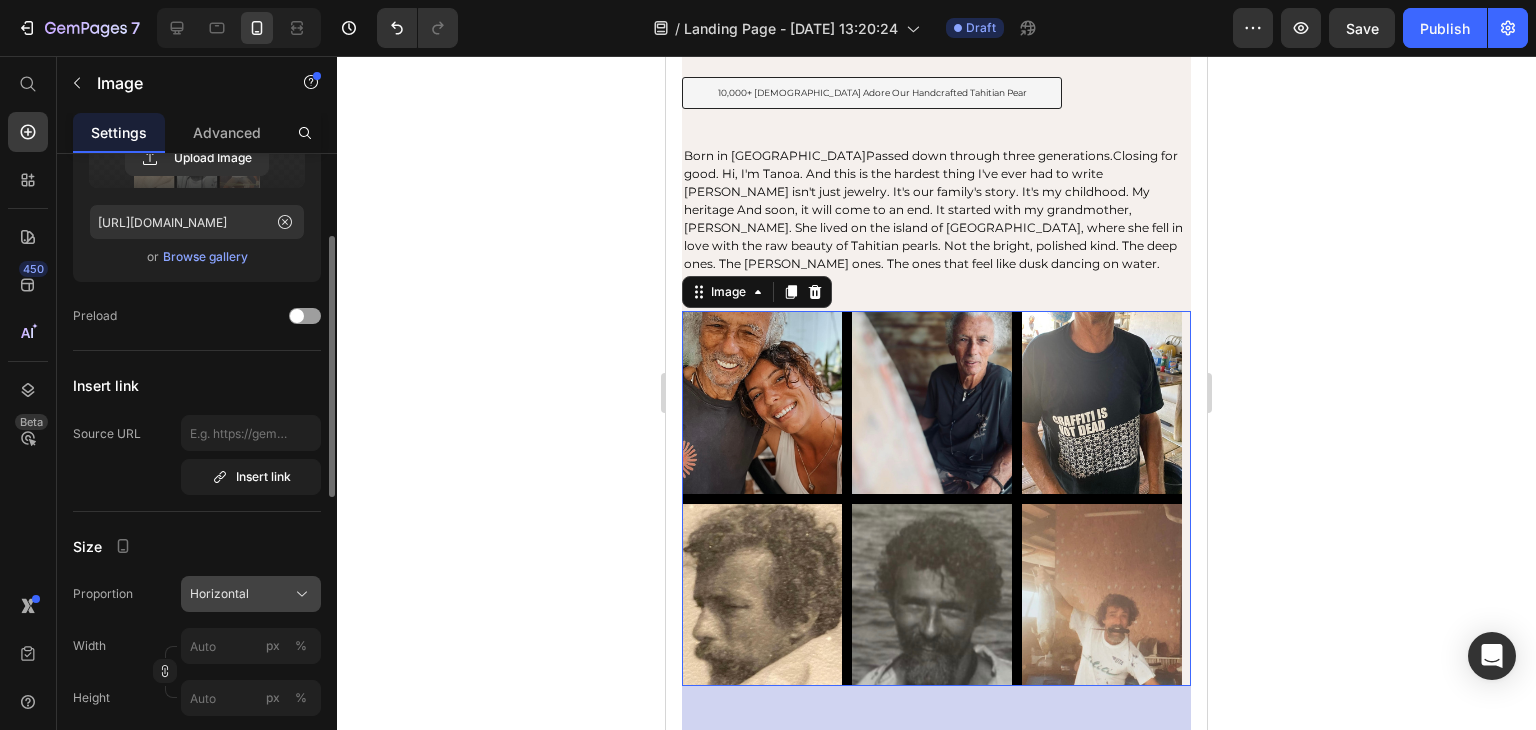 click on "Horizontal" at bounding box center (219, 594) 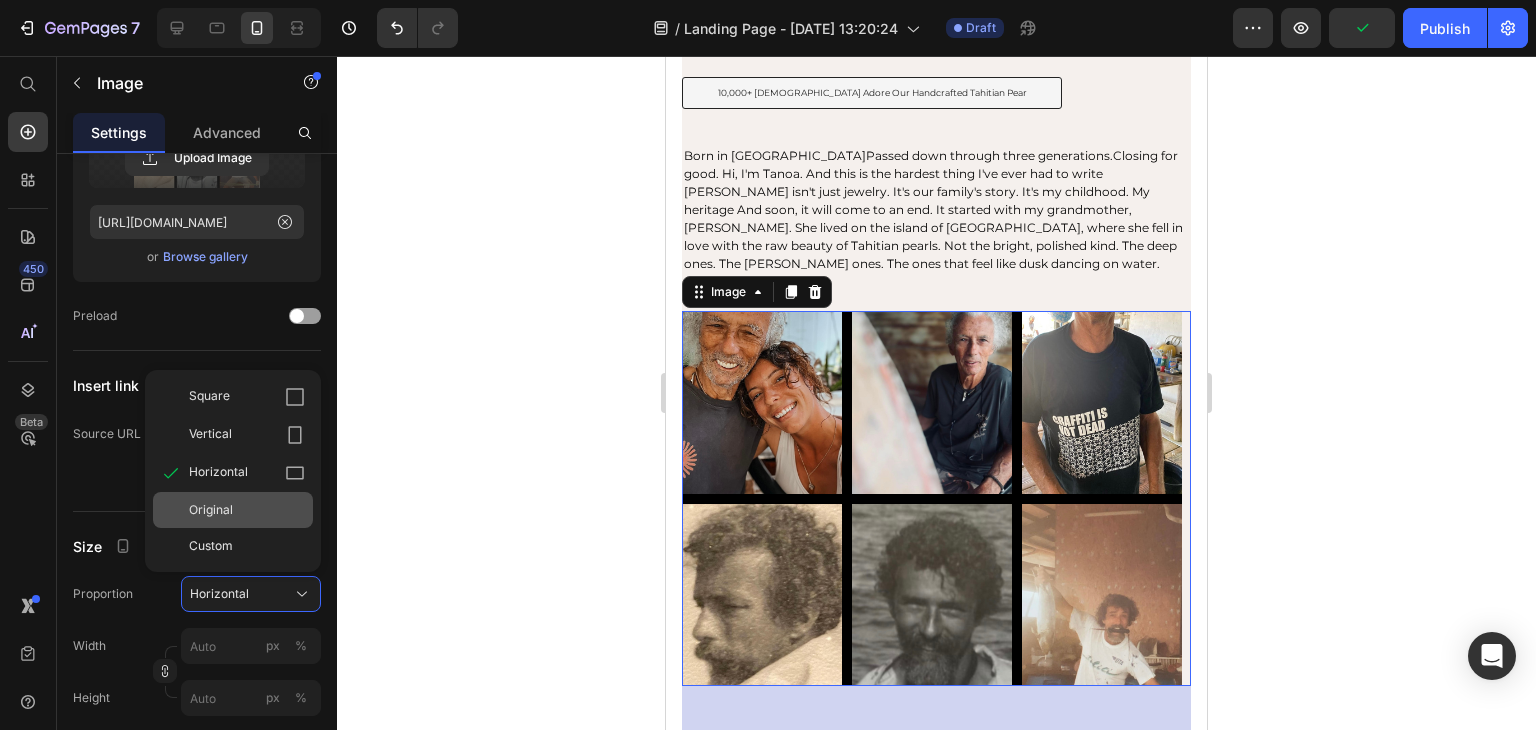 click on "Original" at bounding box center (247, 510) 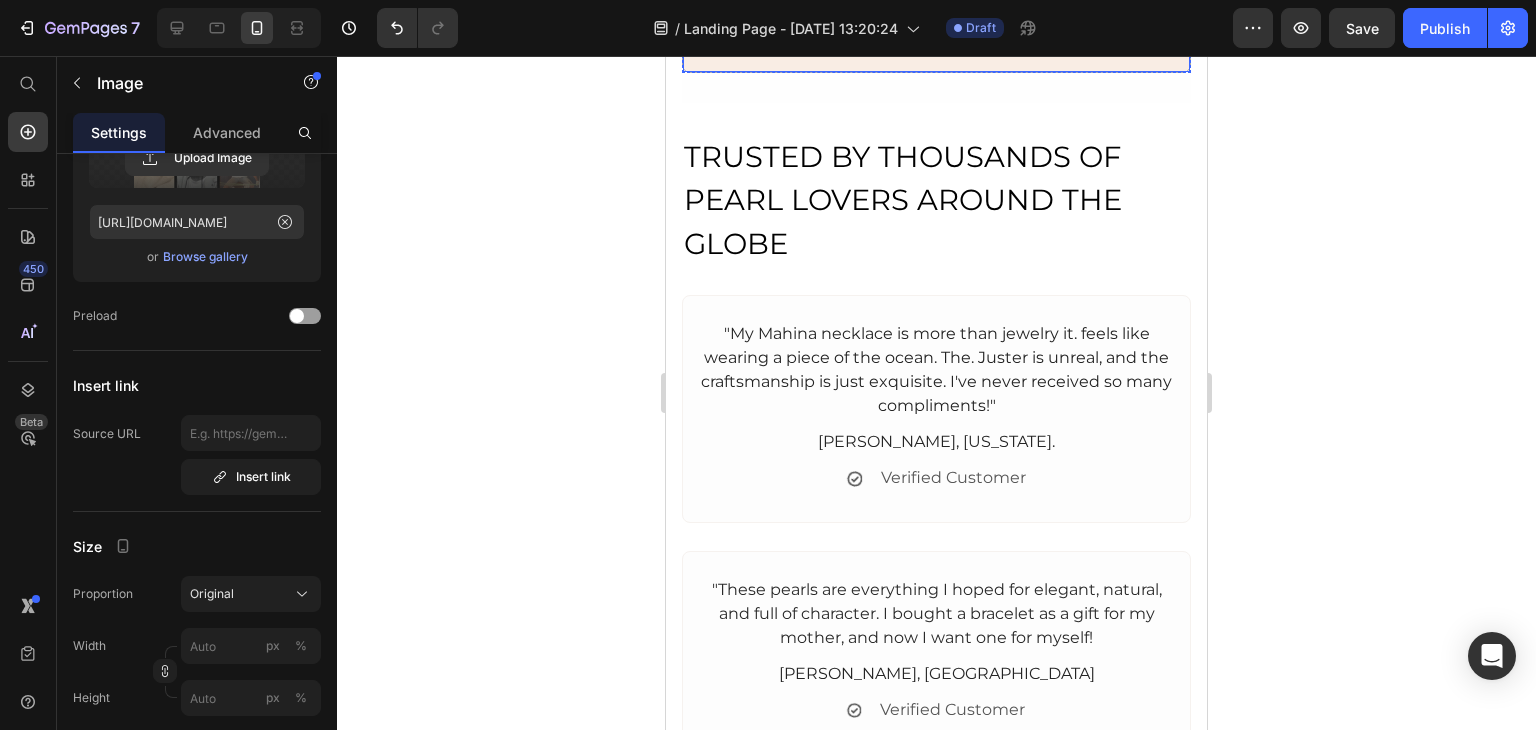 scroll, scrollTop: 3500, scrollLeft: 0, axis: vertical 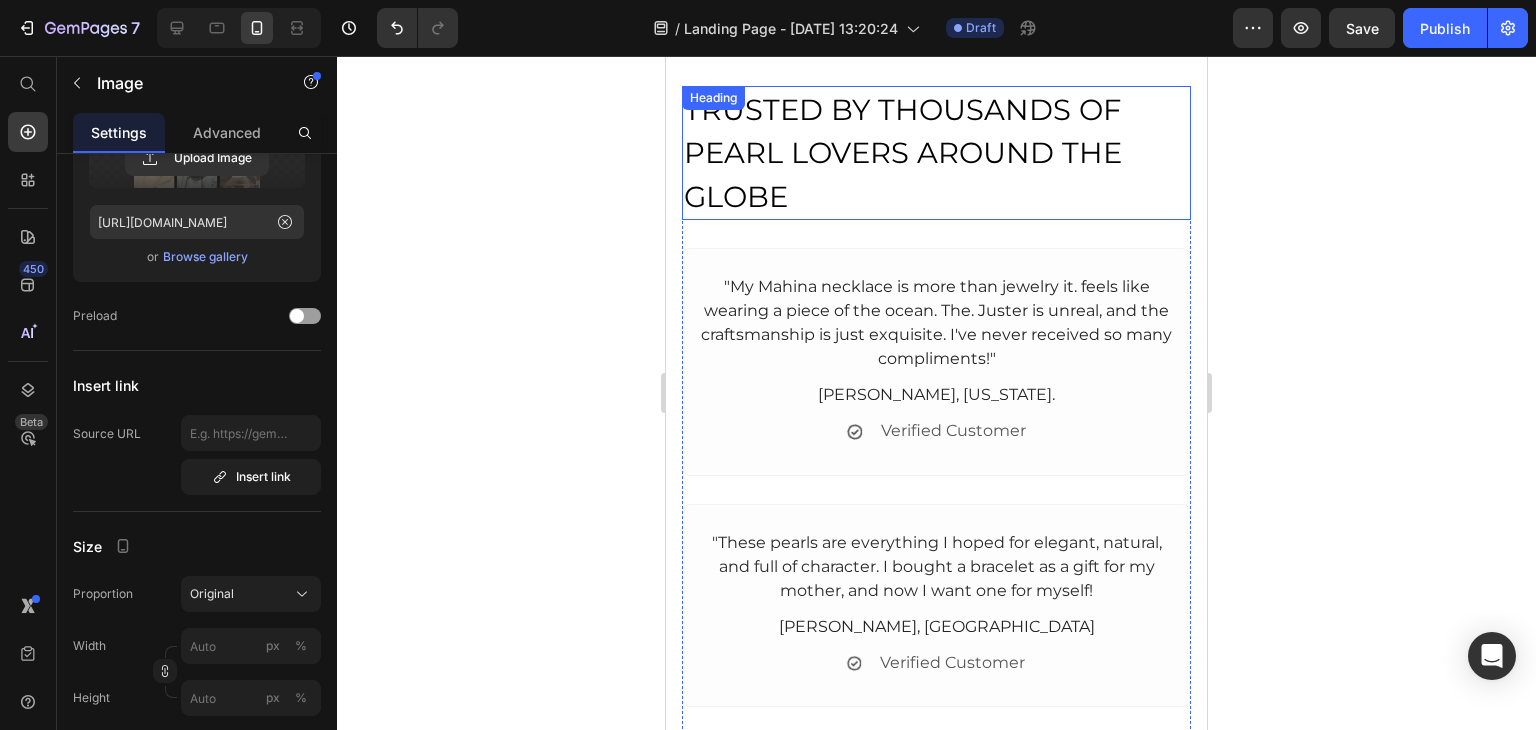 click on "TRUSTED BY THOUSANDS OF PEARL LOVERS AROUND THE GLOBE" at bounding box center [936, 153] 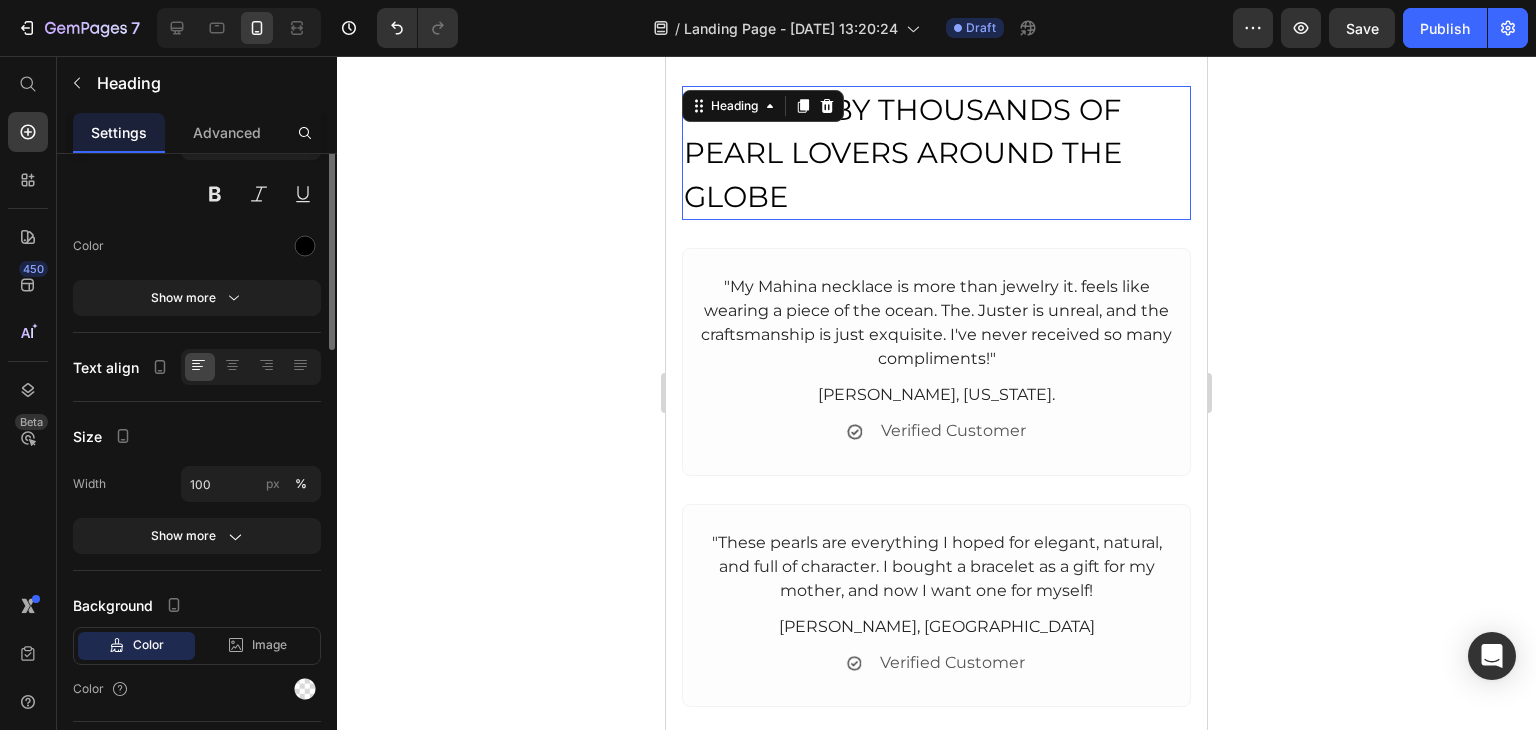 scroll, scrollTop: 0, scrollLeft: 0, axis: both 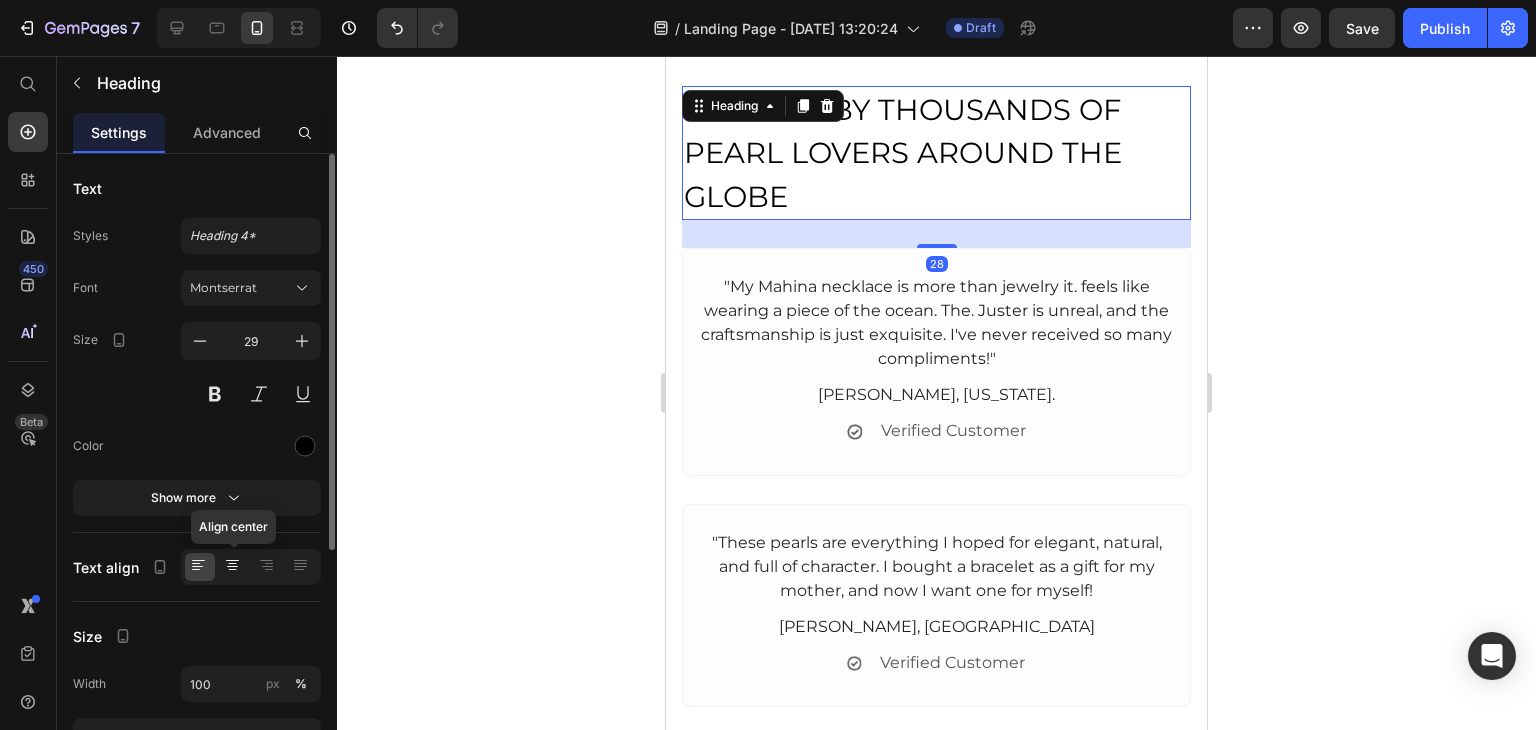click 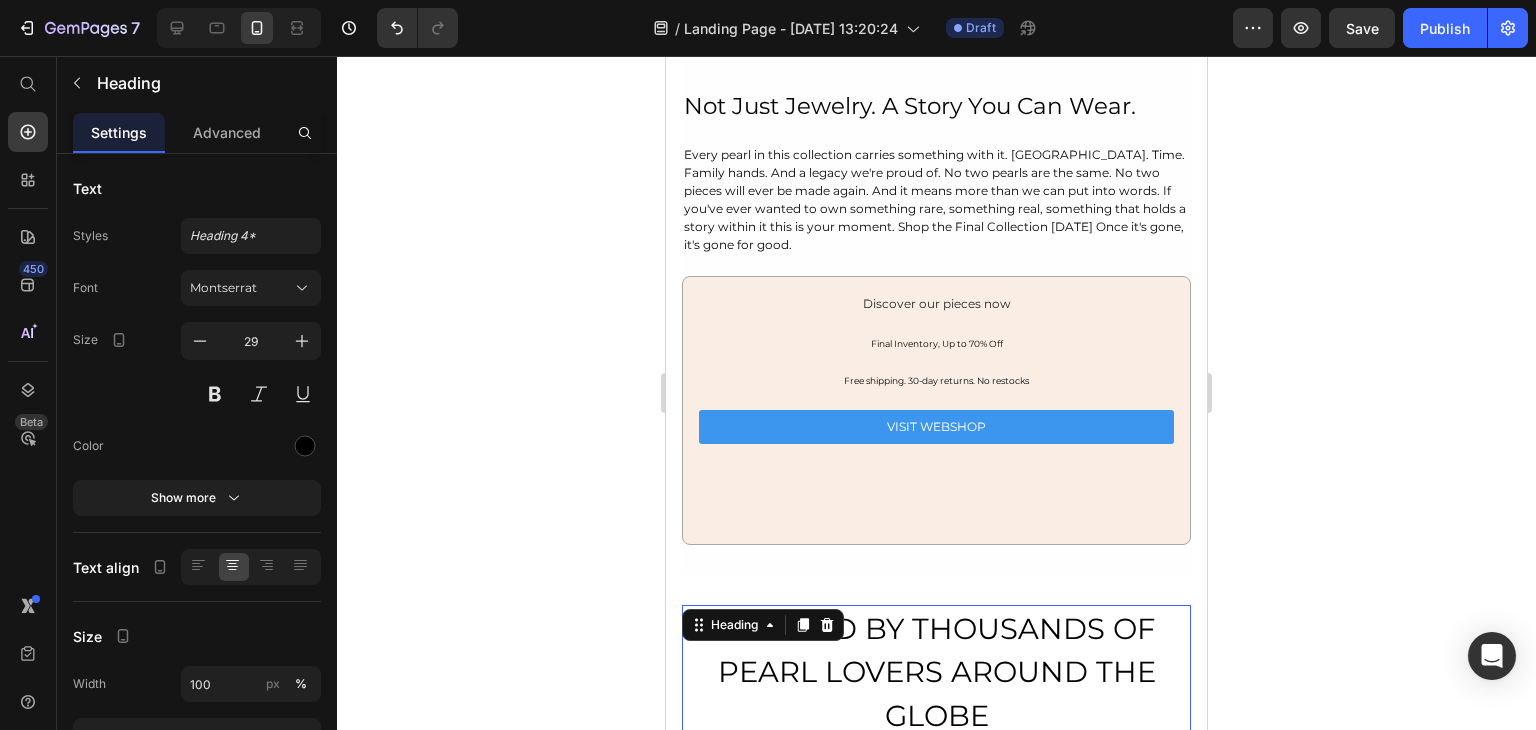 scroll, scrollTop: 3400, scrollLeft: 0, axis: vertical 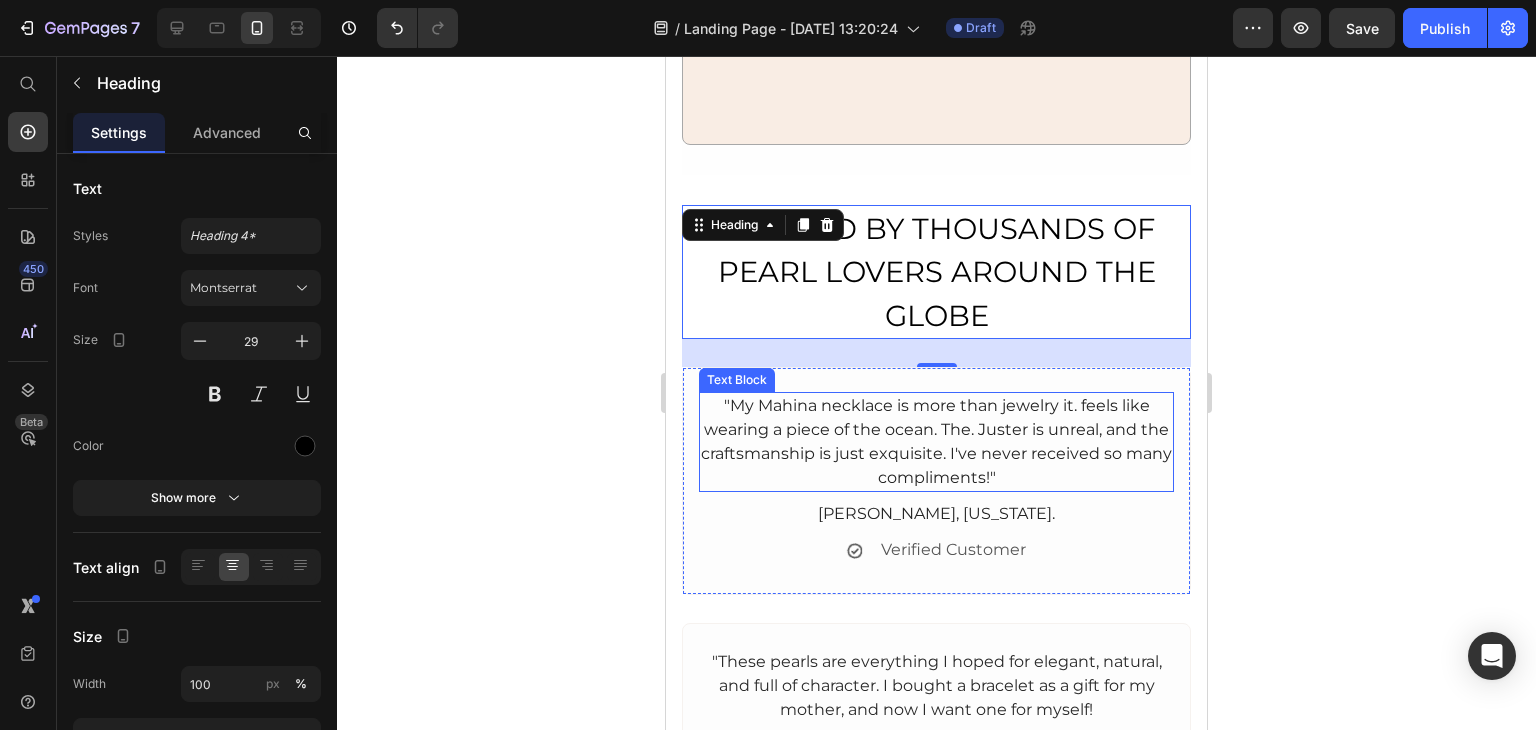 click on ""My Mahina necklace is more than jewelry it. feels like wearing a piece of the ocean. The. Juster is unreal, and the craftsmanship is just exquisite. I've never received so many compliments!"" at bounding box center [936, 442] 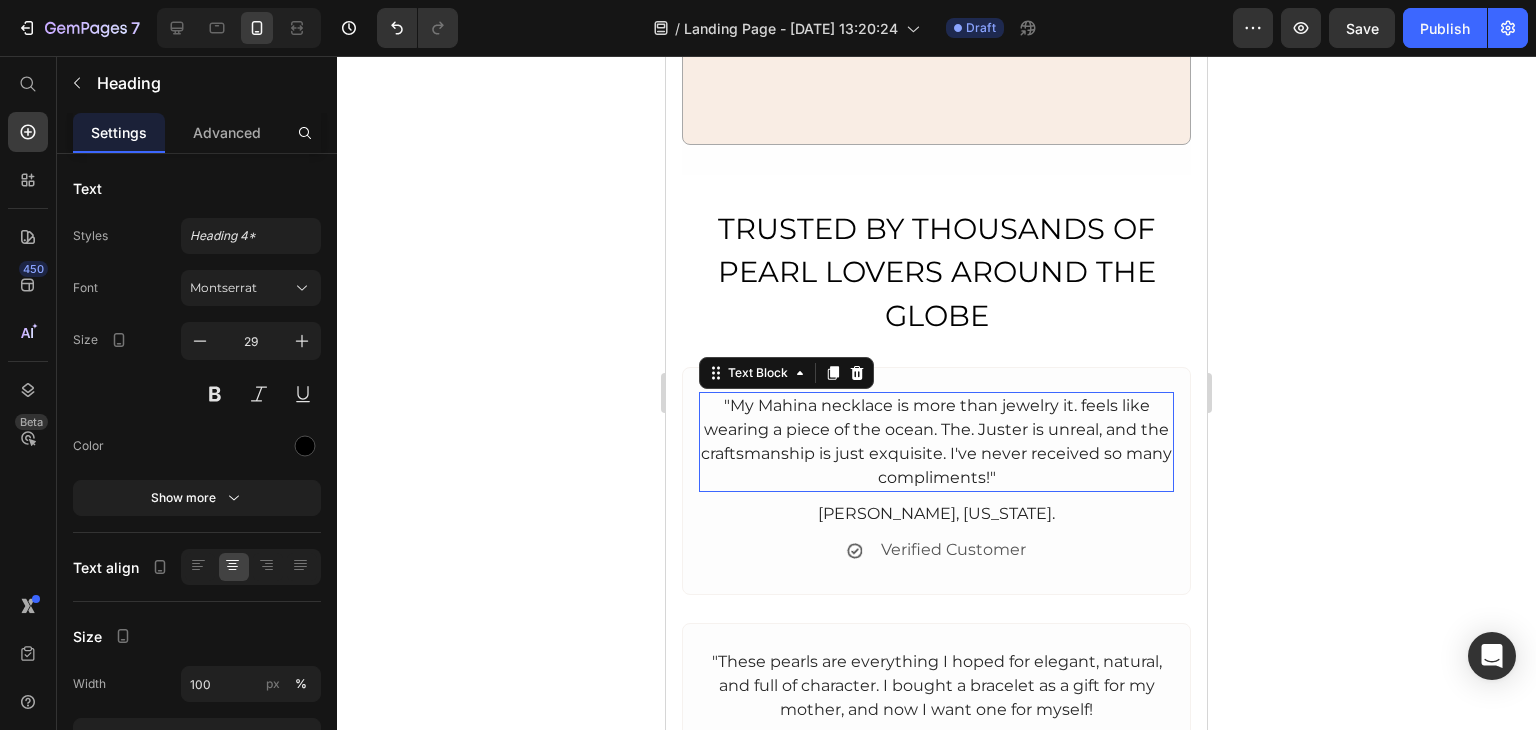 click on ""My Mahina necklace is more than jewelry it. feels like wearing a piece of the ocean. The. Juster is unreal, and the craftsmanship is just exquisite. I've never received so many compliments!"" at bounding box center (936, 442) 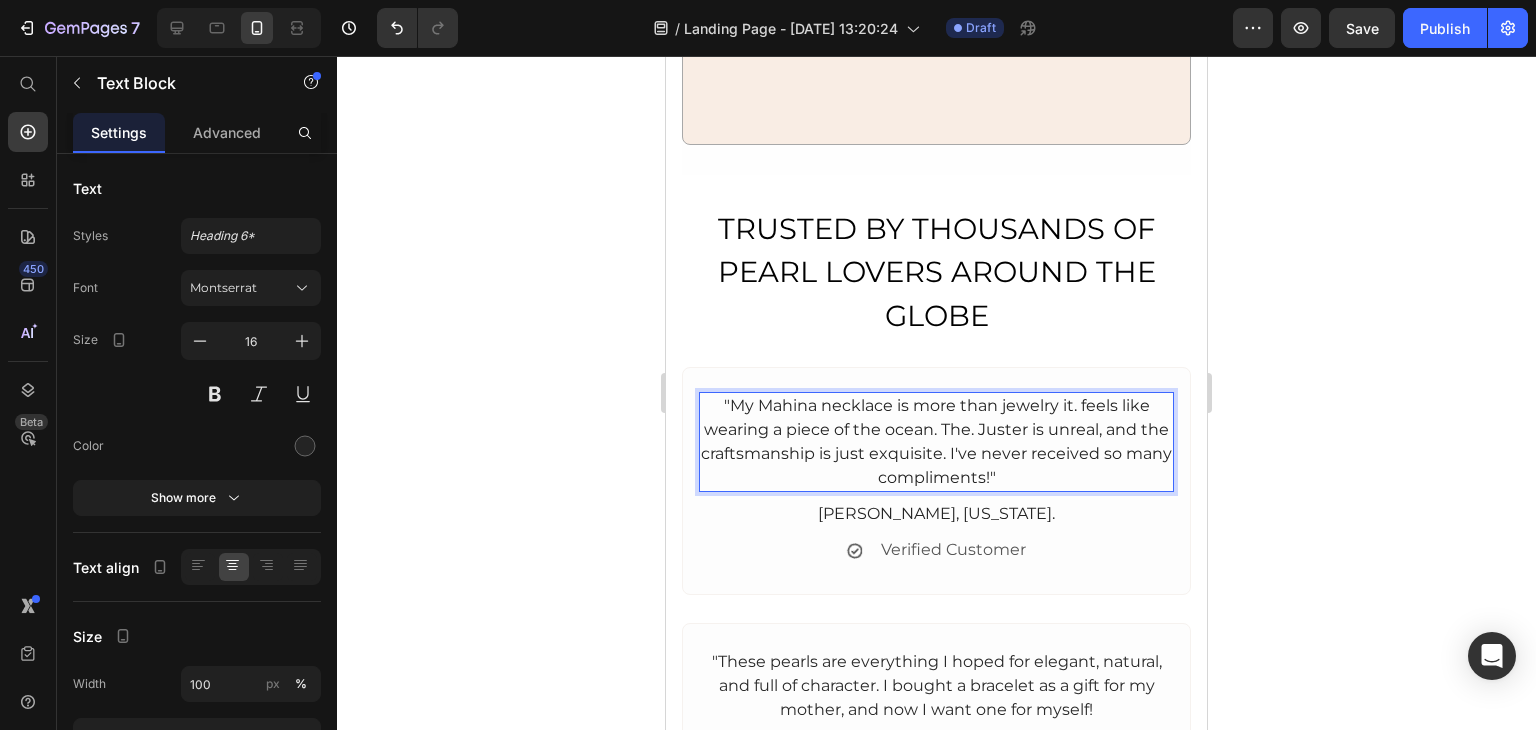 click on ""My Mahina necklace is more than jewelry it. feels like wearing a piece of the ocean. The. Juster is unreal, and the craftsmanship is just exquisite. I've never received so many compliments!"" at bounding box center (936, 442) 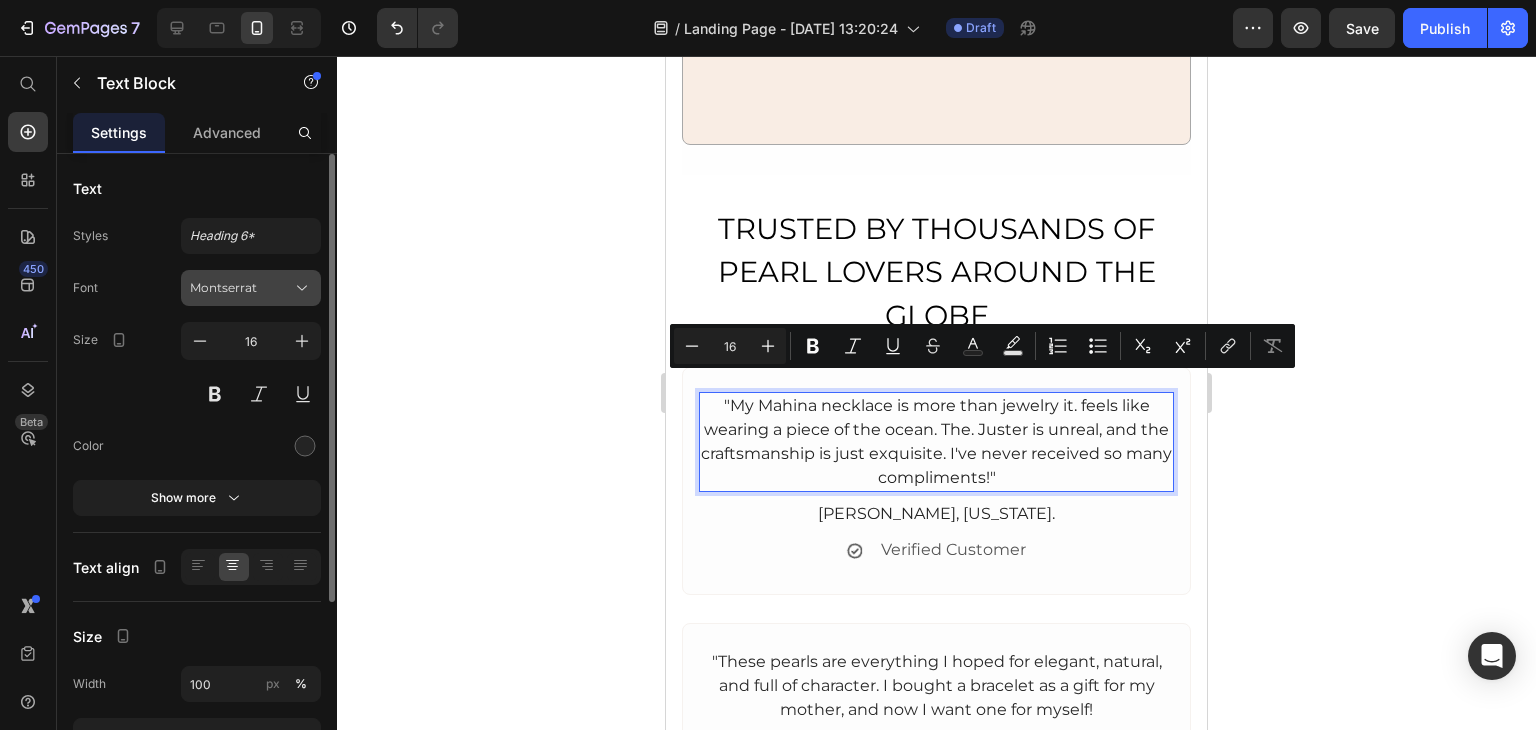 click on "Montserrat" at bounding box center (241, 288) 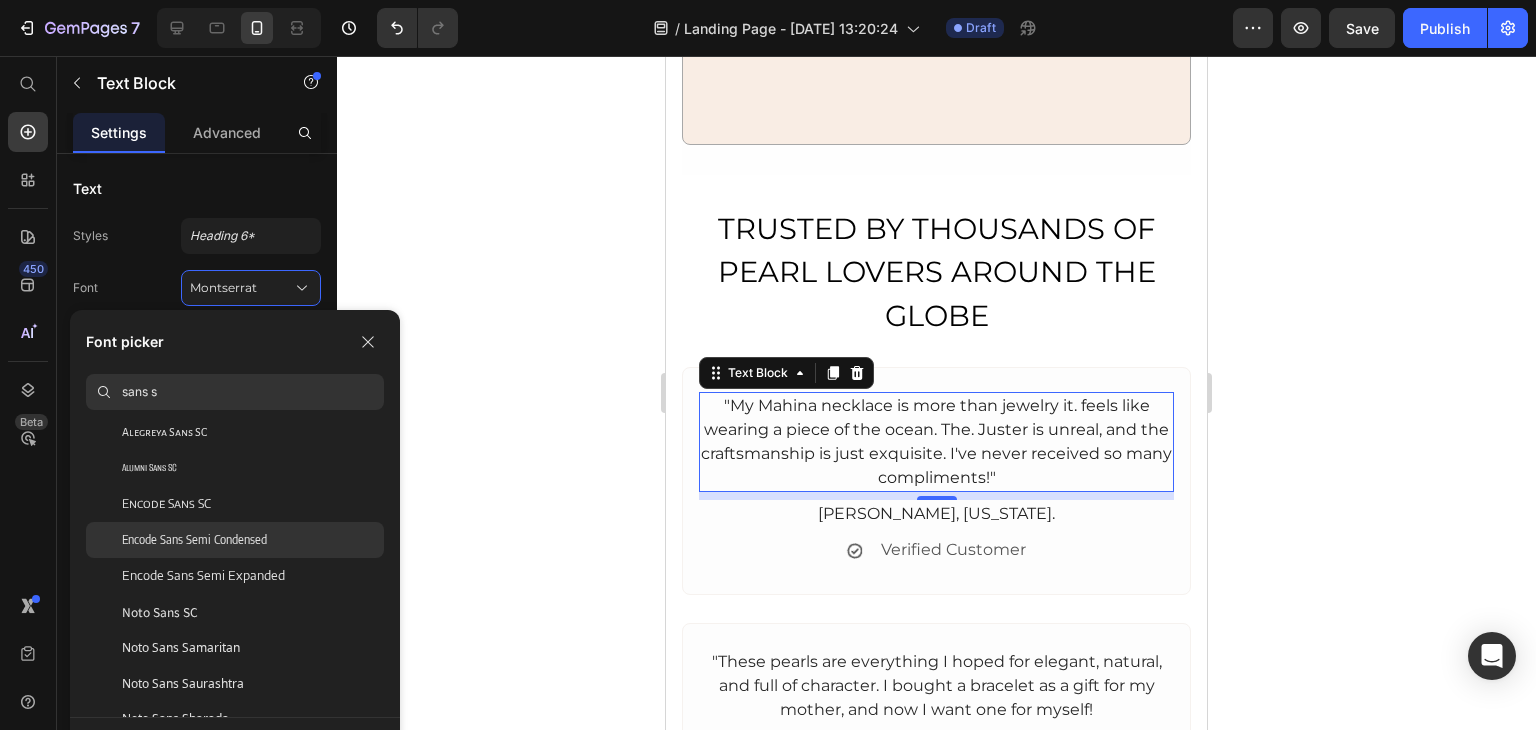 scroll, scrollTop: 0, scrollLeft: 0, axis: both 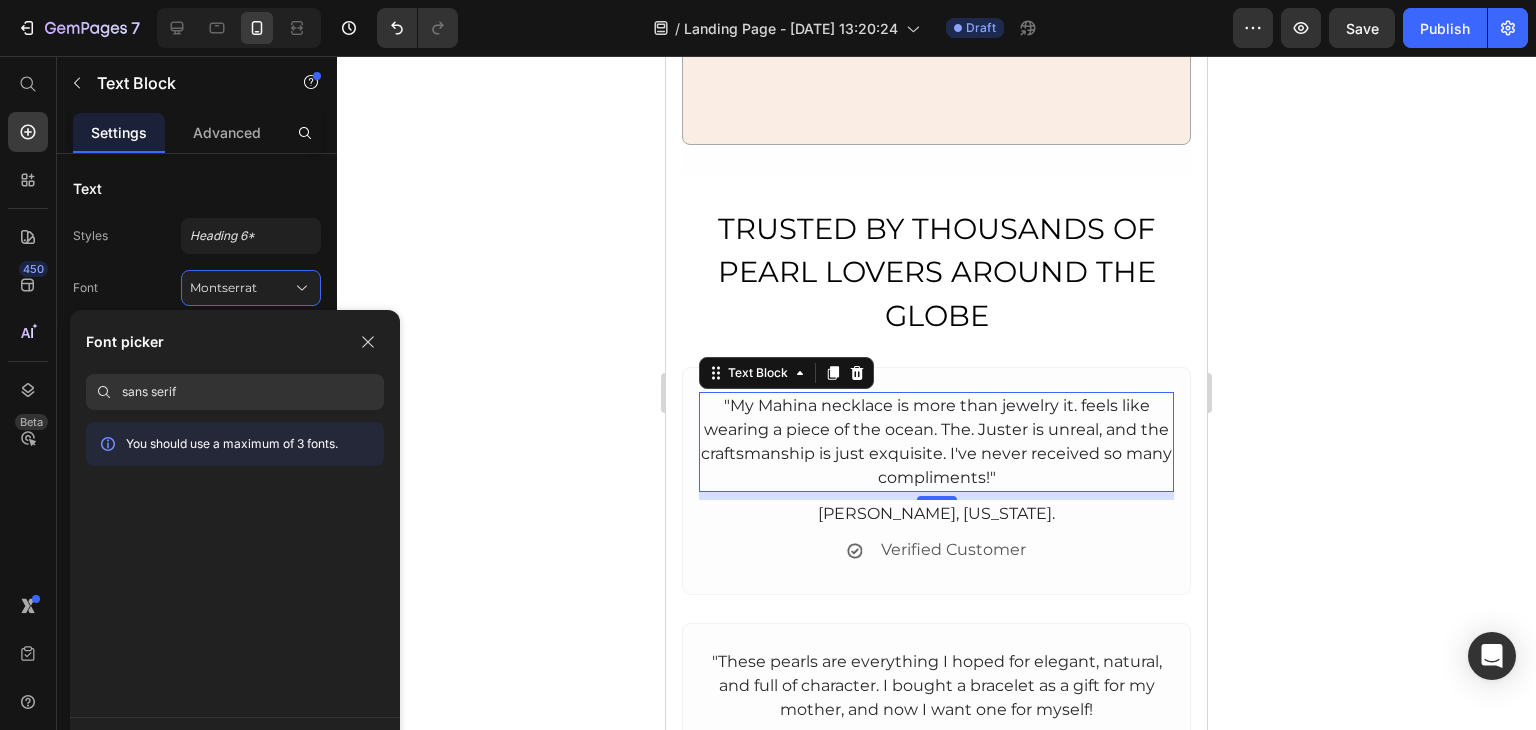 click on "sans serif" at bounding box center (253, 392) 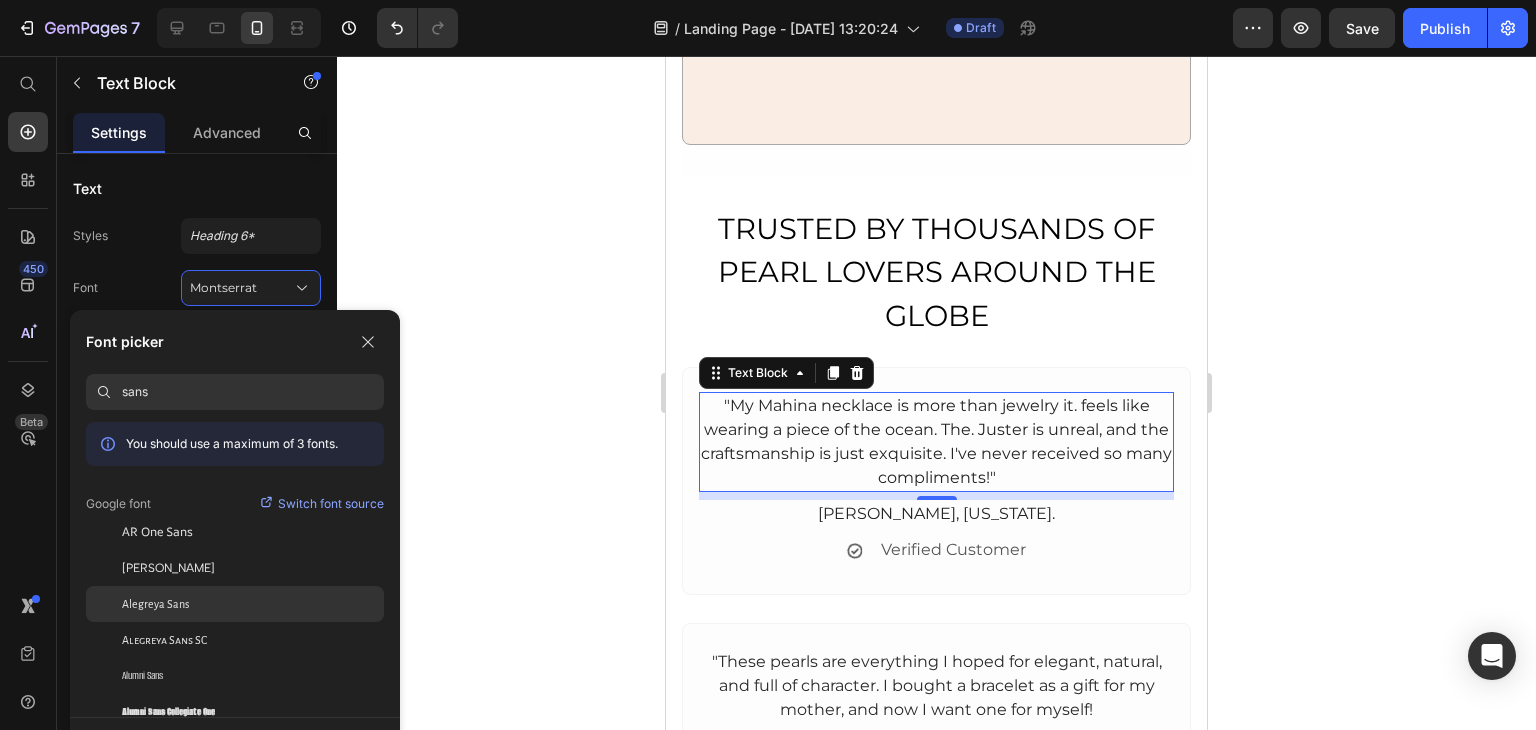 click on "Alegreya Sans" at bounding box center (155, 604) 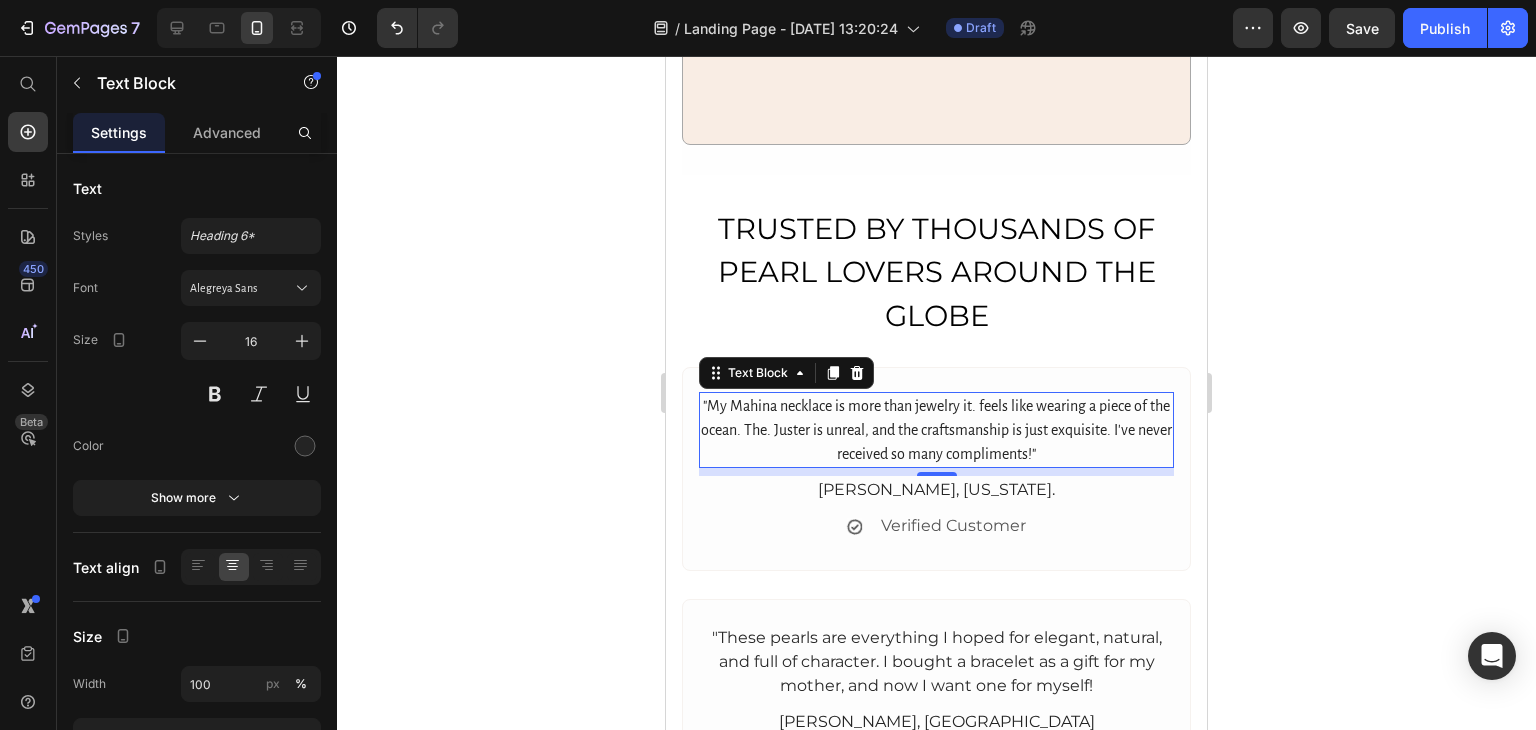 type on "sans serif" 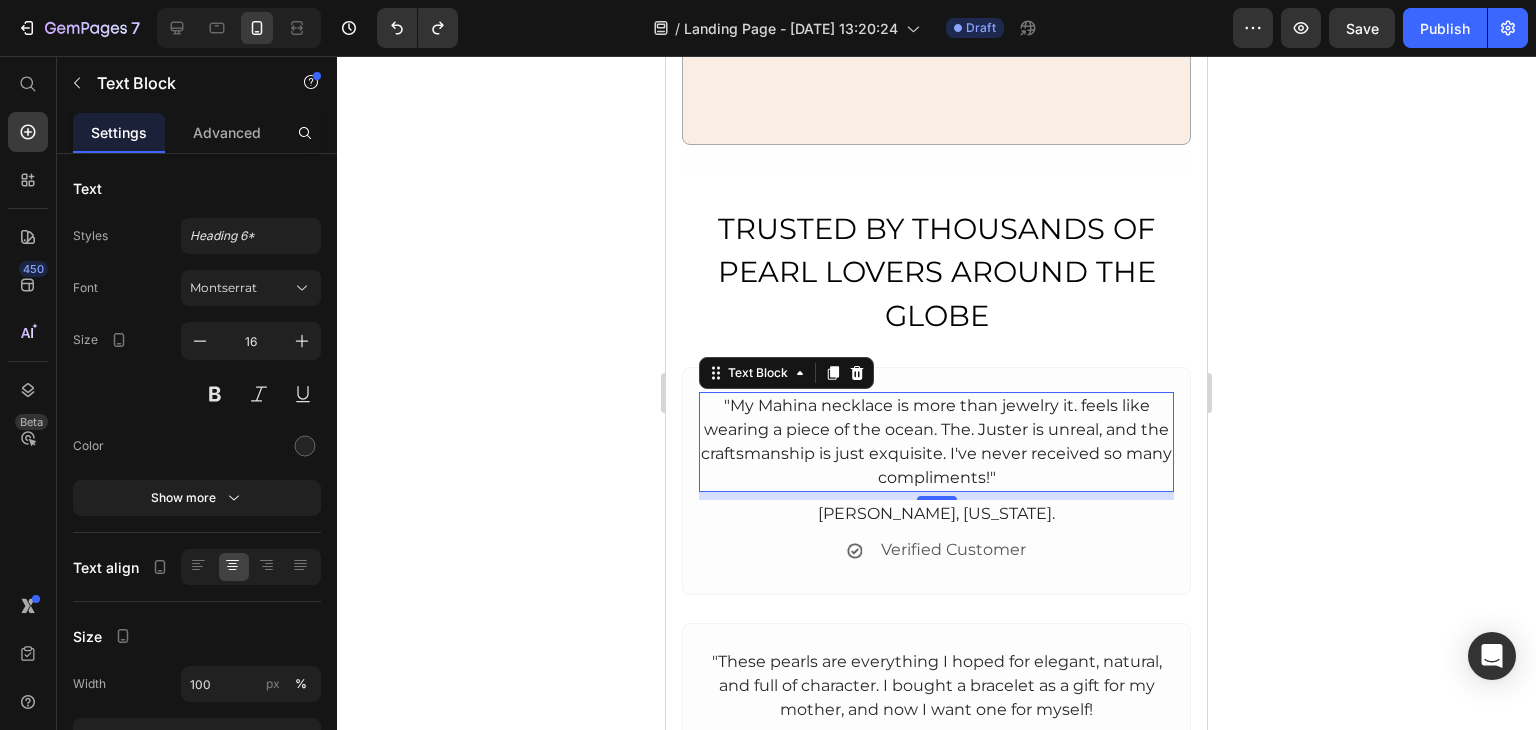 click 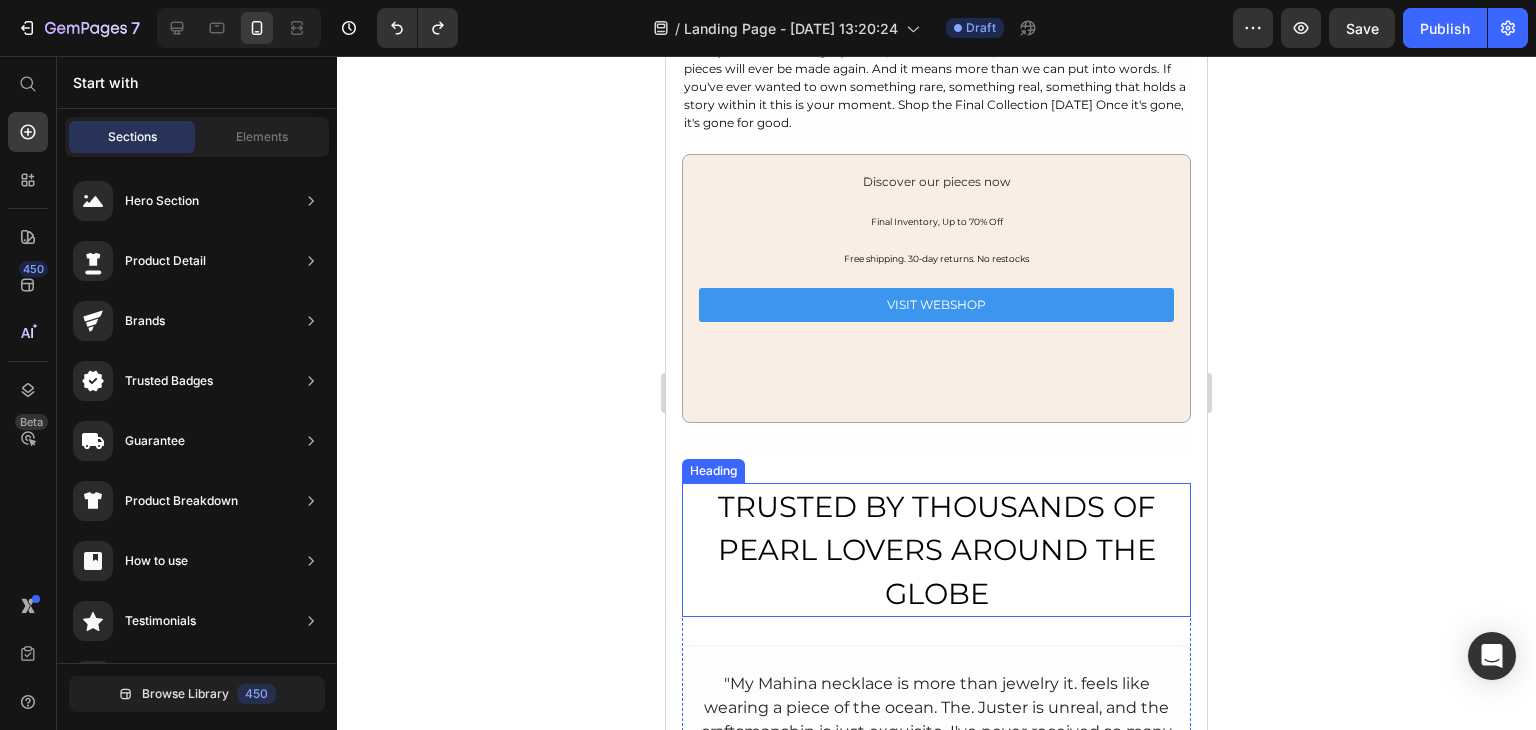 scroll, scrollTop: 3100, scrollLeft: 0, axis: vertical 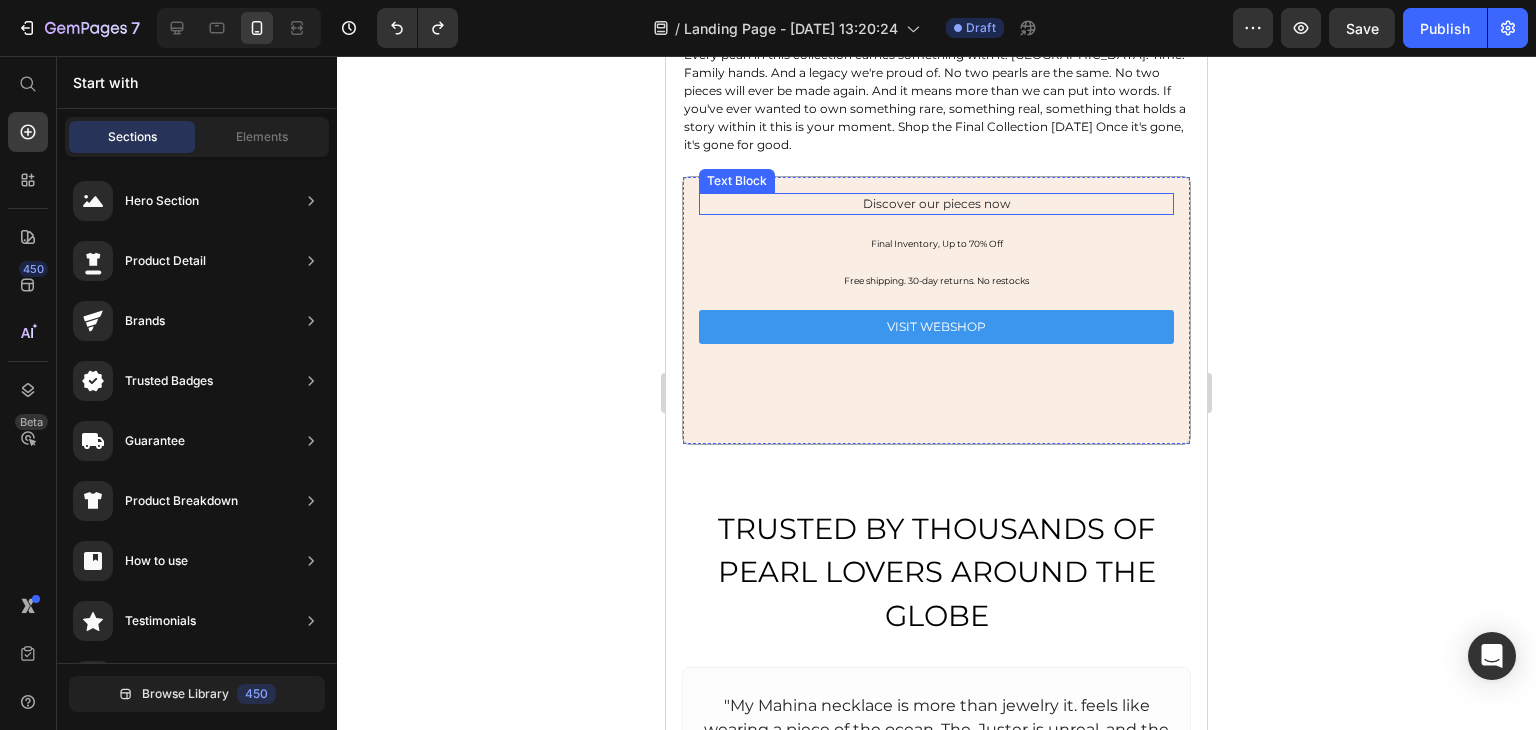 click on "Discover our pieces now" at bounding box center [936, 204] 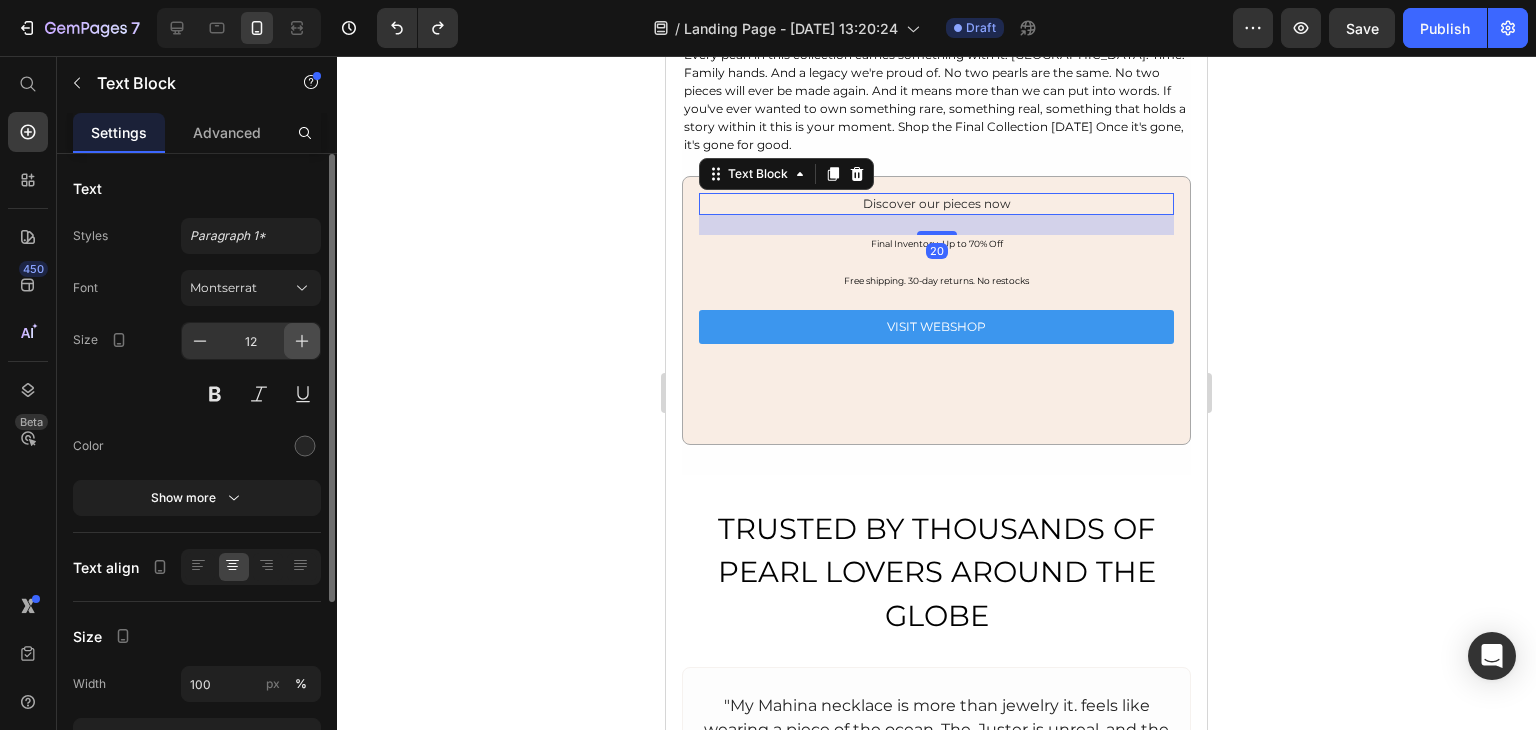 click 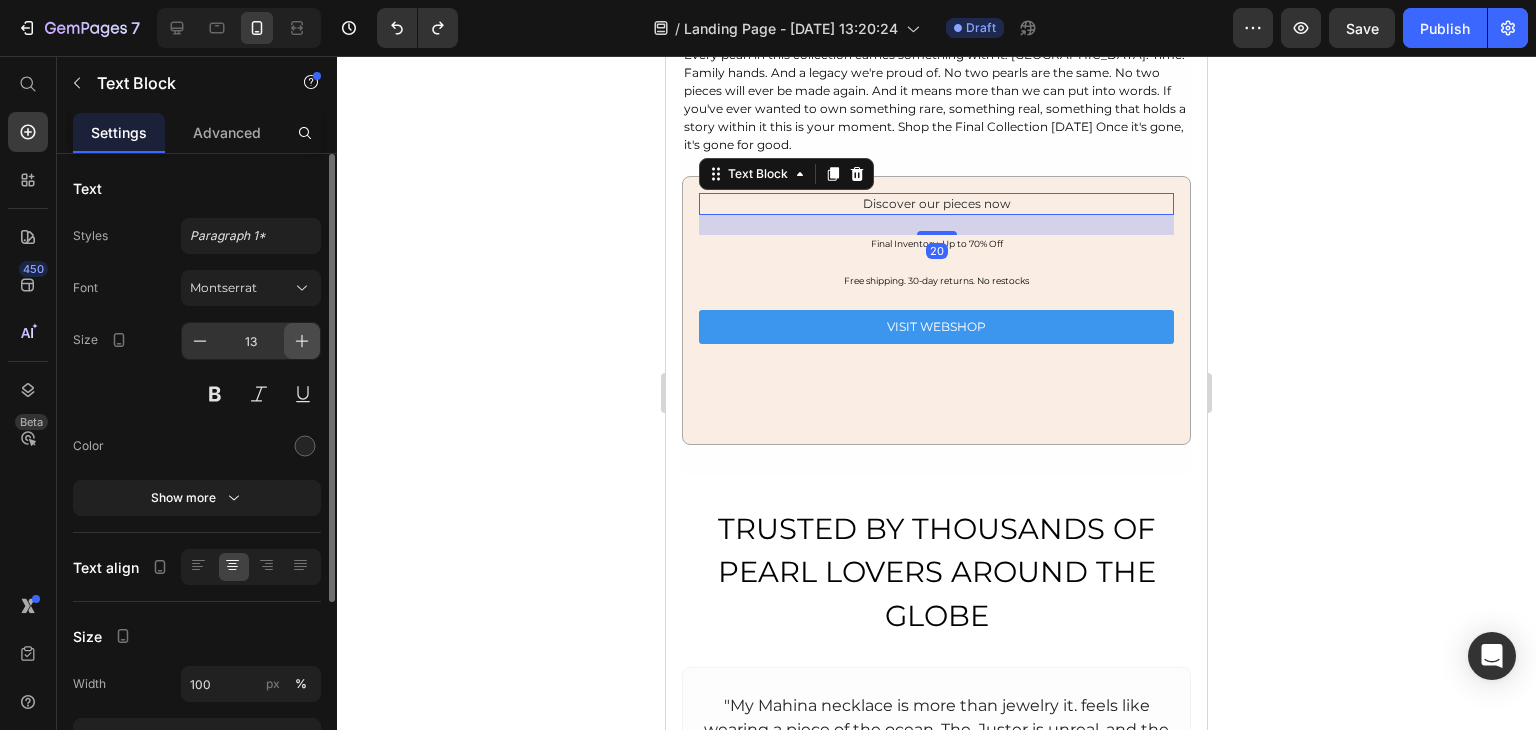 click 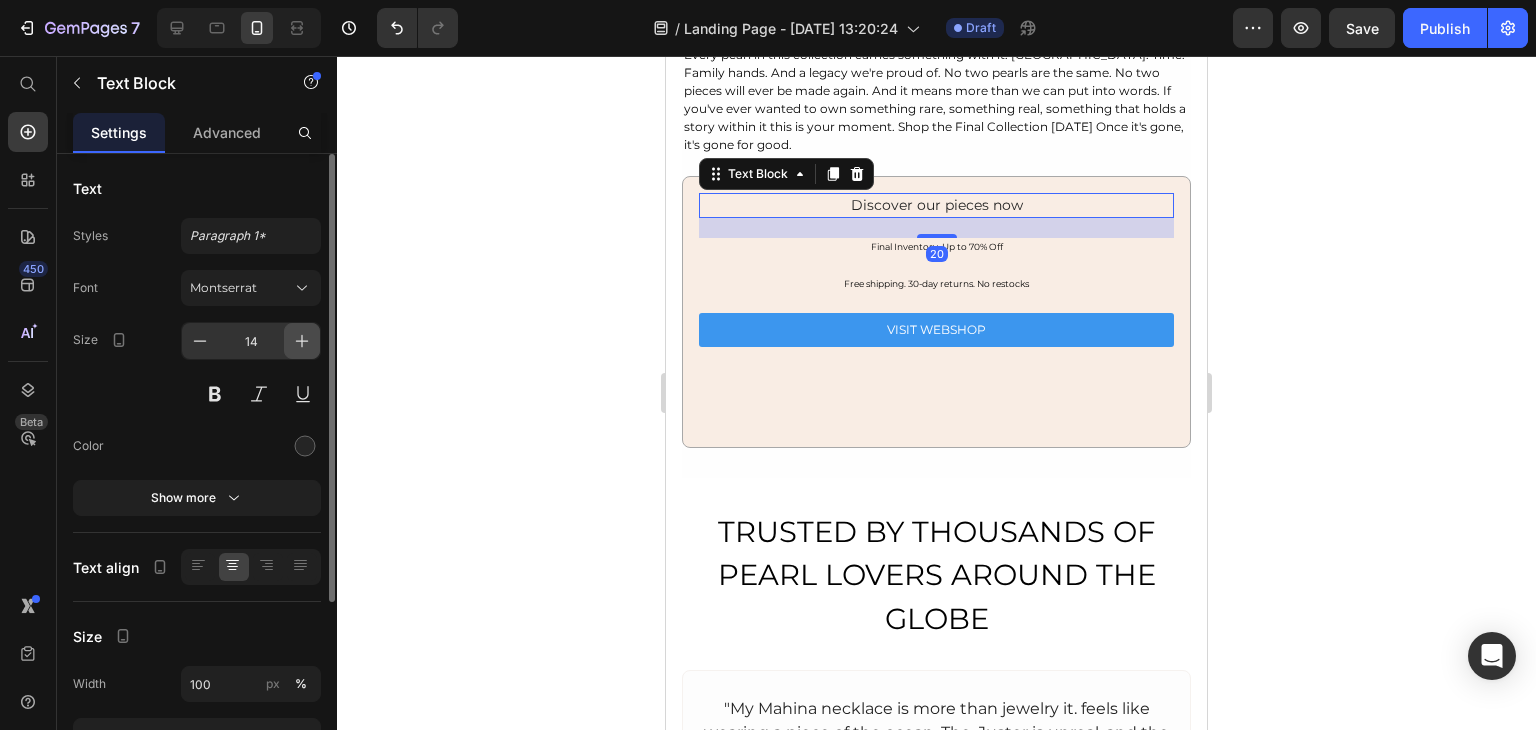 click 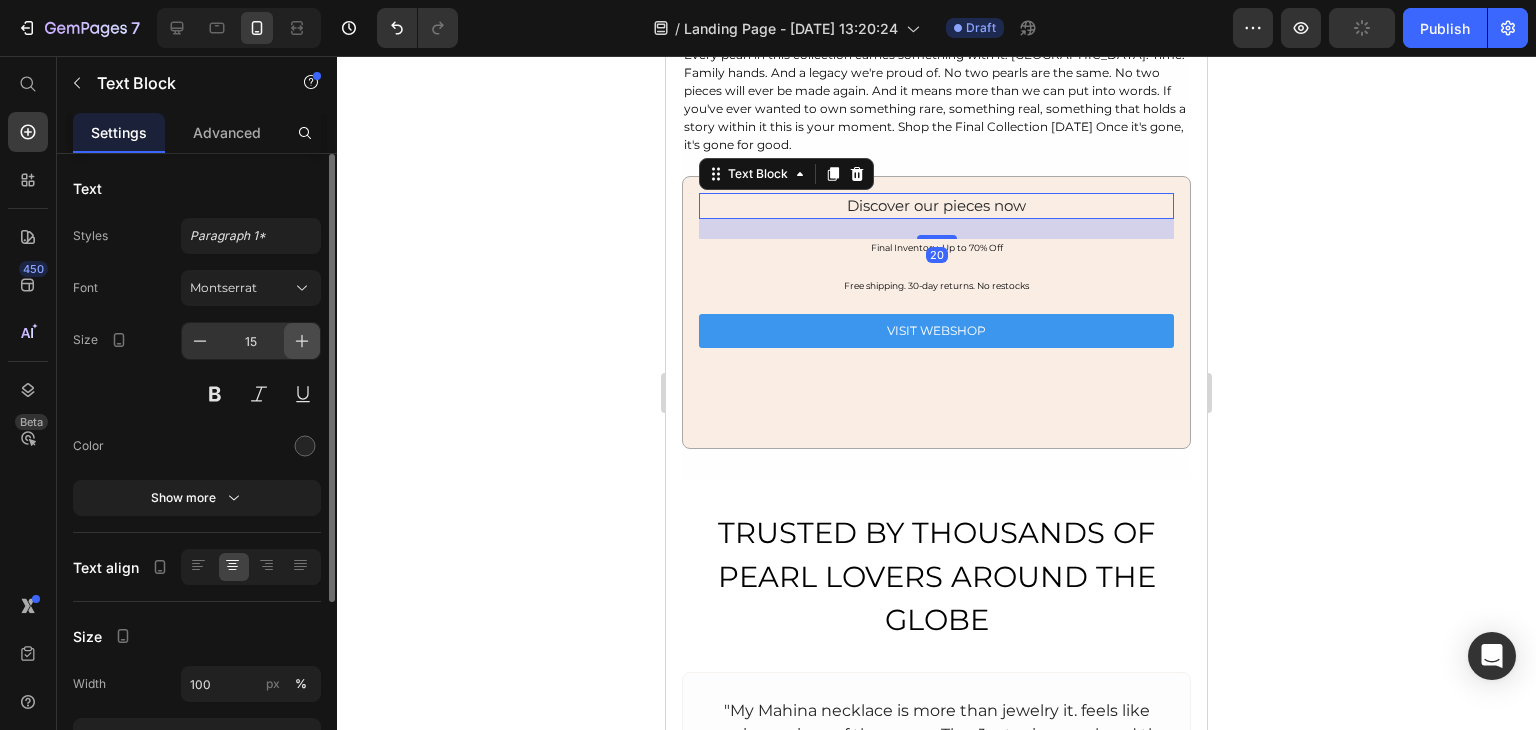 click 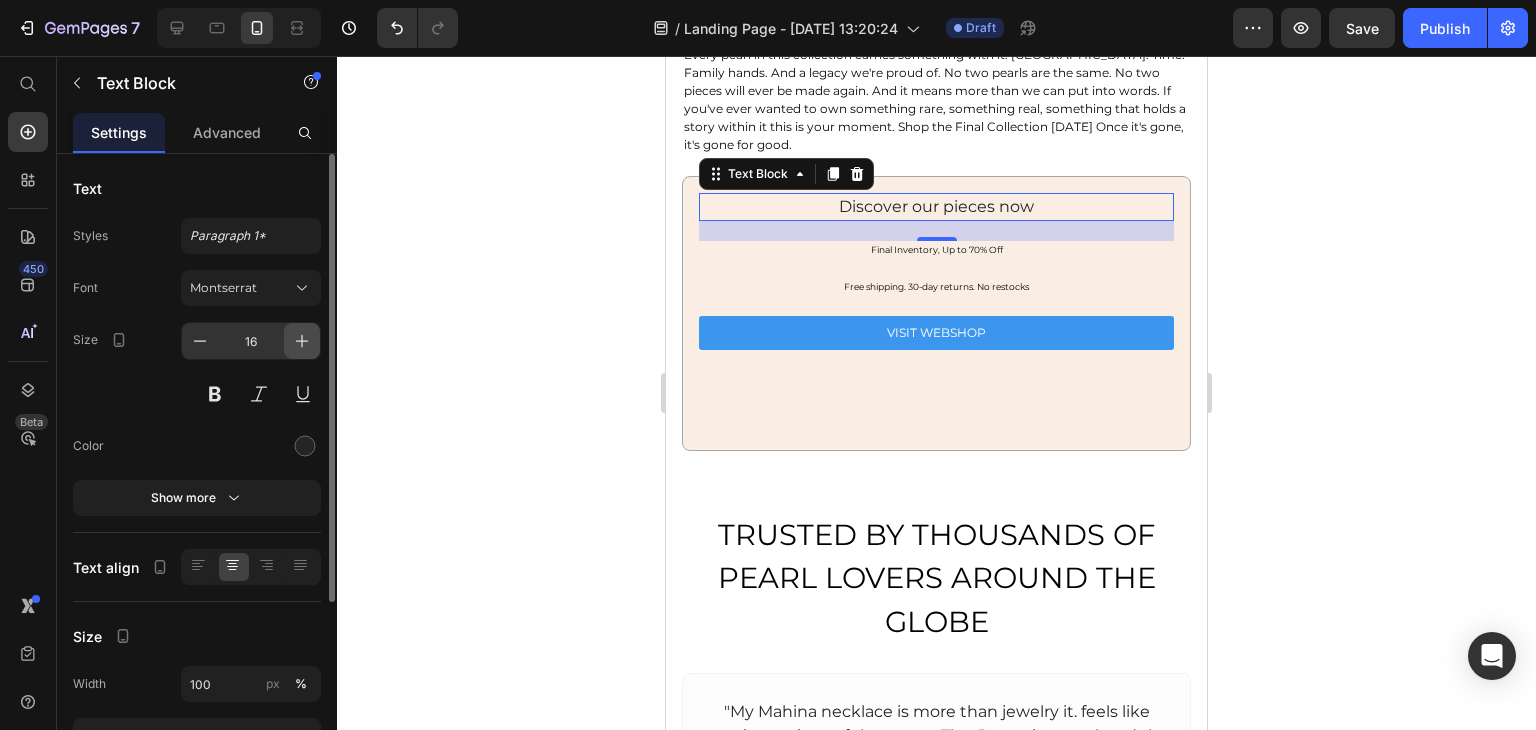 click 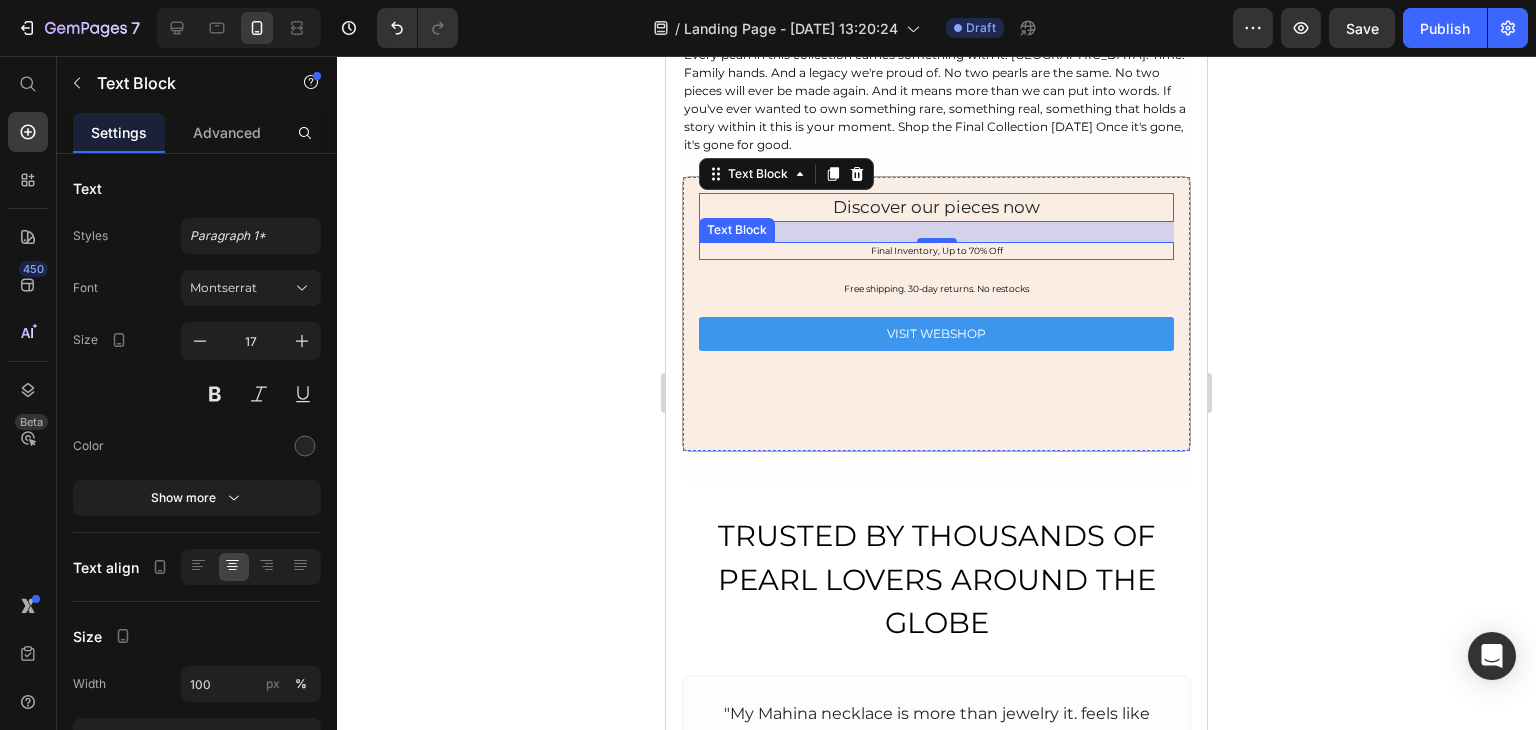 click on "Final Inventory, Up to 70% Off" at bounding box center [936, 251] 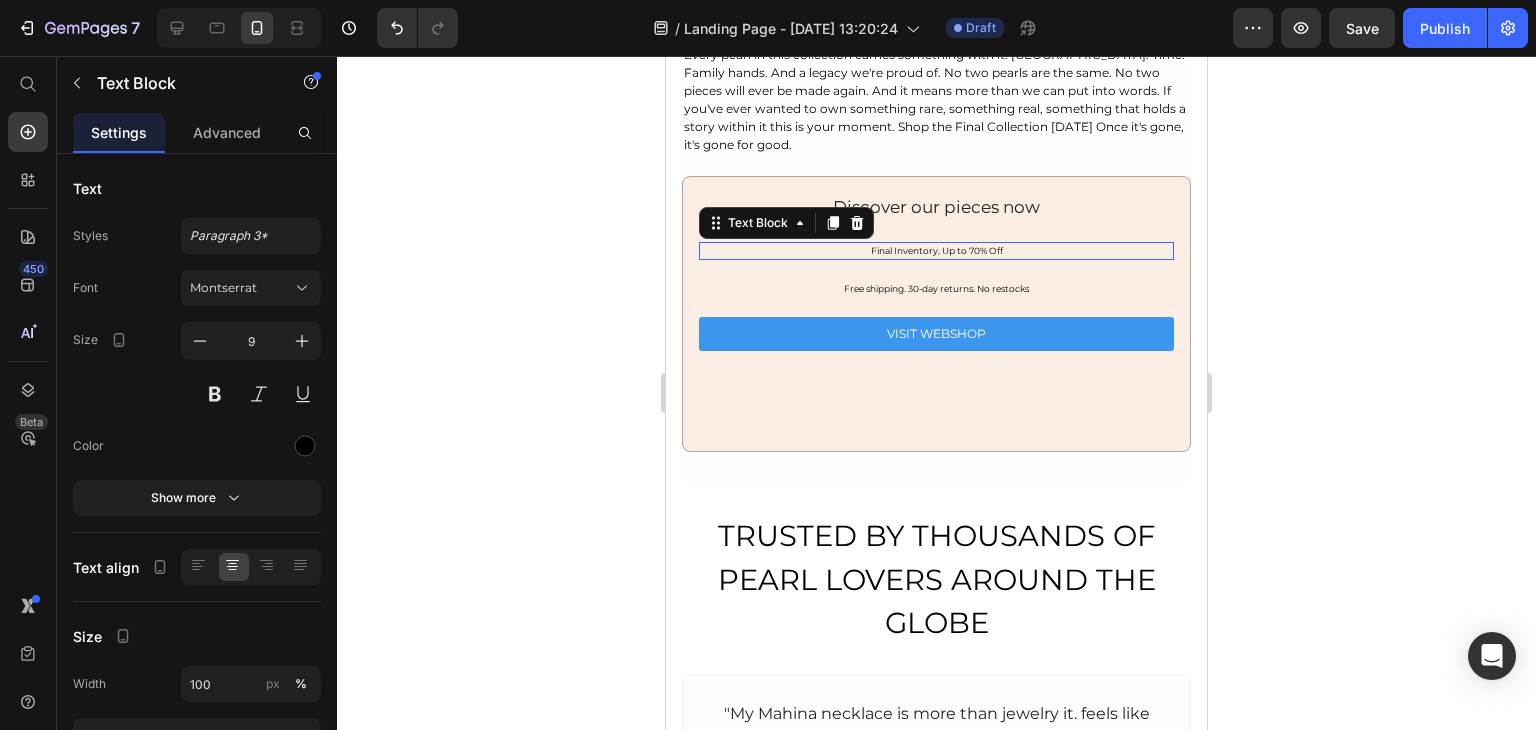 click on "Final Inventory, Up to 70% Off" at bounding box center (936, 251) 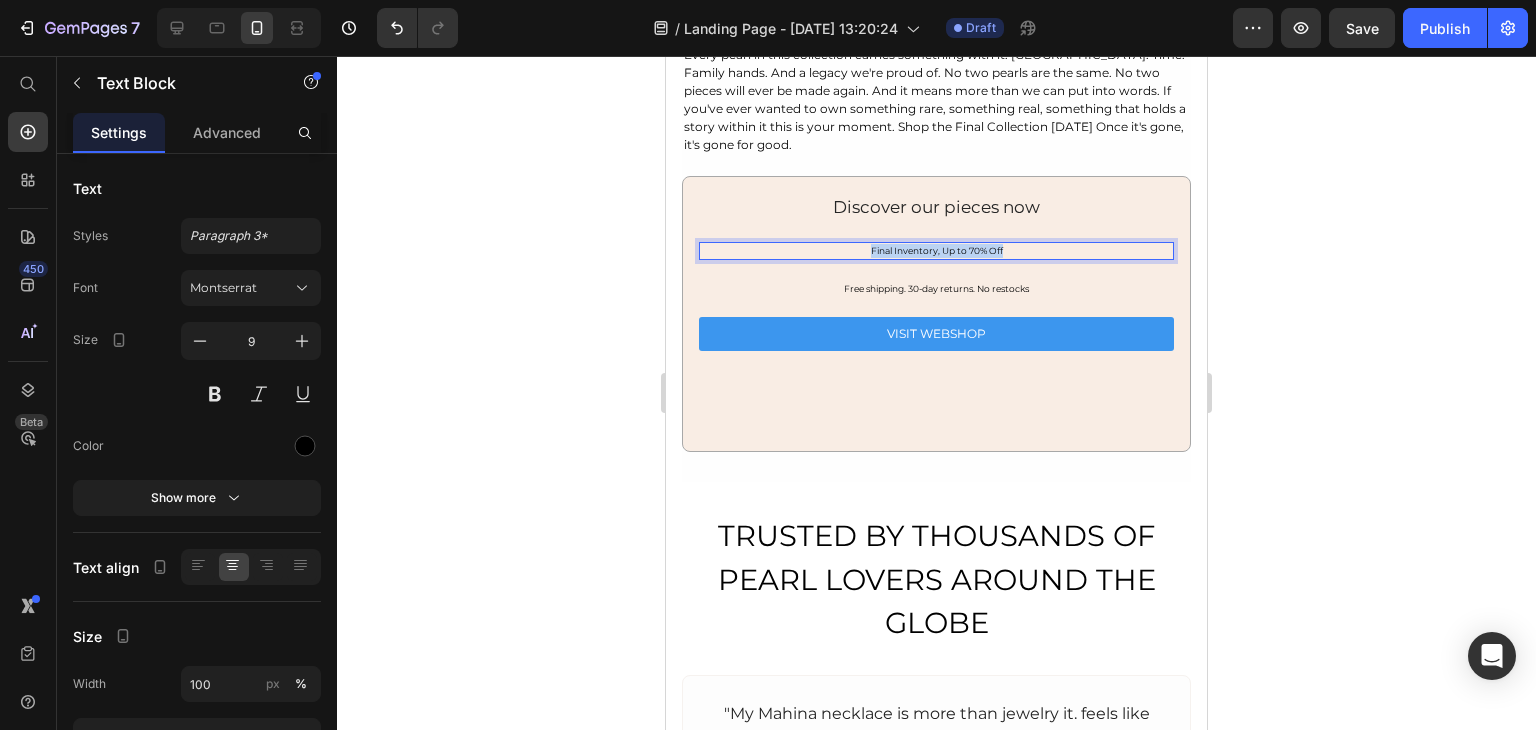 click on "Final Inventory, Up to 70% Off" at bounding box center (936, 251) 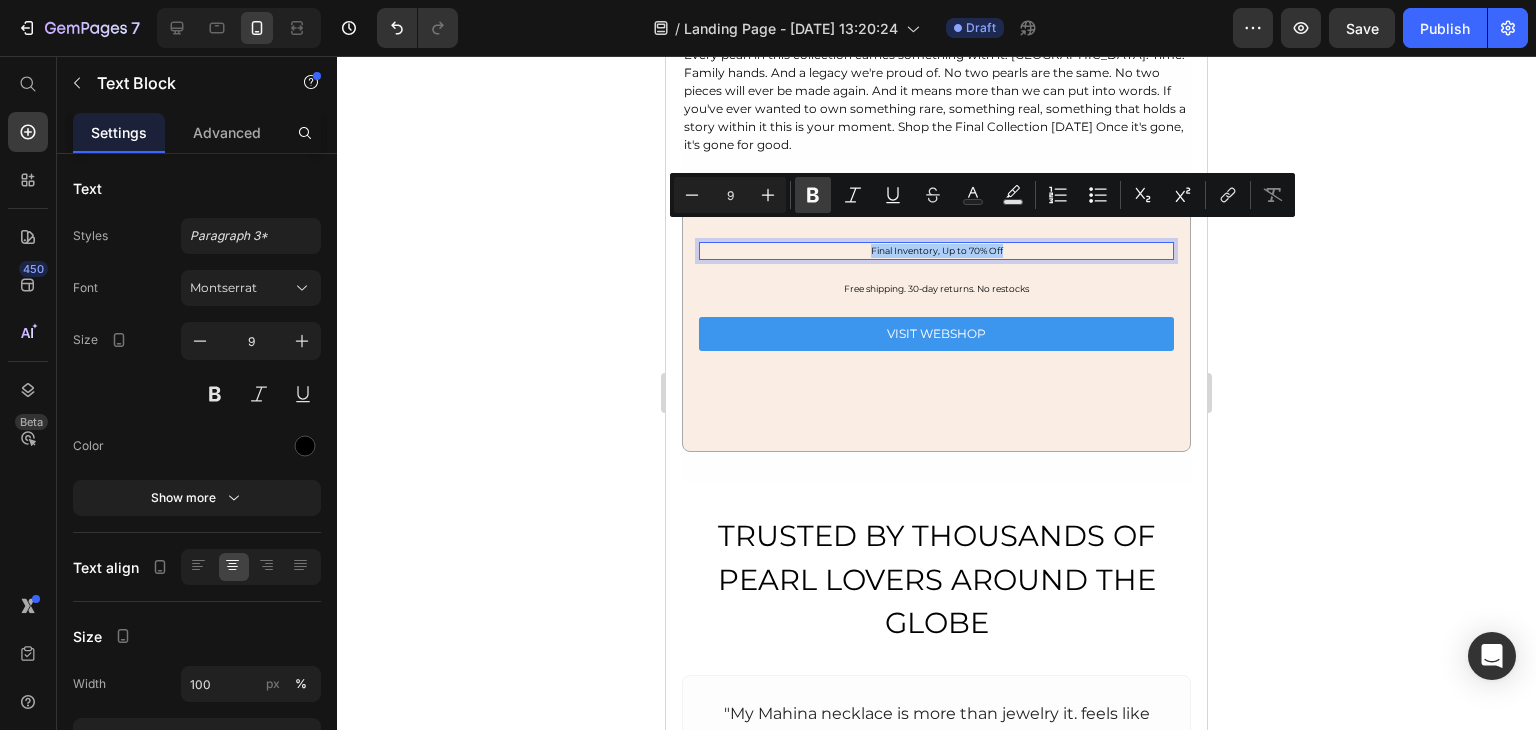 click 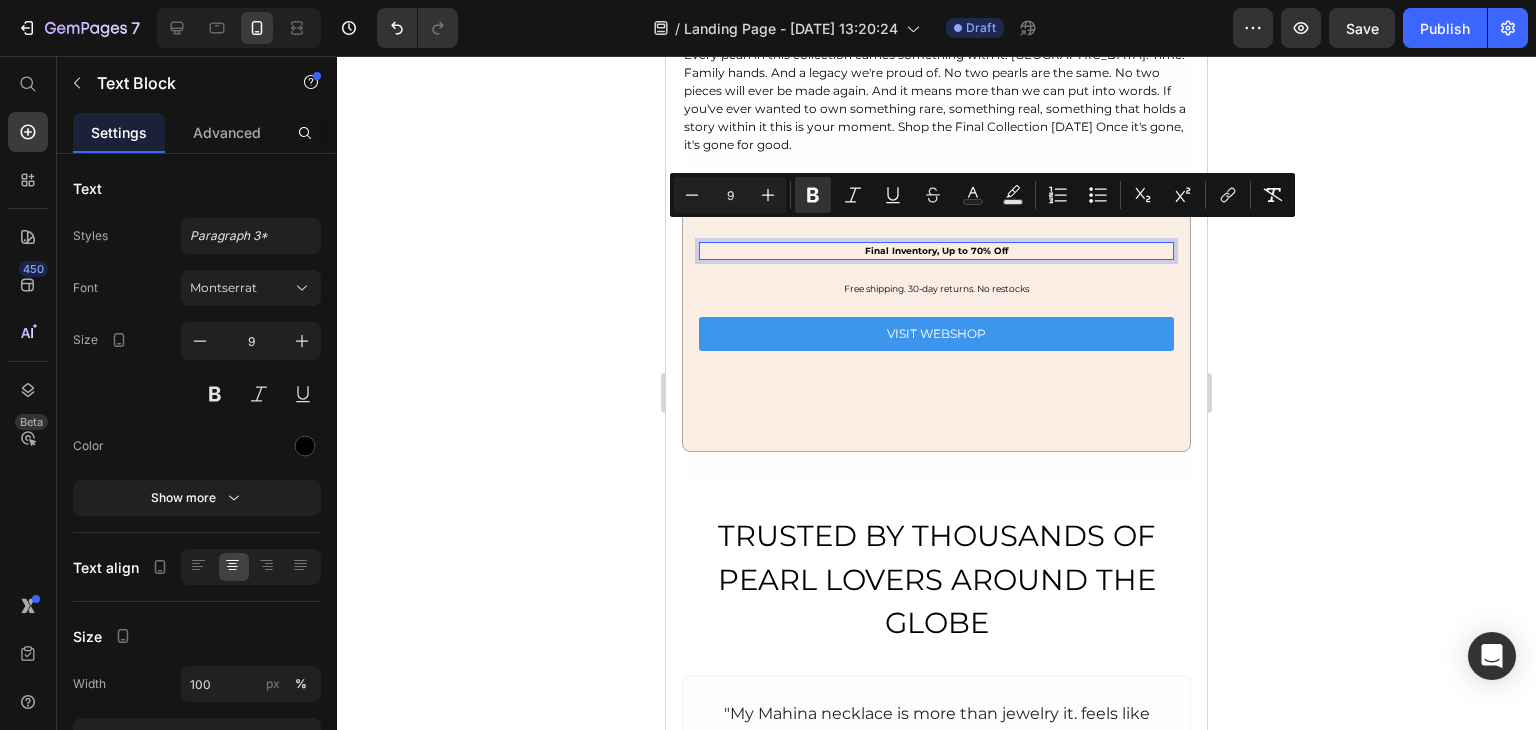 click 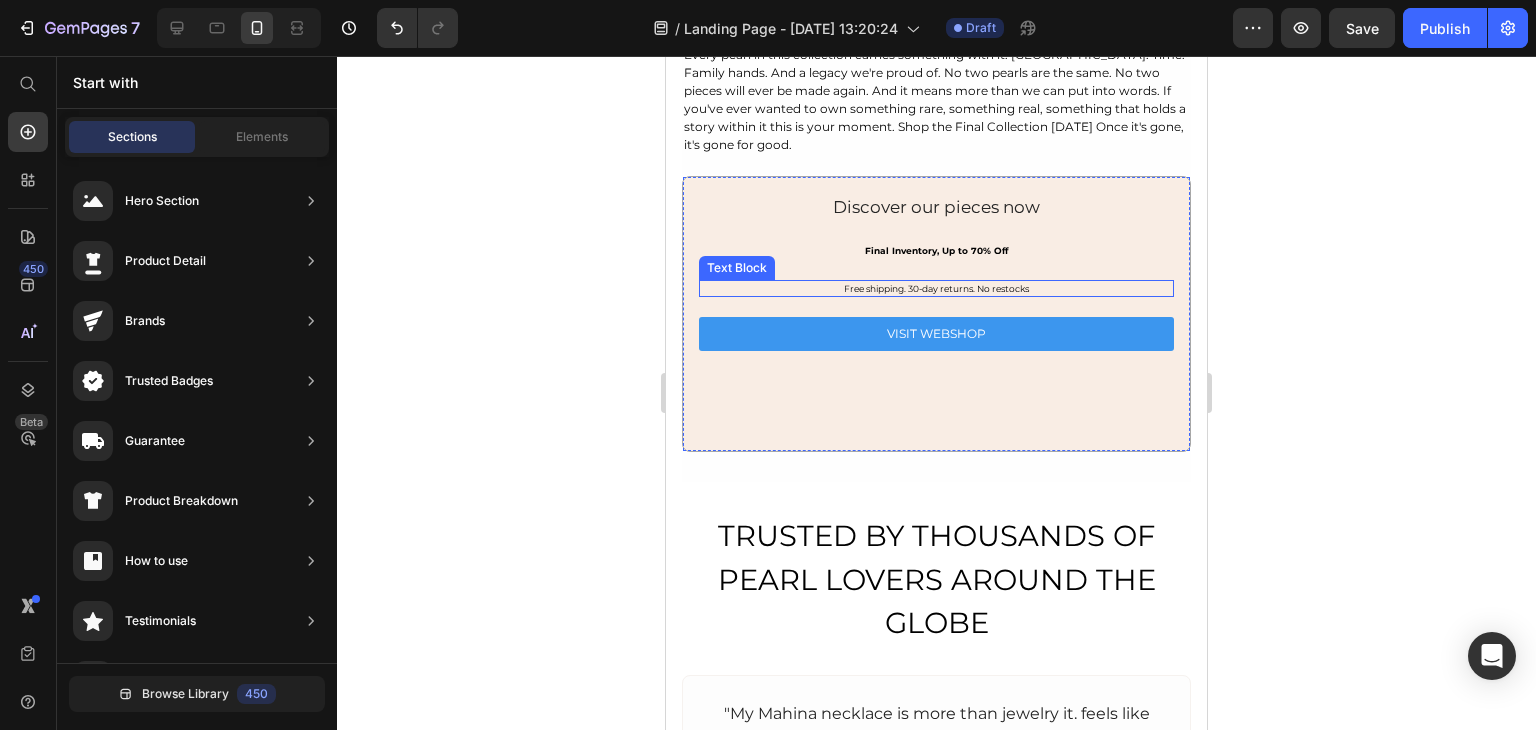 click on "Free shipping. 30-day returns. No restocks" at bounding box center (936, 289) 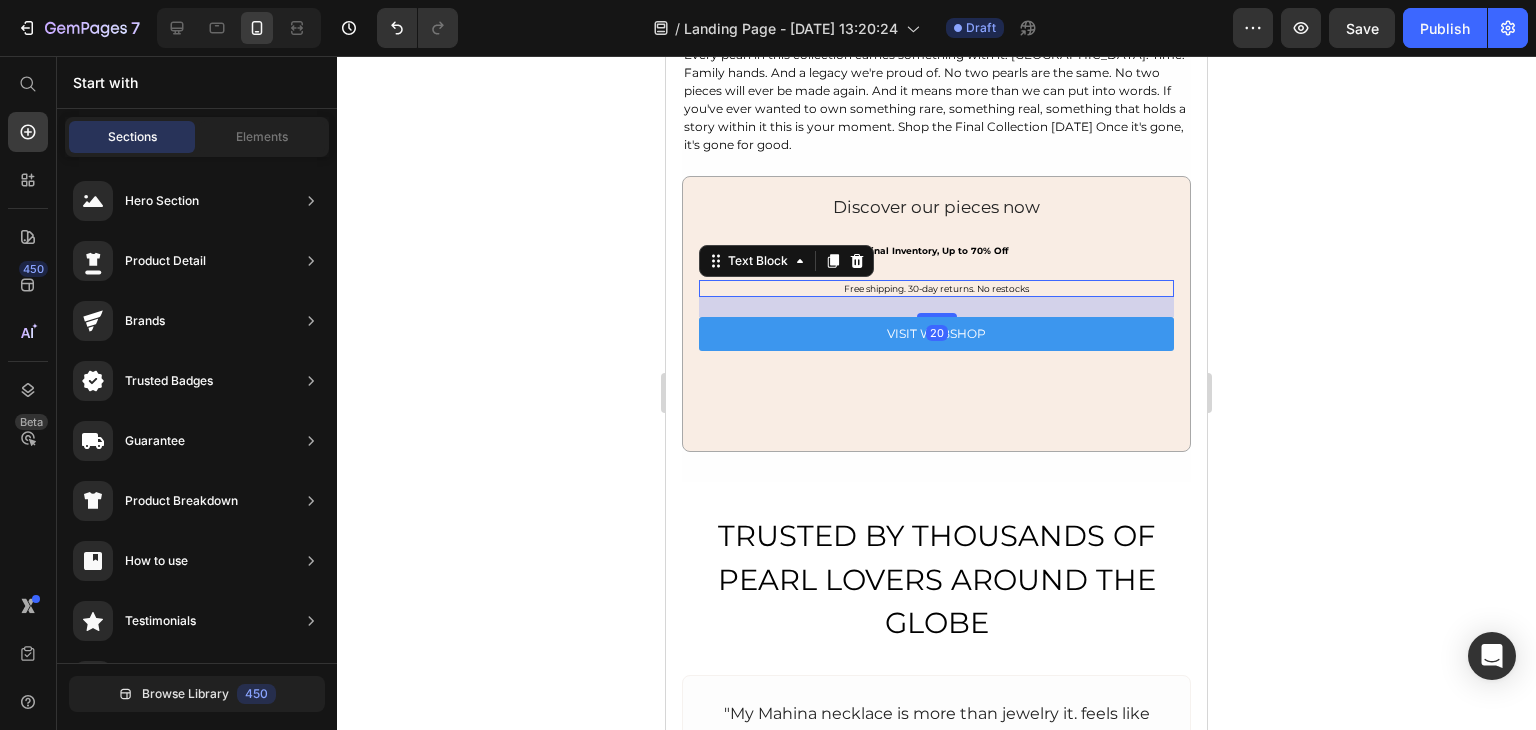 click on "Free shipping. 30-day returns. No restocks" at bounding box center (936, 289) 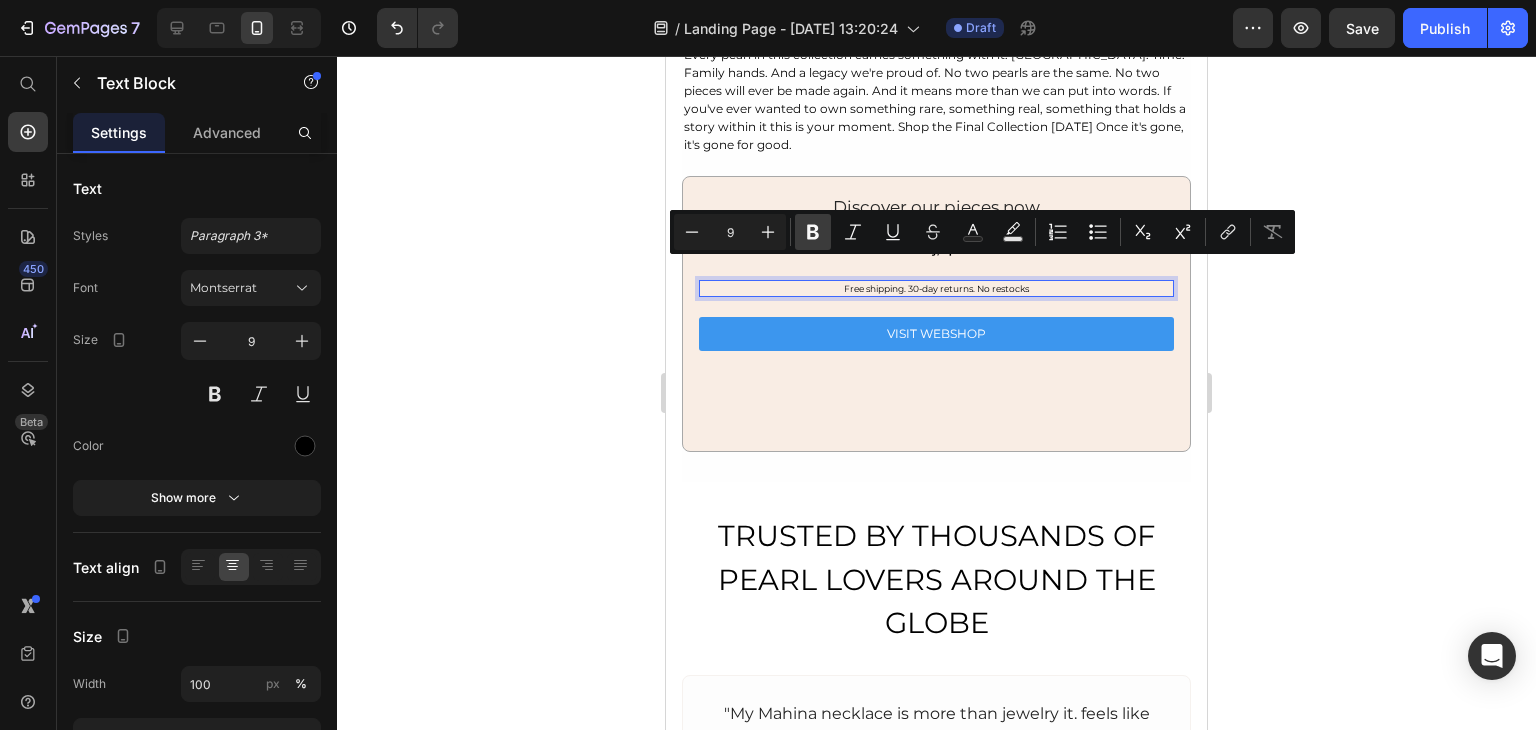 click 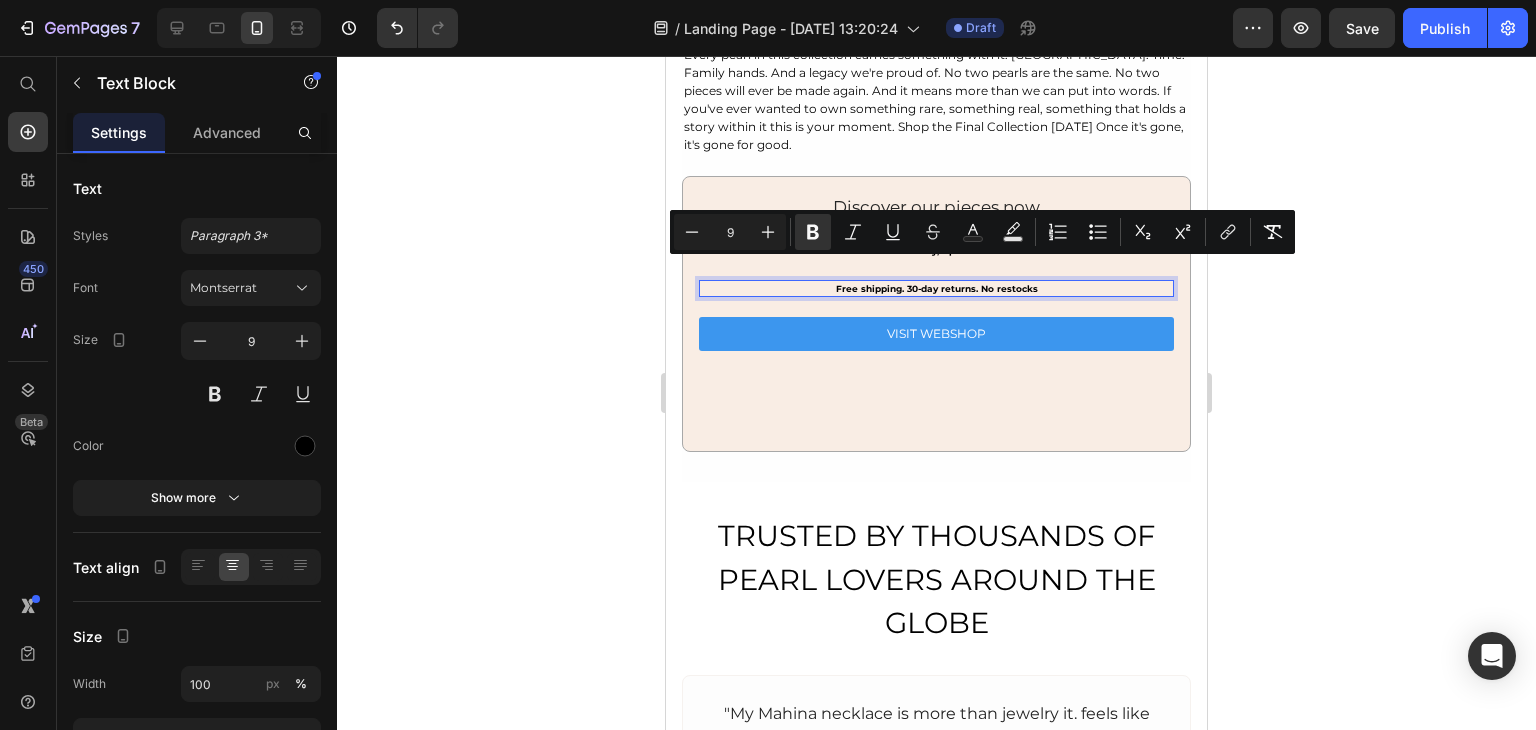drag, startPoint x: 1449, startPoint y: 489, endPoint x: 1422, endPoint y: 482, distance: 27.89265 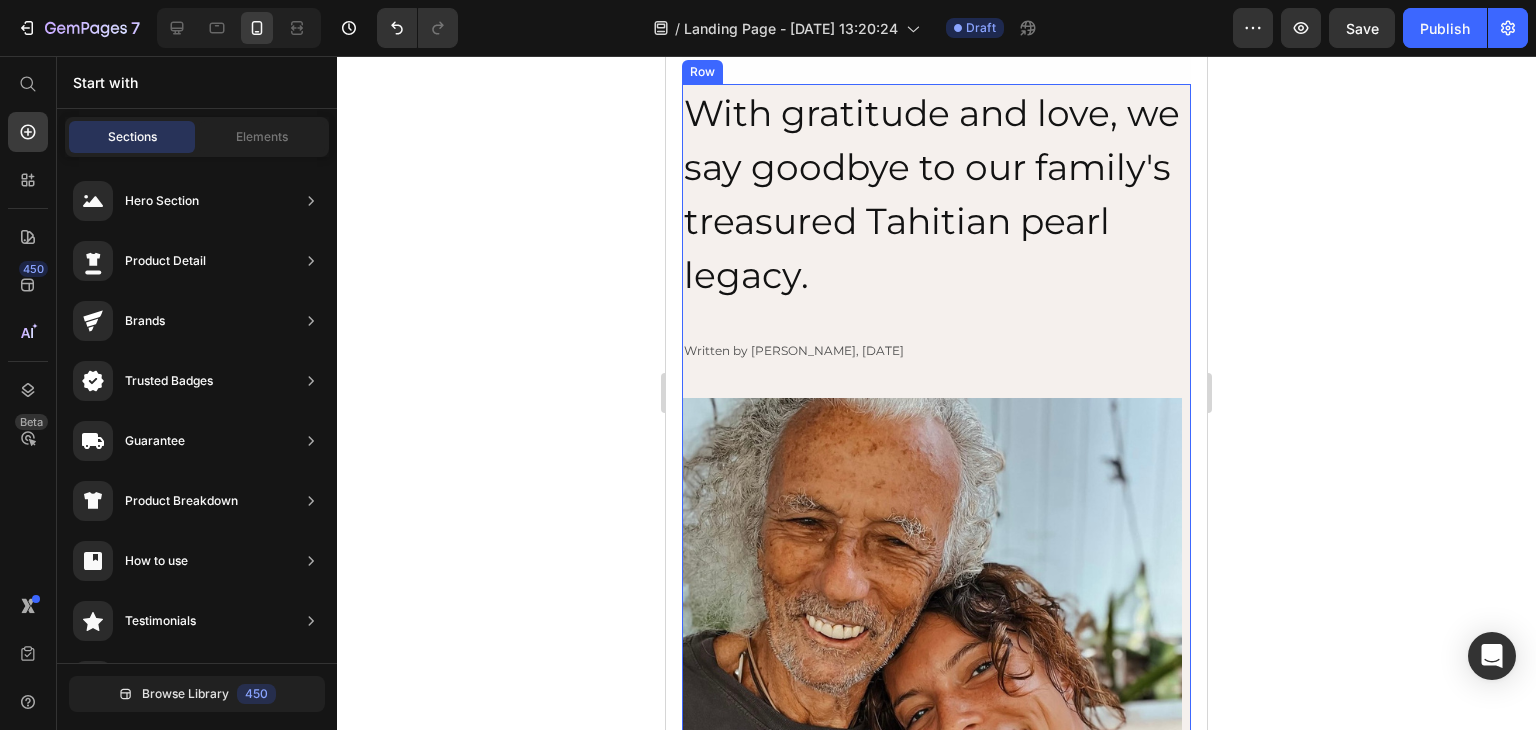 scroll, scrollTop: 0, scrollLeft: 0, axis: both 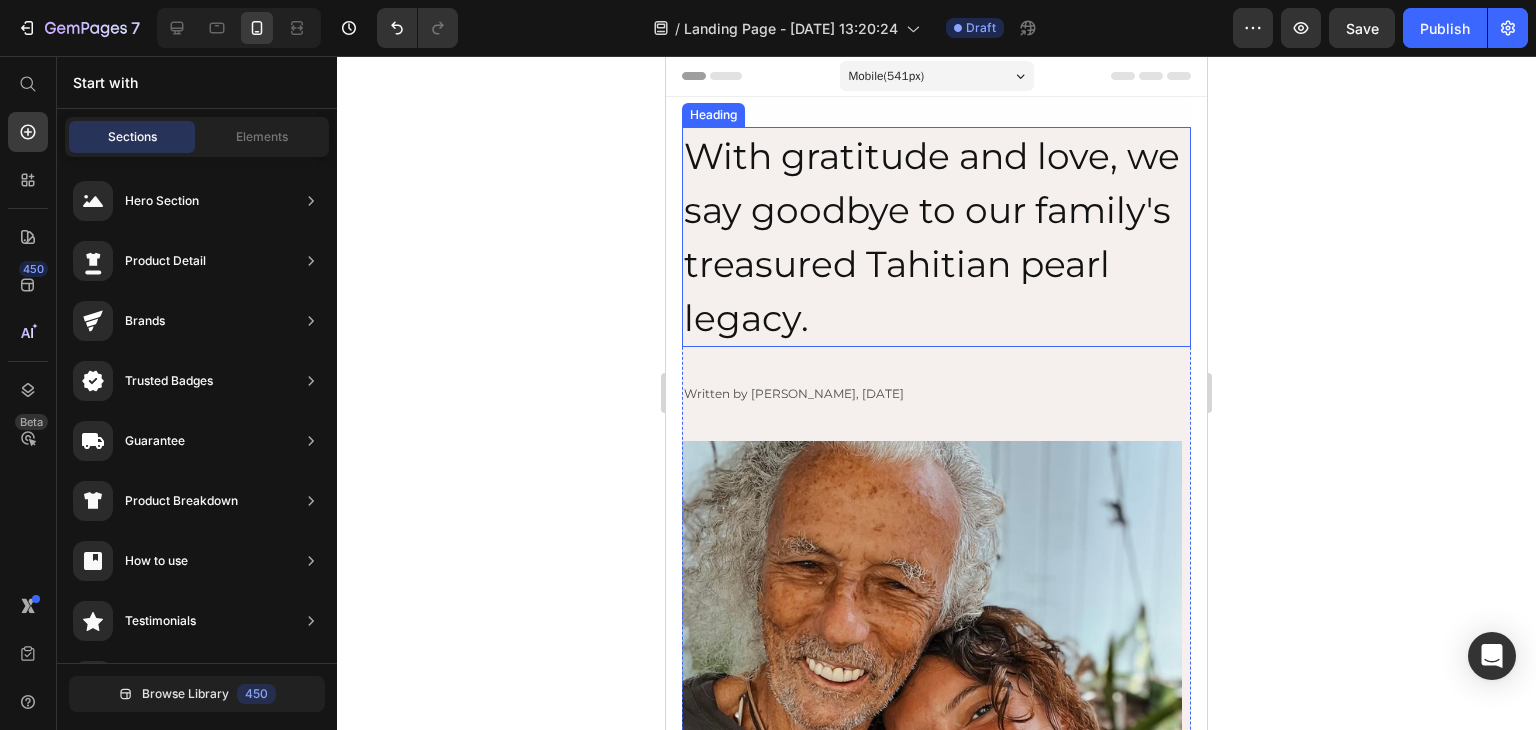 click on "With gratitude and love, we say goodbye to our family's treasured Tahitian pearl legacy." at bounding box center (936, 237) 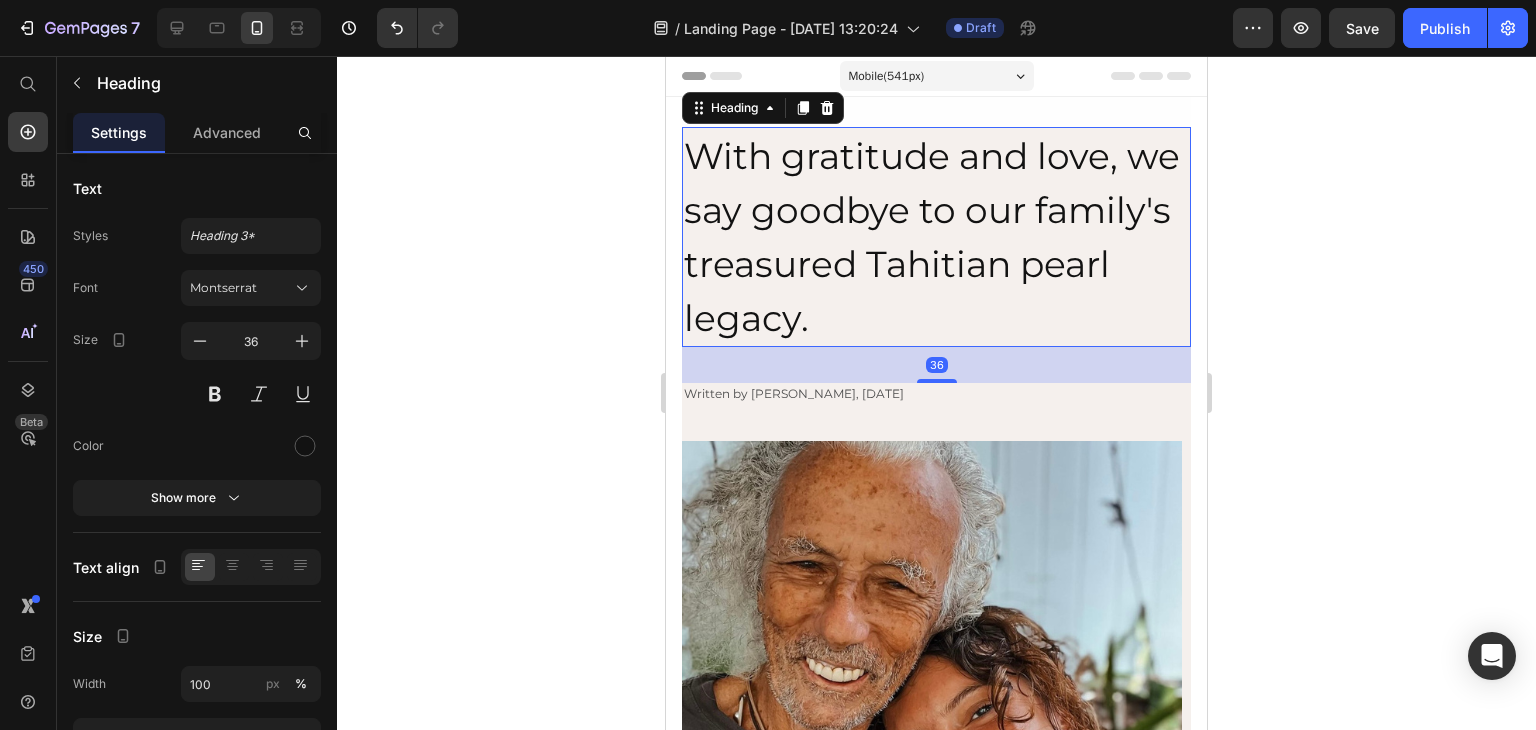 click on "With gratitude and love, we say goodbye to our family's treasured Tahitian pearl legacy." at bounding box center [936, 237] 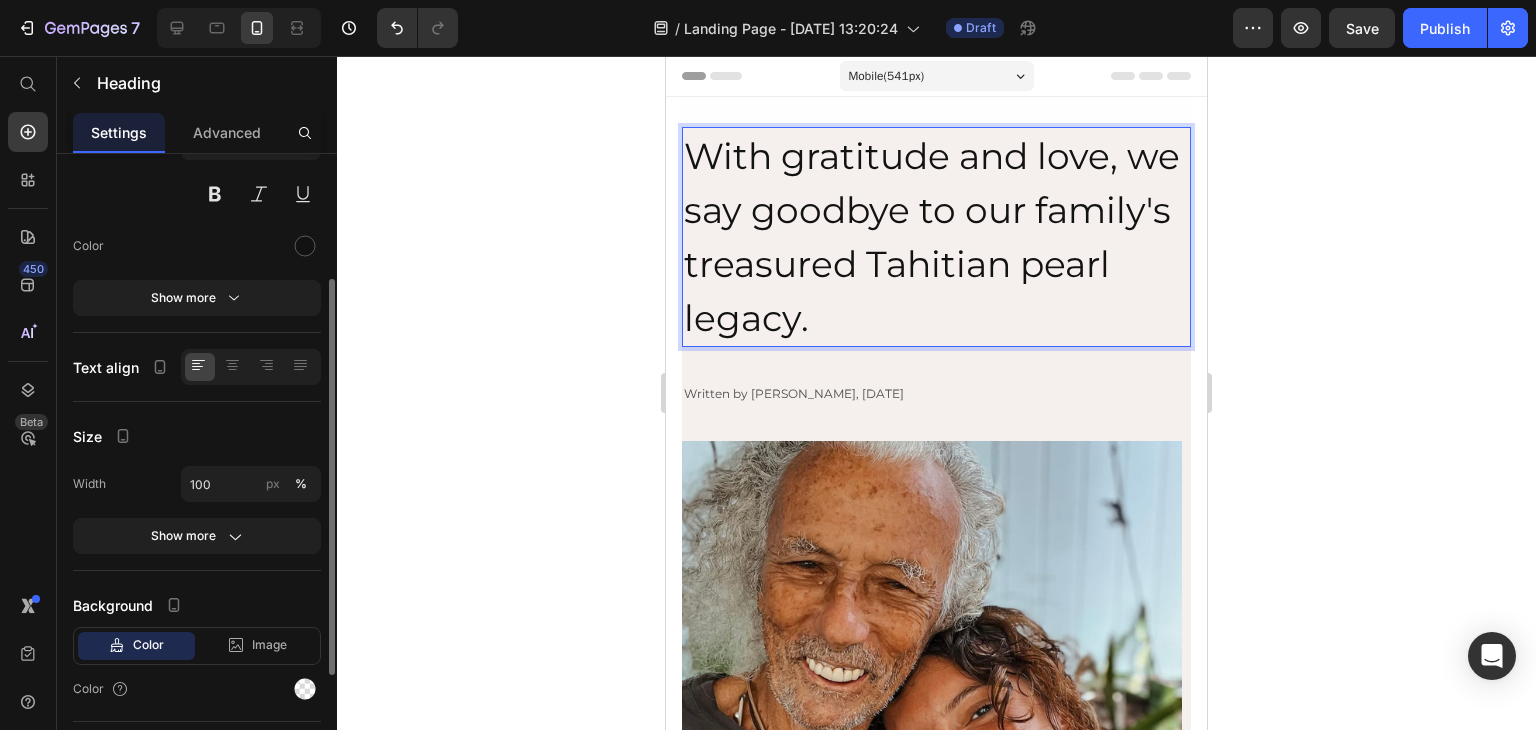 scroll, scrollTop: 376, scrollLeft: 0, axis: vertical 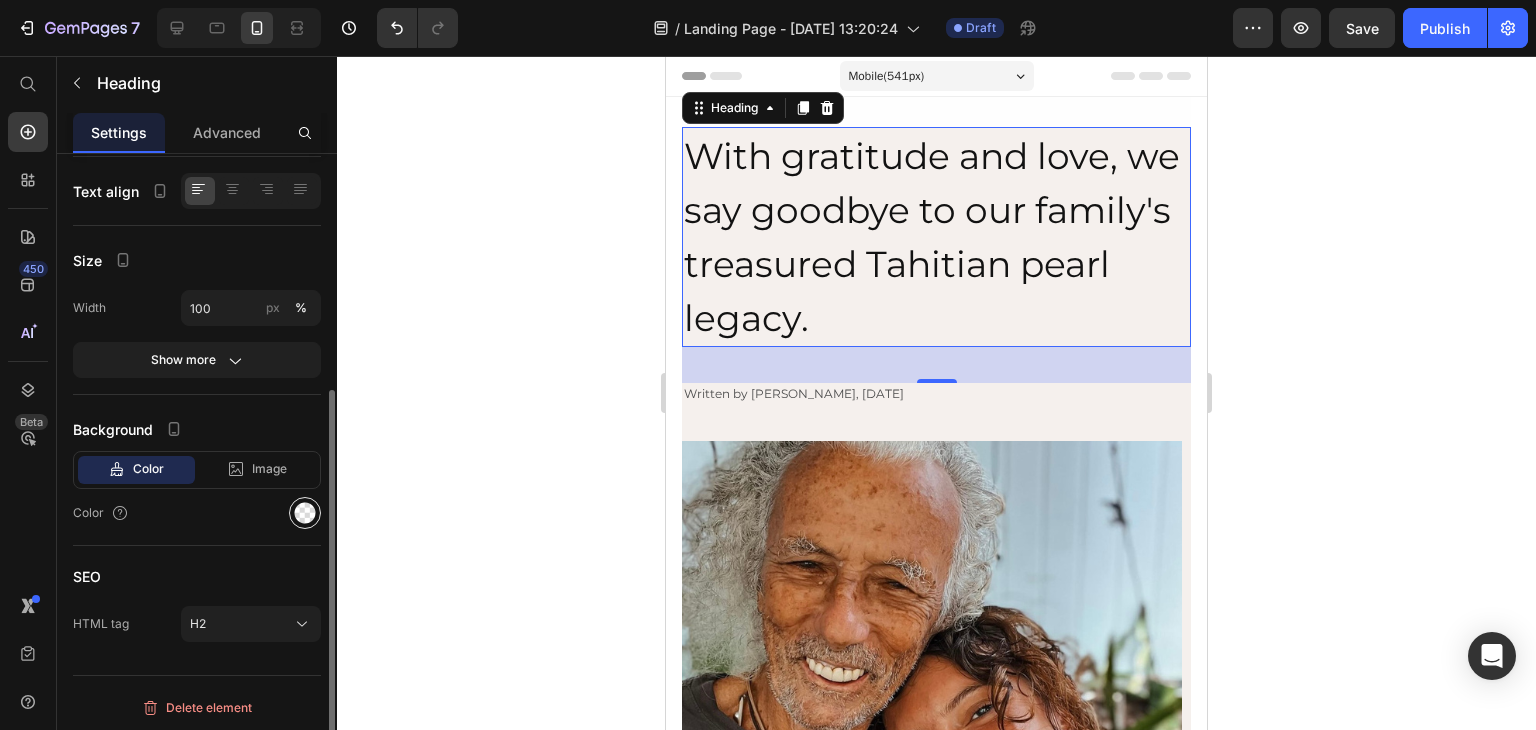 click at bounding box center [305, 513] 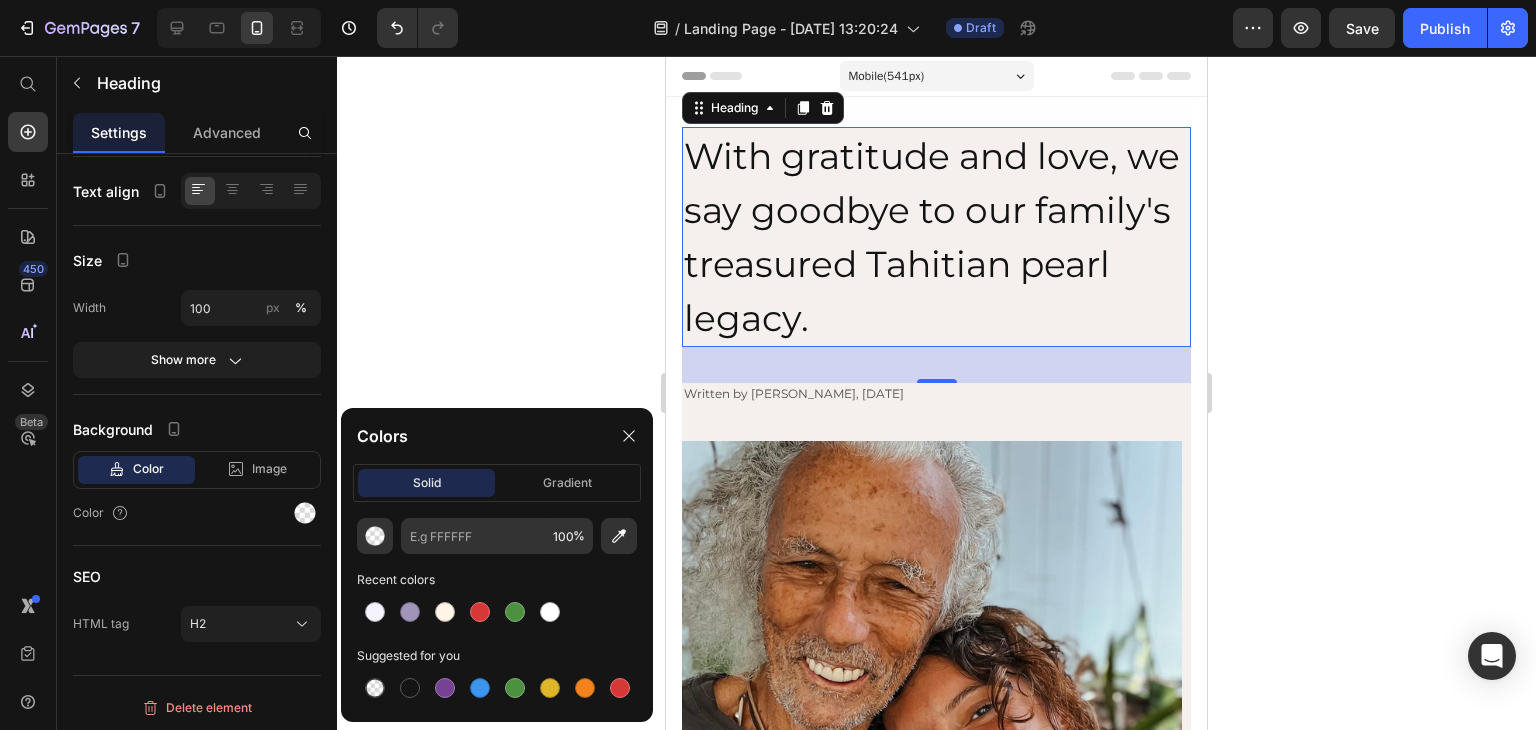 click 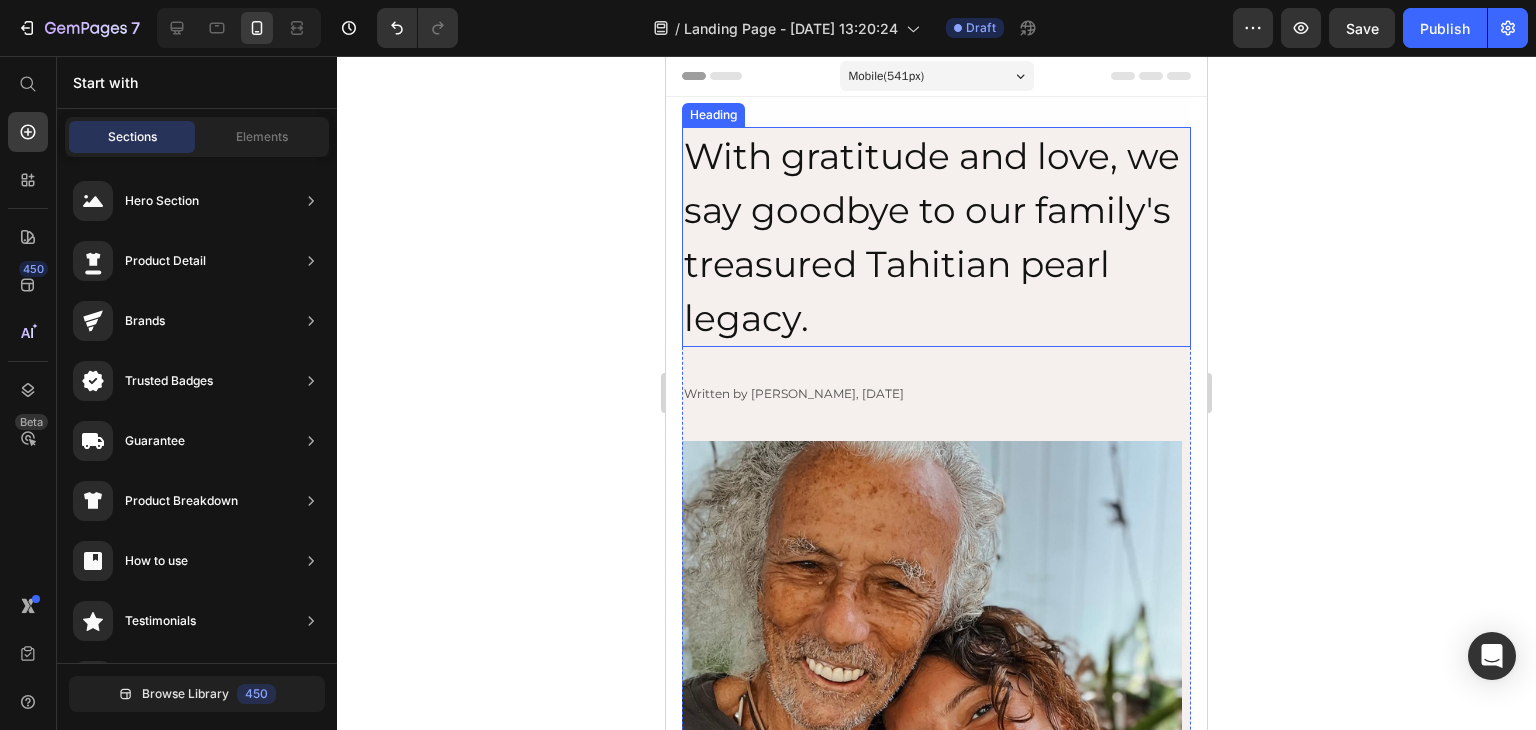 click on "With gratitude and love, we say goodbye to our family's treasured Tahitian pearl legacy." at bounding box center (936, 237) 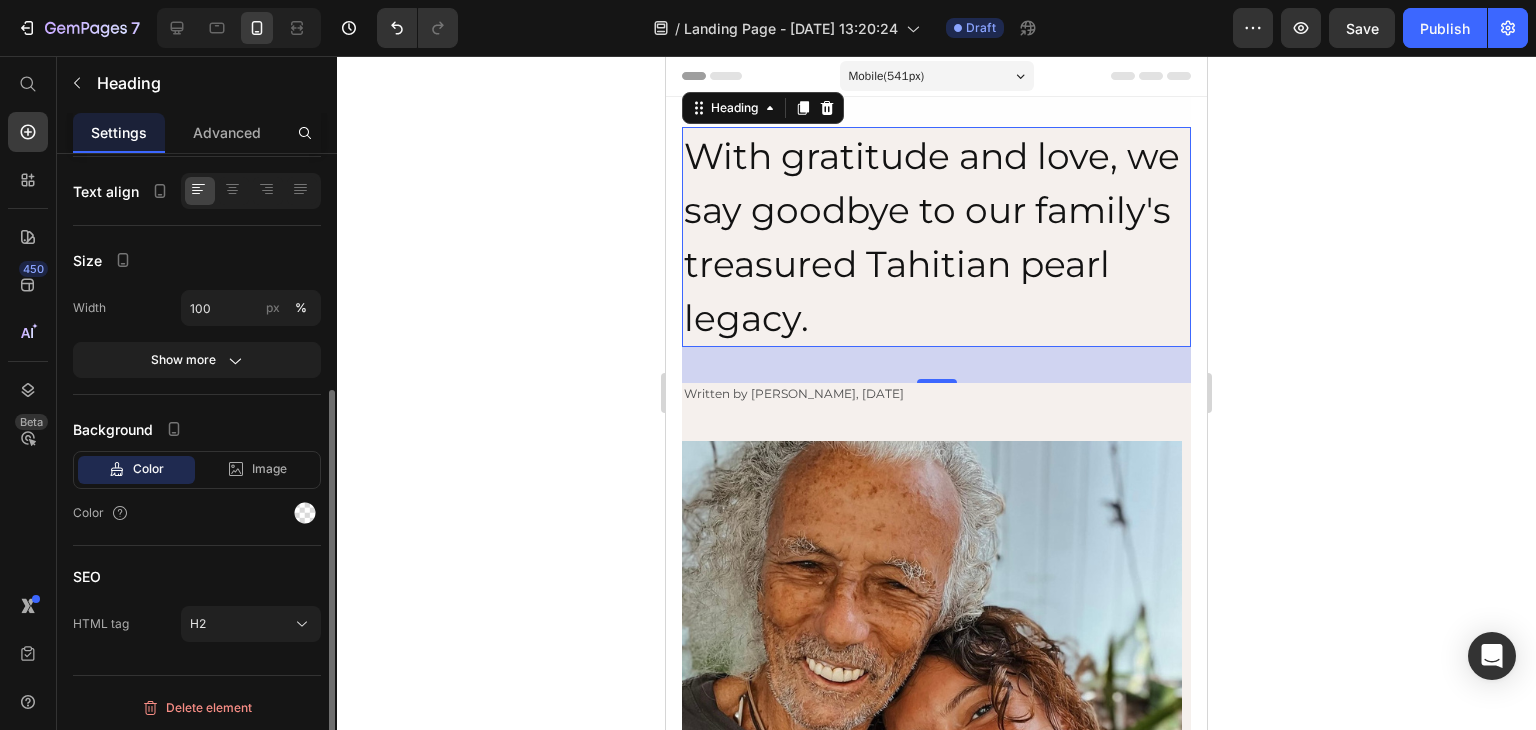 scroll, scrollTop: 76, scrollLeft: 0, axis: vertical 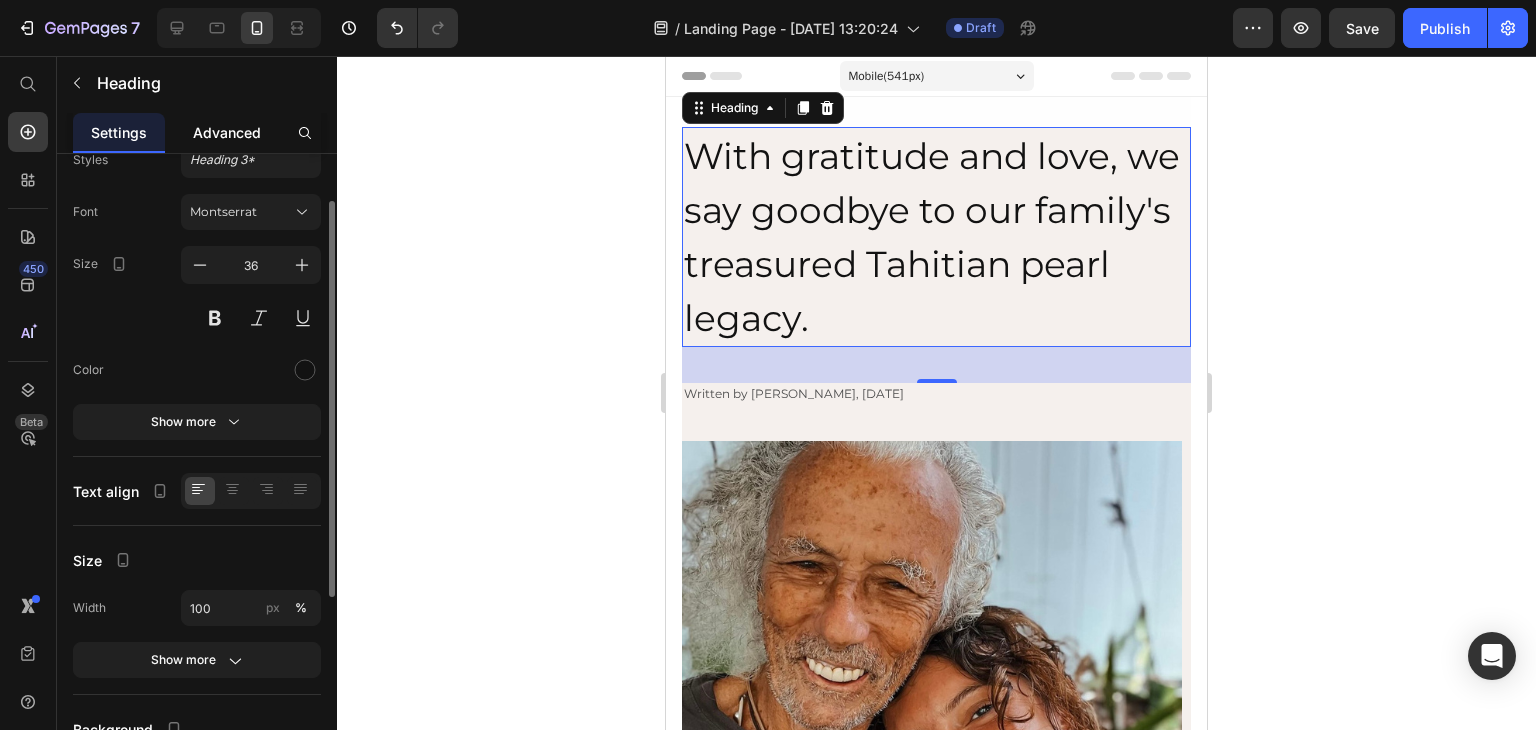 click on "Advanced" at bounding box center [227, 132] 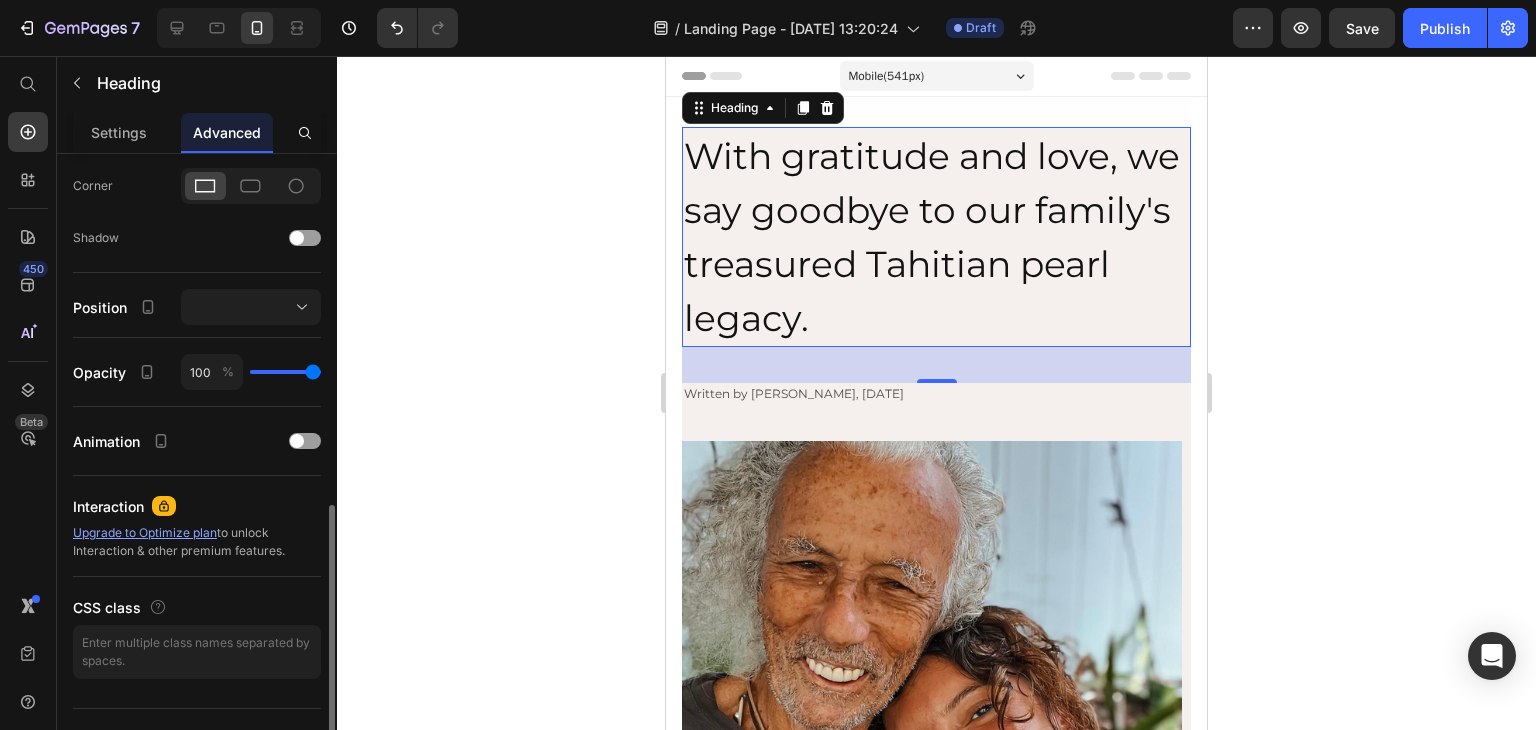 scroll, scrollTop: 634, scrollLeft: 0, axis: vertical 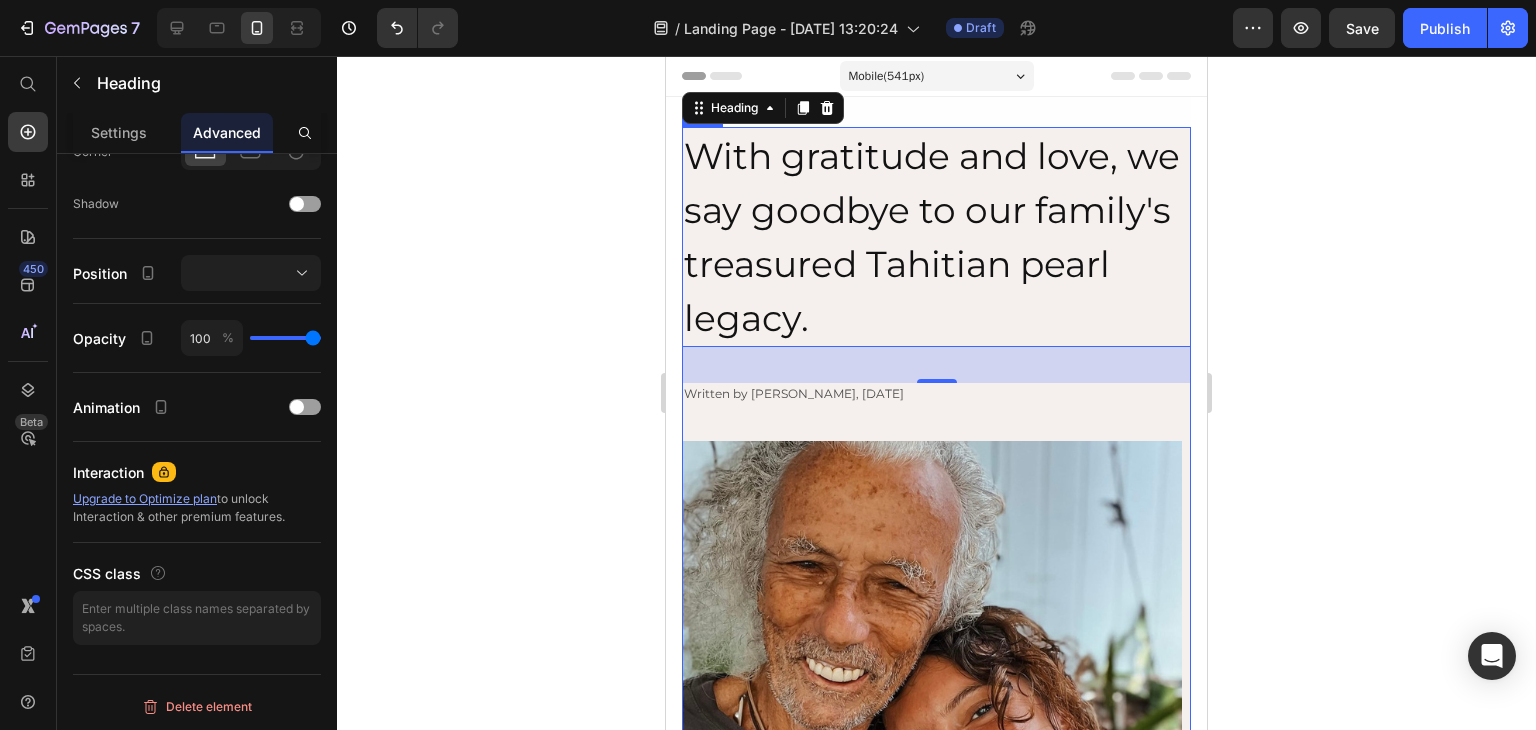 click on "With gratitude and love, we say goodbye to our family's treasured Tahitian pearl legacy. Heading   36 Written by [PERSON_NAME], [DATE] Text Block Image 10,000+ [DEMOGRAPHIC_DATA] Adore Our Handcrafted Tahitian Pear Button Born in [GEOGRAPHIC_DATA]Passed down through three generations.Closing for good. Hi, I'm Tanoa. And this is the hardest thing I've ever had to write [PERSON_NAME] isn't just jewelry. It's our family's story. It's my childhood. My heritage And soon, it will come to an end. It started with my grandmother, [PERSON_NAME]. She lived on the island of [GEOGRAPHIC_DATA], where she fell in love with the raw beauty of Tahitian pearls. Not the bright, polished kind. The deep ones. The [PERSON_NAME] ones. The ones that feel like dusk dancing on water. Text Block Image She was the designer. My grandfather was the diver Text Block Later, my father joined them. Then me and my brother Text [PERSON_NAME] We grew up learning how to grade pearls, how to listen to the sea, how to turn nature into something you could wear close to your heart.. Text Block Text Block" at bounding box center [936, 1447] 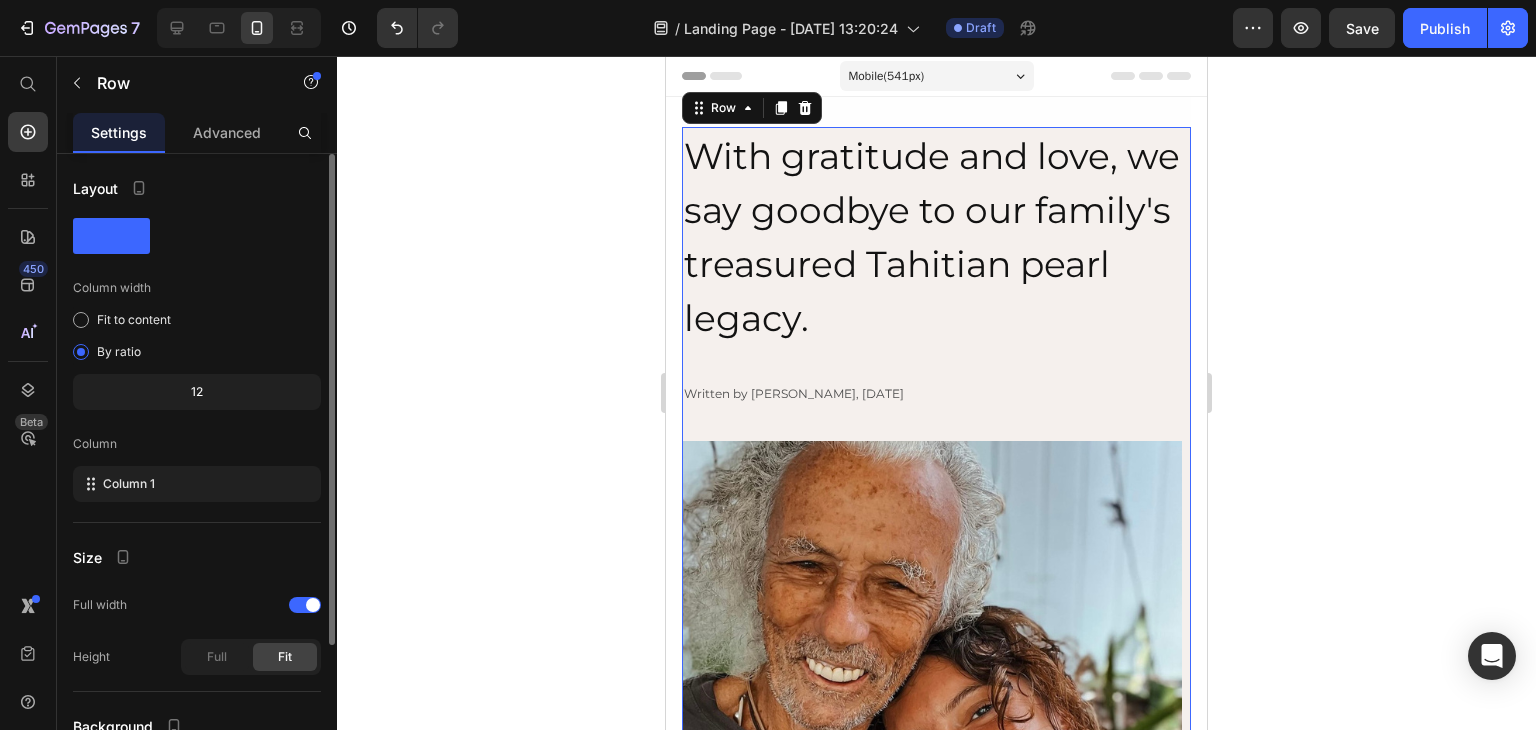 scroll, scrollTop: 181, scrollLeft: 0, axis: vertical 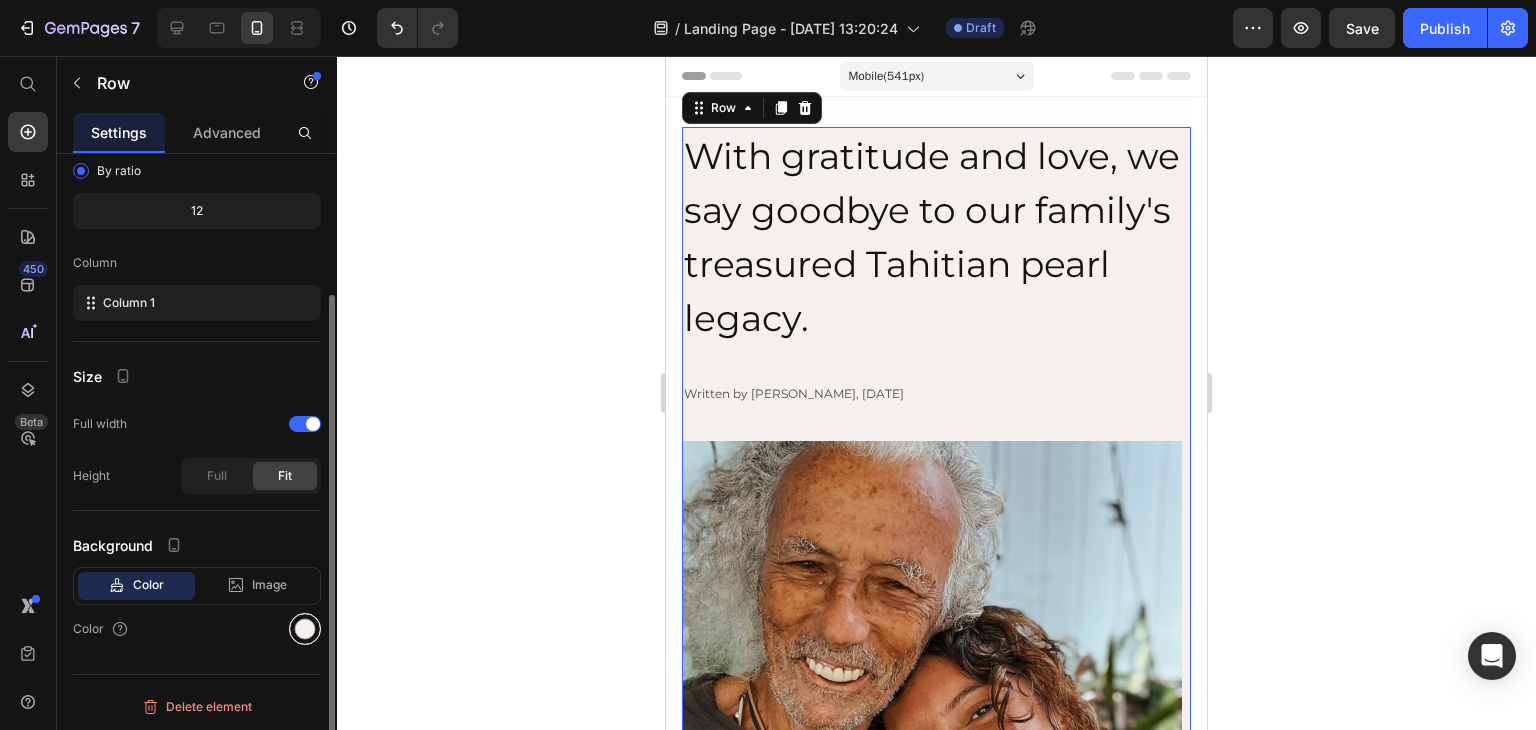 click at bounding box center [305, 629] 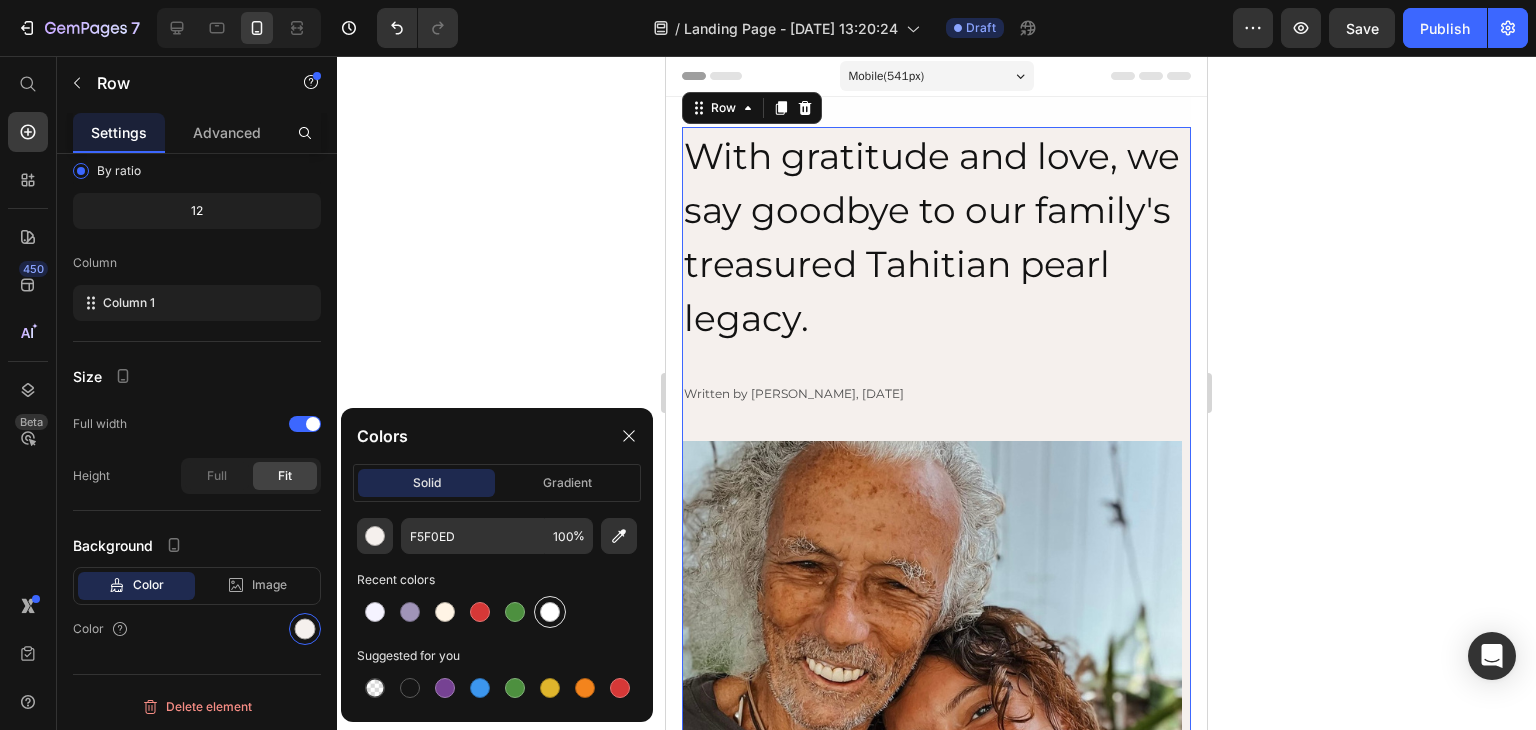 click at bounding box center (550, 612) 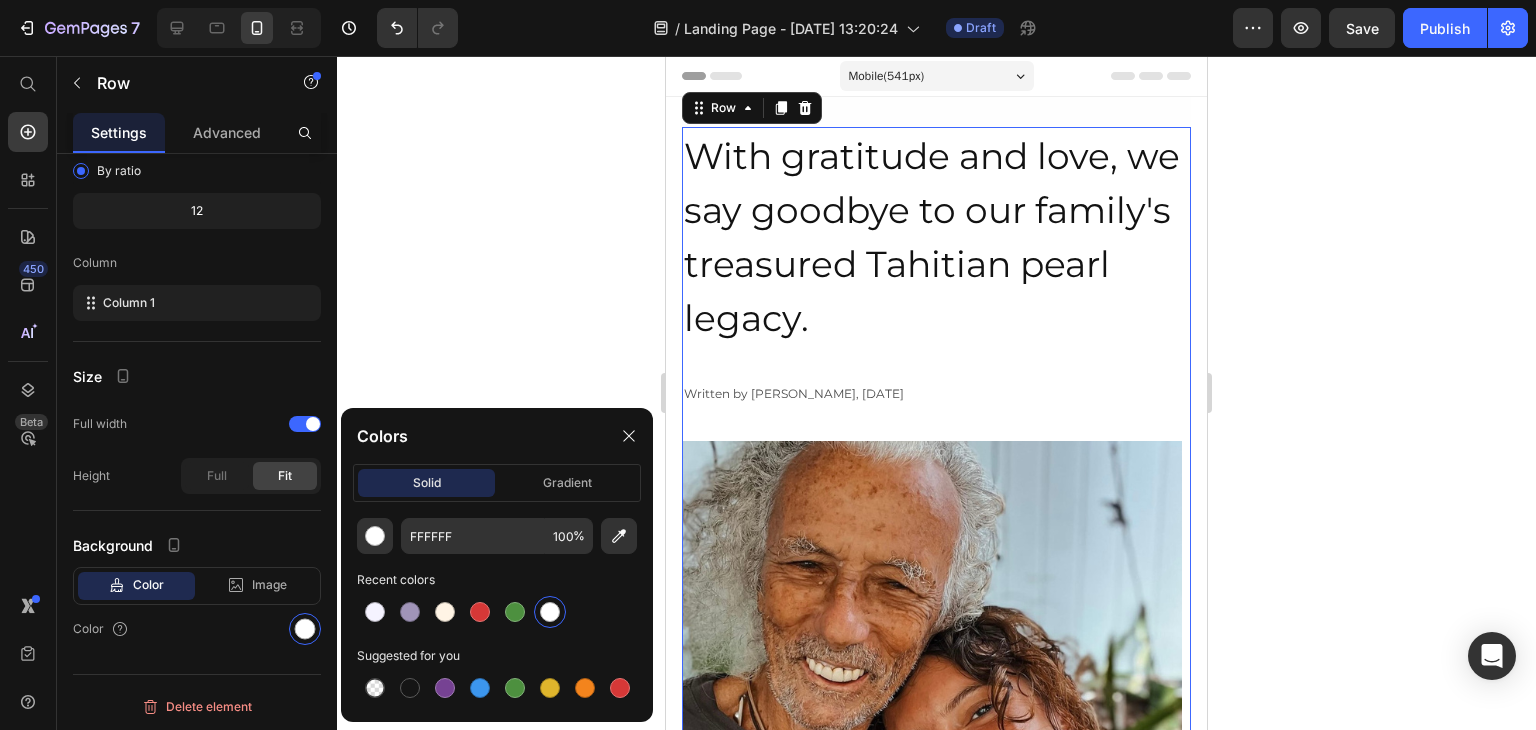 click 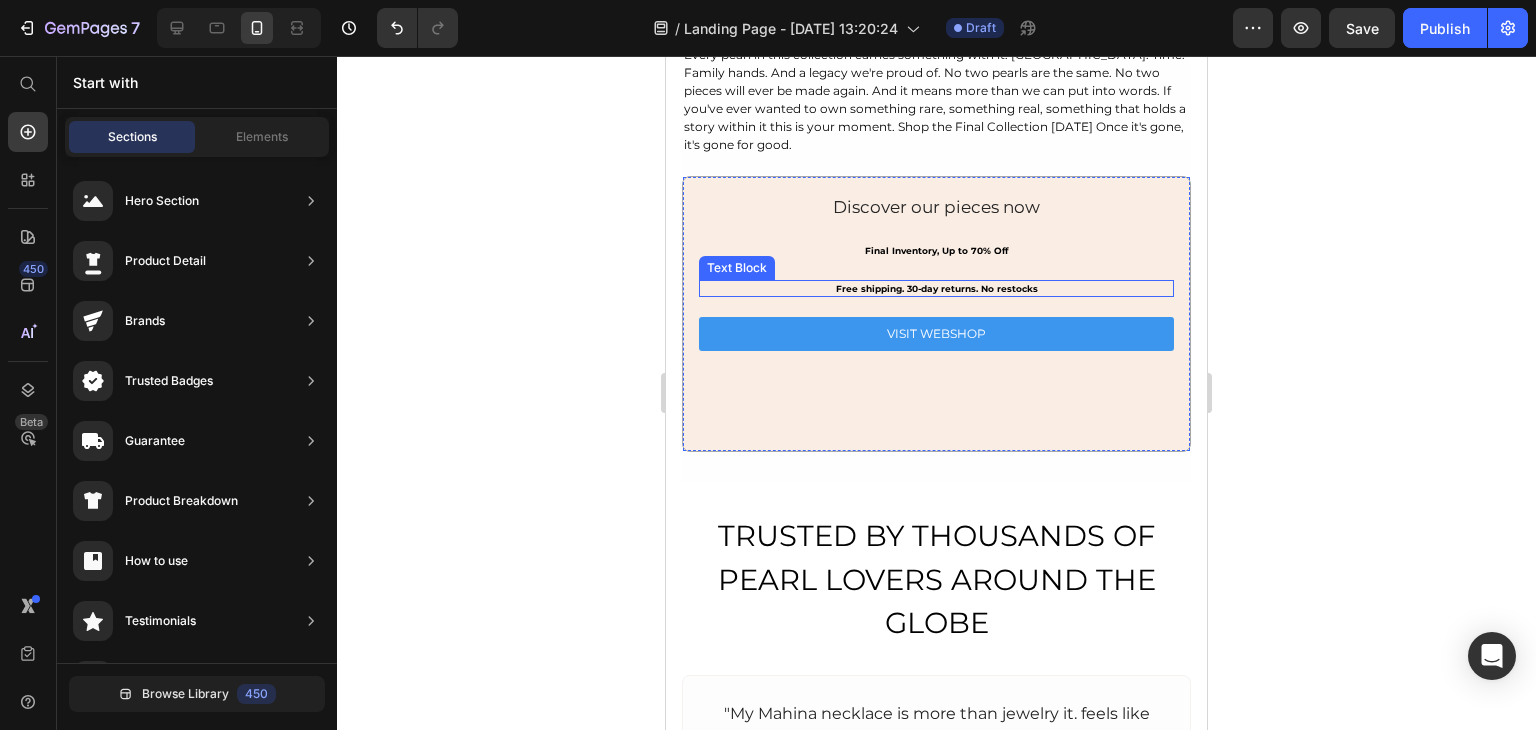 scroll, scrollTop: 3100, scrollLeft: 0, axis: vertical 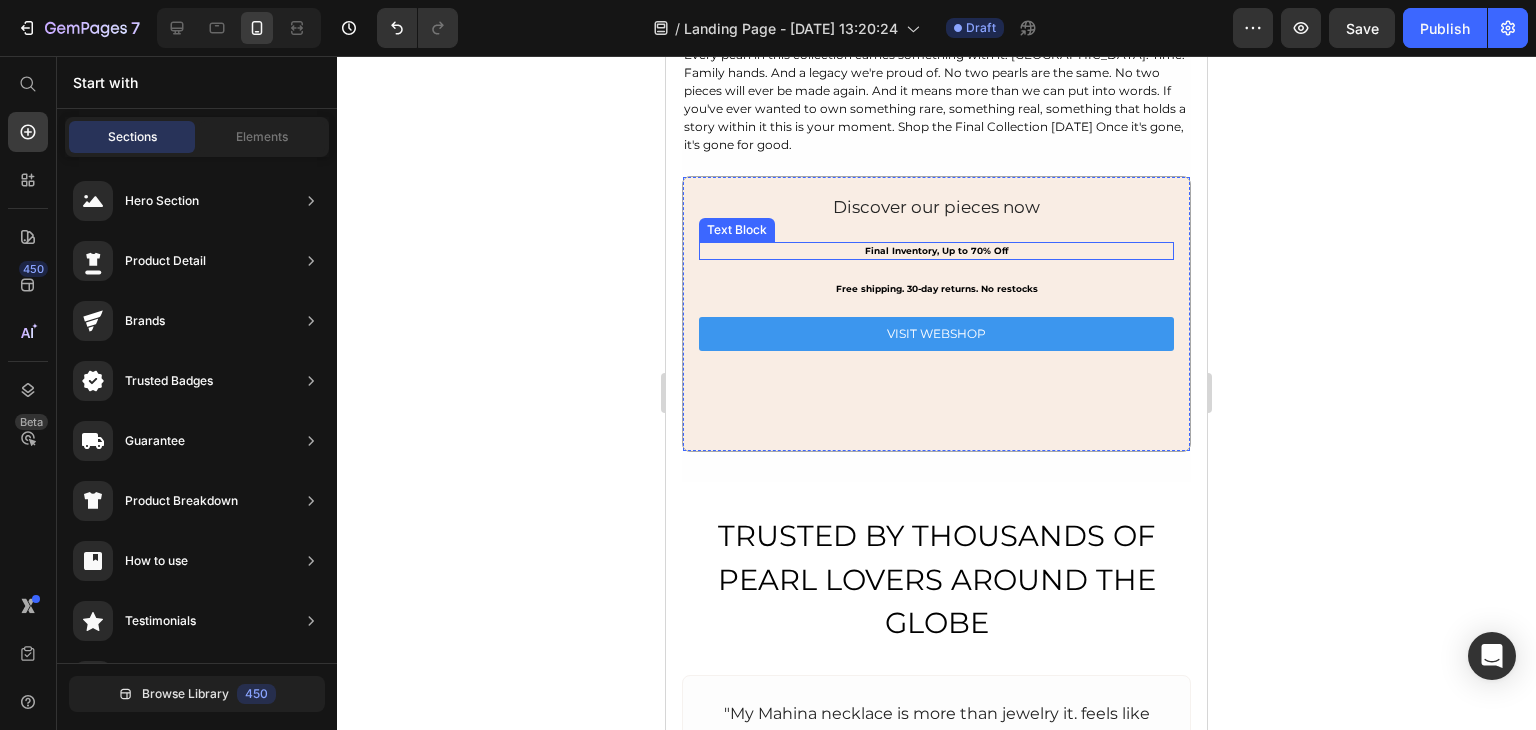 click on "Text Block" at bounding box center [737, 230] 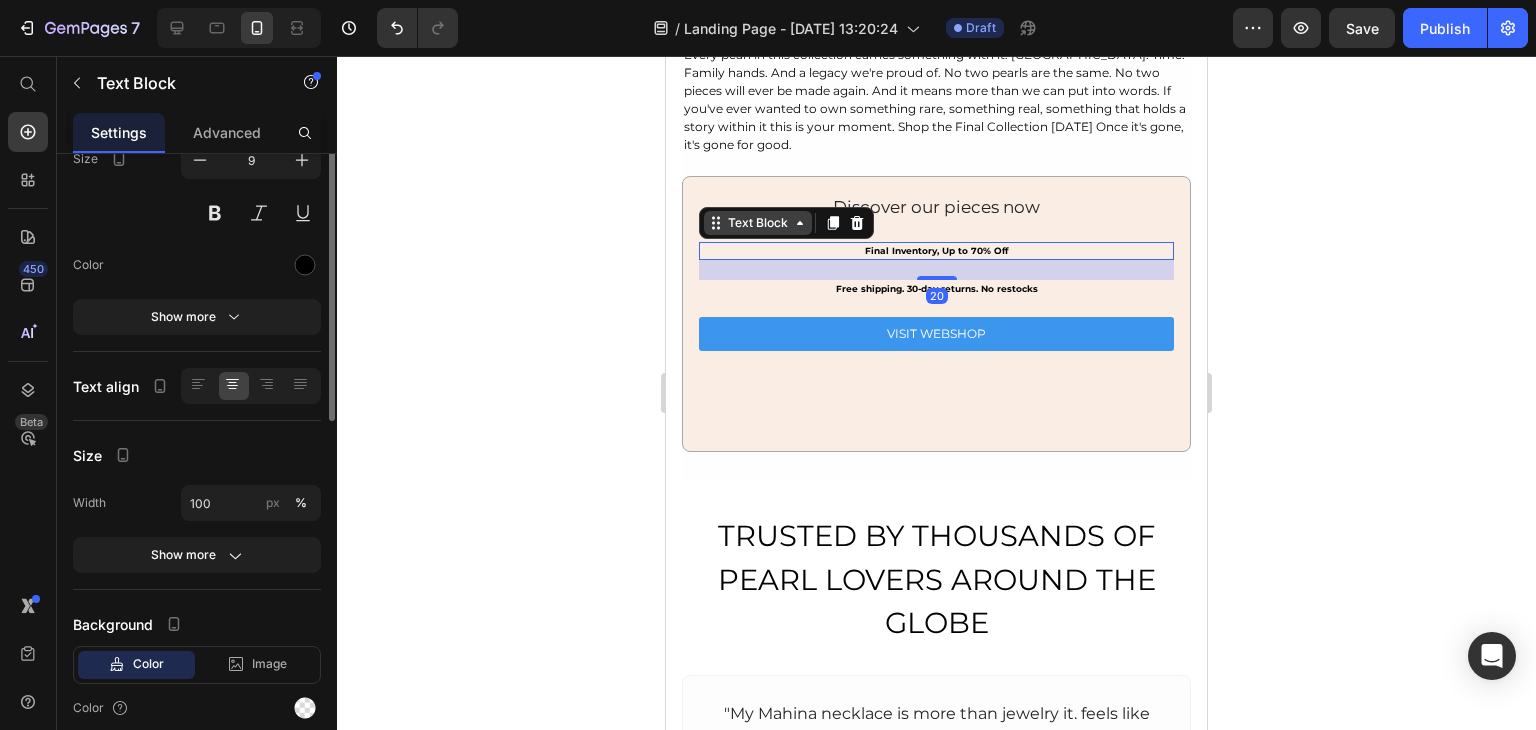scroll, scrollTop: 0, scrollLeft: 0, axis: both 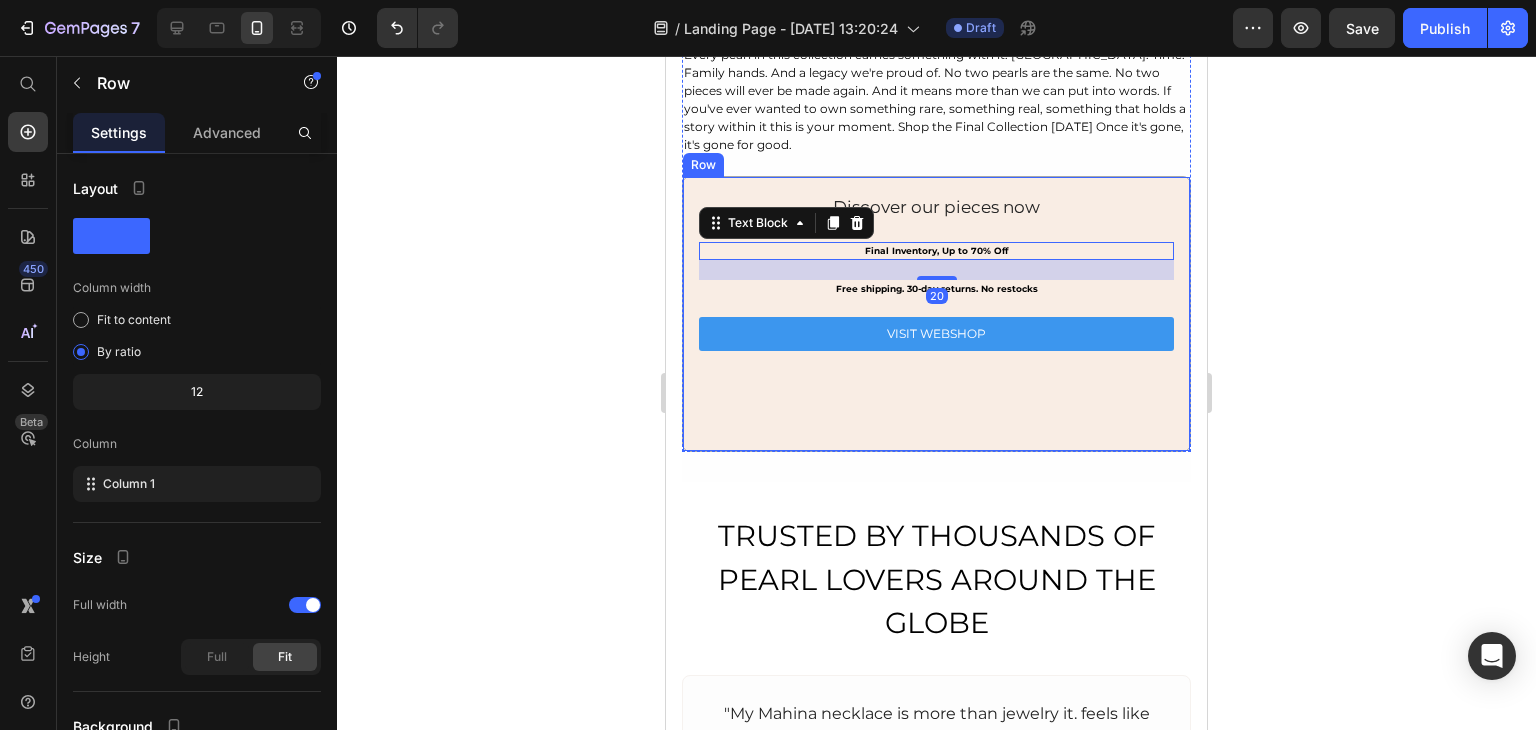 click on "Discover our pieces now Text Block Final Inventory, Up to 70% Off Text Block   20 Free shipping. 30-day returns. No restocks Text Block VISIT WEBSHOP Button Row" at bounding box center (936, 314) 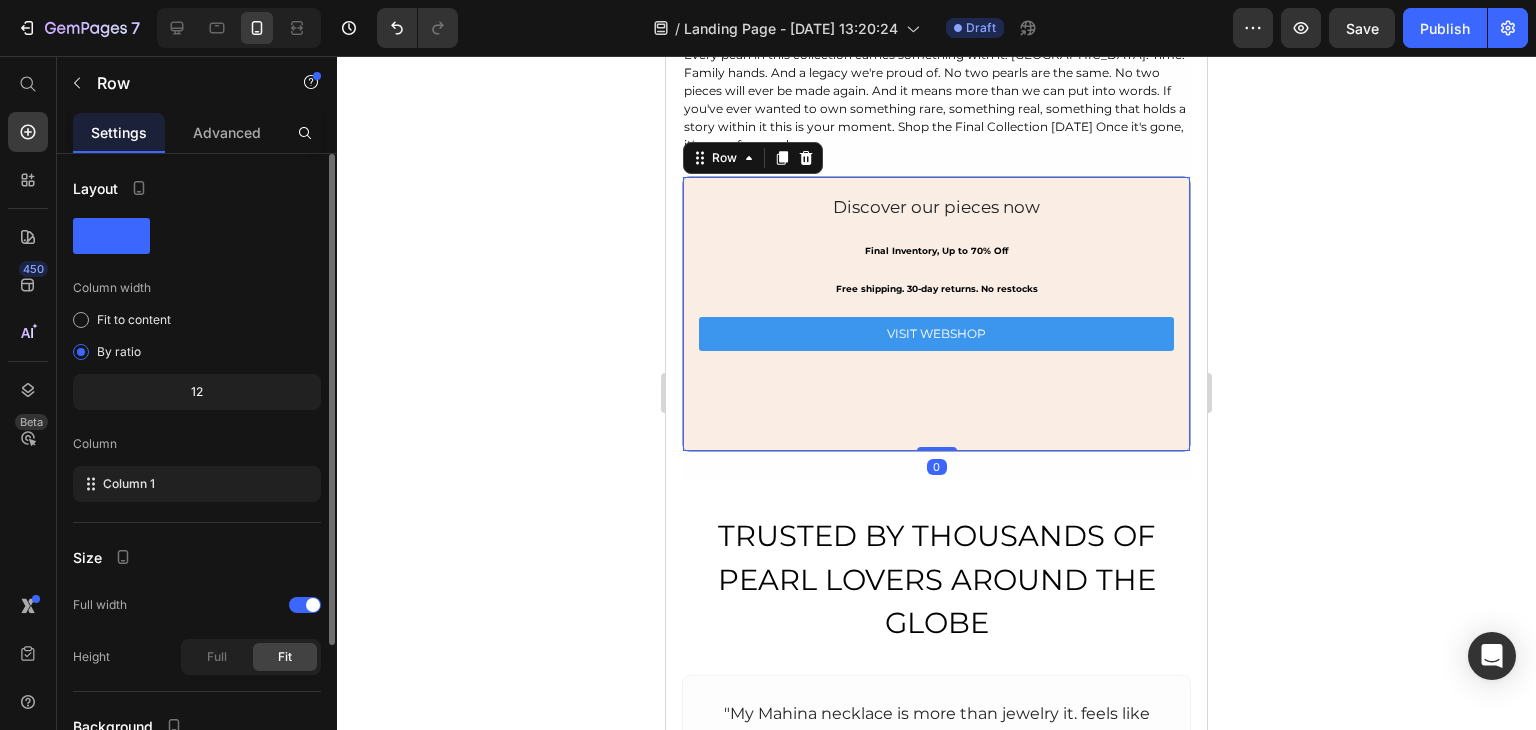 scroll, scrollTop: 181, scrollLeft: 0, axis: vertical 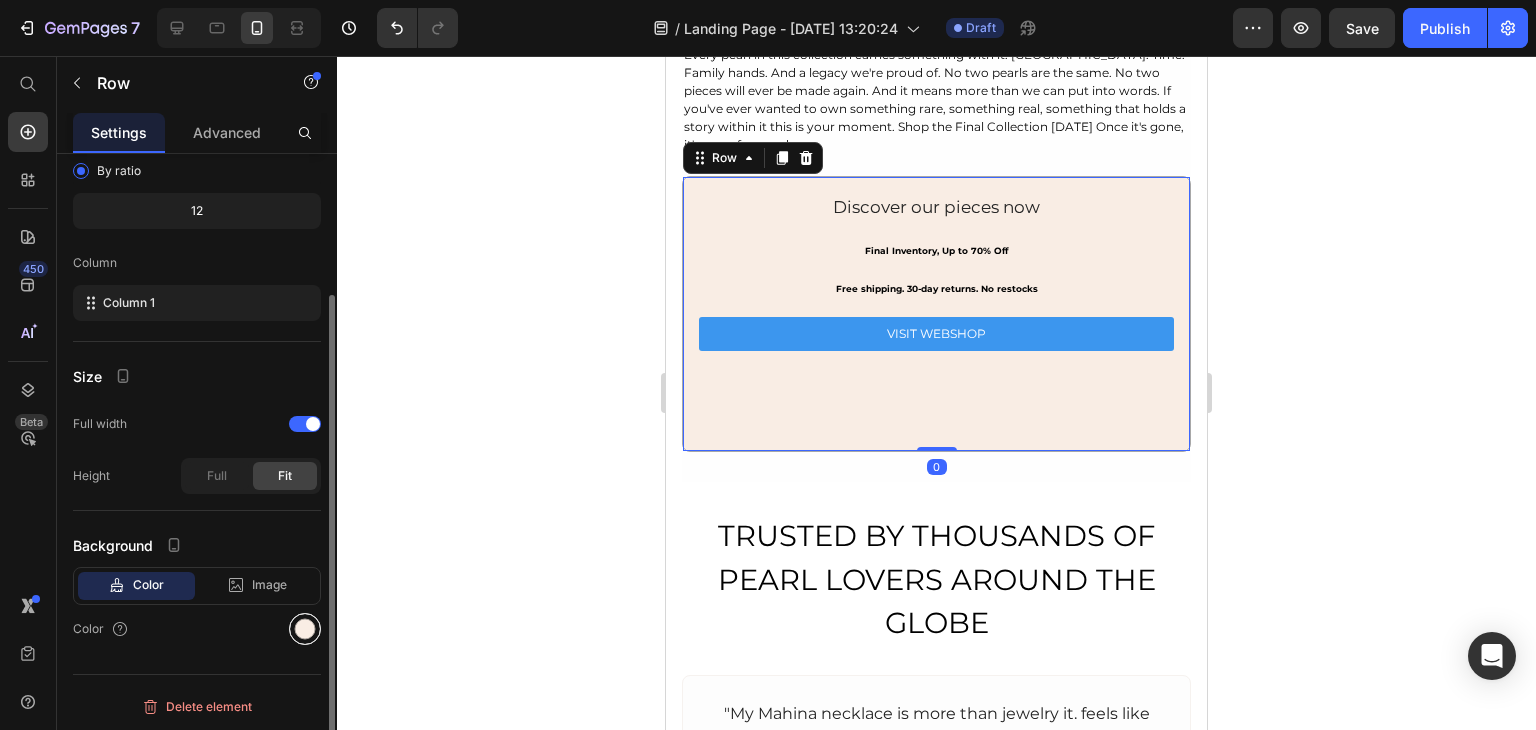 click at bounding box center [305, 629] 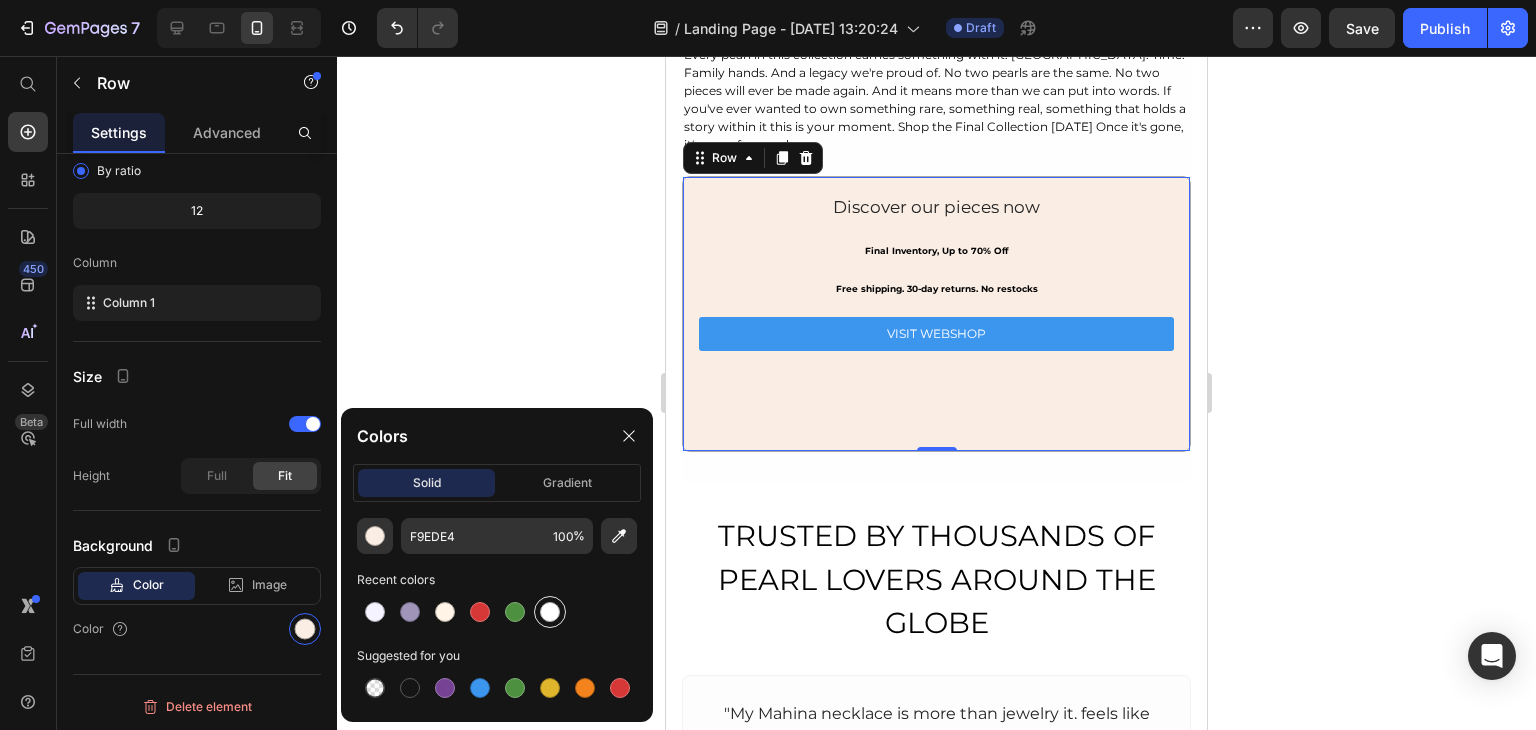 click at bounding box center [550, 612] 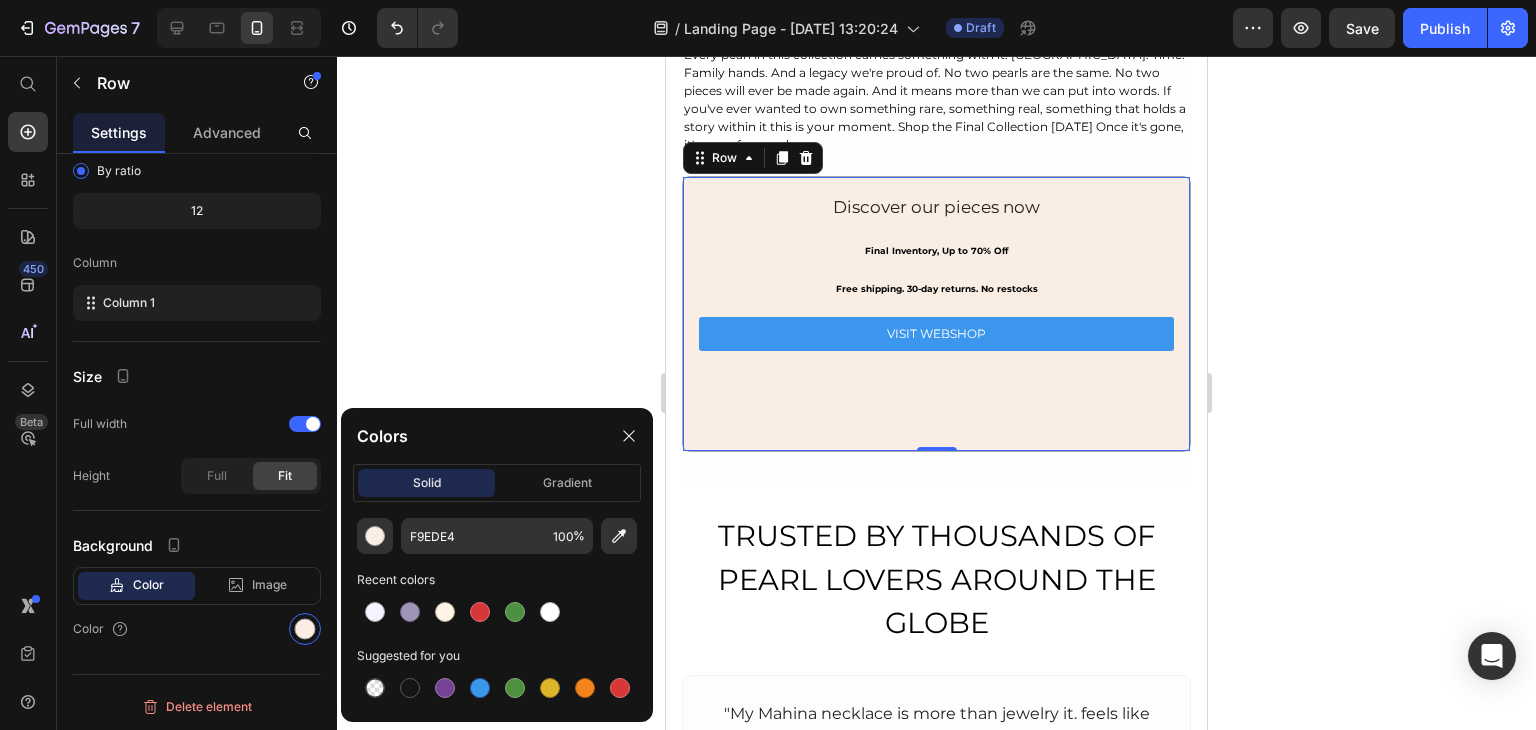 type on "FFFFFF" 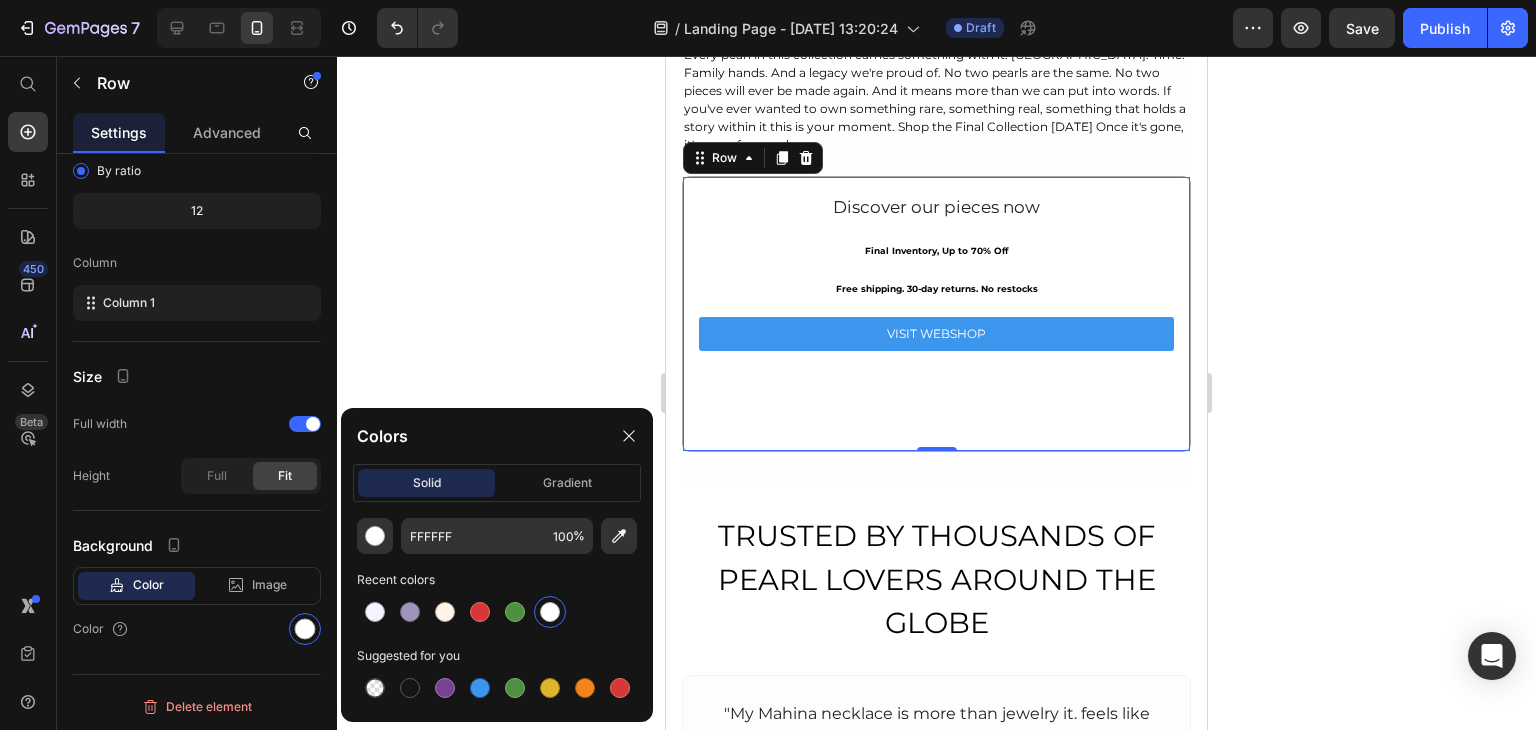 click 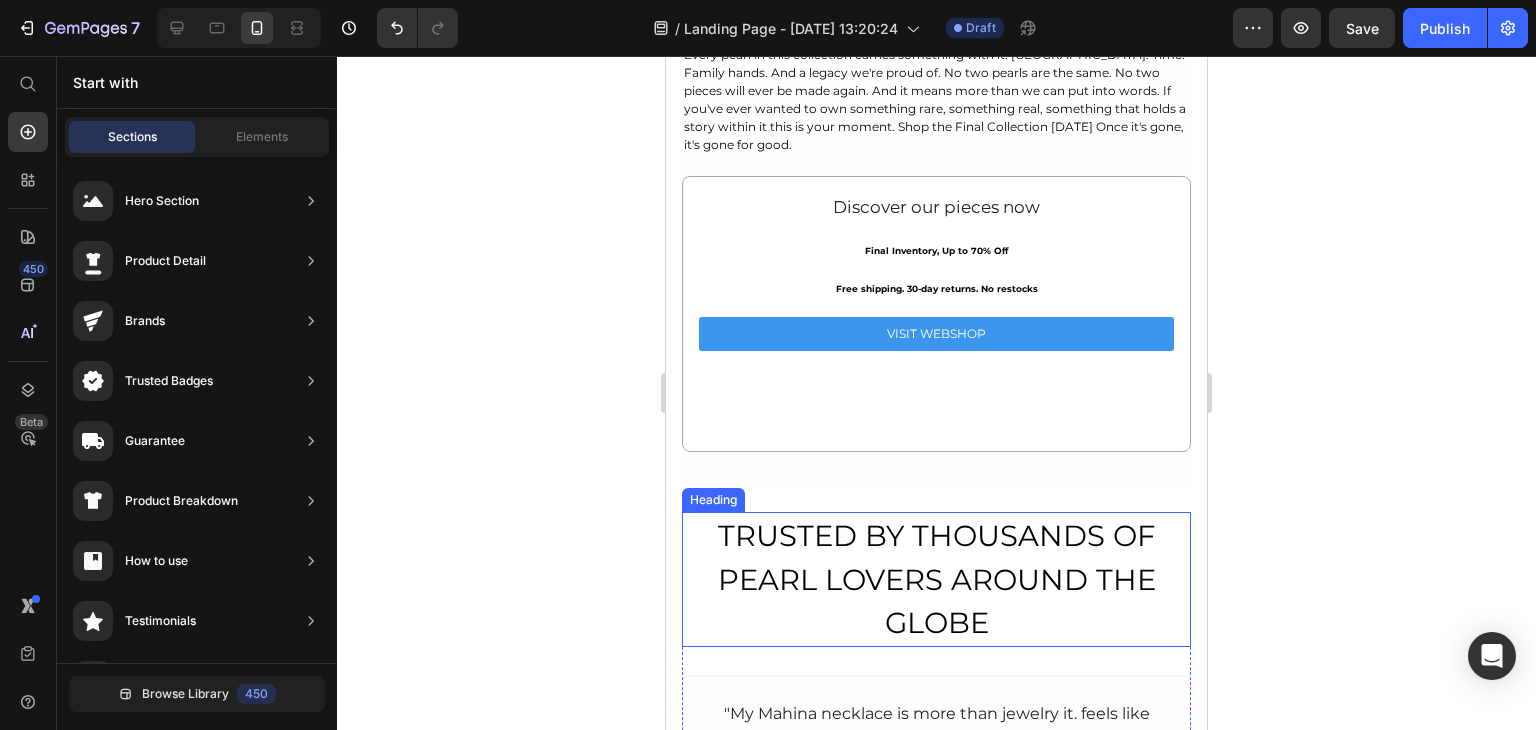 click on "TRUSTED BY THOUSANDS OF PEARL LOVERS AROUND THE GLOBE" at bounding box center (936, 579) 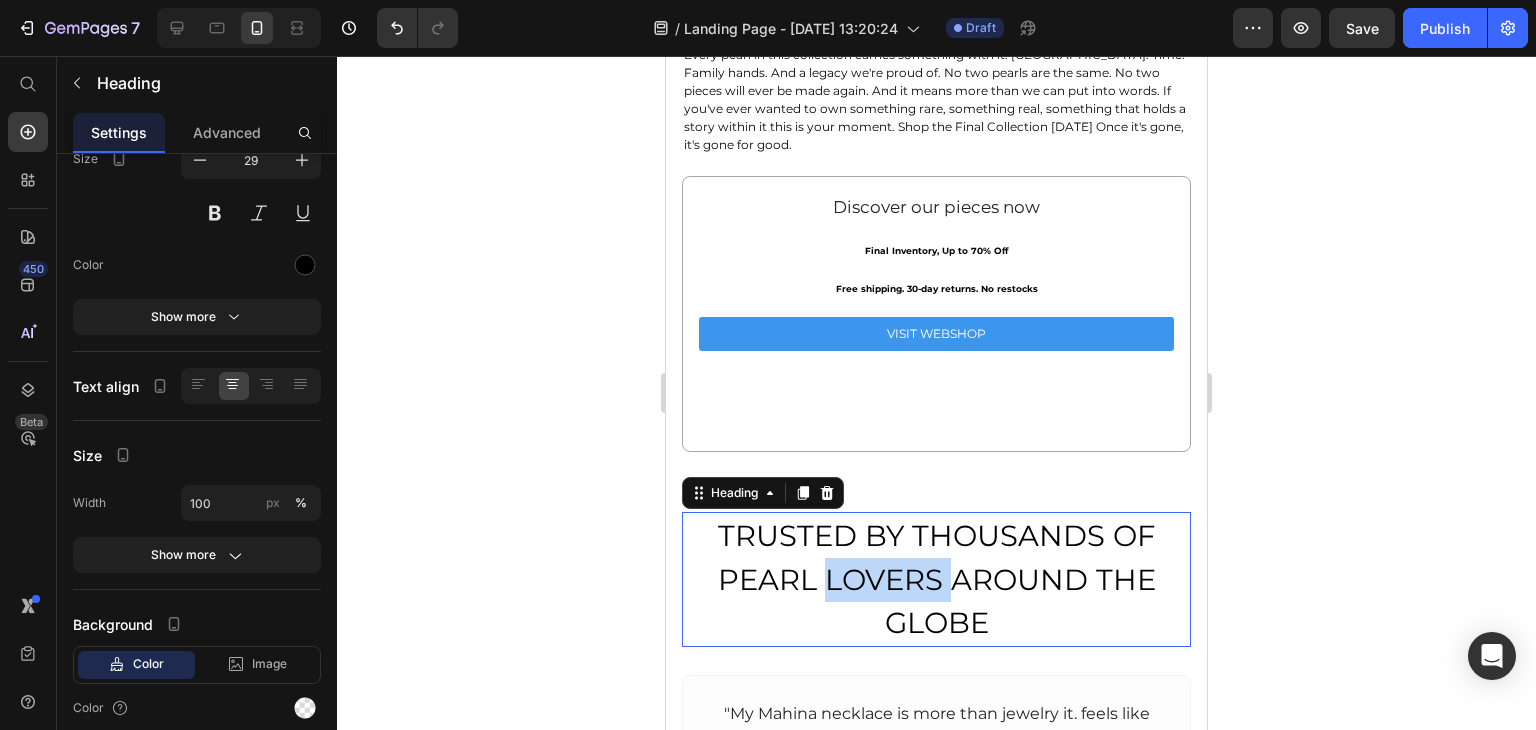 click on "TRUSTED BY THOUSANDS OF PEARL LOVERS AROUND THE GLOBE" at bounding box center [936, 579] 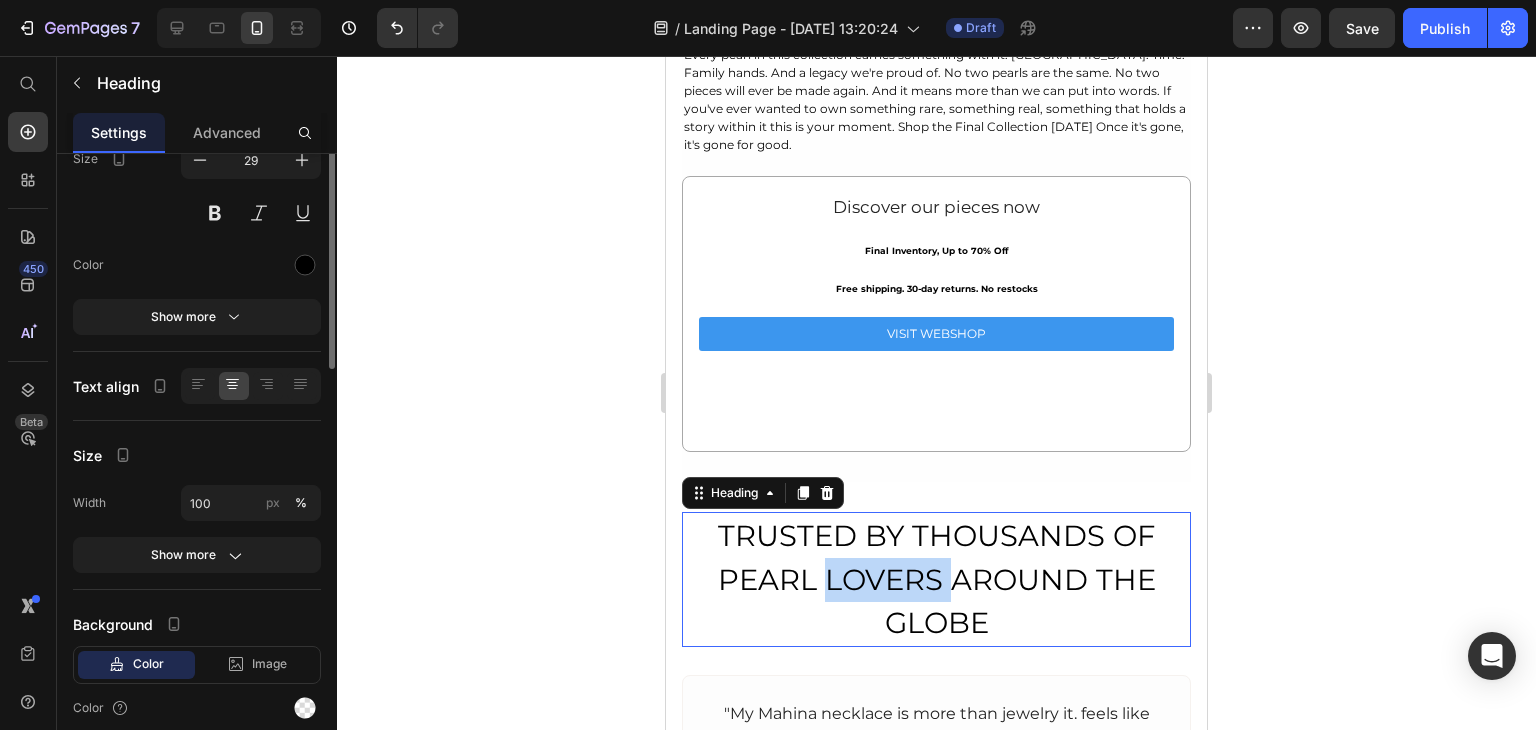 scroll, scrollTop: 0, scrollLeft: 0, axis: both 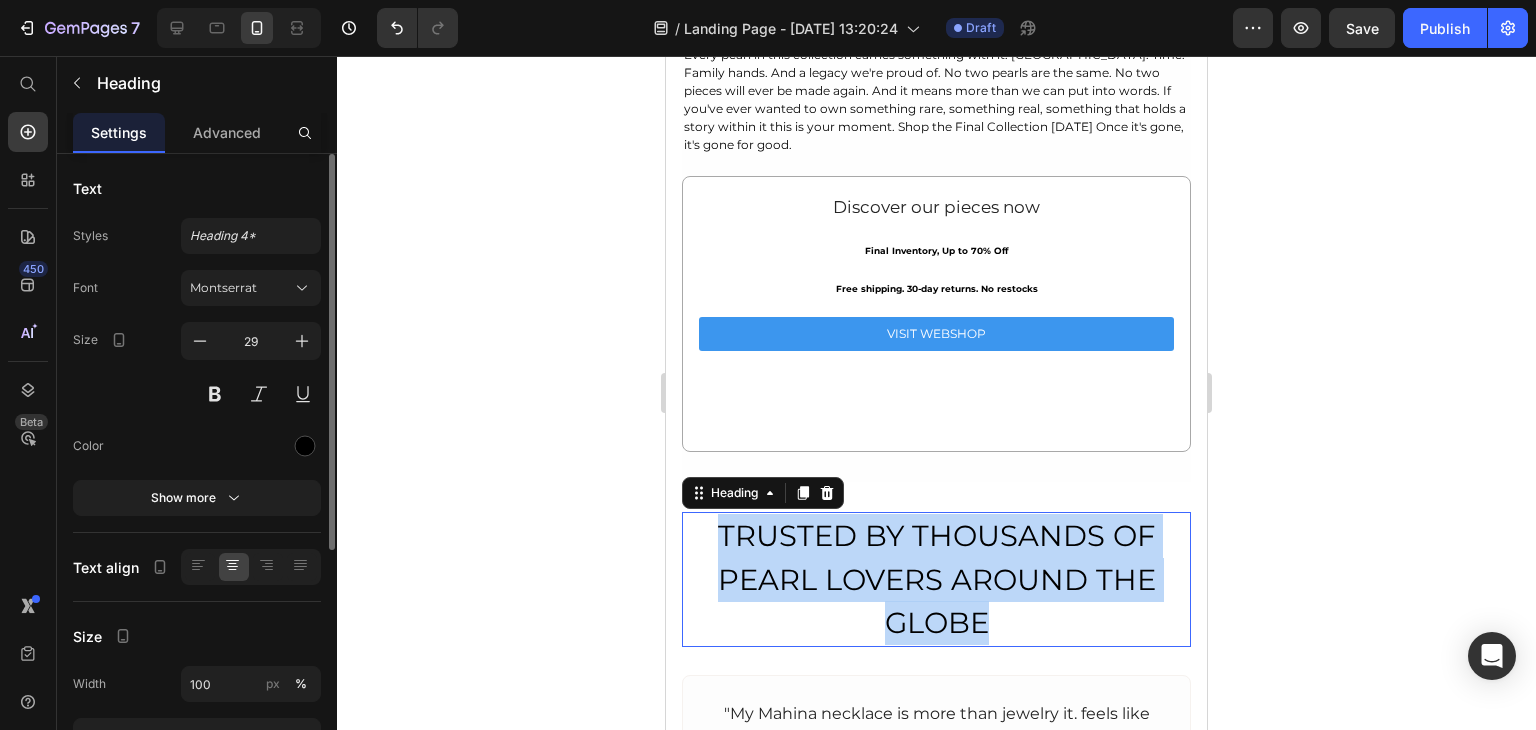 click on "TRUSTED BY THOUSANDS OF PEARL LOVERS AROUND THE GLOBE" at bounding box center (936, 579) 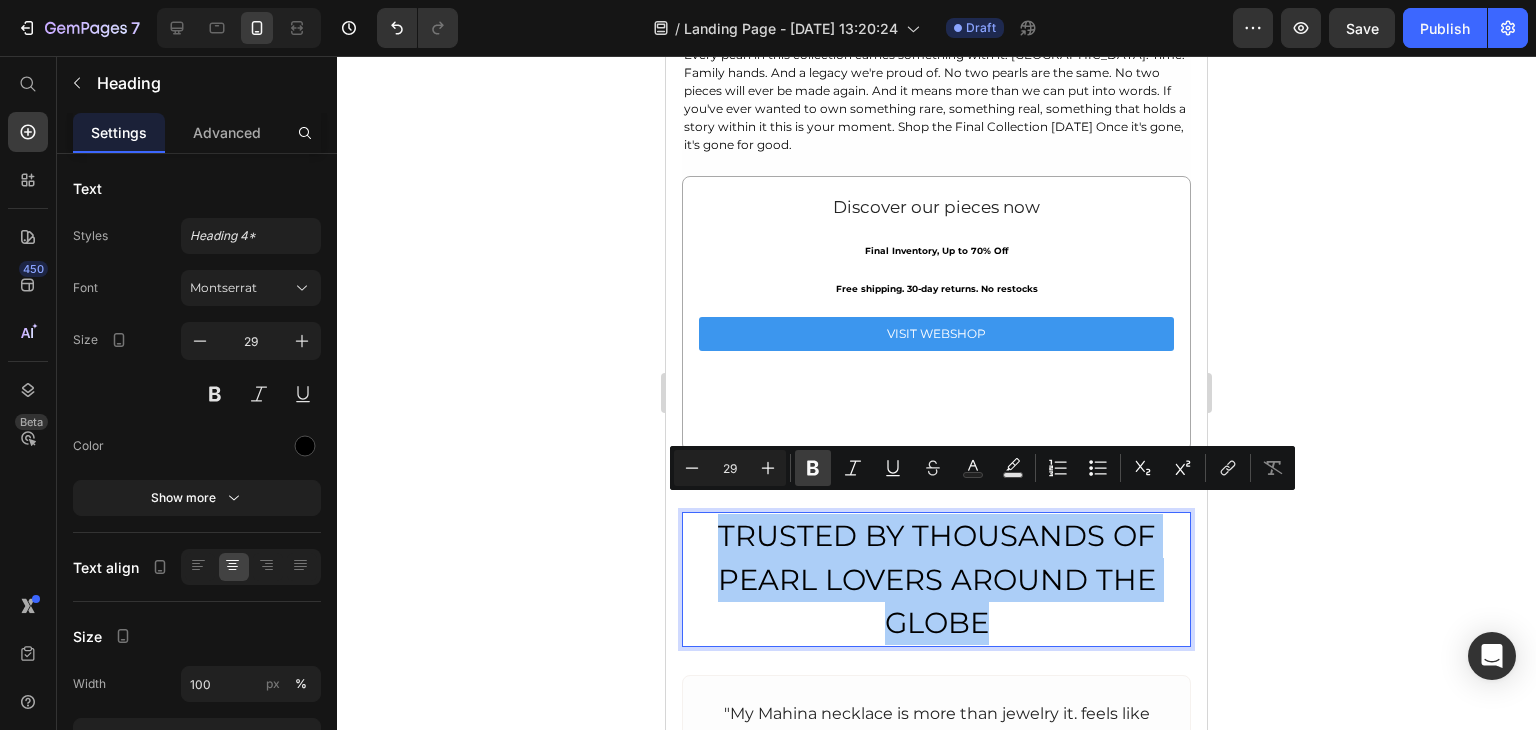 click 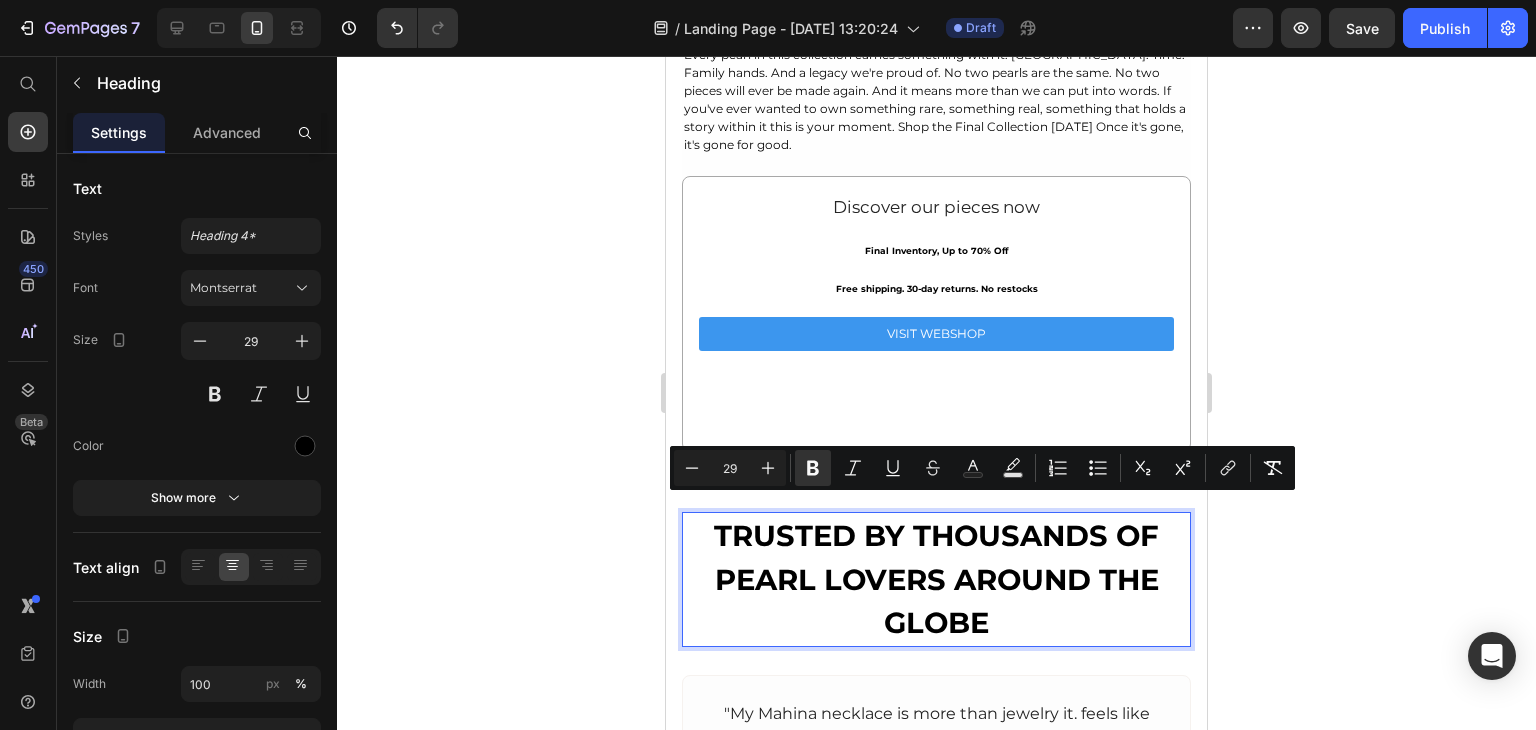 click 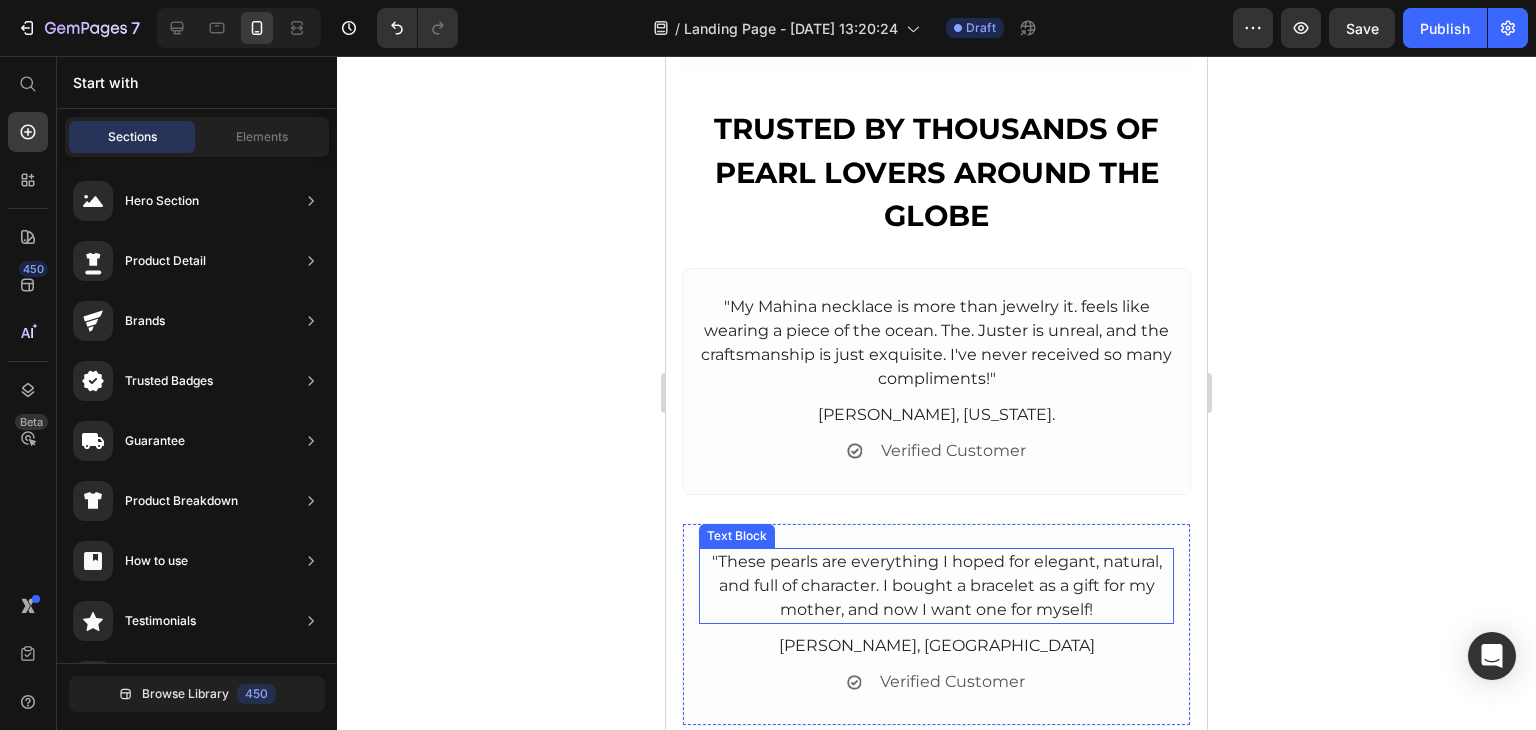scroll, scrollTop: 3600, scrollLeft: 0, axis: vertical 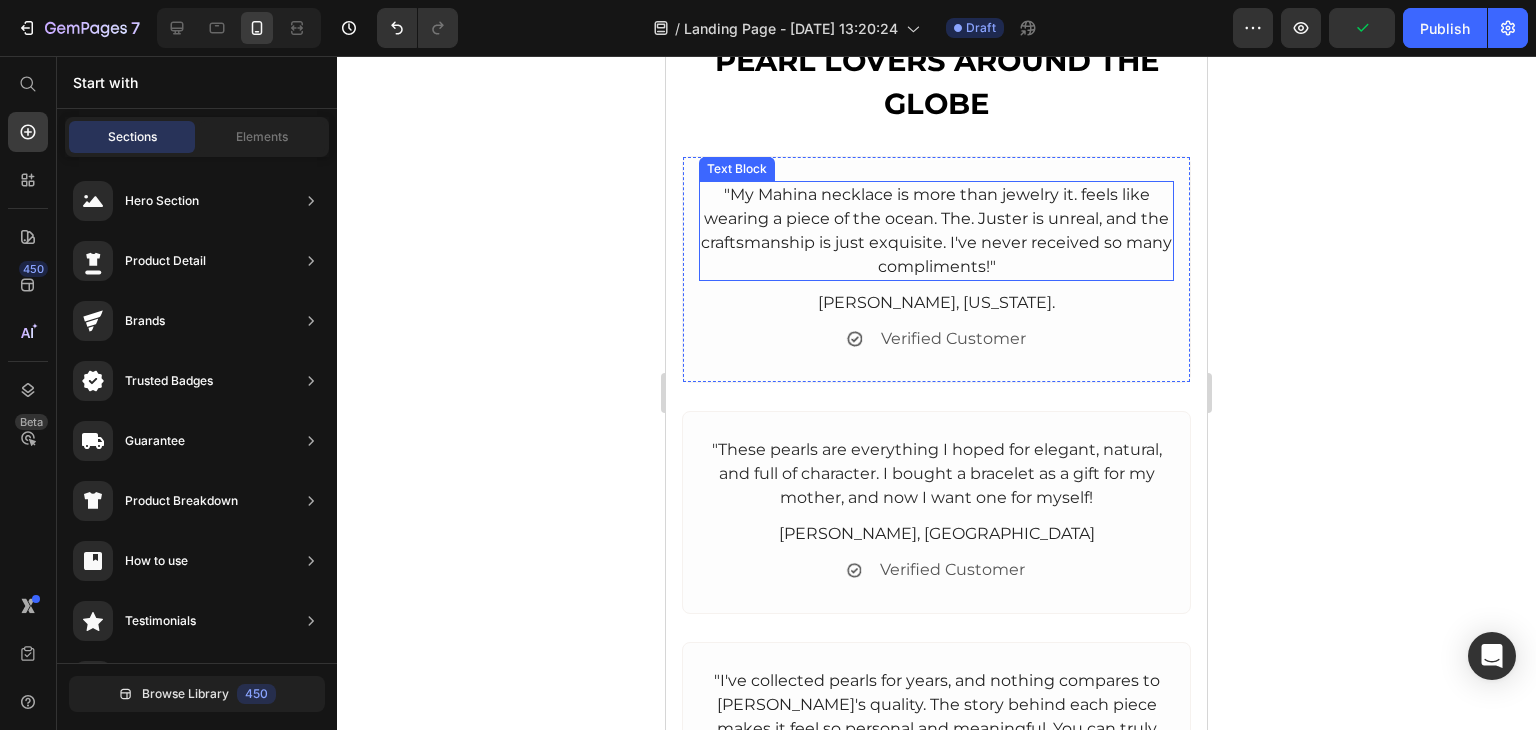 click on ""My Mahina necklace is more than jewelry it. feels like wearing a piece of the ocean. The. Juster is unreal, and the craftsmanship is just exquisite. I've never received so many compliments!"" at bounding box center [936, 231] 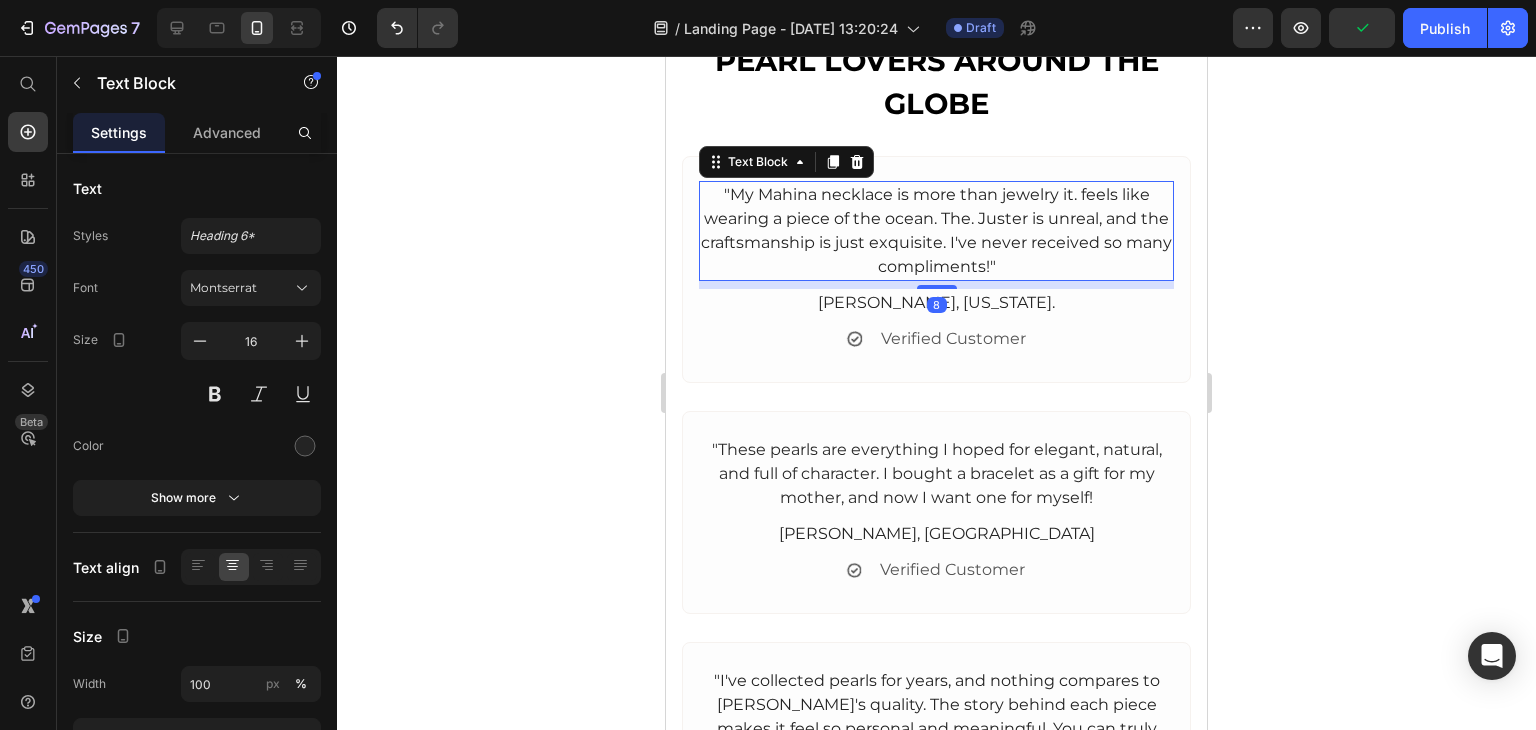click on ""My Mahina necklace is more than jewelry it. feels like wearing a piece of the ocean. The. Juster is unreal, and the craftsmanship is just exquisite. I've never received so many compliments!"" at bounding box center (936, 231) 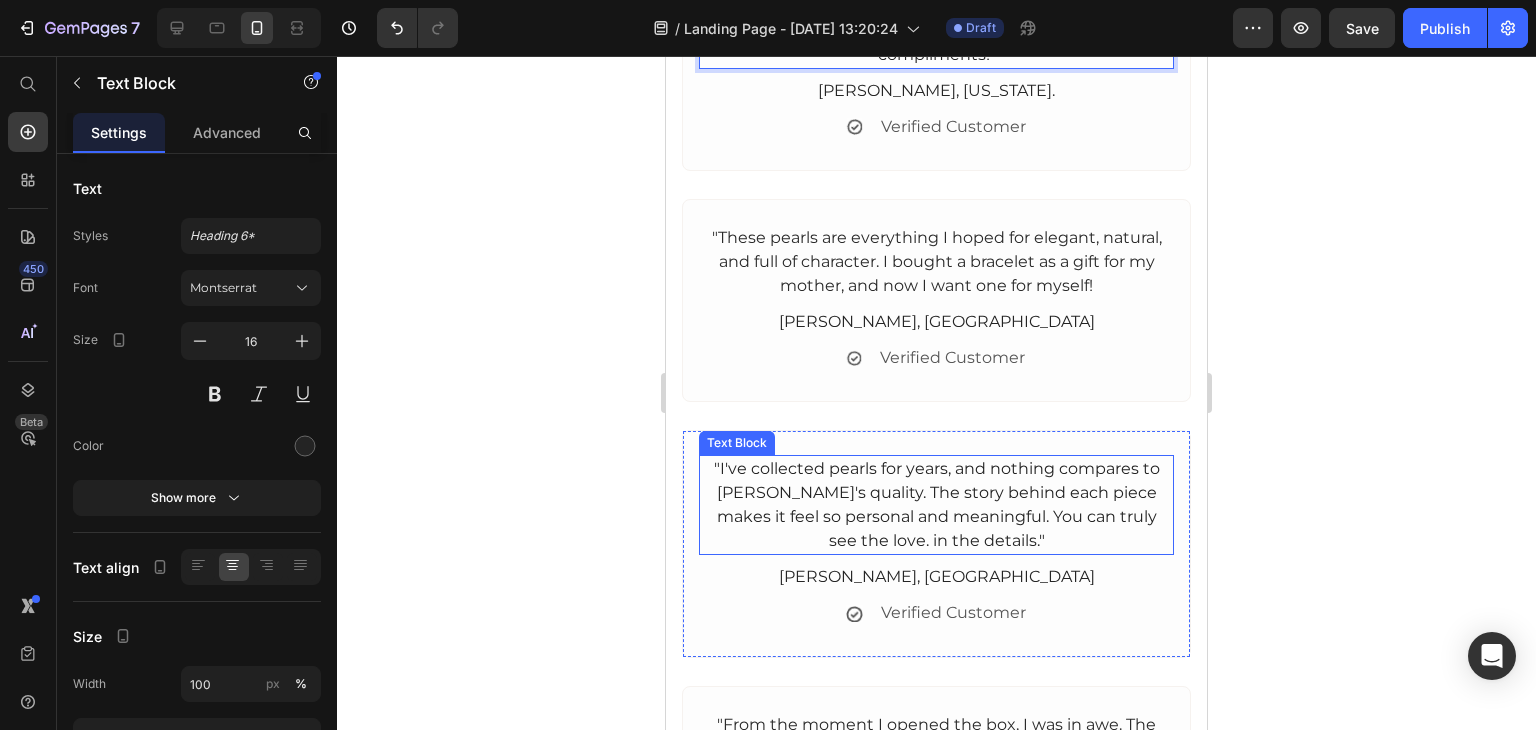 scroll, scrollTop: 3900, scrollLeft: 0, axis: vertical 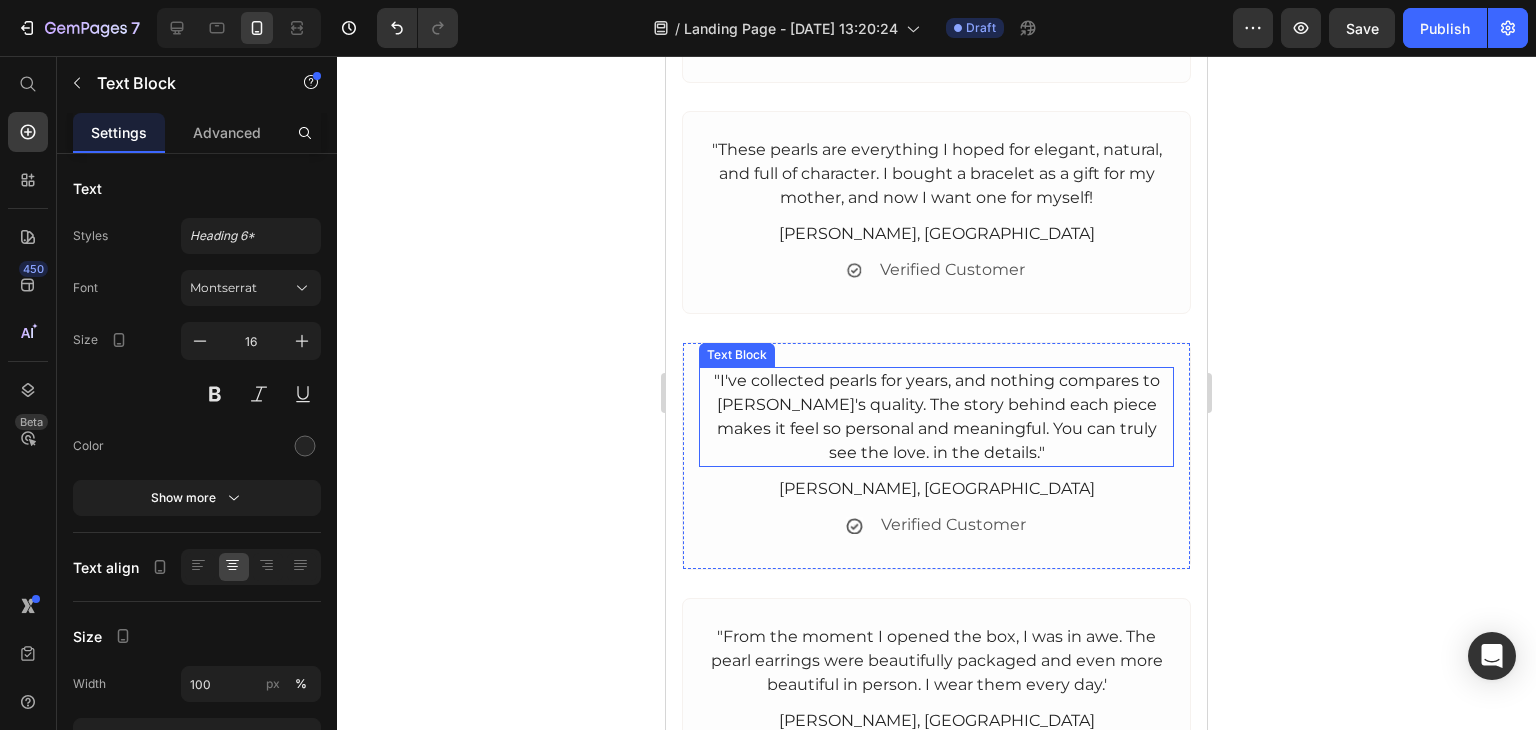 click on ""I've collected pearls for years, and nothing compares to [PERSON_NAME]'s quality. The story behind each piece makes it feel so personal and meaningful. You can truly see the love. in the details."" at bounding box center (936, 417) 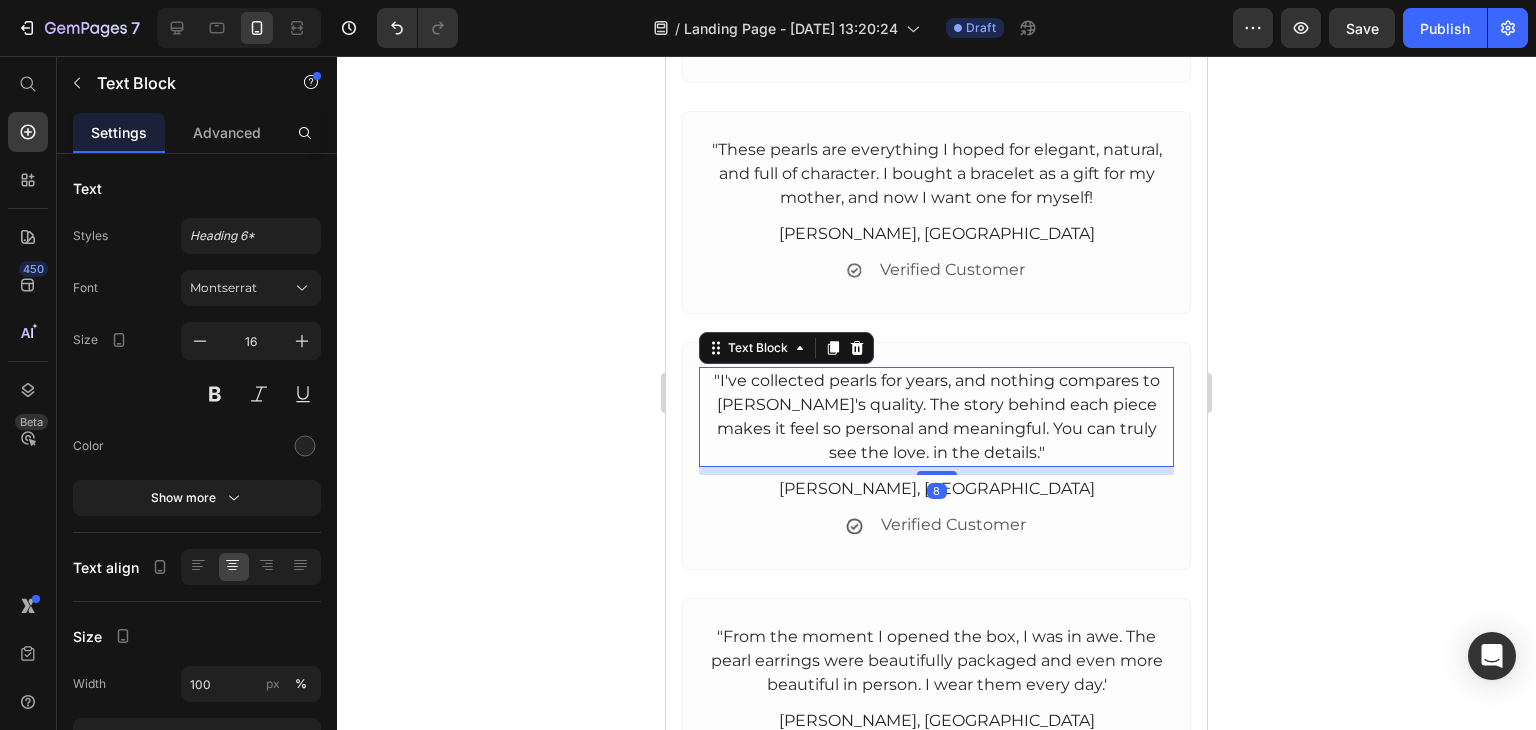click on ""I've collected pearls for years, and nothing compares to [PERSON_NAME]'s quality. The story behind each piece makes it feel so personal and meaningful. You can truly see the love. in the details."" at bounding box center [936, 417] 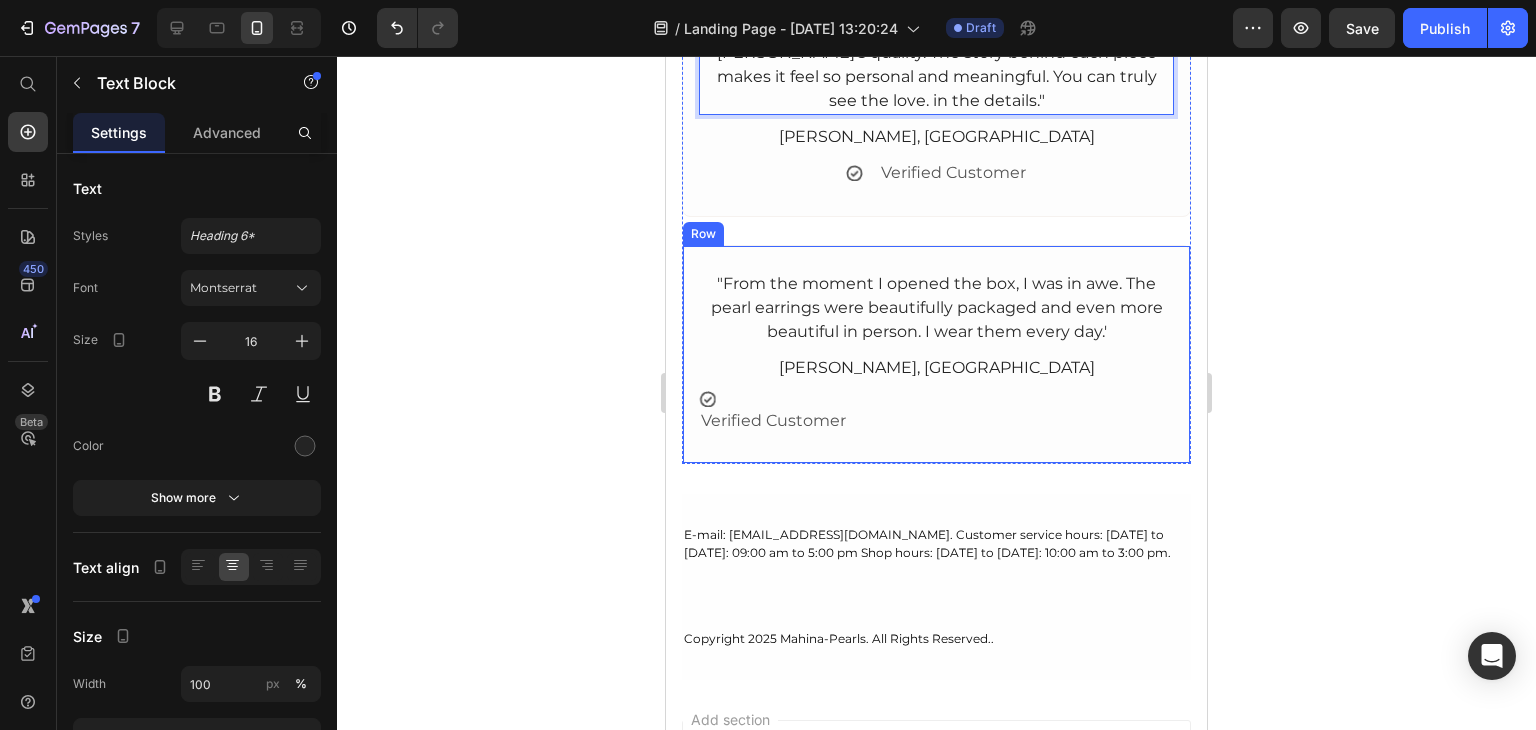 scroll, scrollTop: 4300, scrollLeft: 0, axis: vertical 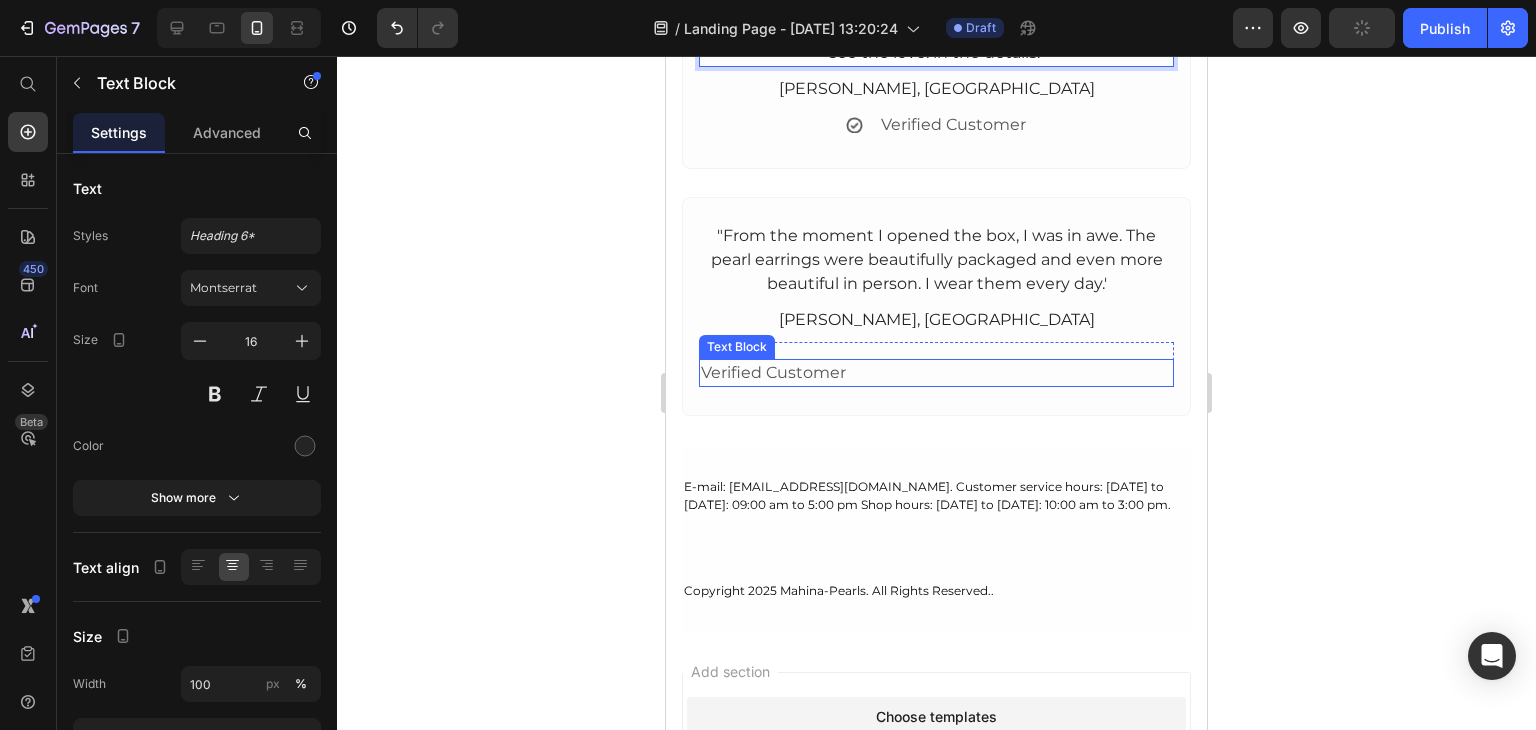 click on "Verified Customer" at bounding box center [936, 373] 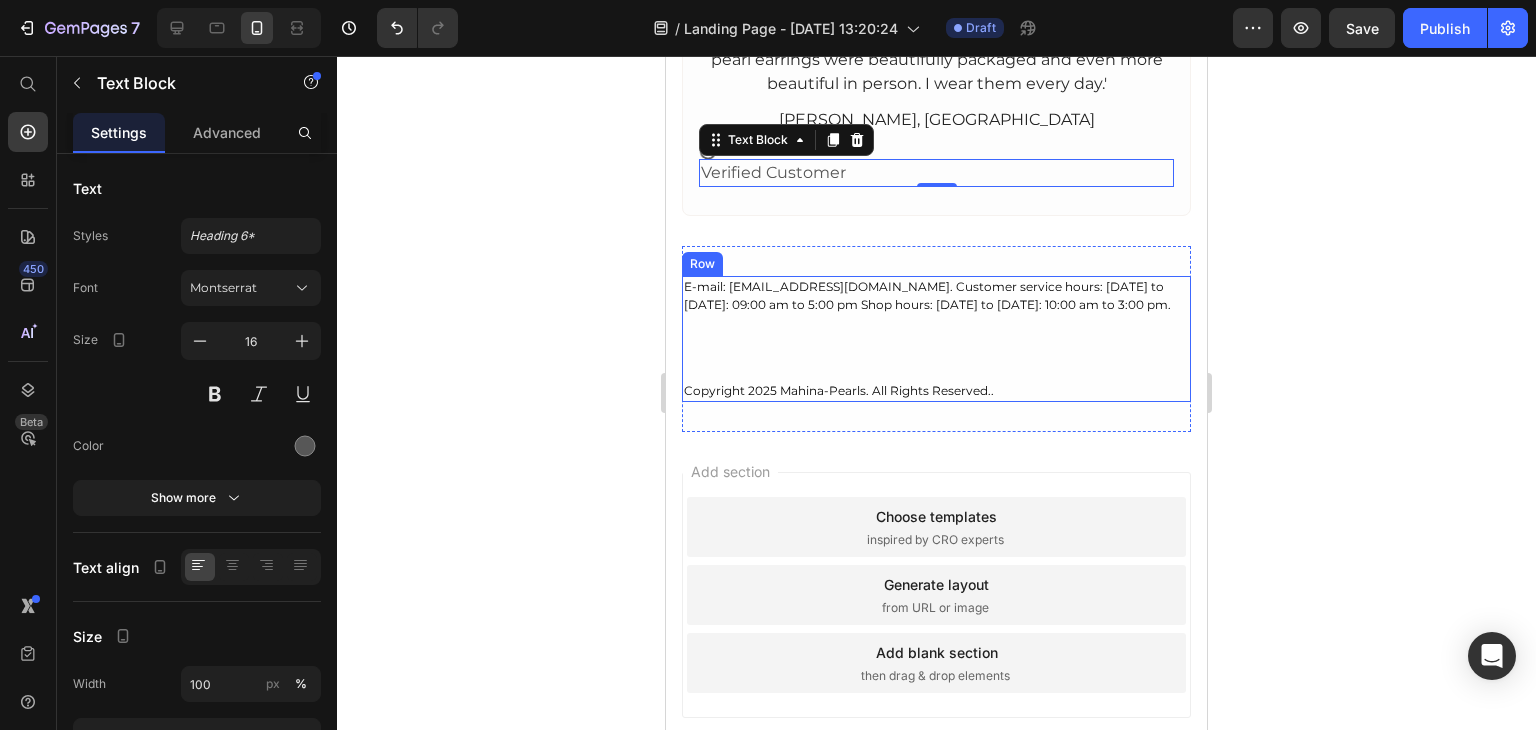 scroll, scrollTop: 4400, scrollLeft: 0, axis: vertical 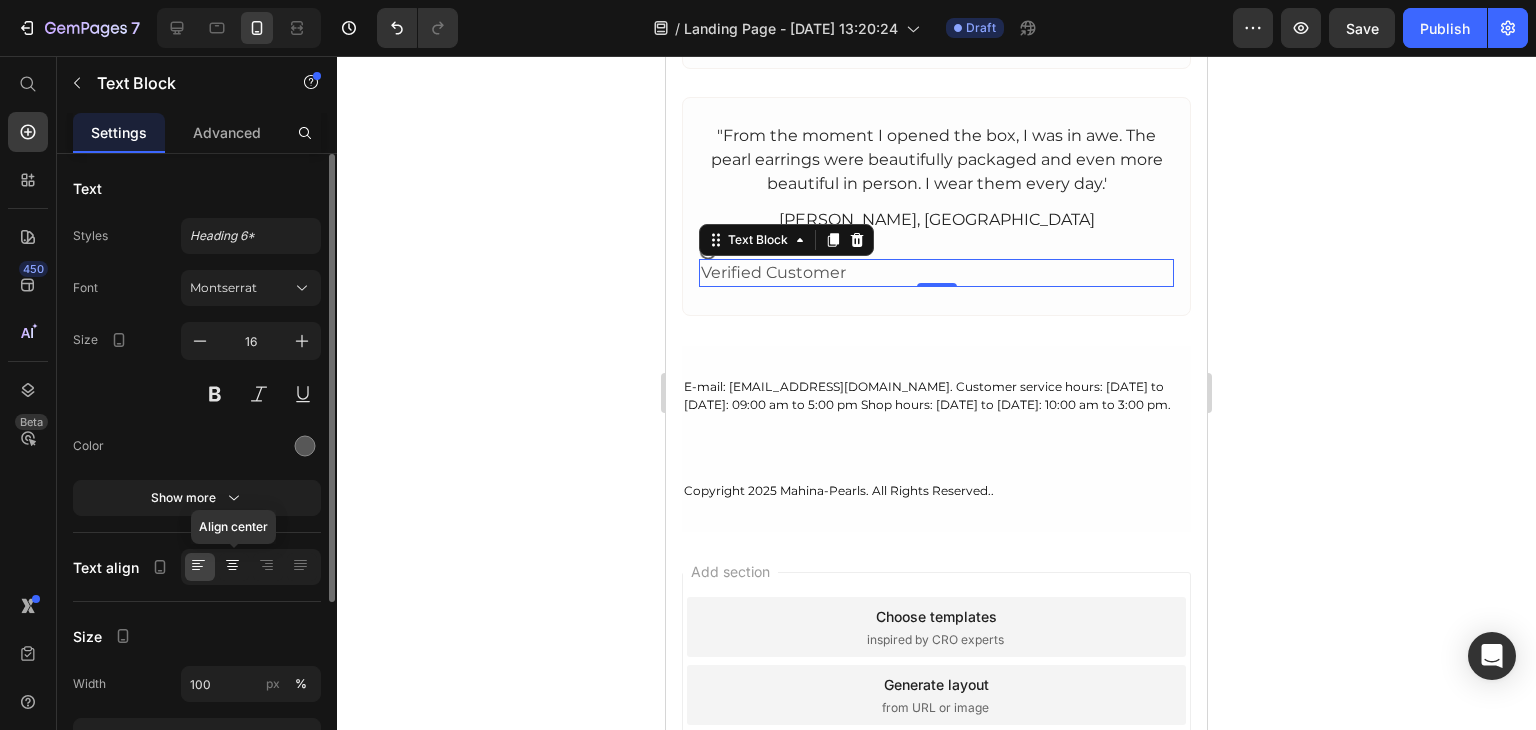 click 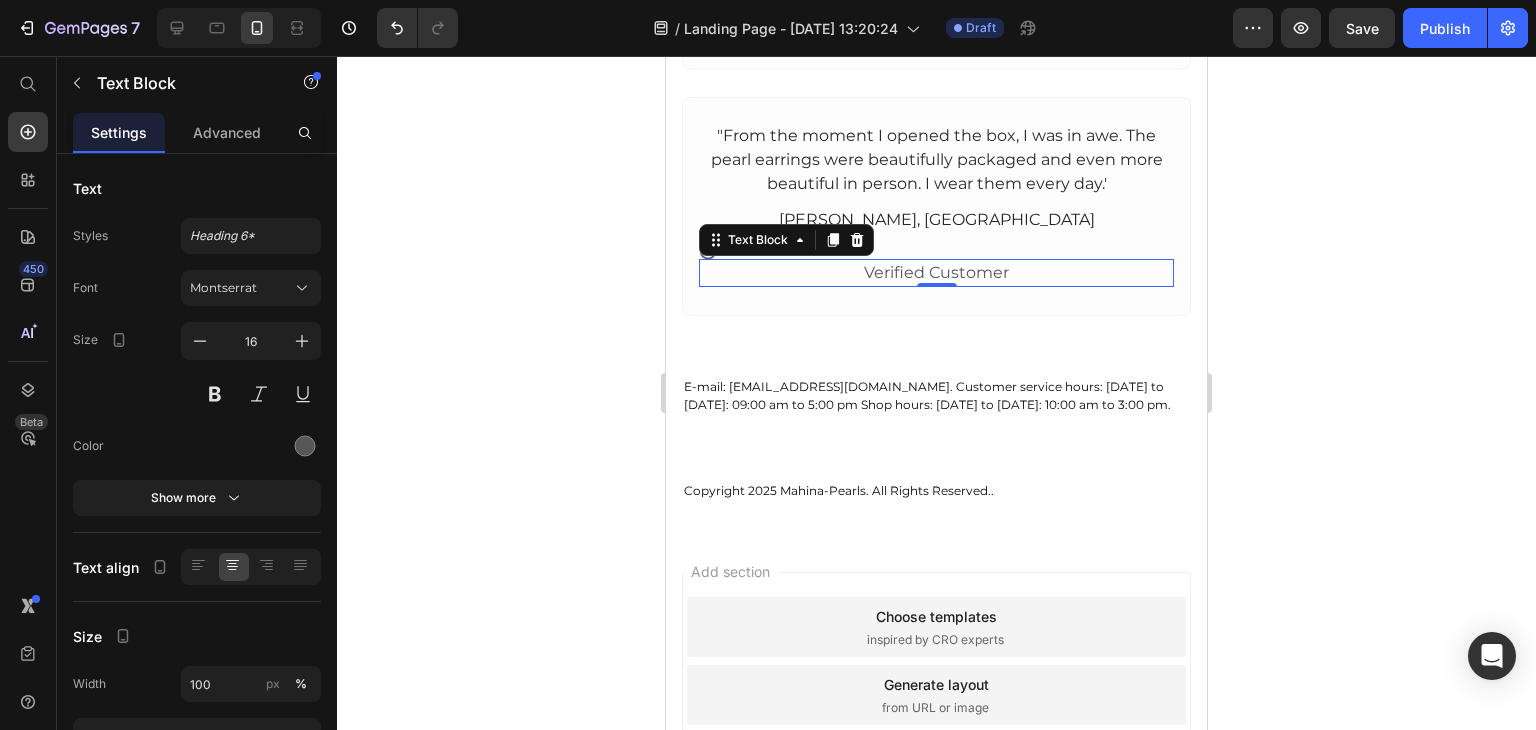 drag, startPoint x: 623, startPoint y: 307, endPoint x: 644, endPoint y: 293, distance: 25.23886 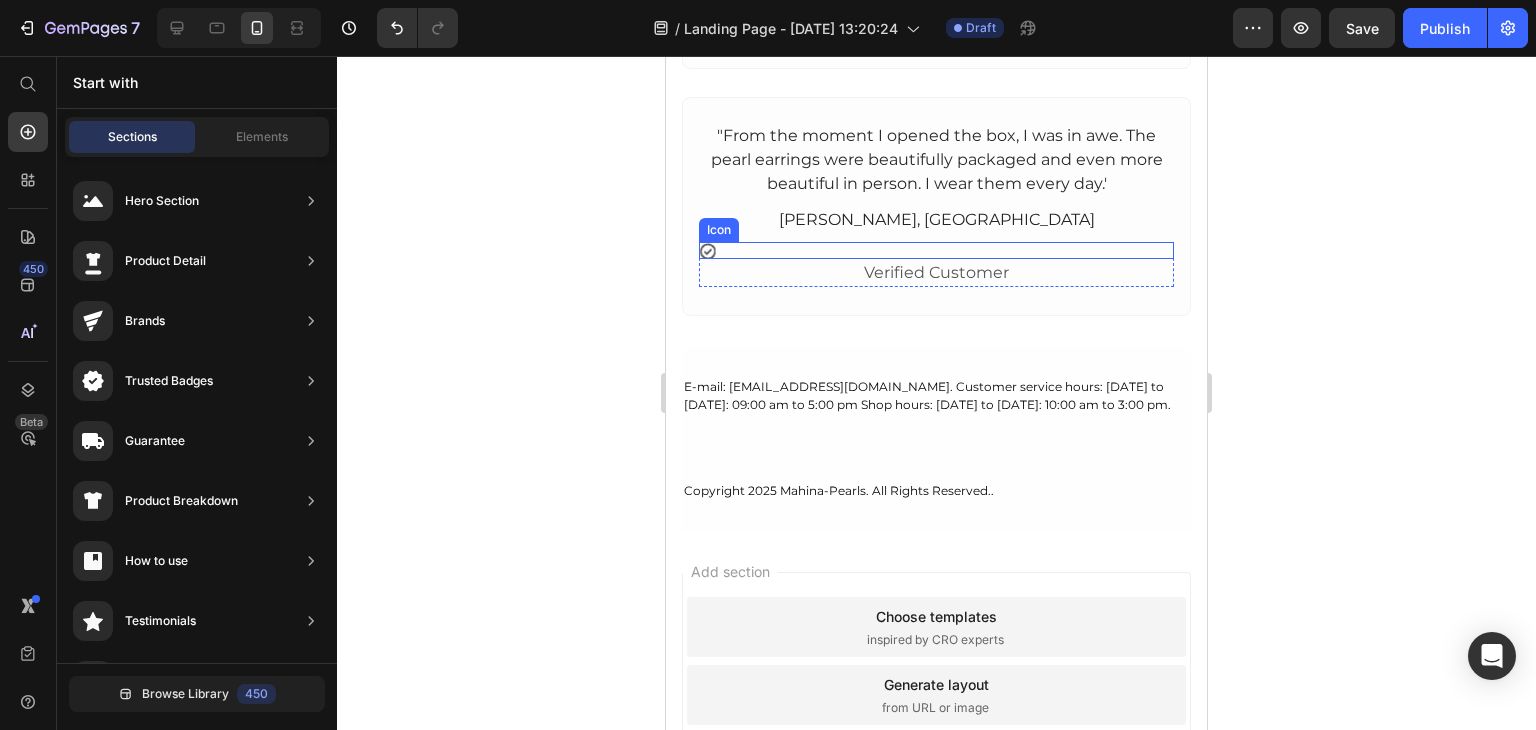 click 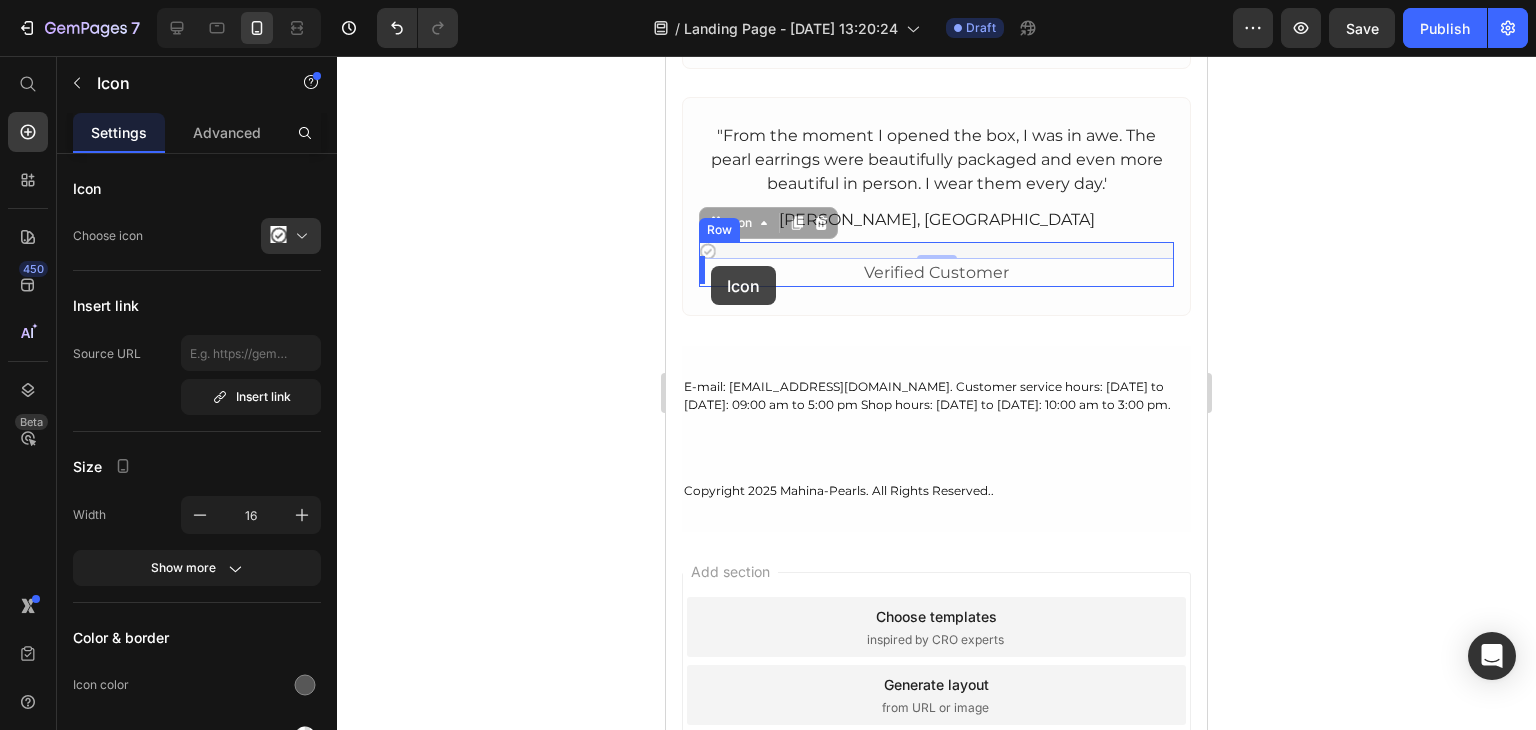 drag, startPoint x: 706, startPoint y: 249, endPoint x: 711, endPoint y: 266, distance: 17.720045 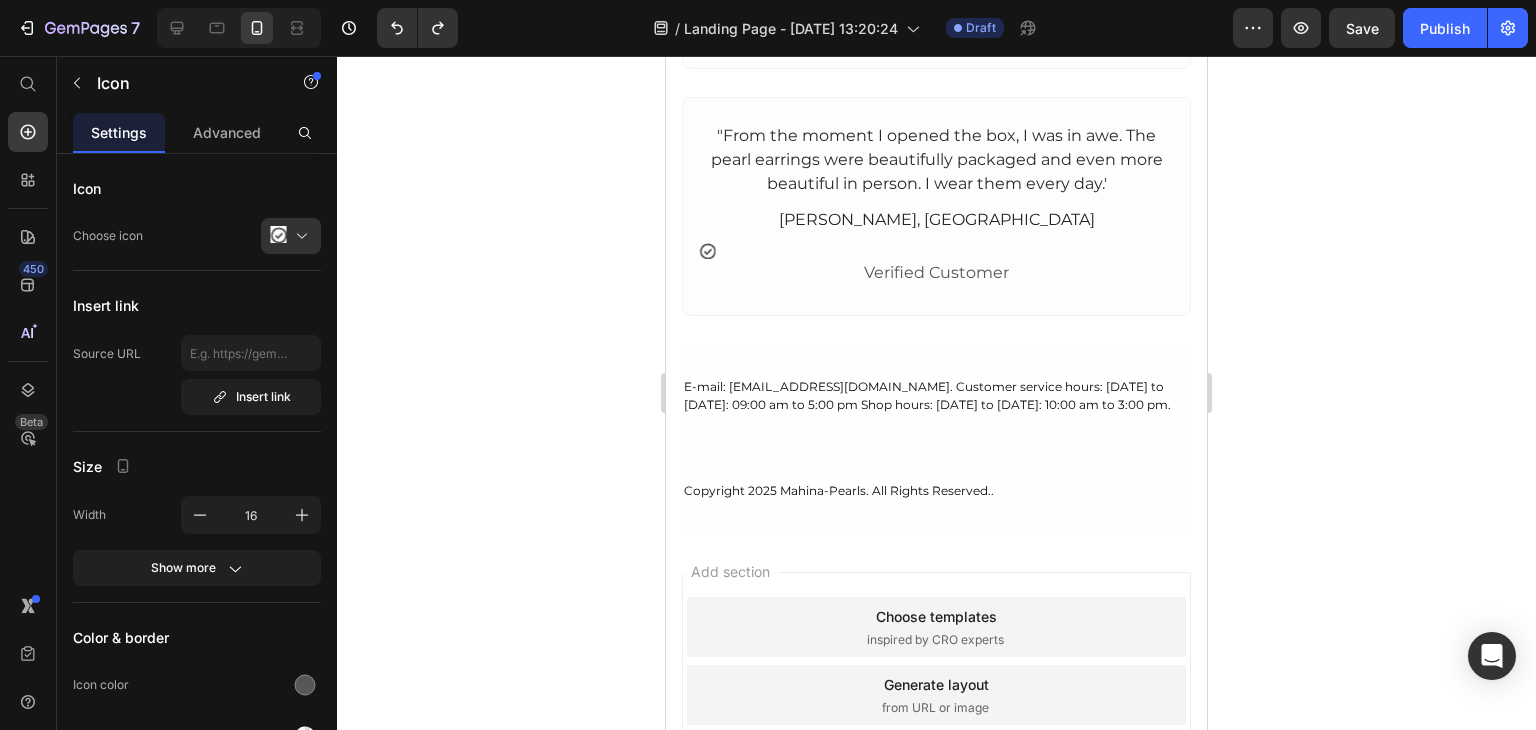 click on "Icon" at bounding box center (936, 250) 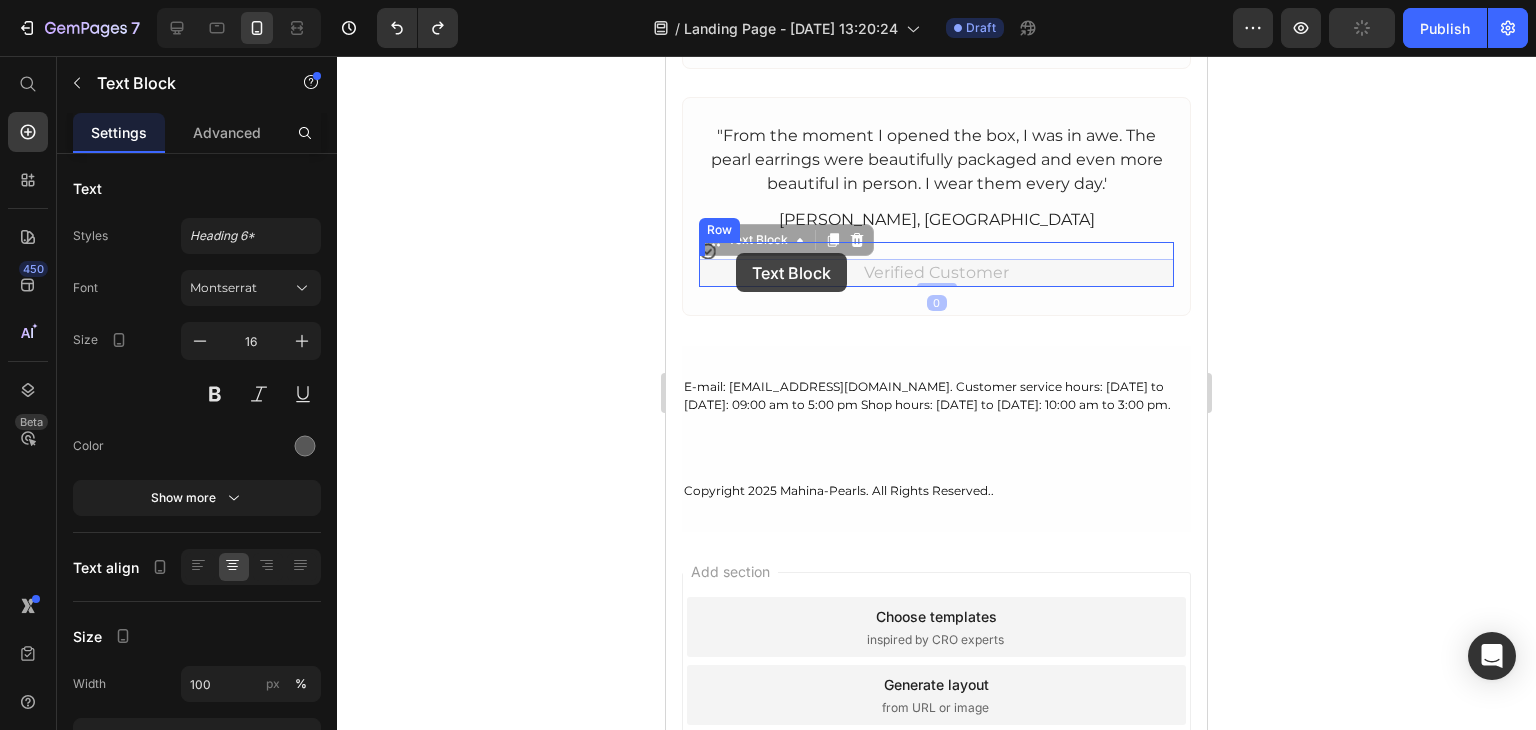 drag, startPoint x: 723, startPoint y: 240, endPoint x: 736, endPoint y: 253, distance: 18.384777 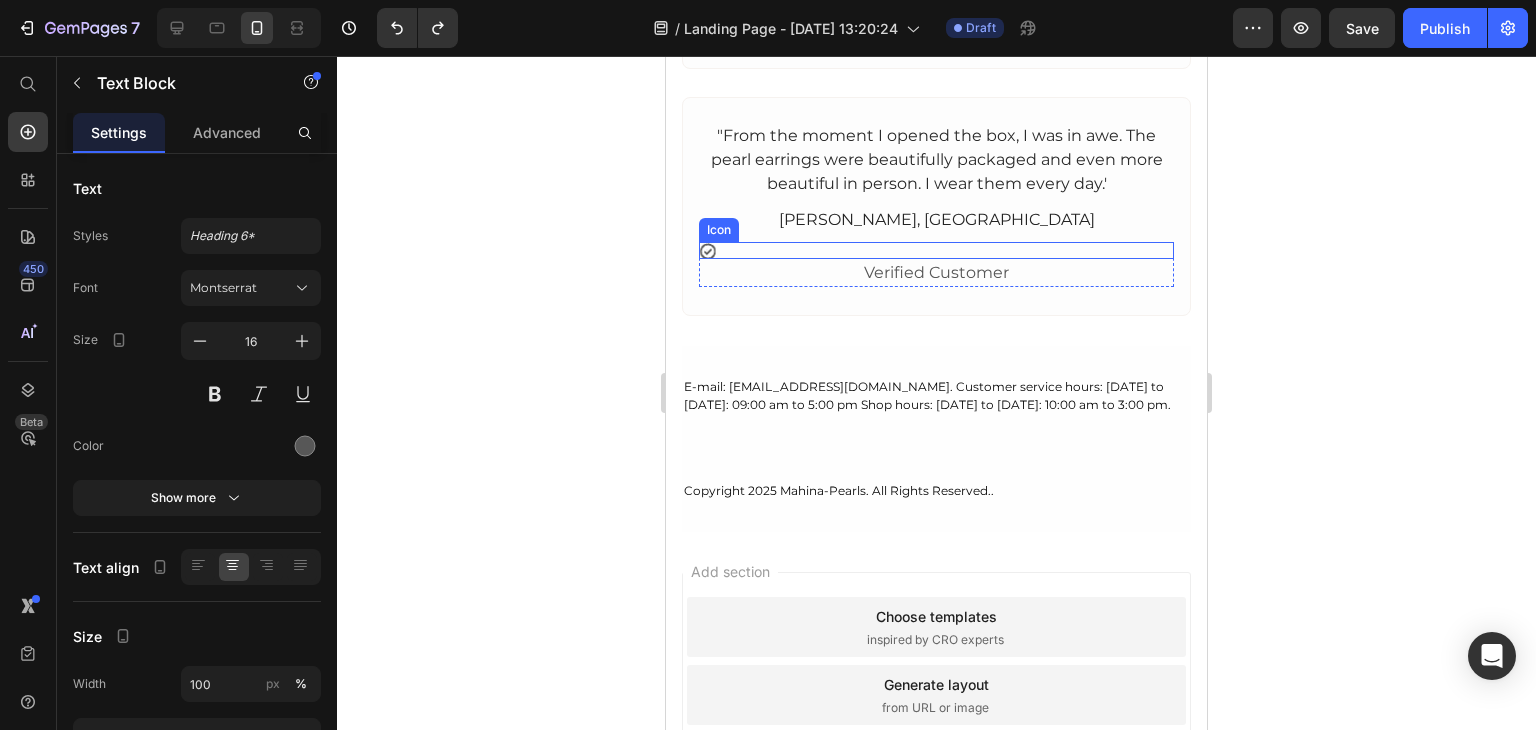 click 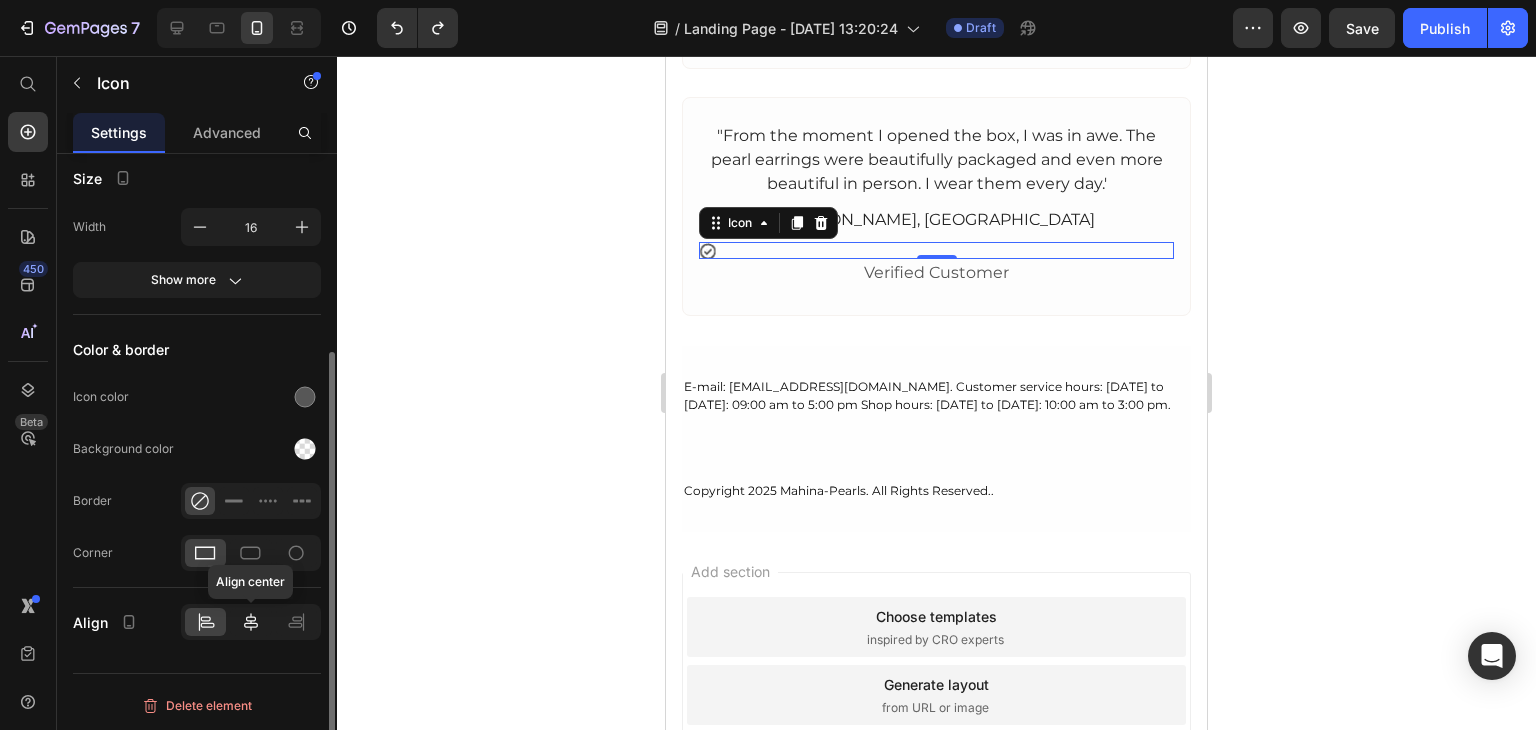scroll, scrollTop: 0, scrollLeft: 0, axis: both 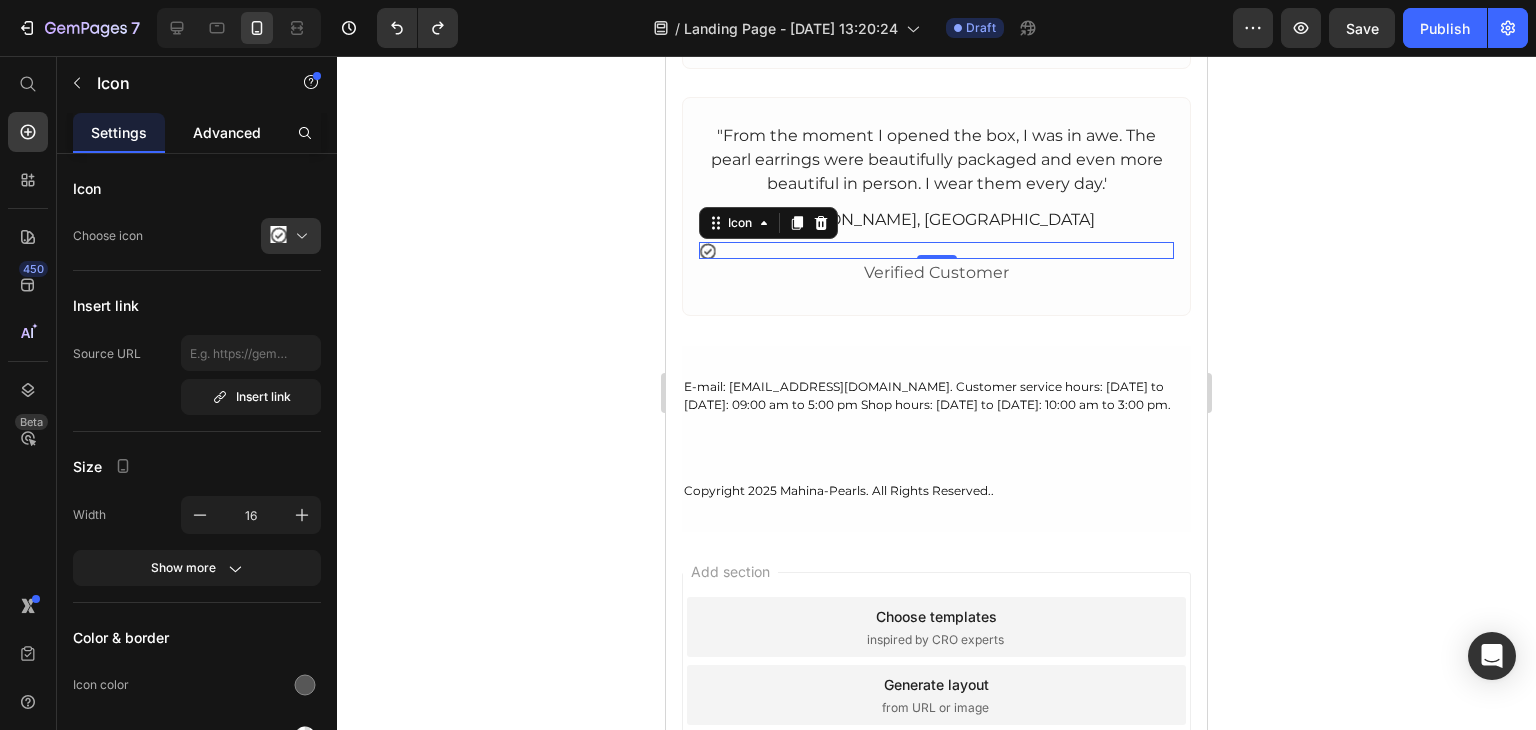 click on "Advanced" at bounding box center (227, 132) 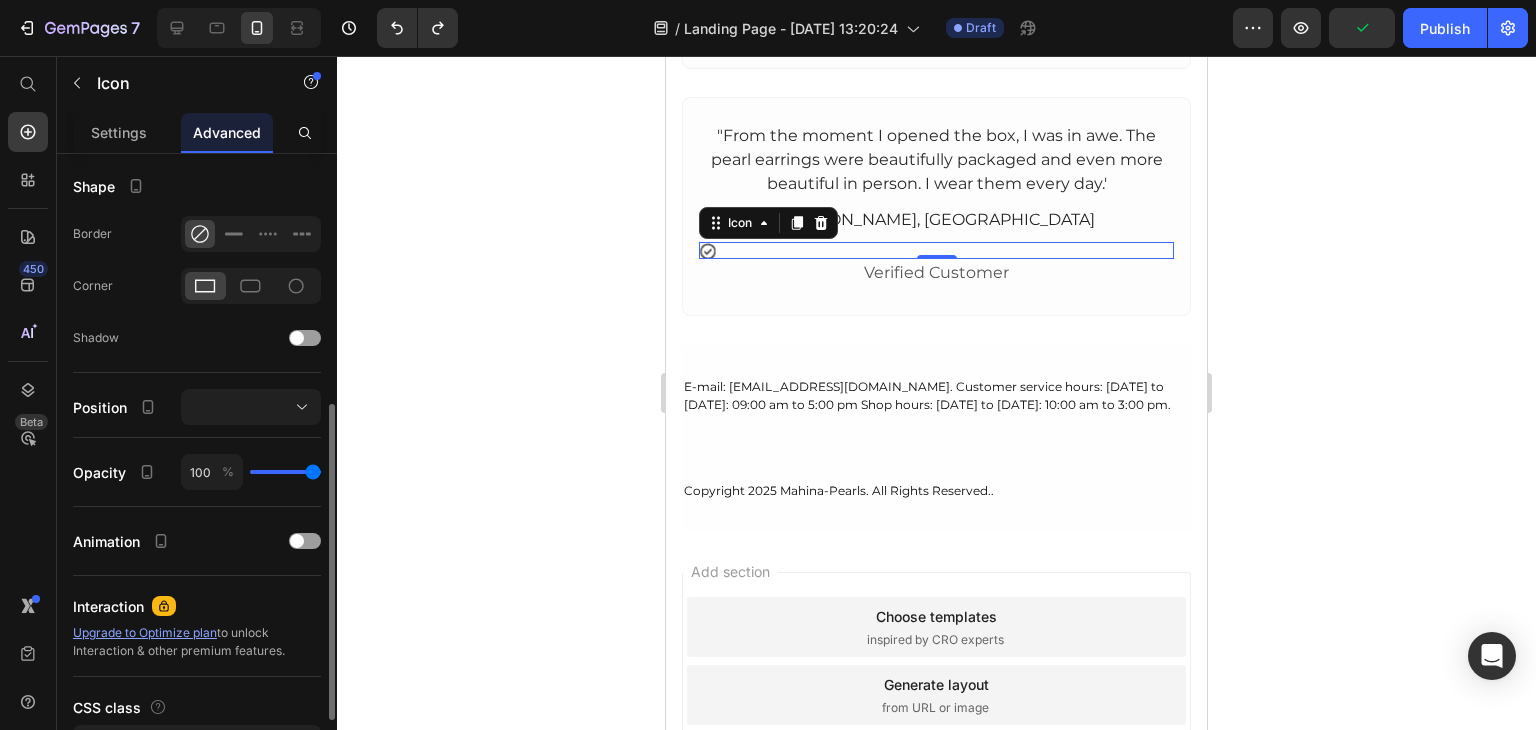 scroll, scrollTop: 600, scrollLeft: 0, axis: vertical 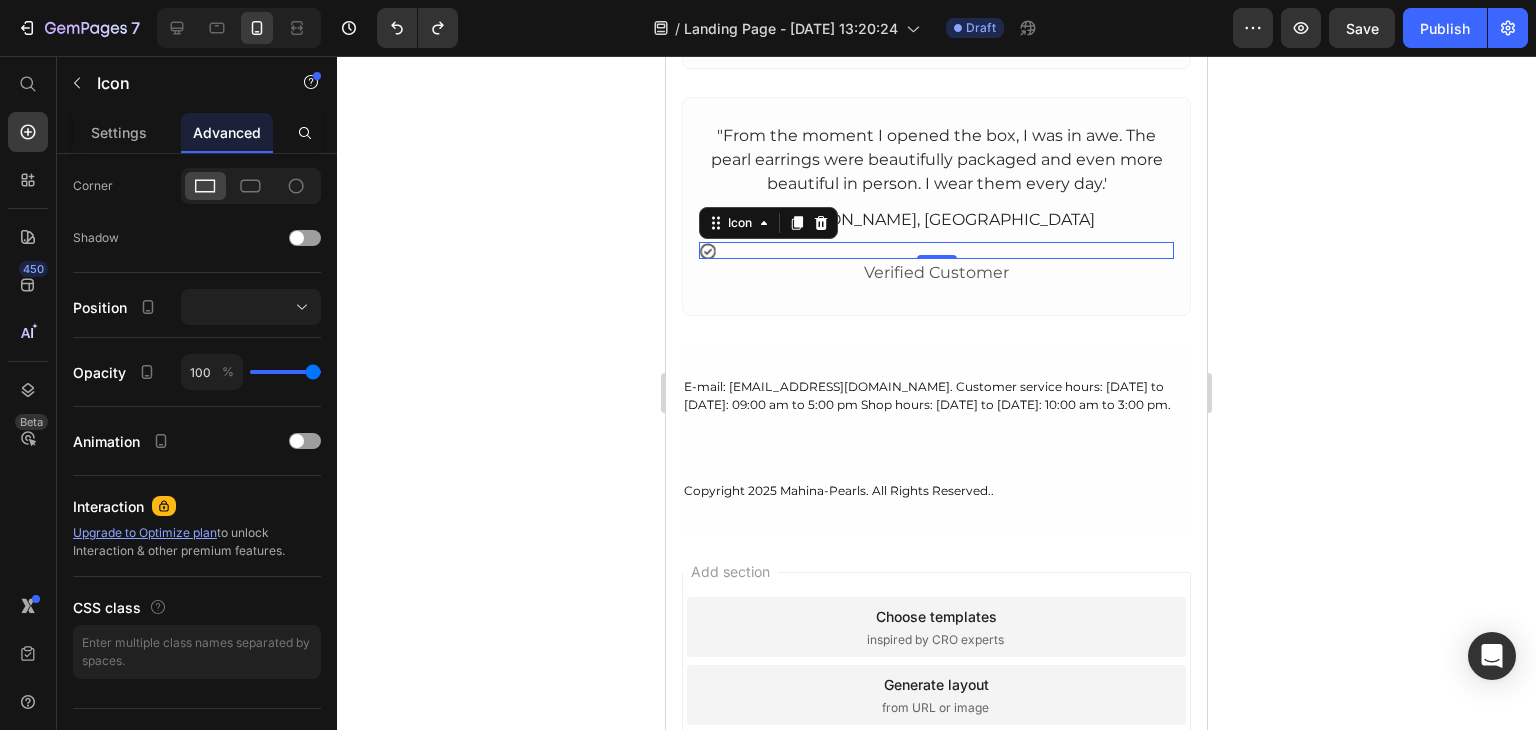 click 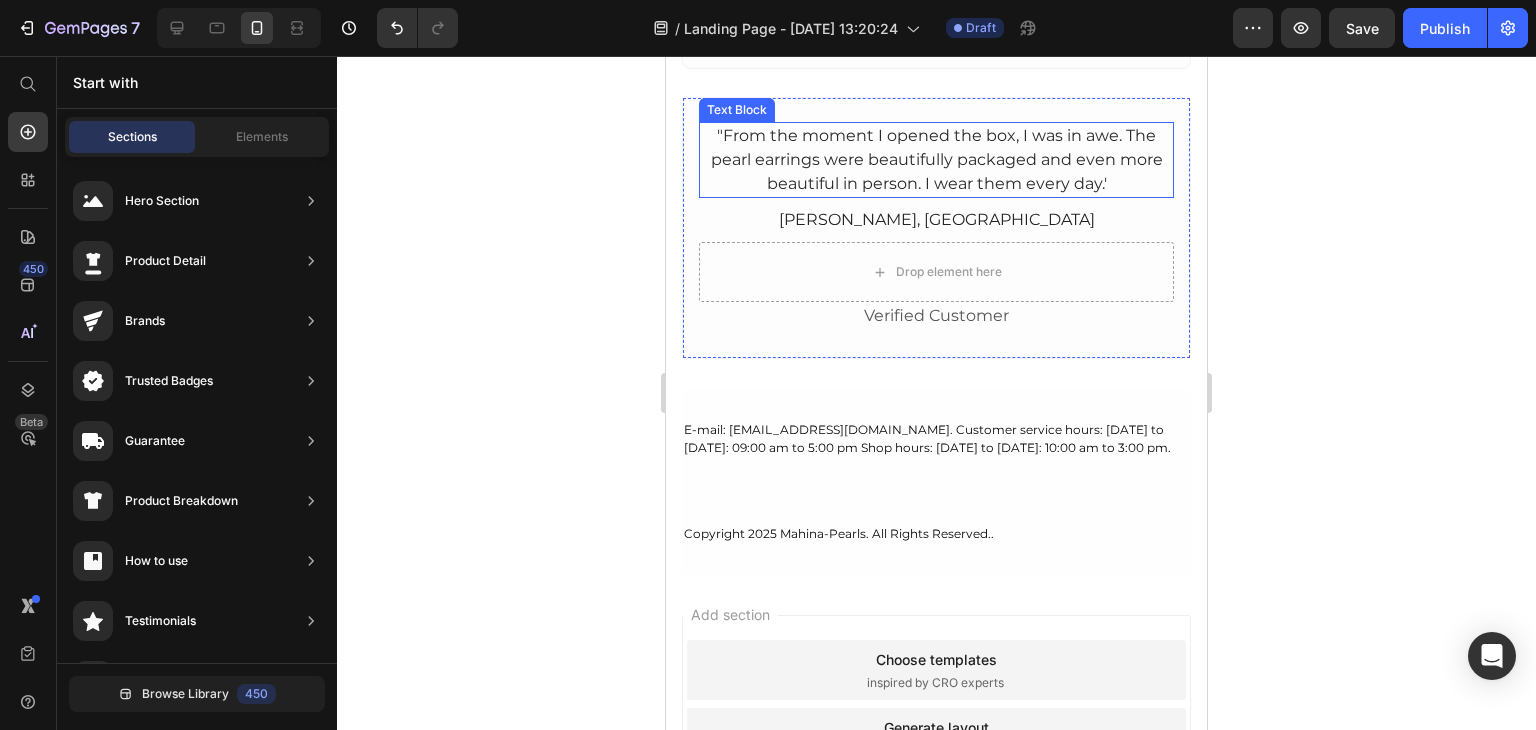 click on ""From the moment I opened the box, I was in awe. The pearl earrings were beautifully packaged and even more beautiful in person. I wear them every day.'" at bounding box center [936, 160] 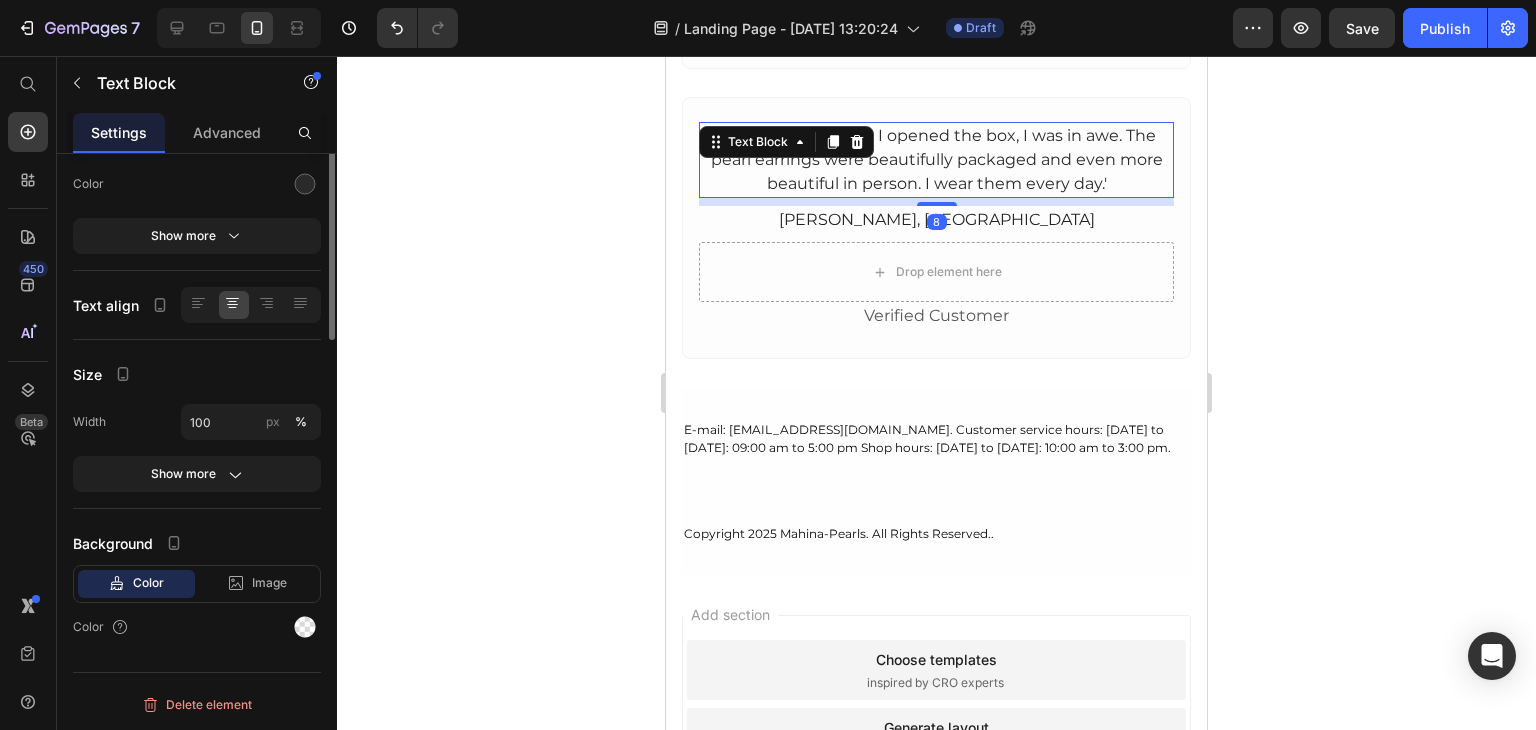 scroll, scrollTop: 0, scrollLeft: 0, axis: both 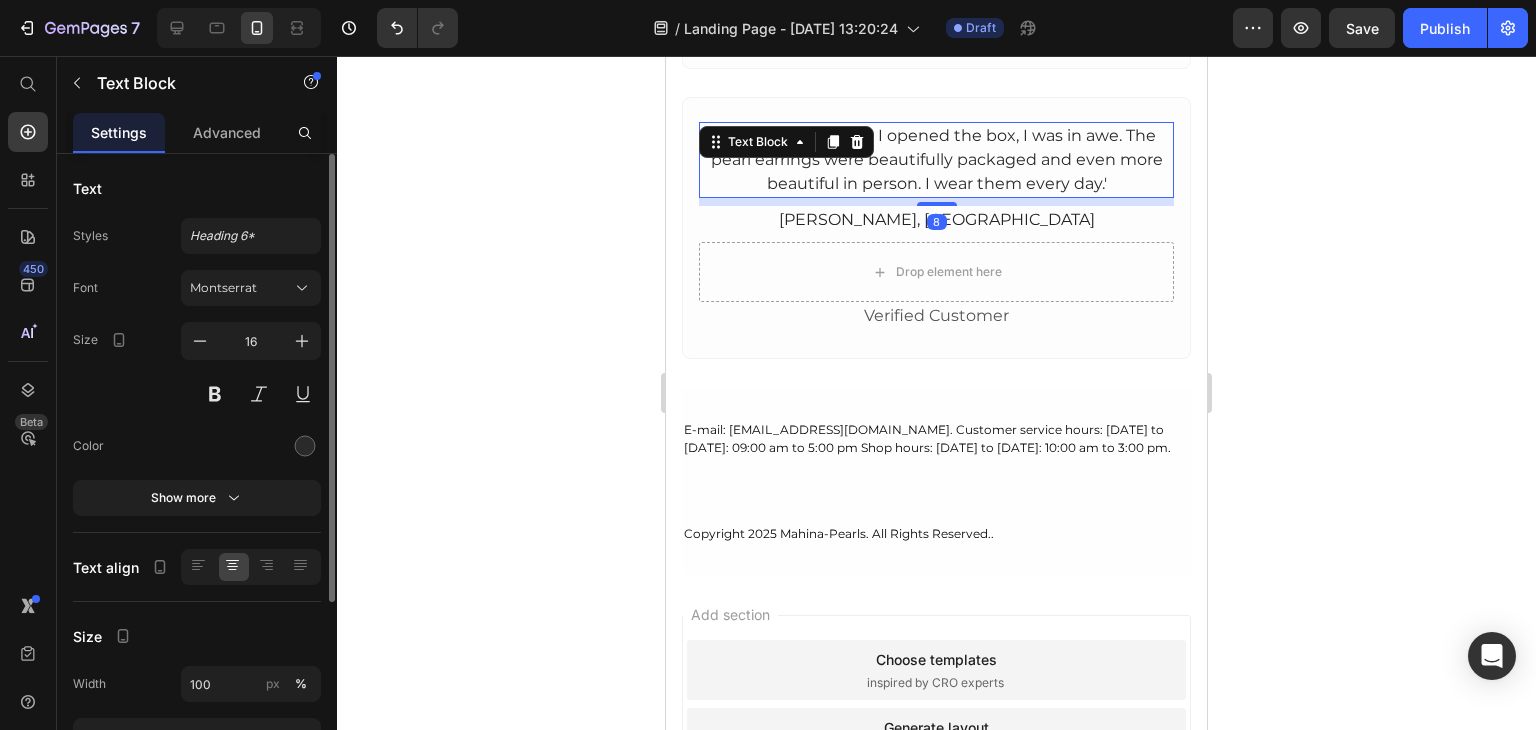 click on ""From the moment I opened the box, I was in awe. The pearl earrings were beautifully packaged and even more beautiful in person. I wear them every day.'" at bounding box center (936, 160) 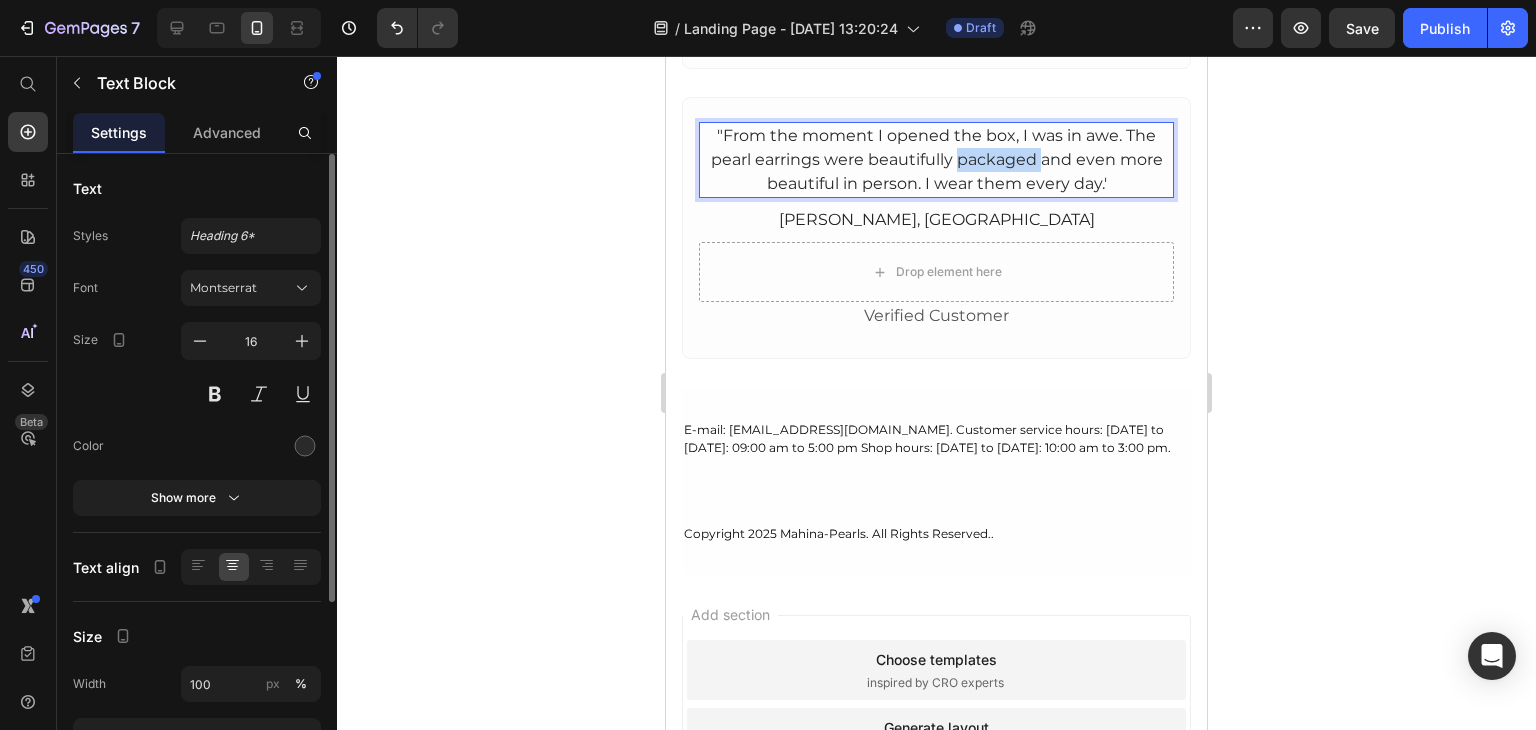 click on ""From the moment I opened the box, I was in awe. The pearl earrings were beautifully packaged and even more beautiful in person. I wear them every day.'" at bounding box center (936, 160) 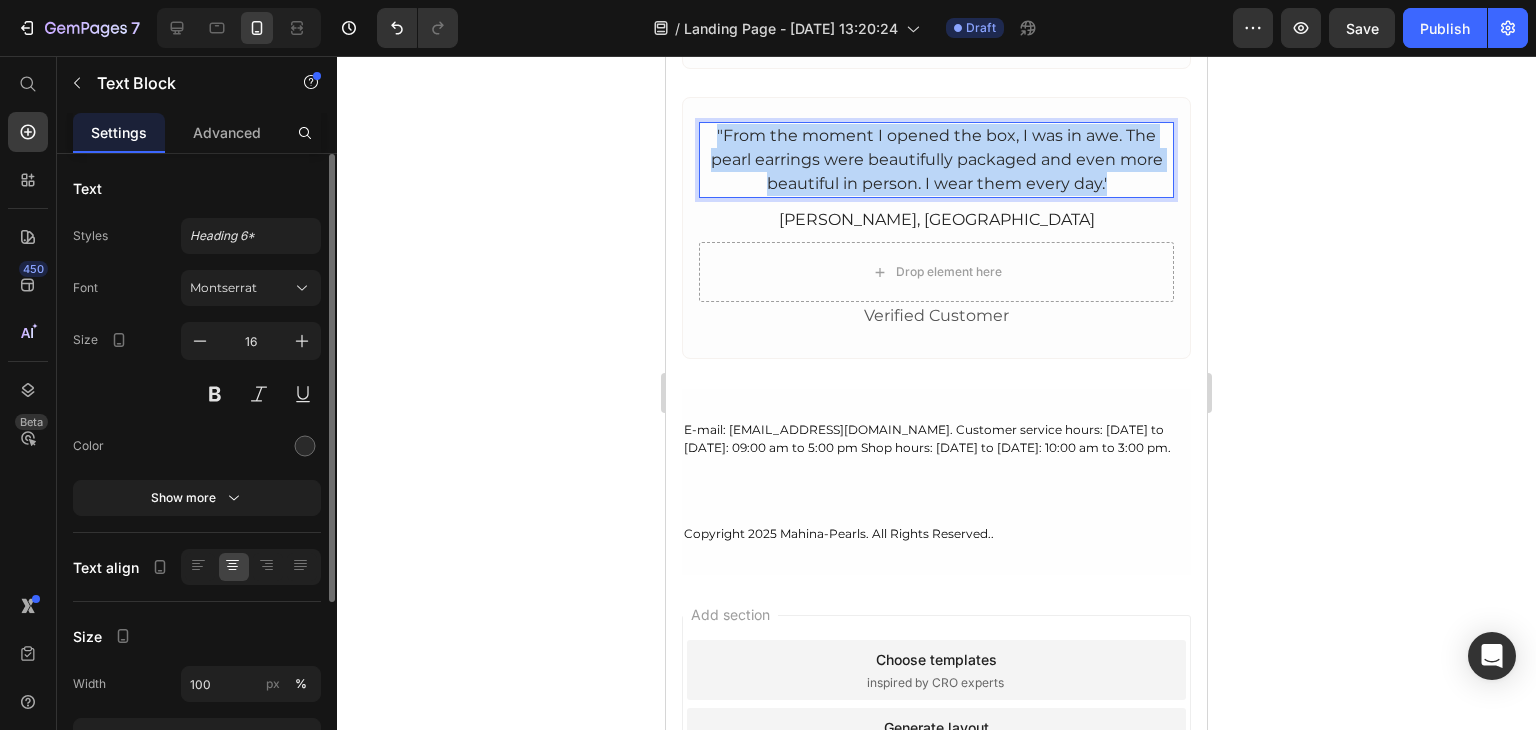 click on ""From the moment I opened the box, I was in awe. The pearl earrings were beautifully packaged and even more beautiful in person. I wear them every day.'" at bounding box center (936, 160) 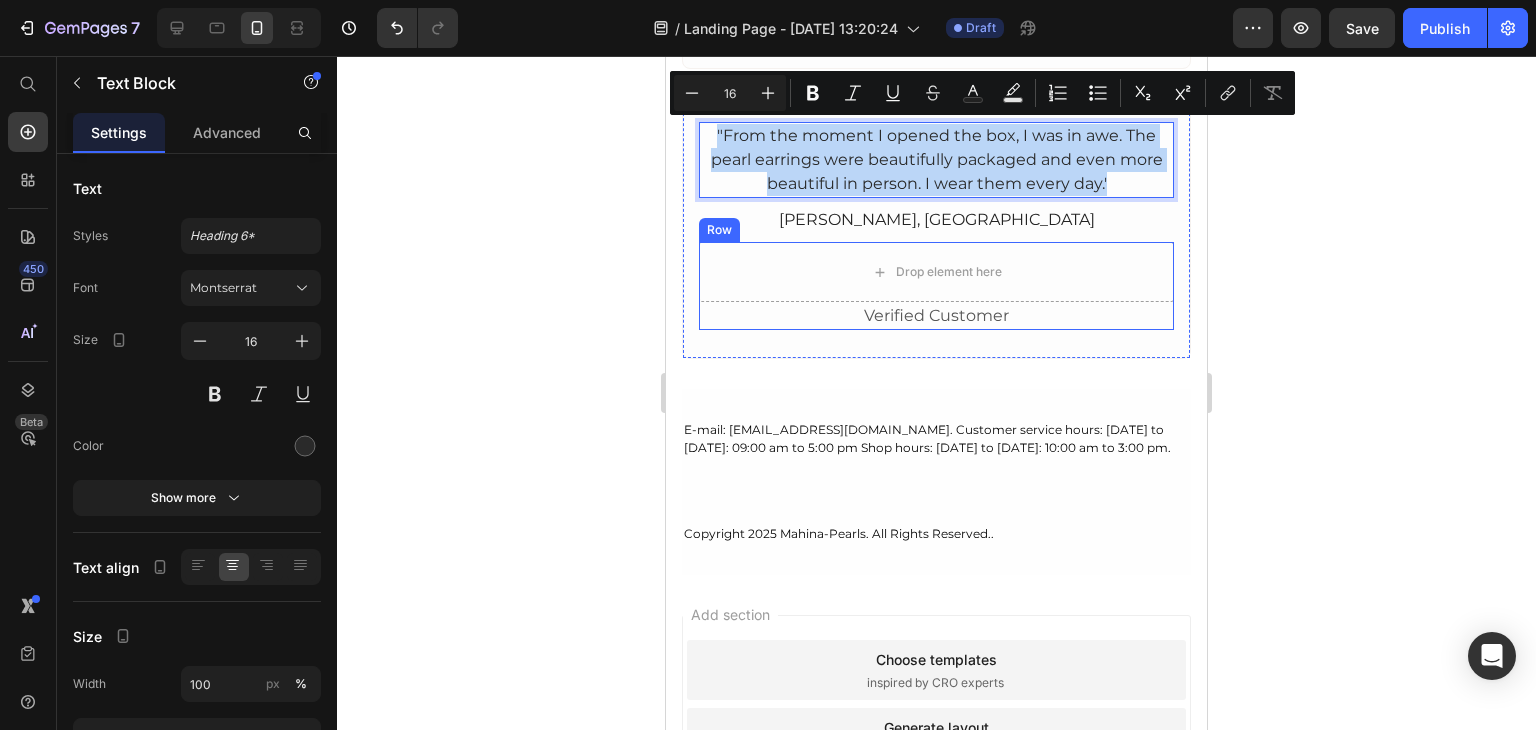 scroll, scrollTop: 4200, scrollLeft: 0, axis: vertical 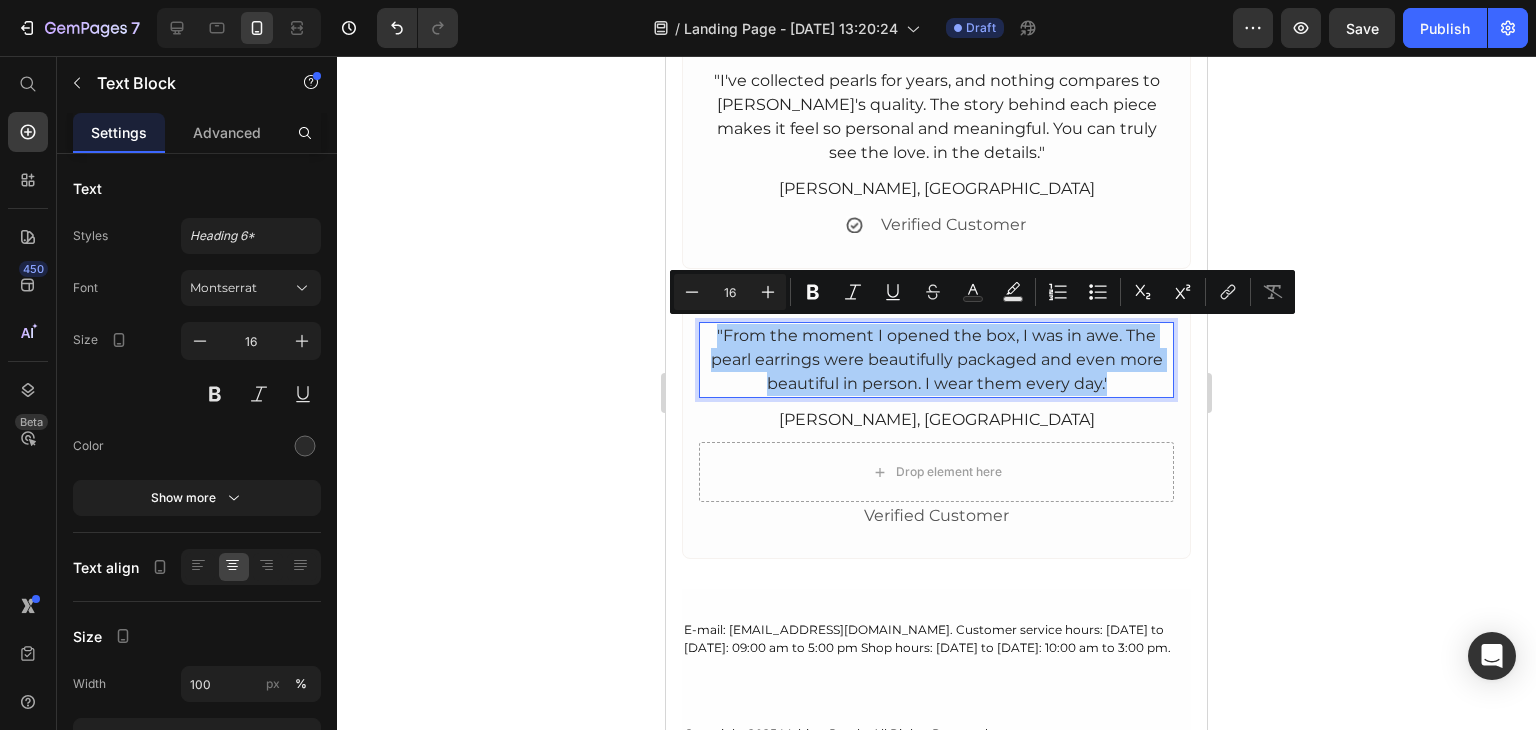 click 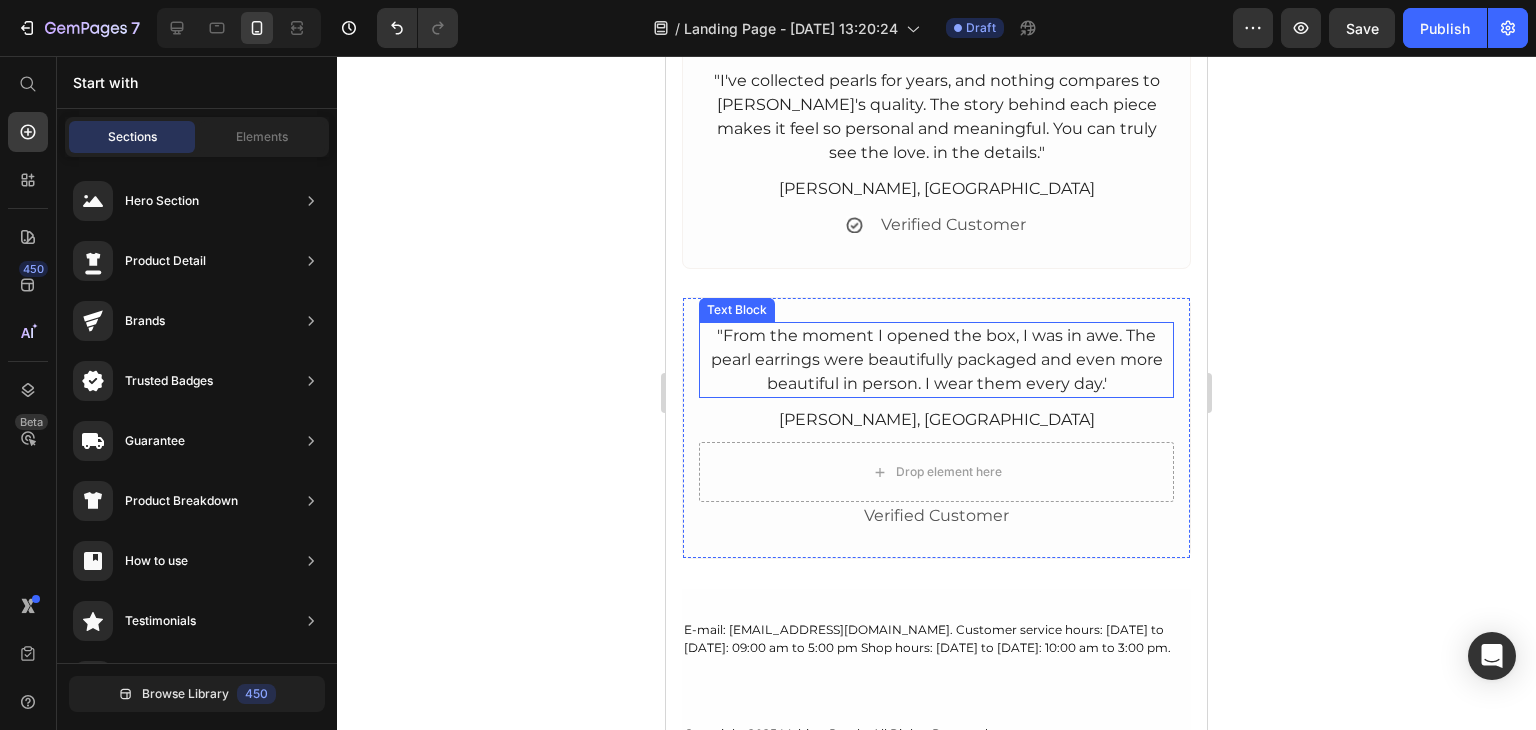click on ""From the moment I opened the box, I was in awe. The pearl earrings were beautifully packaged and even more beautiful in person. I wear them every day.'" at bounding box center (936, 360) 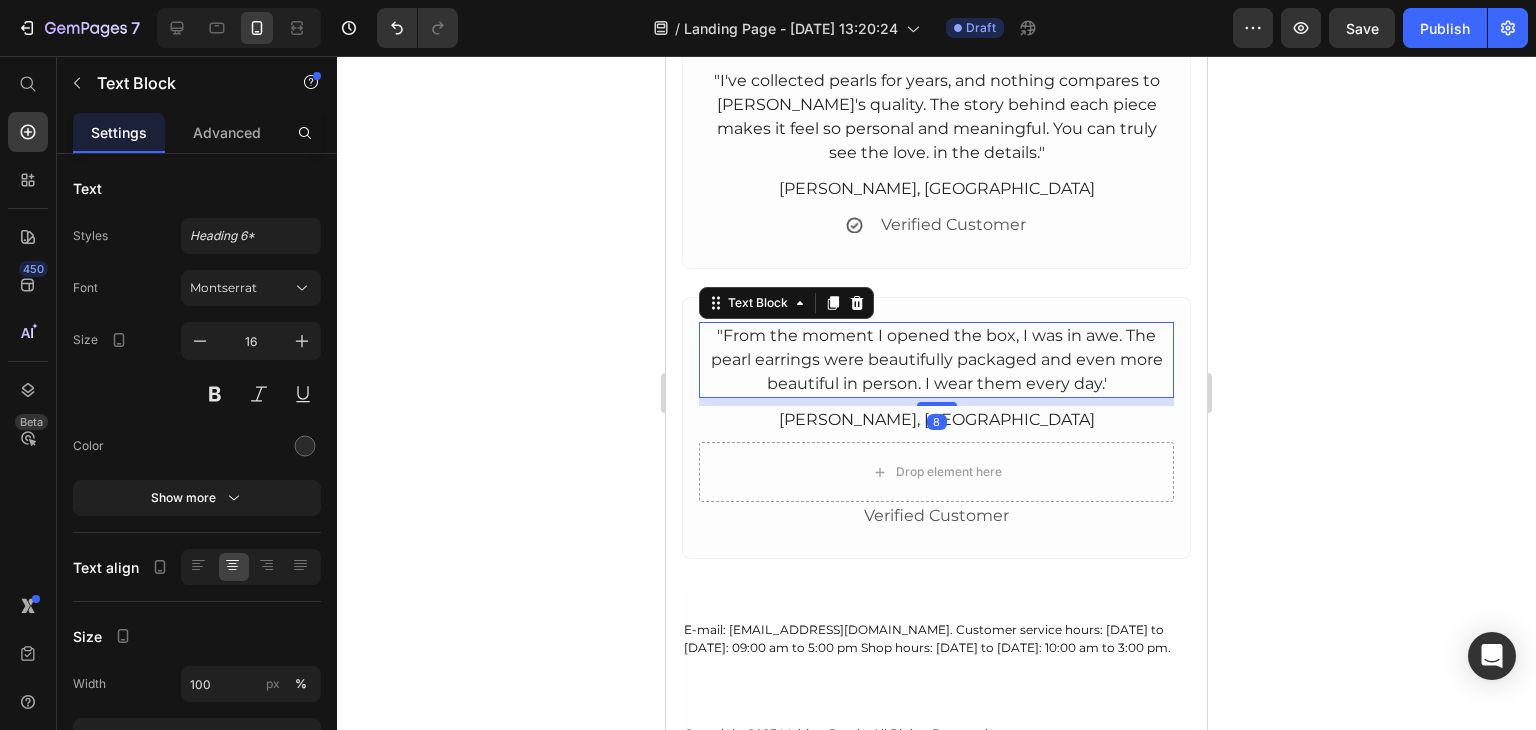 click 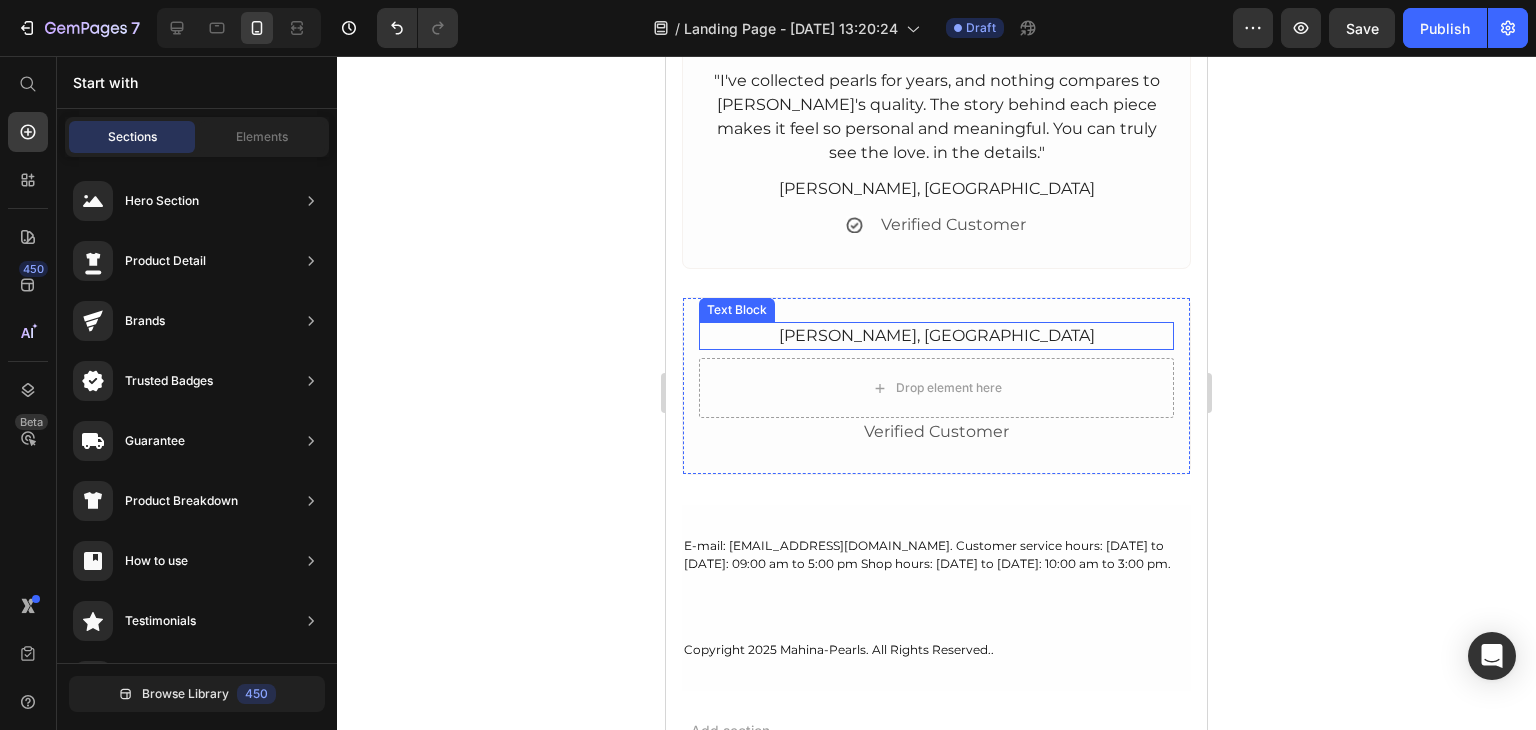 click on "[PERSON_NAME], [GEOGRAPHIC_DATA]" at bounding box center [936, 336] 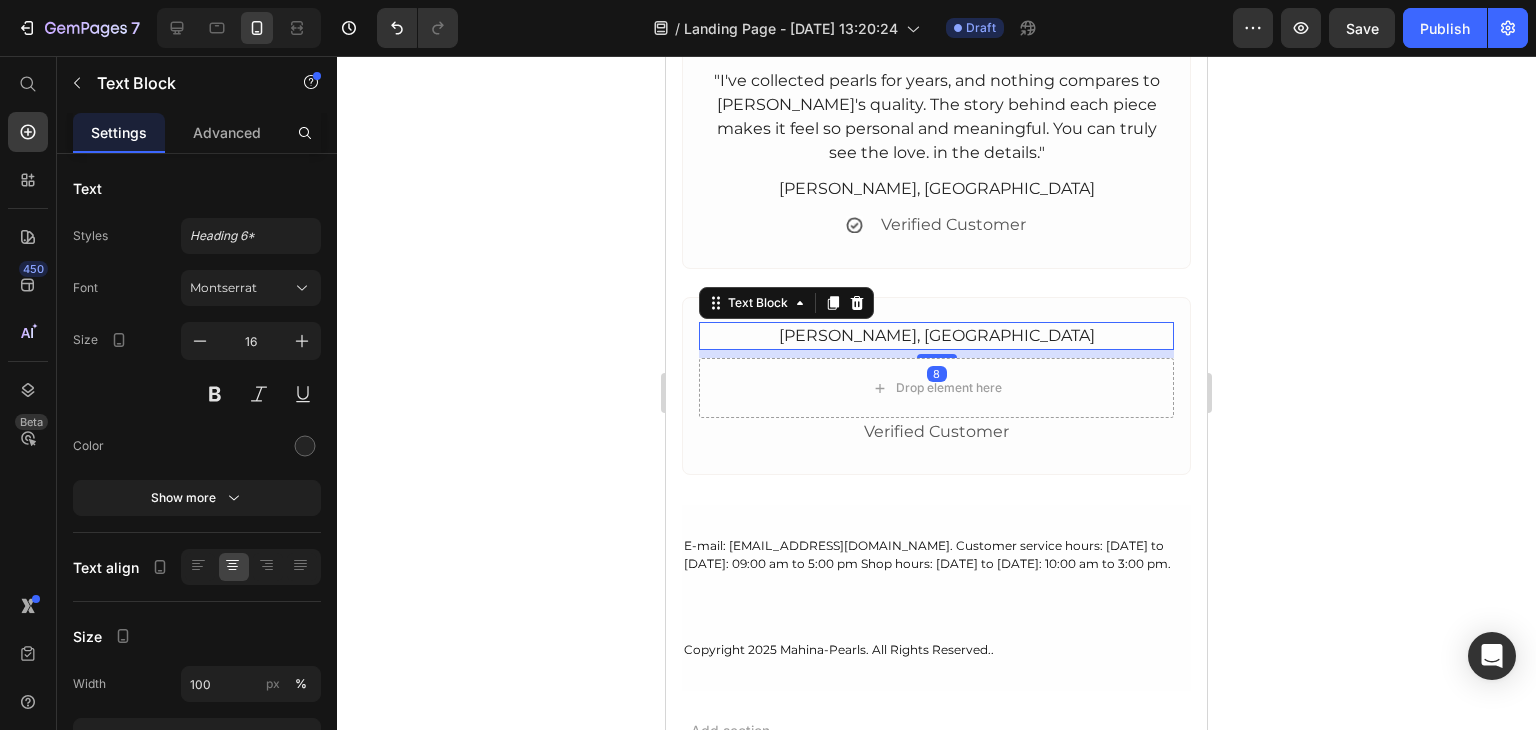 click on "Text Block" at bounding box center [786, 303] 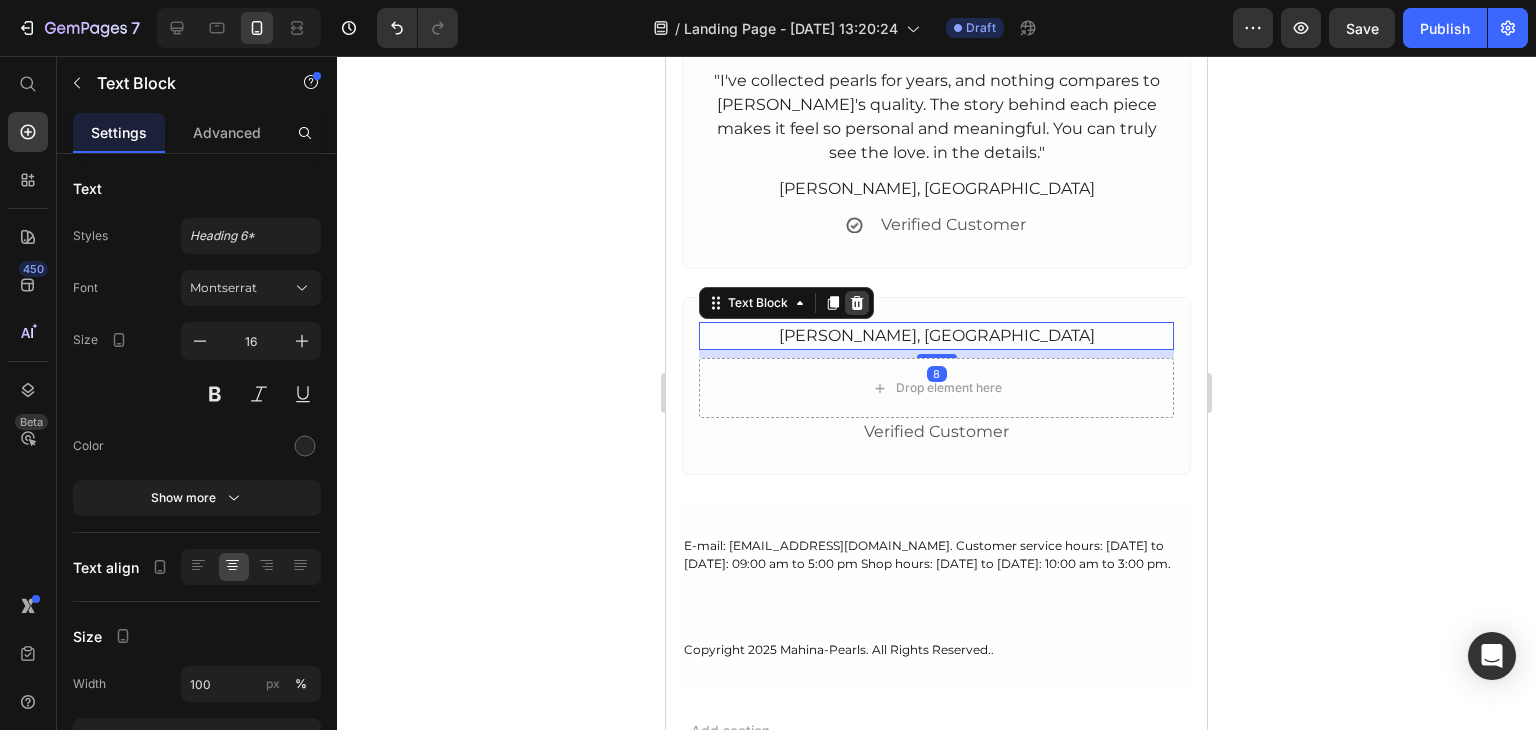 click 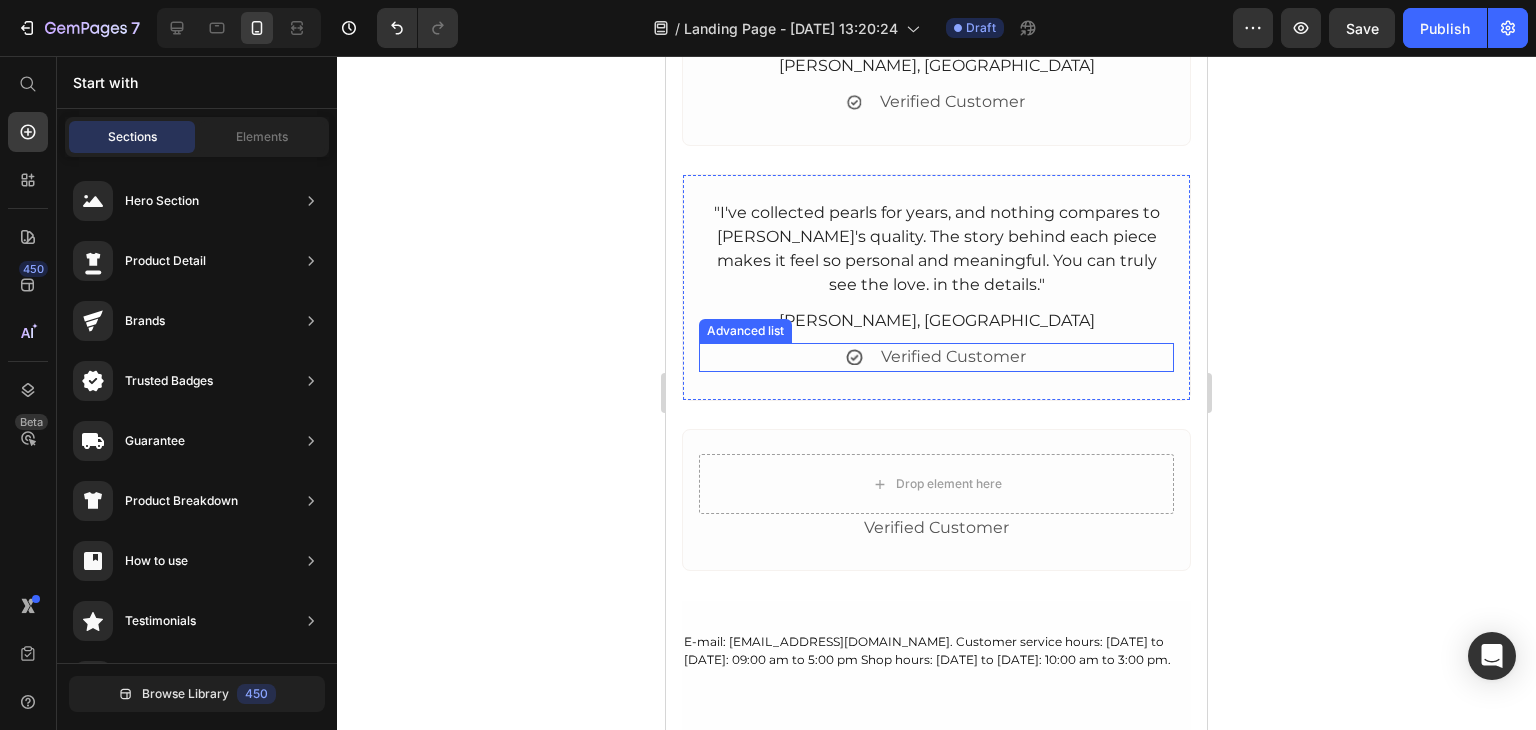 scroll, scrollTop: 4000, scrollLeft: 0, axis: vertical 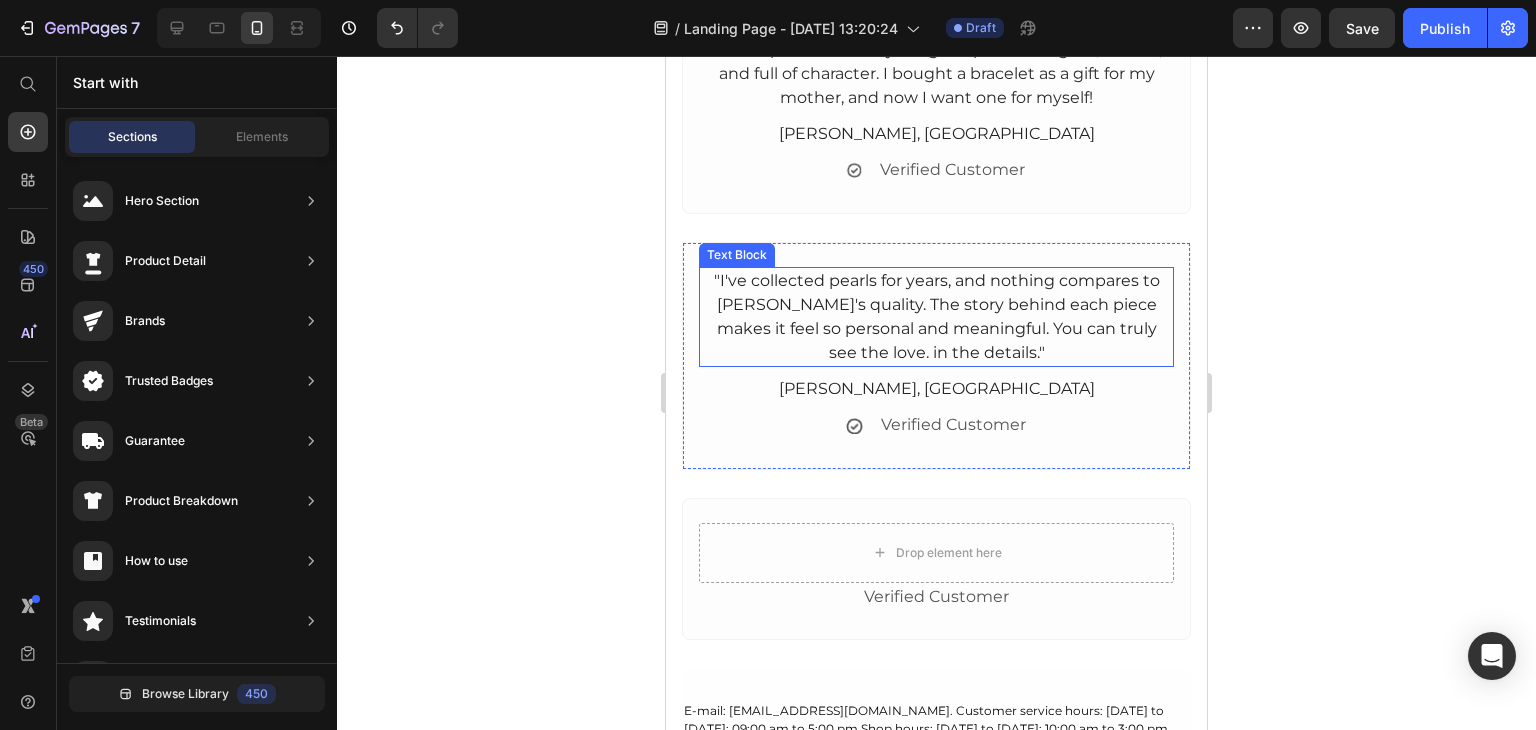 click on ""I've collected pearls for years, and nothing compares to [PERSON_NAME]'s quality. The story behind each piece makes it feel so personal and meaningful. You can truly see the love. in the details."" at bounding box center (936, 317) 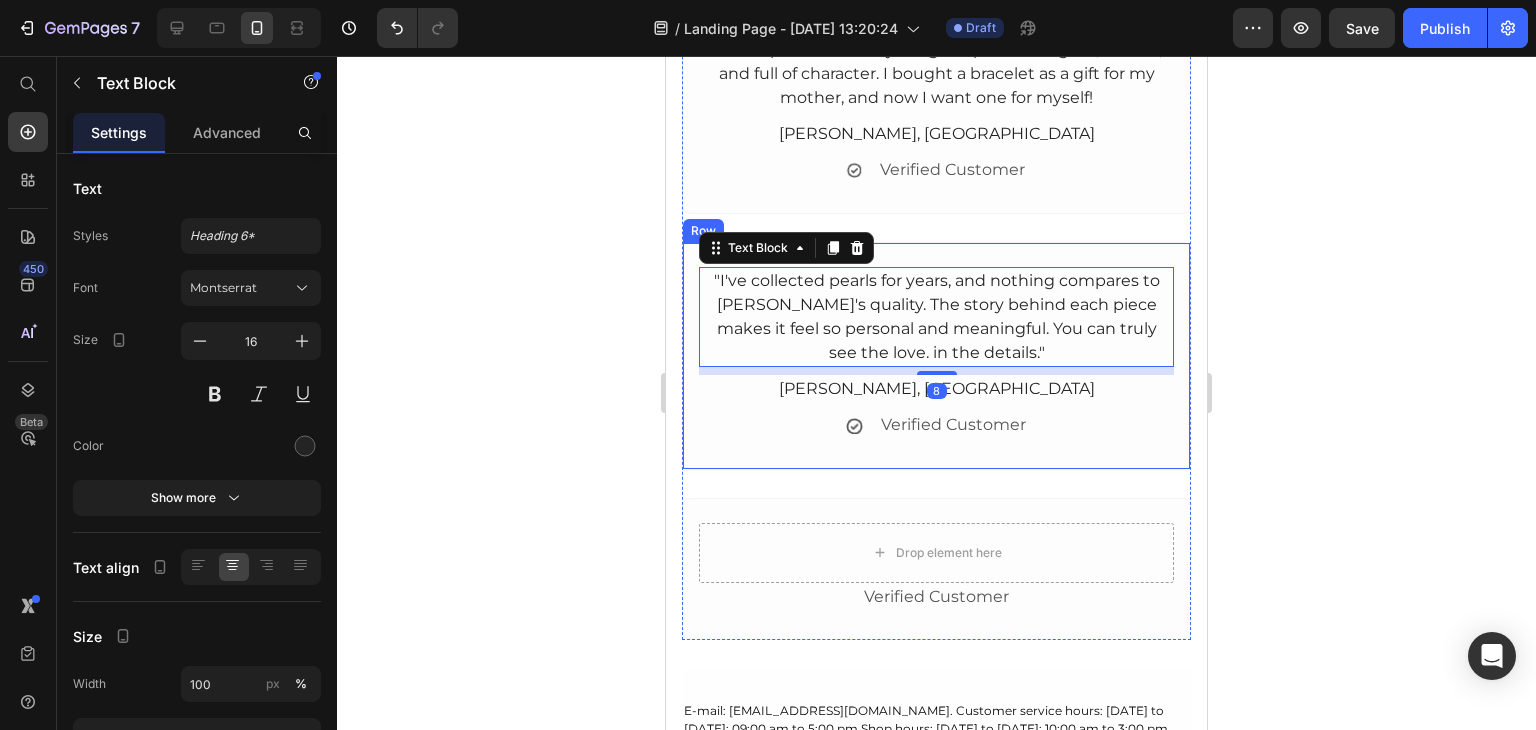 click on ""I've collected pearls for years, and nothing compares to [PERSON_NAME]'s quality. The story behind each piece makes it feel so personal and meaningful. You can truly see the love. in the details." Text Block   8 [PERSON_NAME], London Text Block     Icon Verified Customer Text Block Advanced list Row" at bounding box center (936, 356) 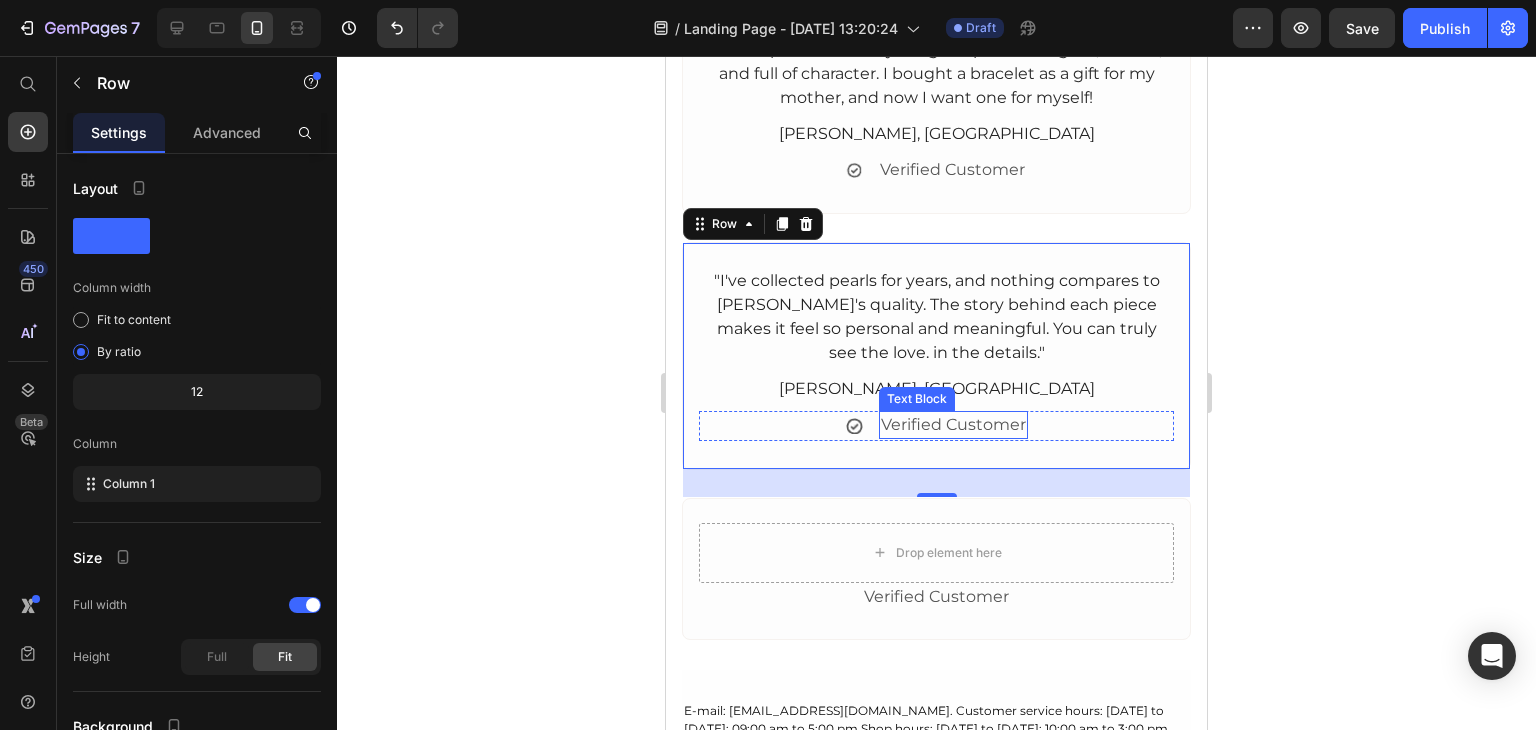 click on "Verified Customer" at bounding box center [953, 425] 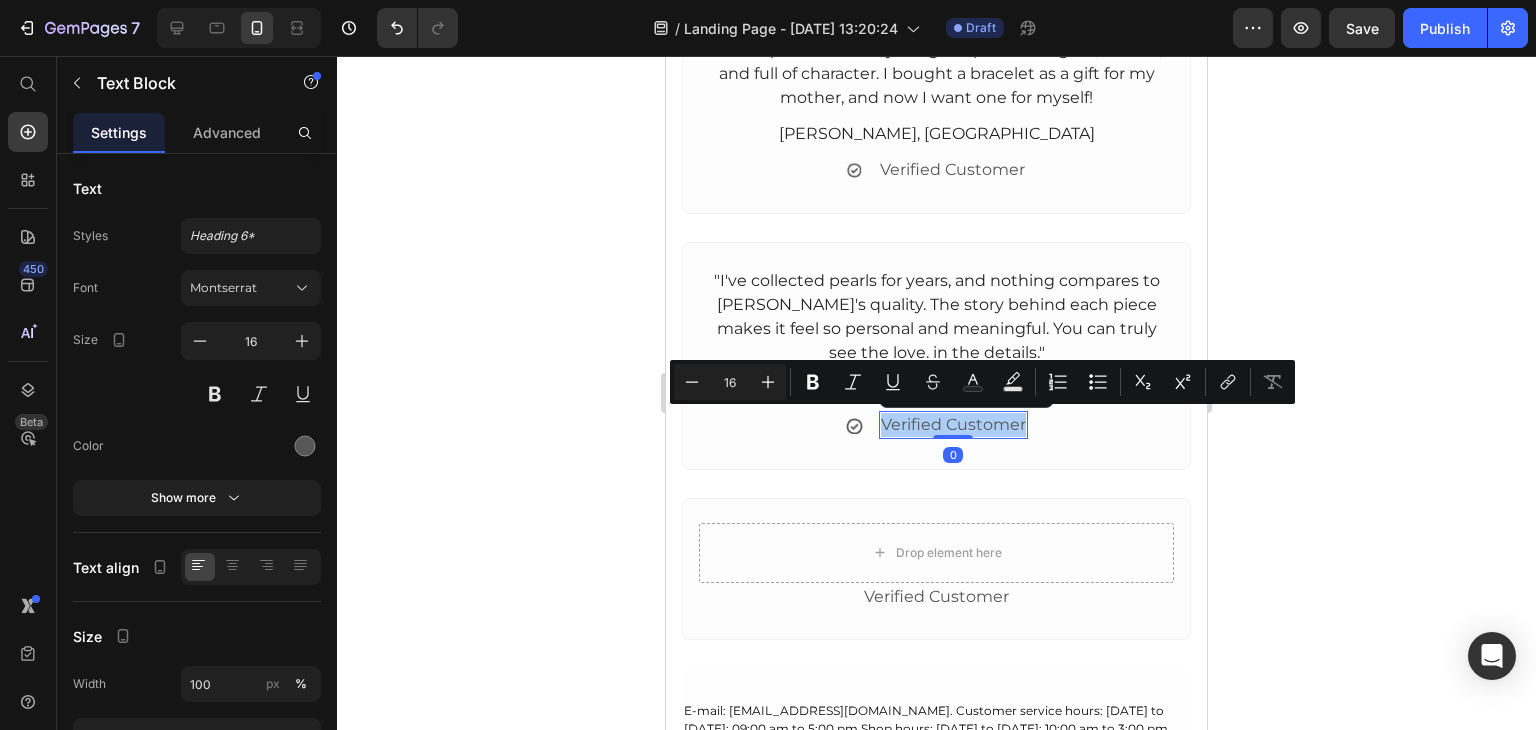 click 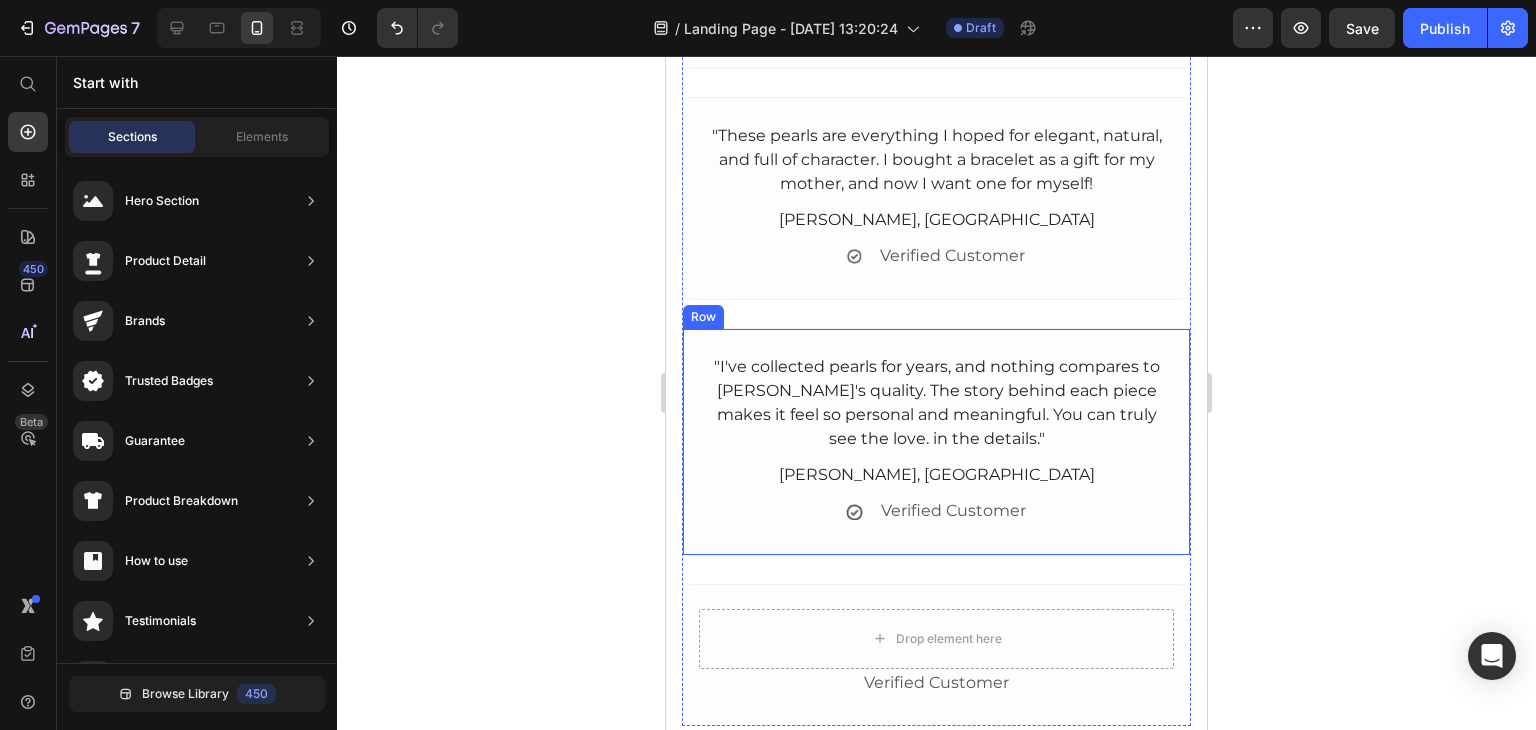 scroll, scrollTop: 3700, scrollLeft: 0, axis: vertical 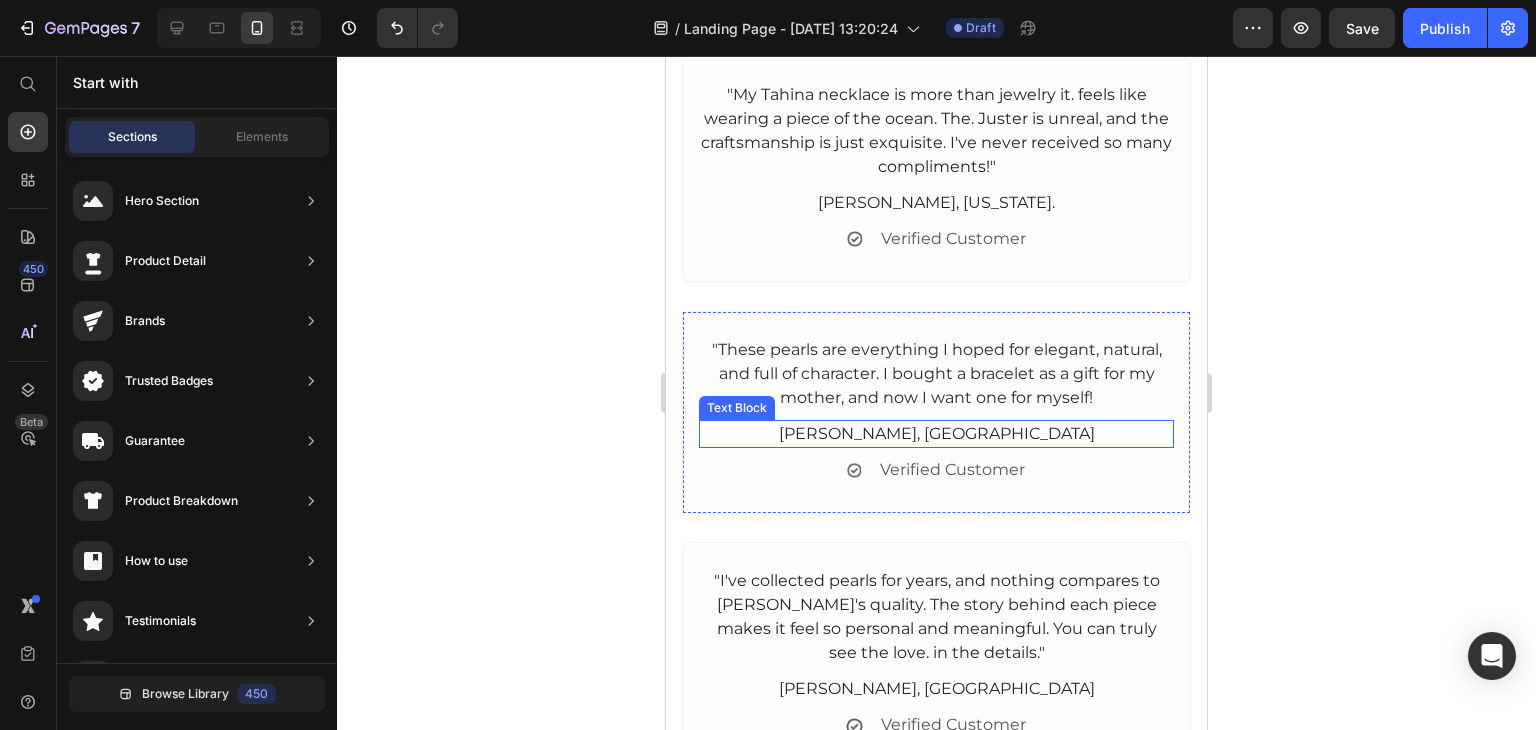 click on "[PERSON_NAME], [GEOGRAPHIC_DATA]" at bounding box center [936, 434] 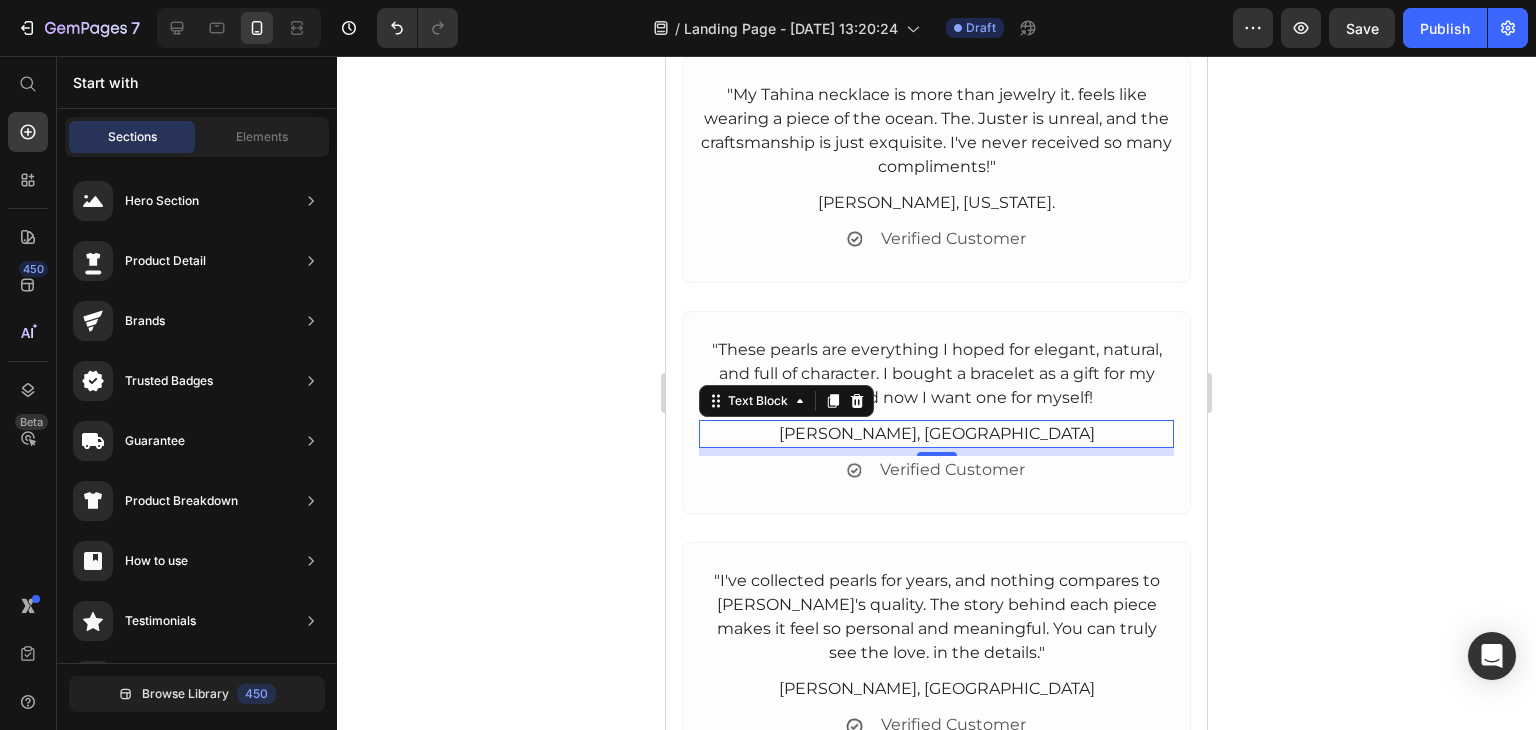 click on "[PERSON_NAME], [GEOGRAPHIC_DATA]" at bounding box center (936, 434) 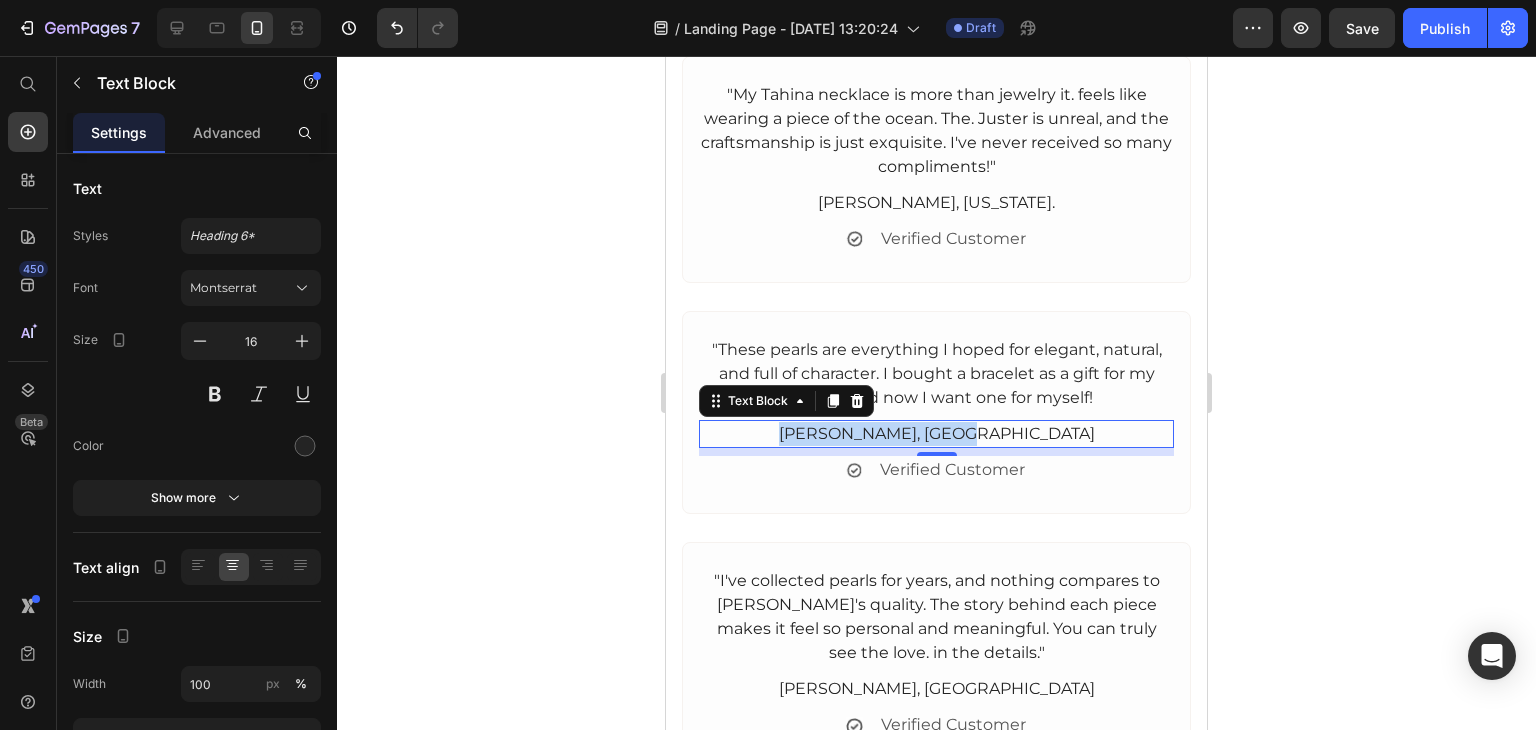 click on "[PERSON_NAME], [GEOGRAPHIC_DATA]" at bounding box center [936, 434] 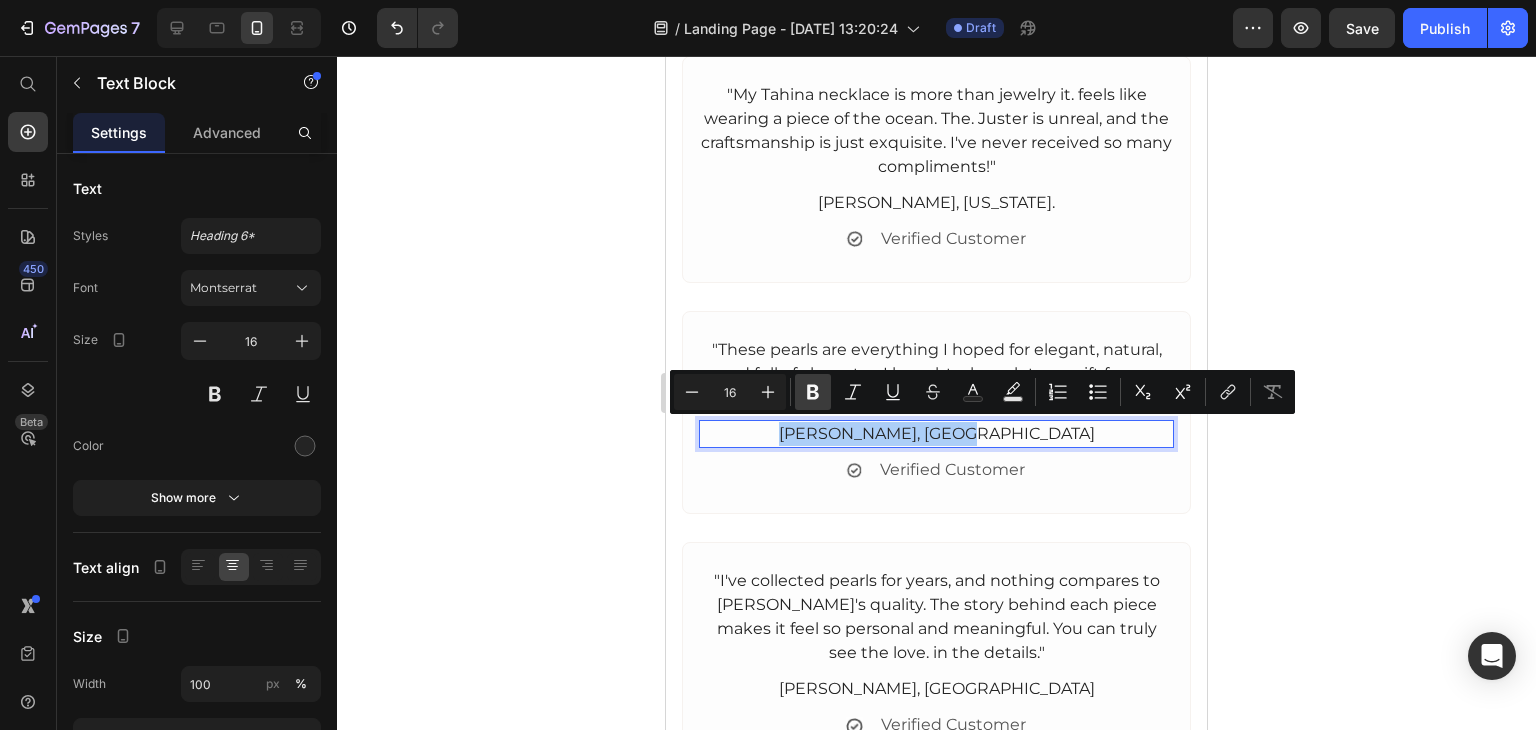 click 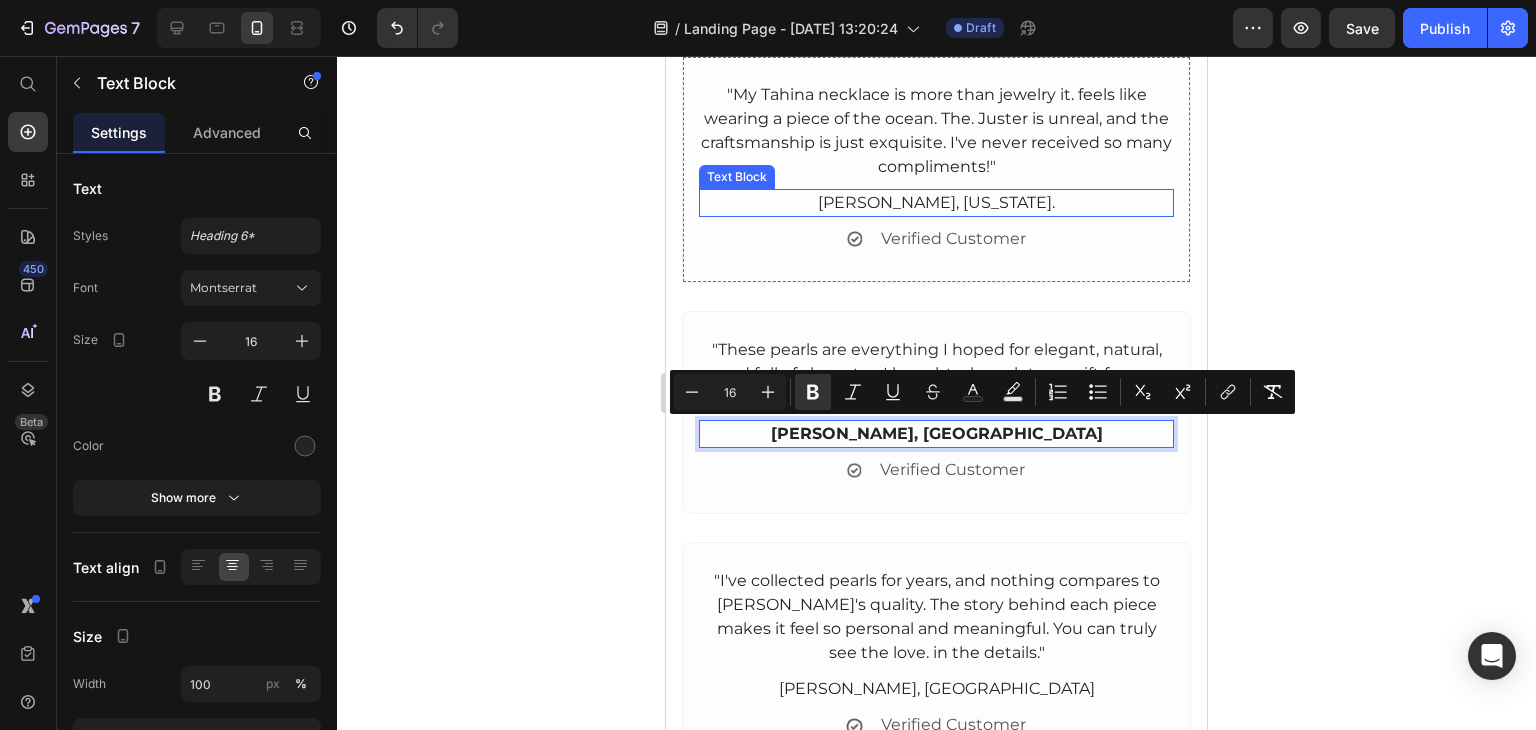 click on "[PERSON_NAME], [US_STATE]." at bounding box center [936, 203] 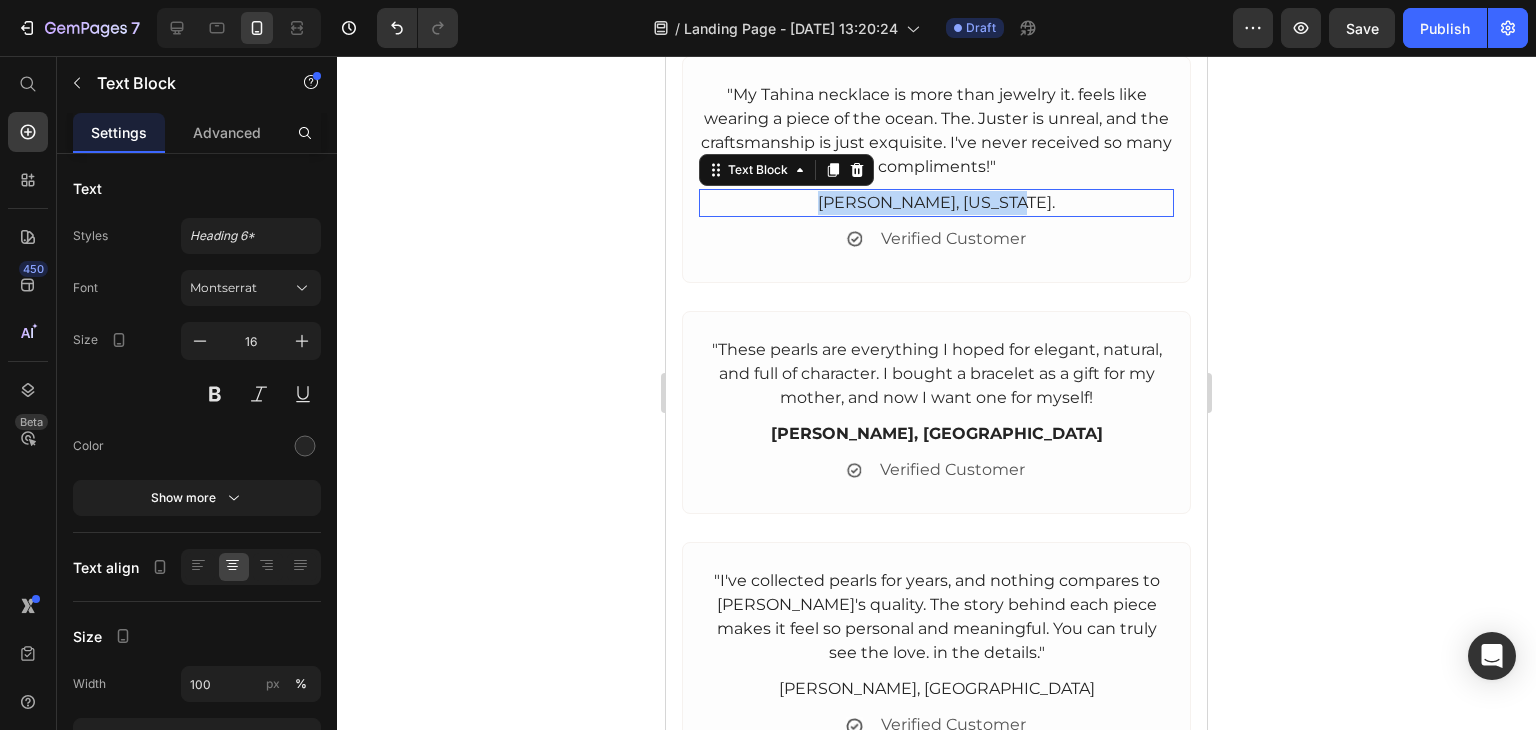 click on "[PERSON_NAME], [US_STATE]." at bounding box center [936, 203] 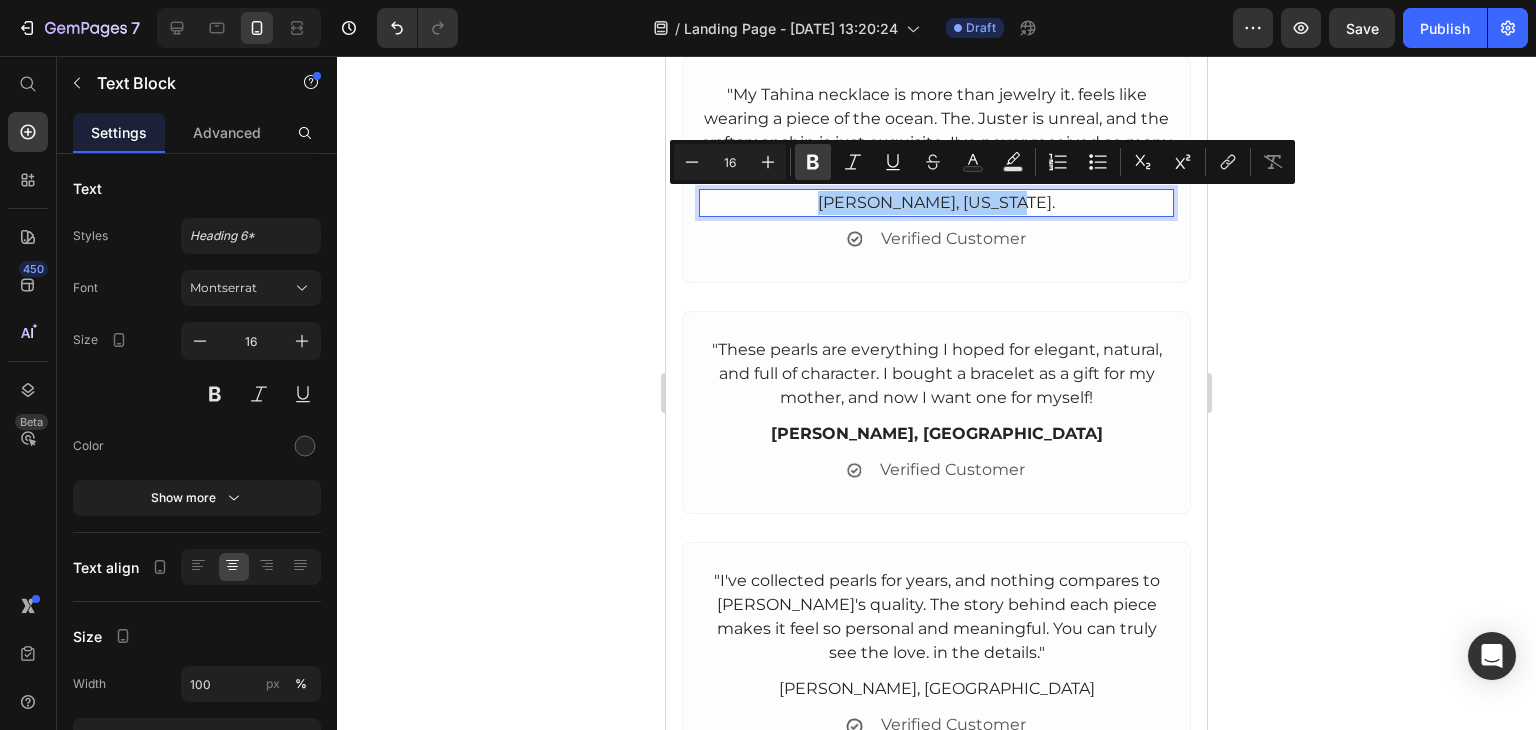 click 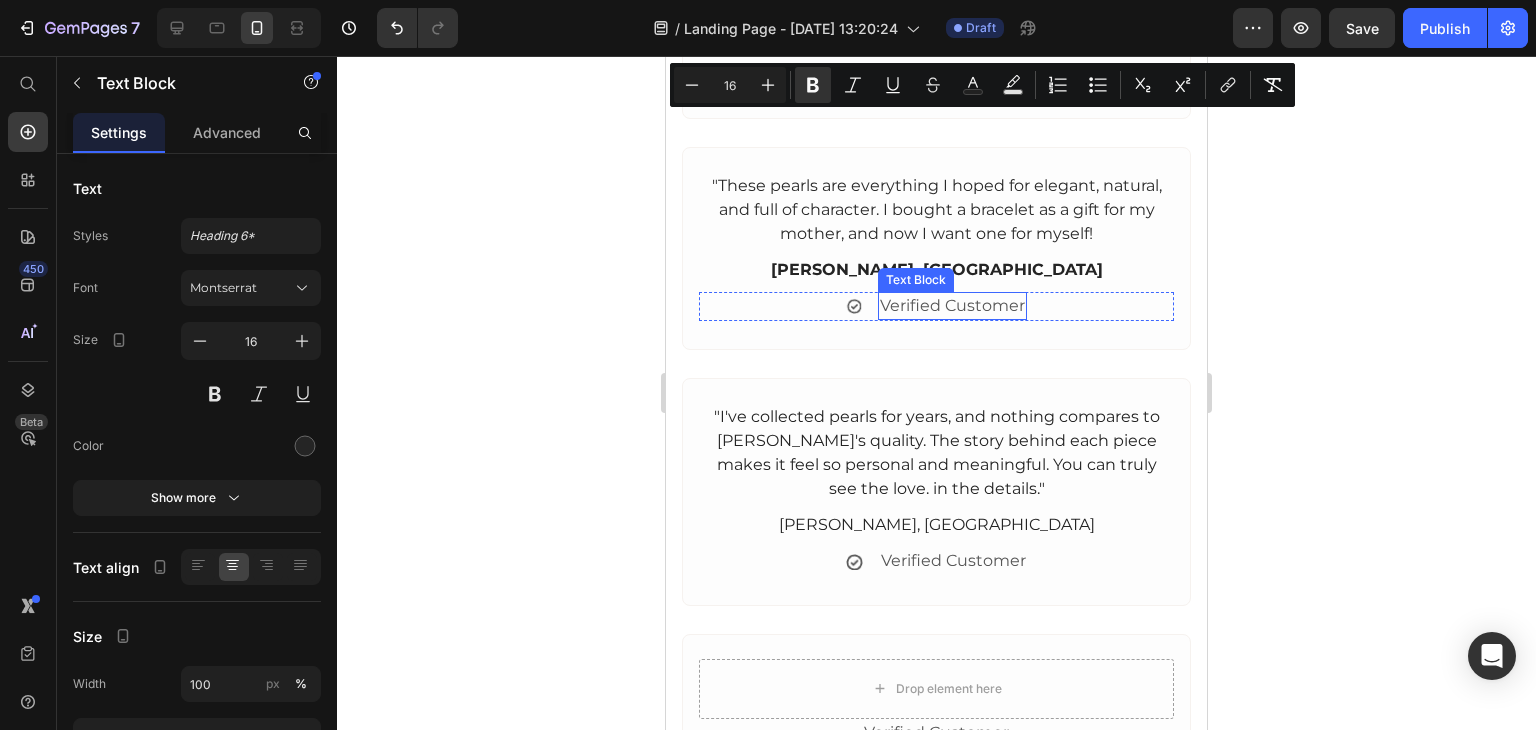 scroll, scrollTop: 4000, scrollLeft: 0, axis: vertical 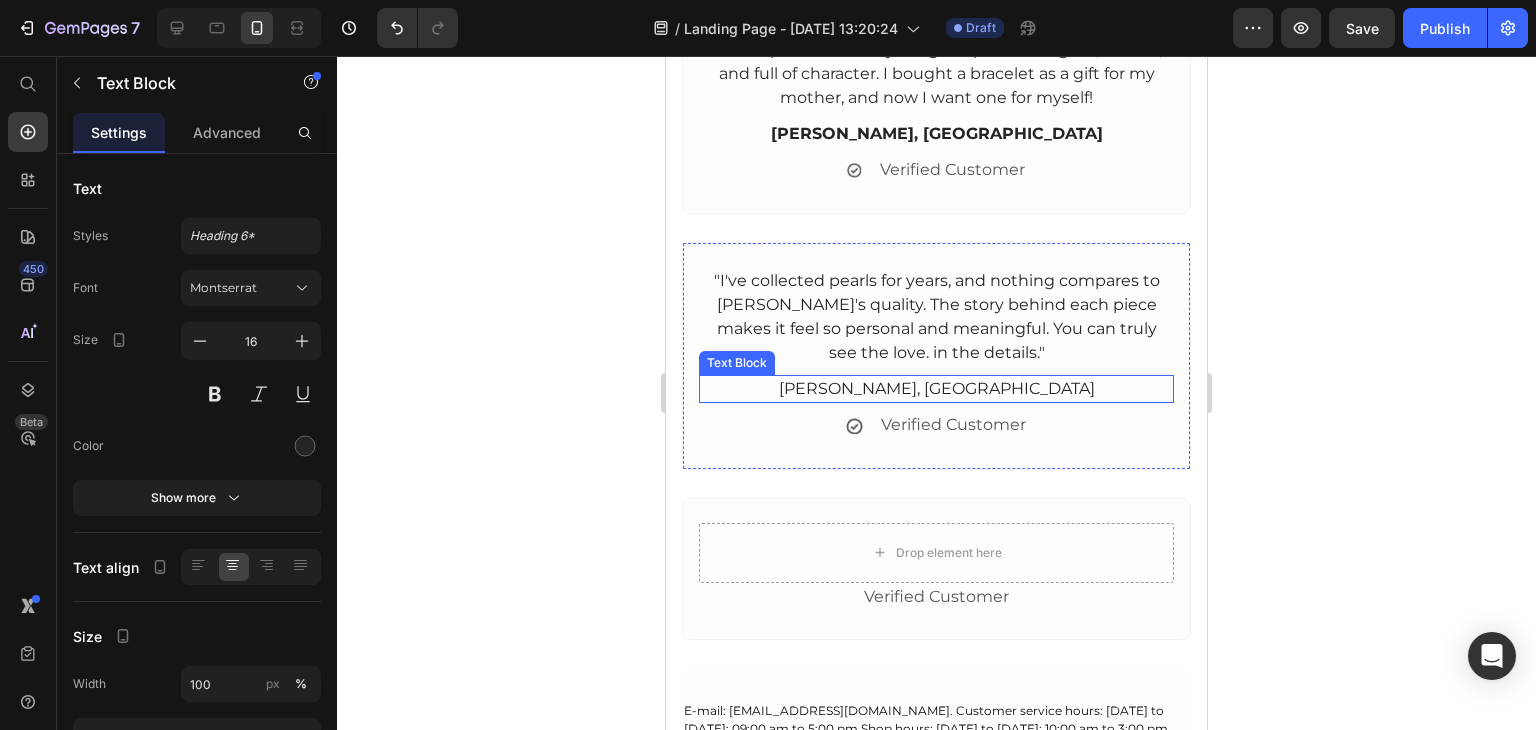 click on "[PERSON_NAME], [GEOGRAPHIC_DATA]" at bounding box center [936, 389] 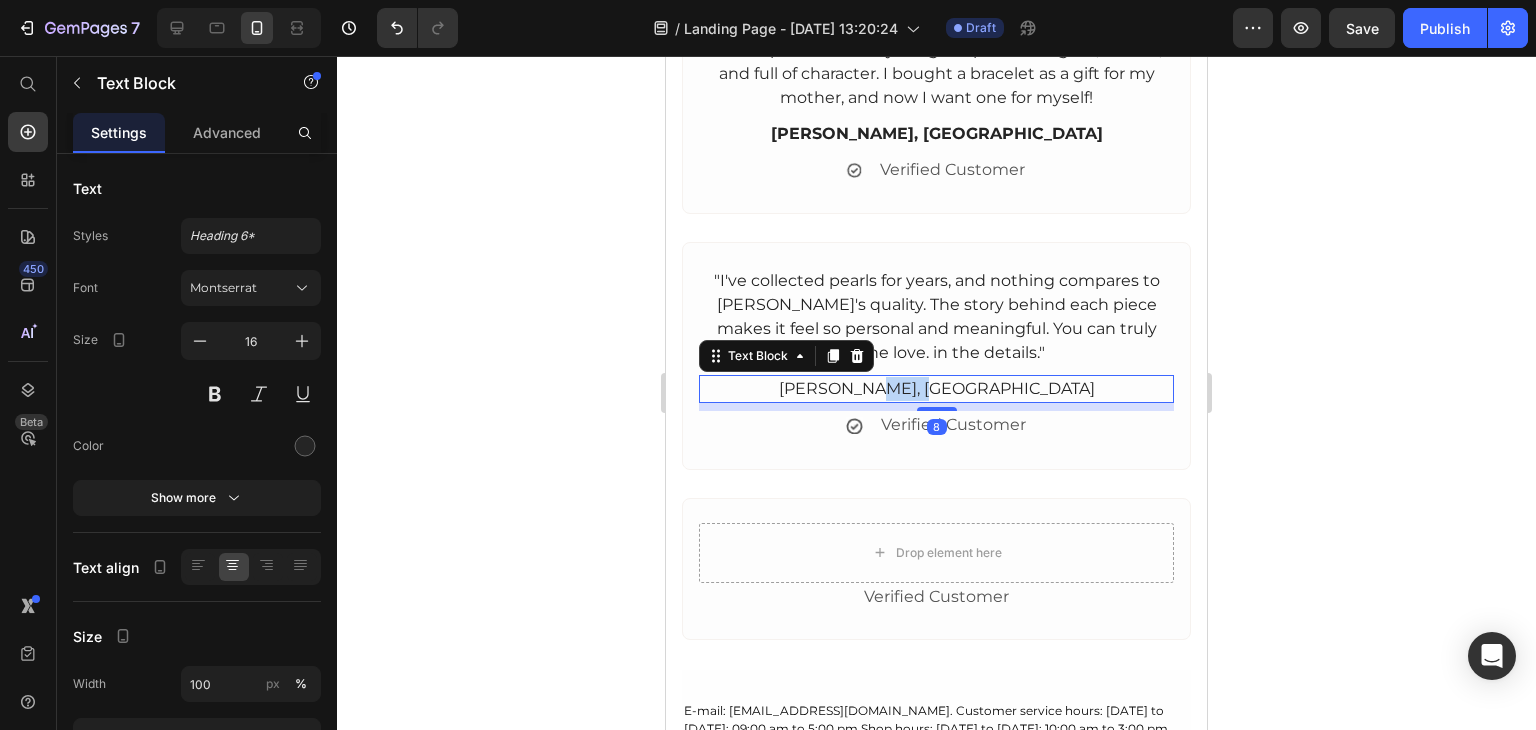 click on "[PERSON_NAME], [GEOGRAPHIC_DATA]" at bounding box center [936, 389] 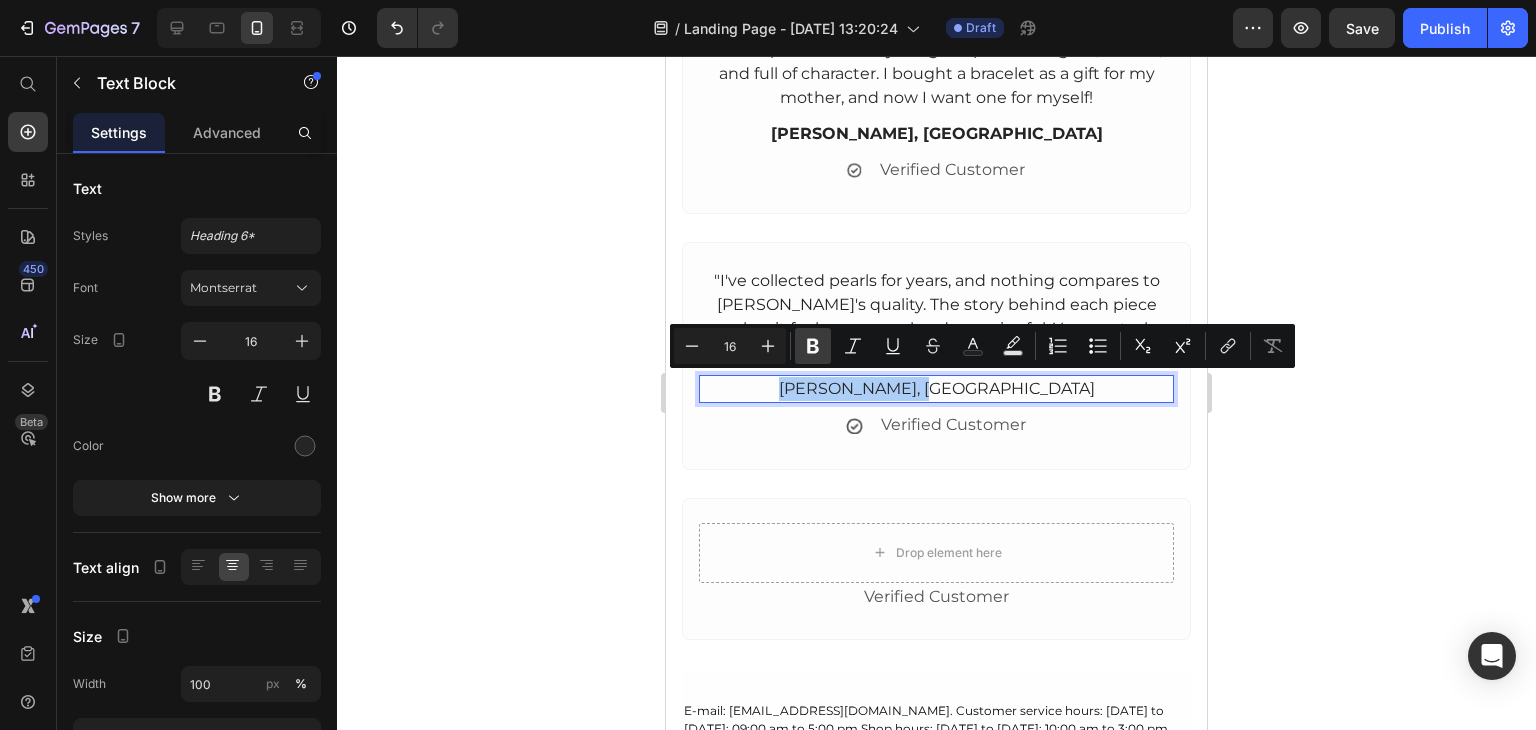 click 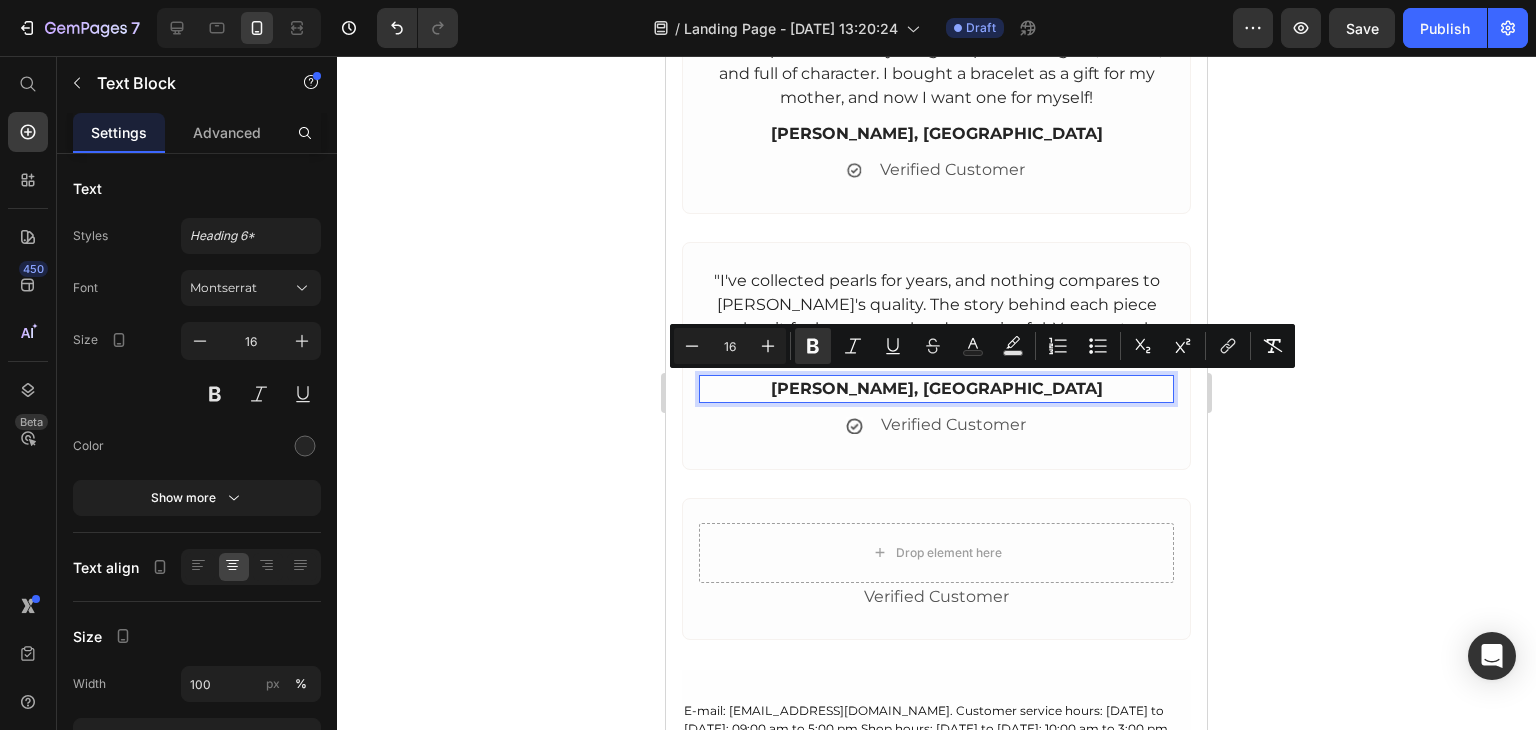 click on "[PERSON_NAME], [GEOGRAPHIC_DATA]" at bounding box center [936, 389] 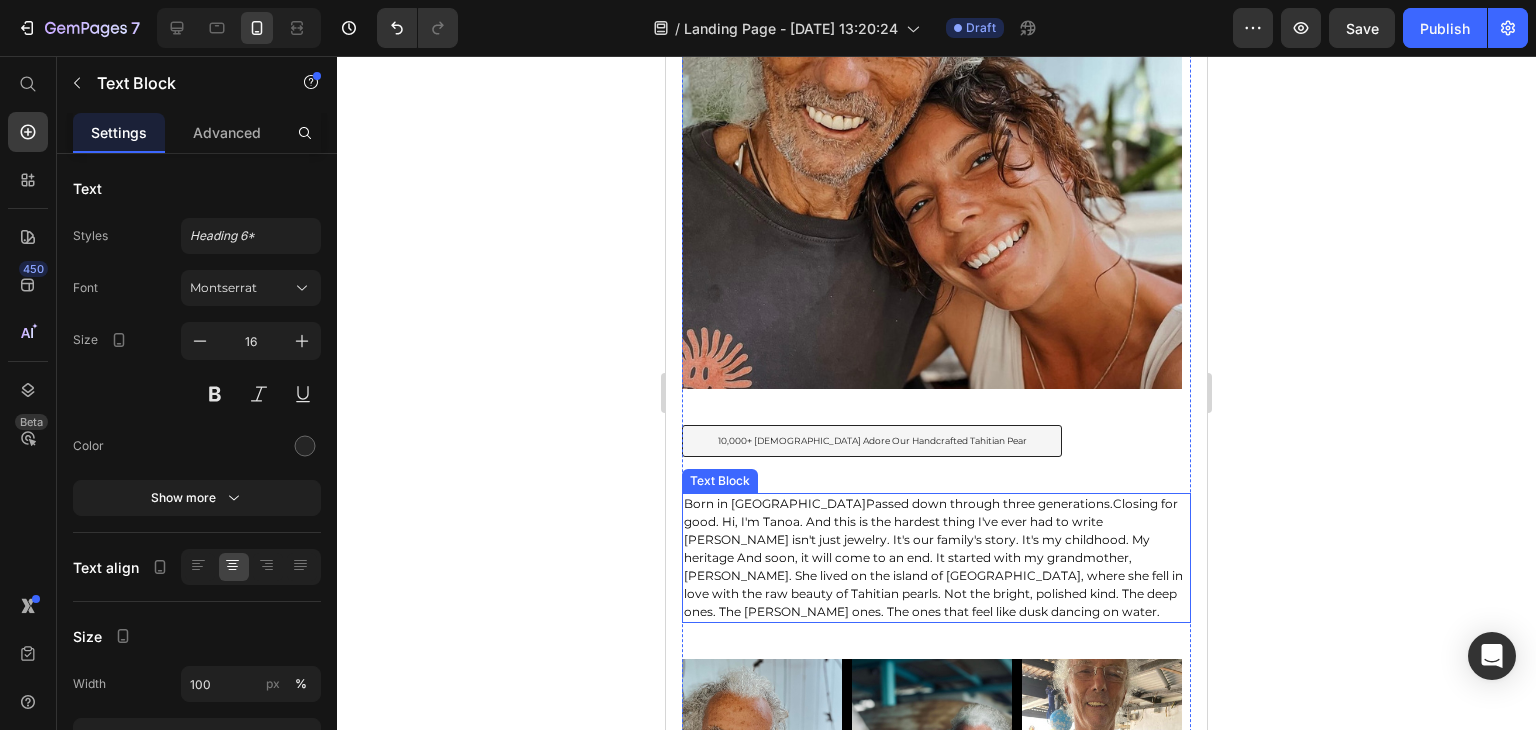scroll, scrollTop: 600, scrollLeft: 0, axis: vertical 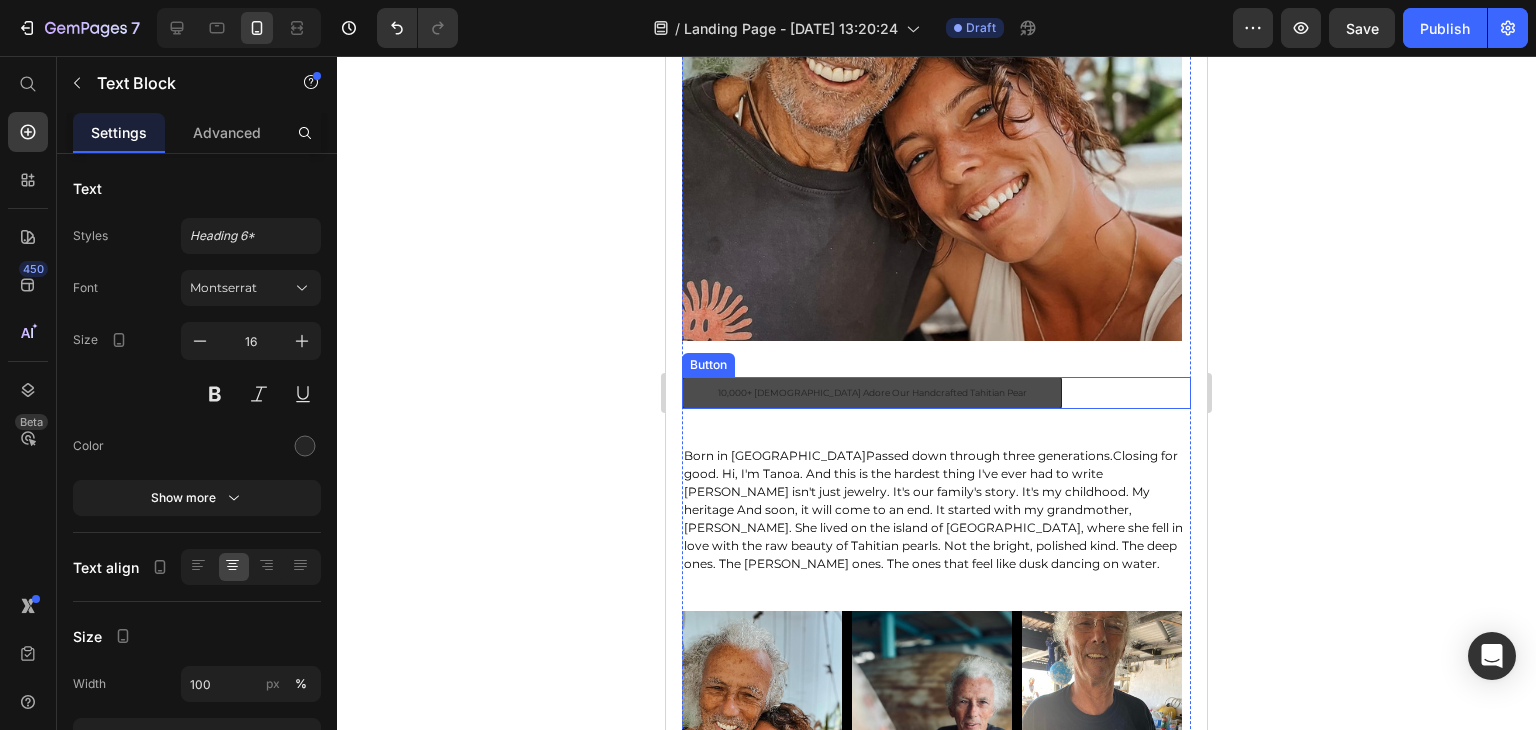 click on "10,000+ [DEMOGRAPHIC_DATA] Adore Our Handcrafted Tahitian Pear" at bounding box center (872, 393) 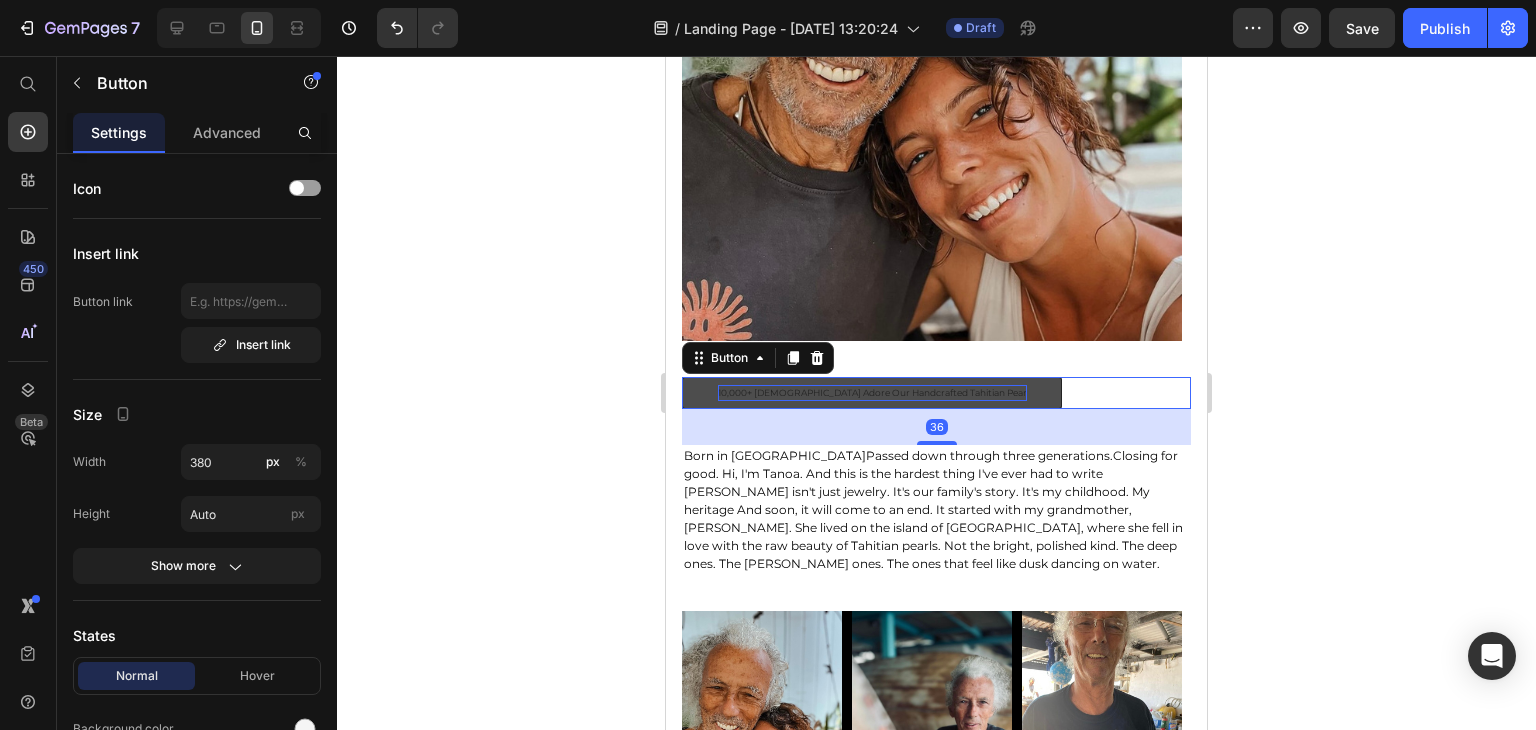click on "10,000+ [DEMOGRAPHIC_DATA] Adore Our Handcrafted Tahitian Pear" at bounding box center [872, 393] 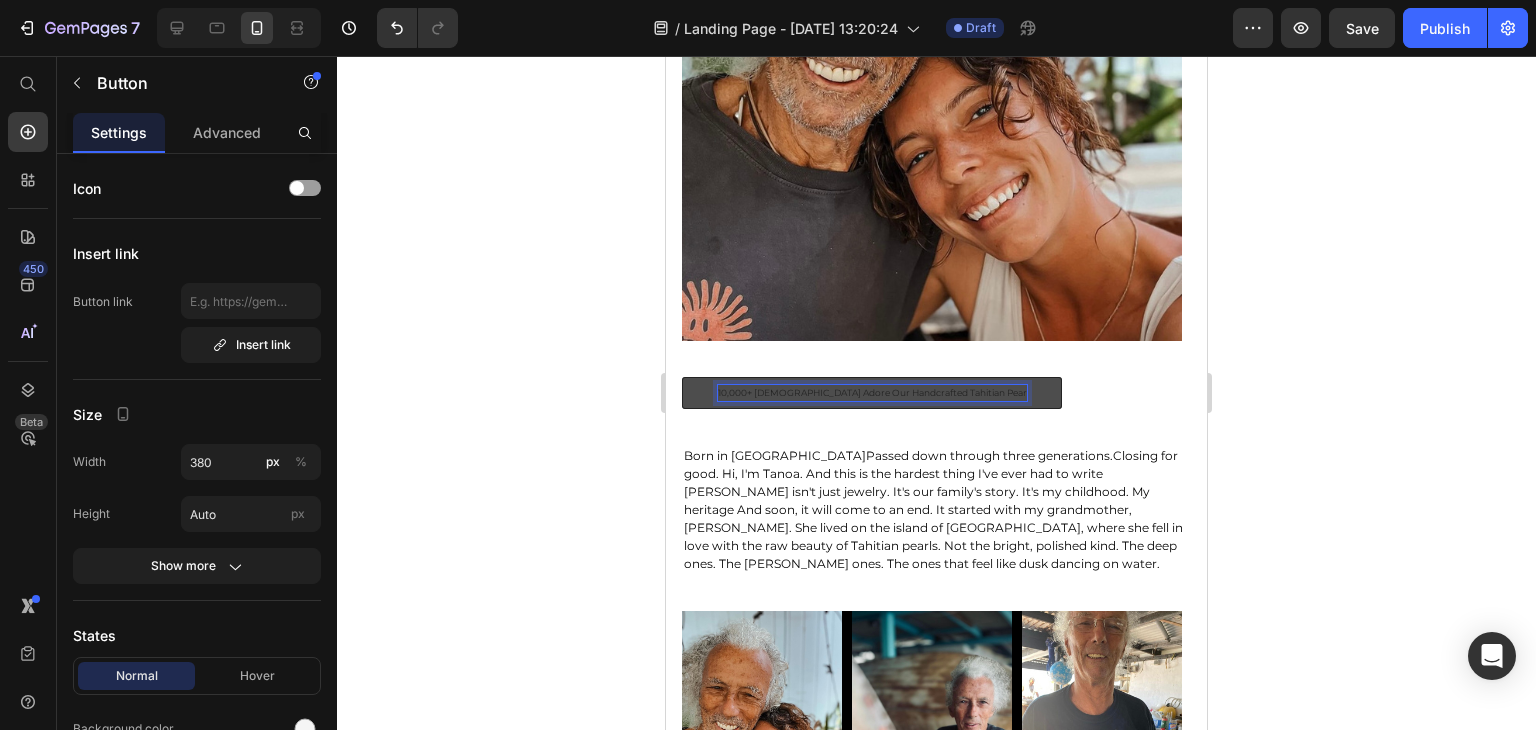 click on "10,000+ [DEMOGRAPHIC_DATA] Adore Our Handcrafted Tahitian Pear" at bounding box center (872, 393) 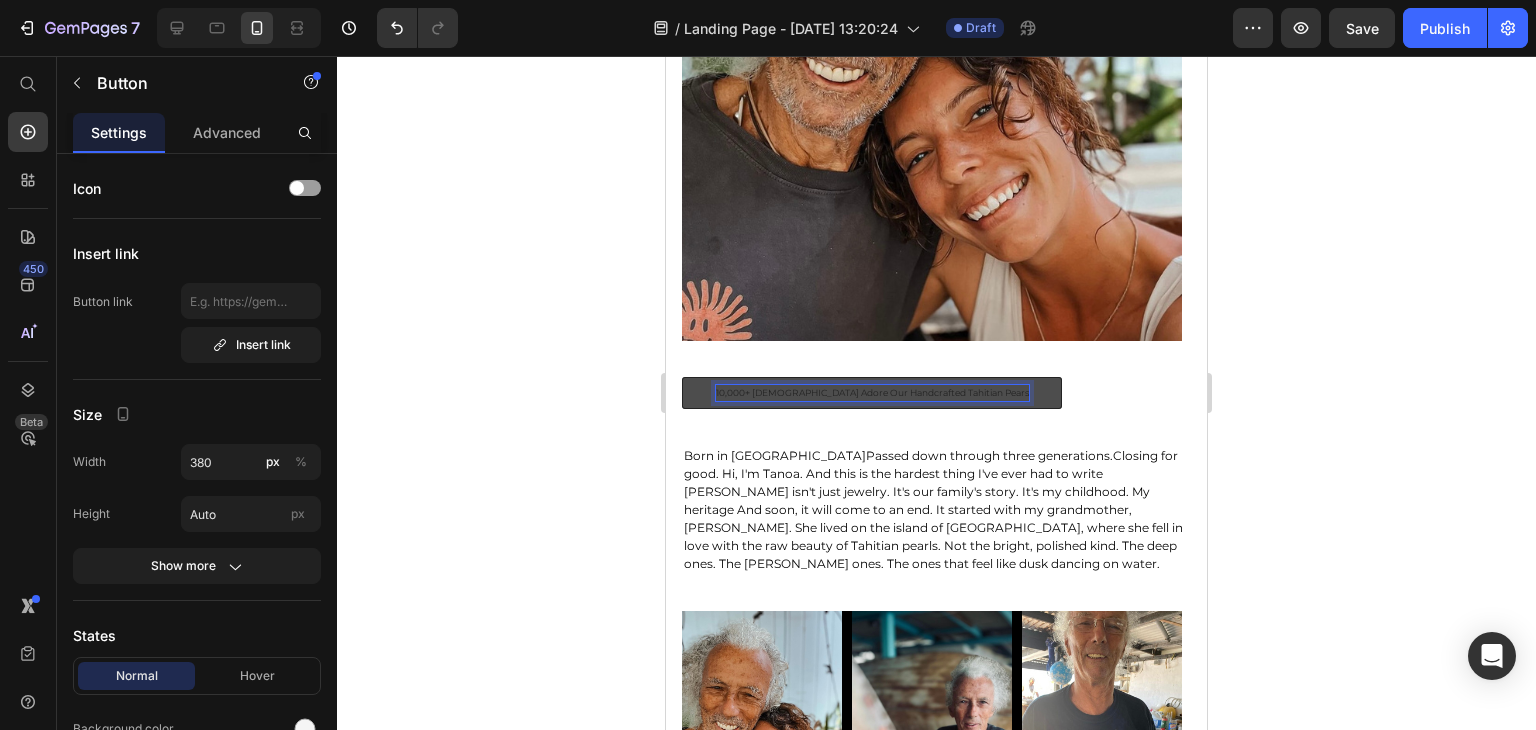 click 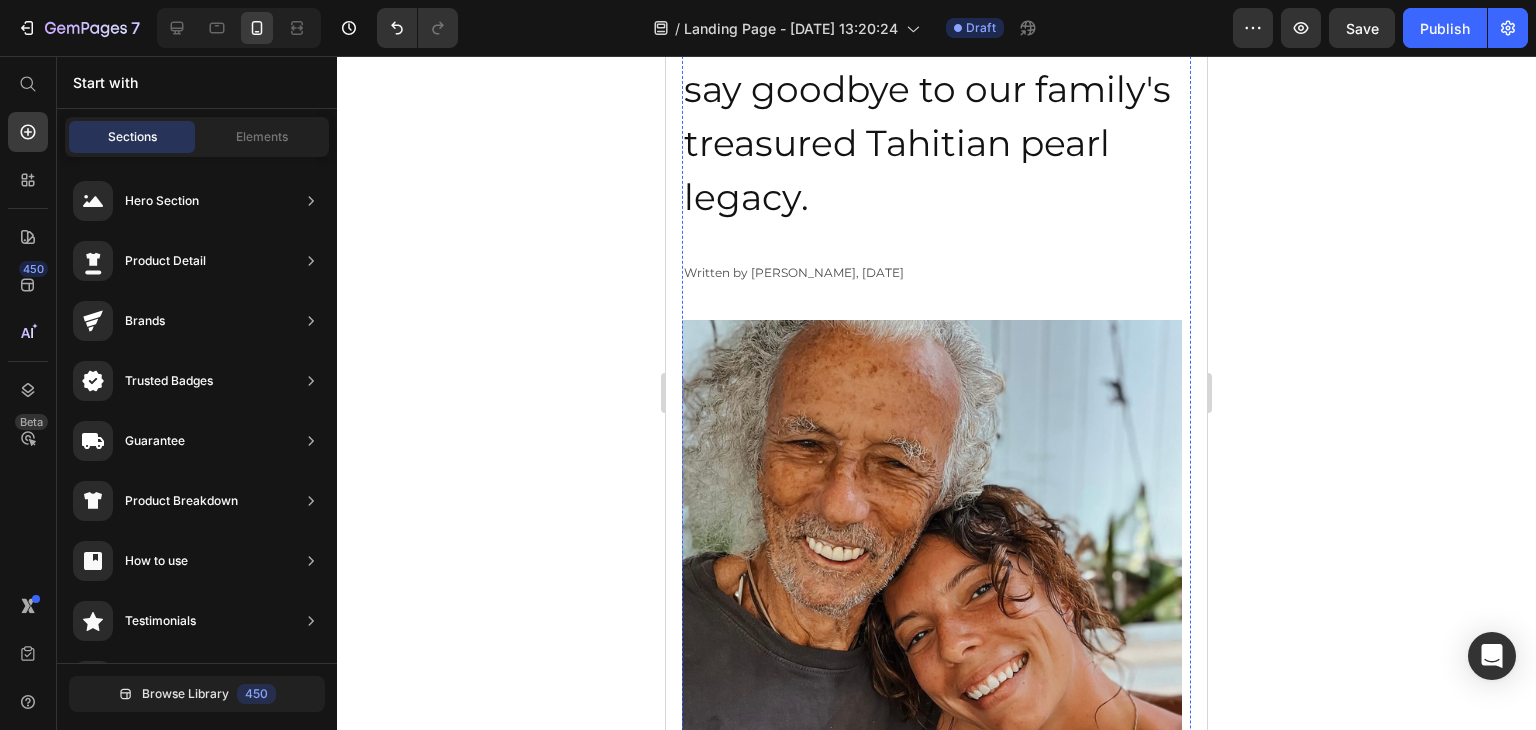 scroll, scrollTop: 100, scrollLeft: 0, axis: vertical 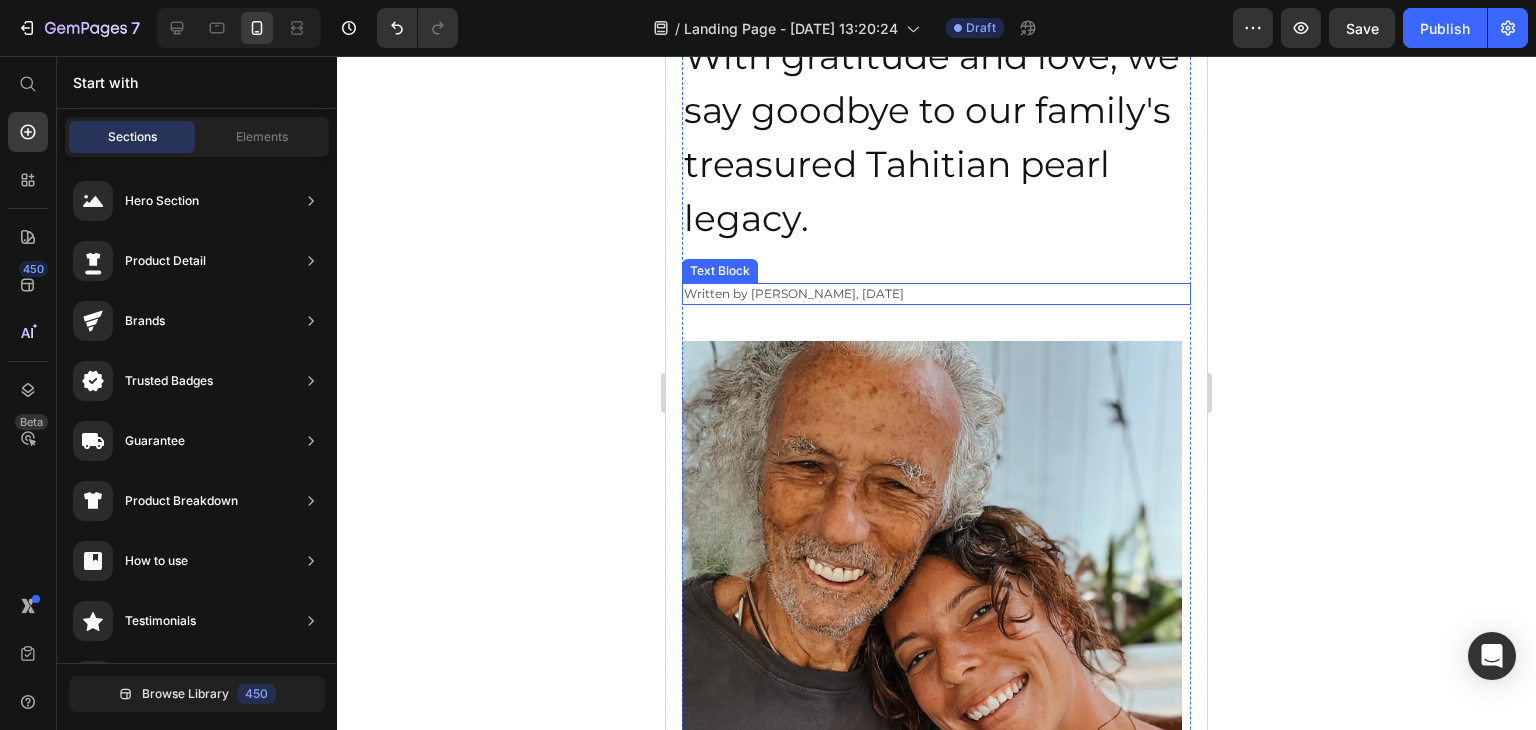 click on "Written by [PERSON_NAME], [DATE]" at bounding box center (936, 294) 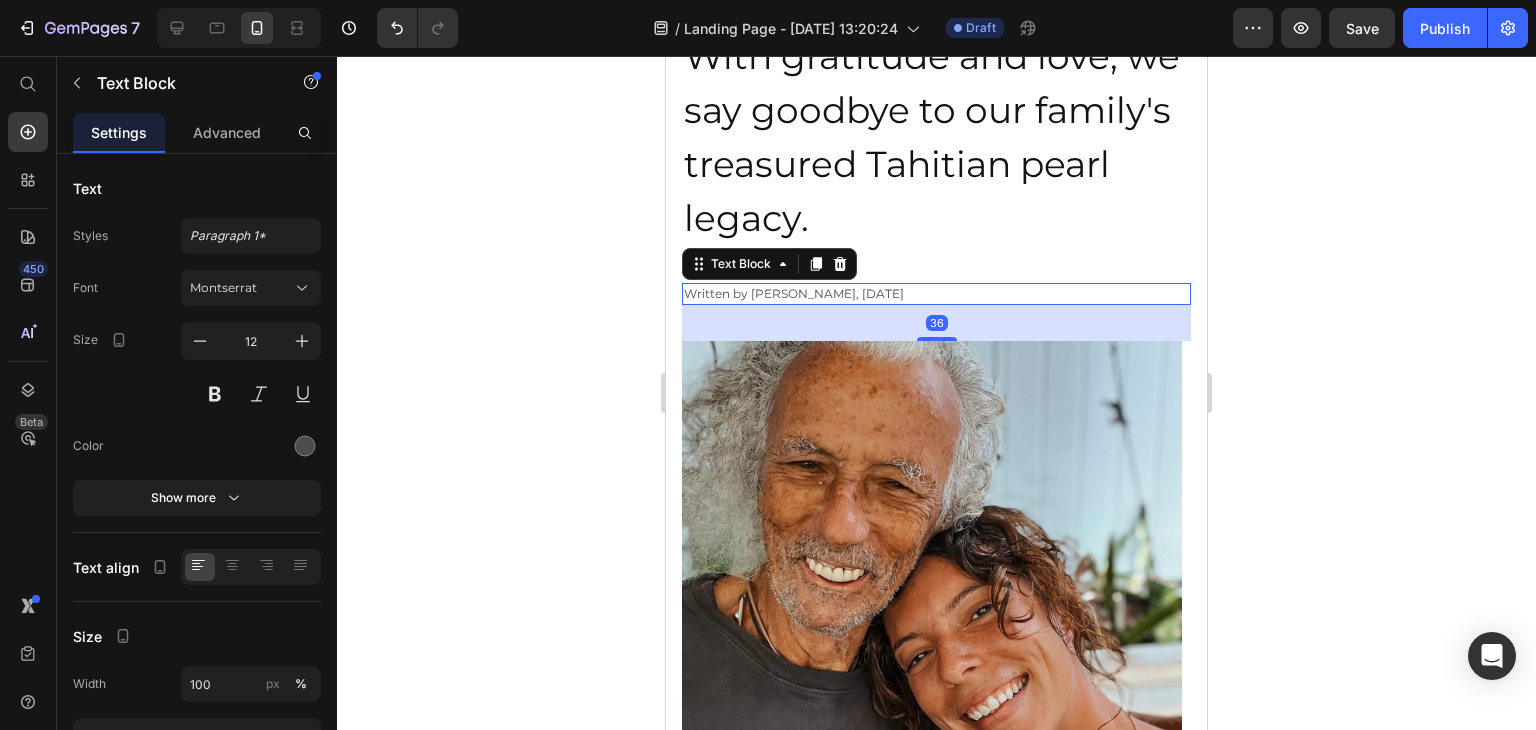 click on "Written by [PERSON_NAME], [DATE]" at bounding box center [936, 294] 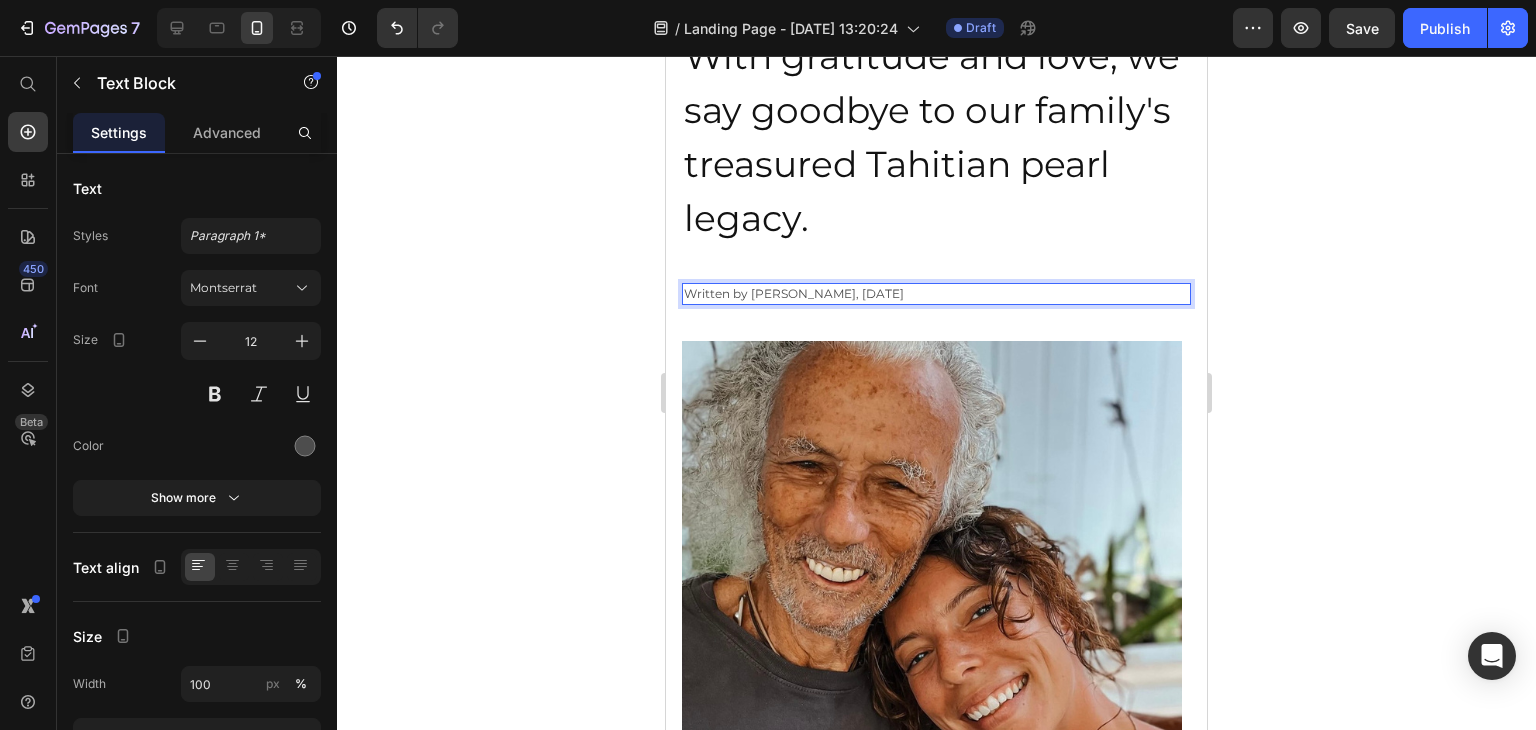 click 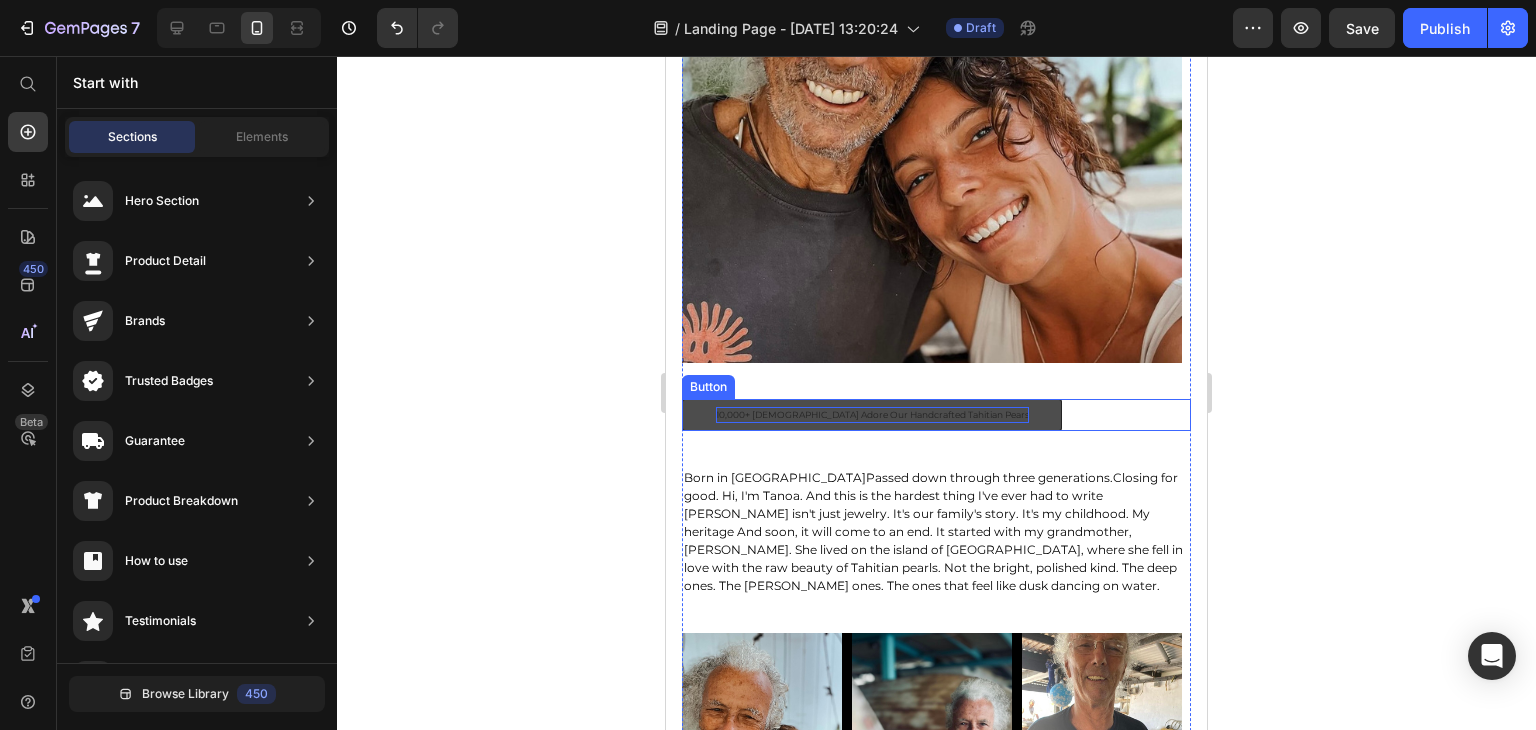 scroll, scrollTop: 600, scrollLeft: 0, axis: vertical 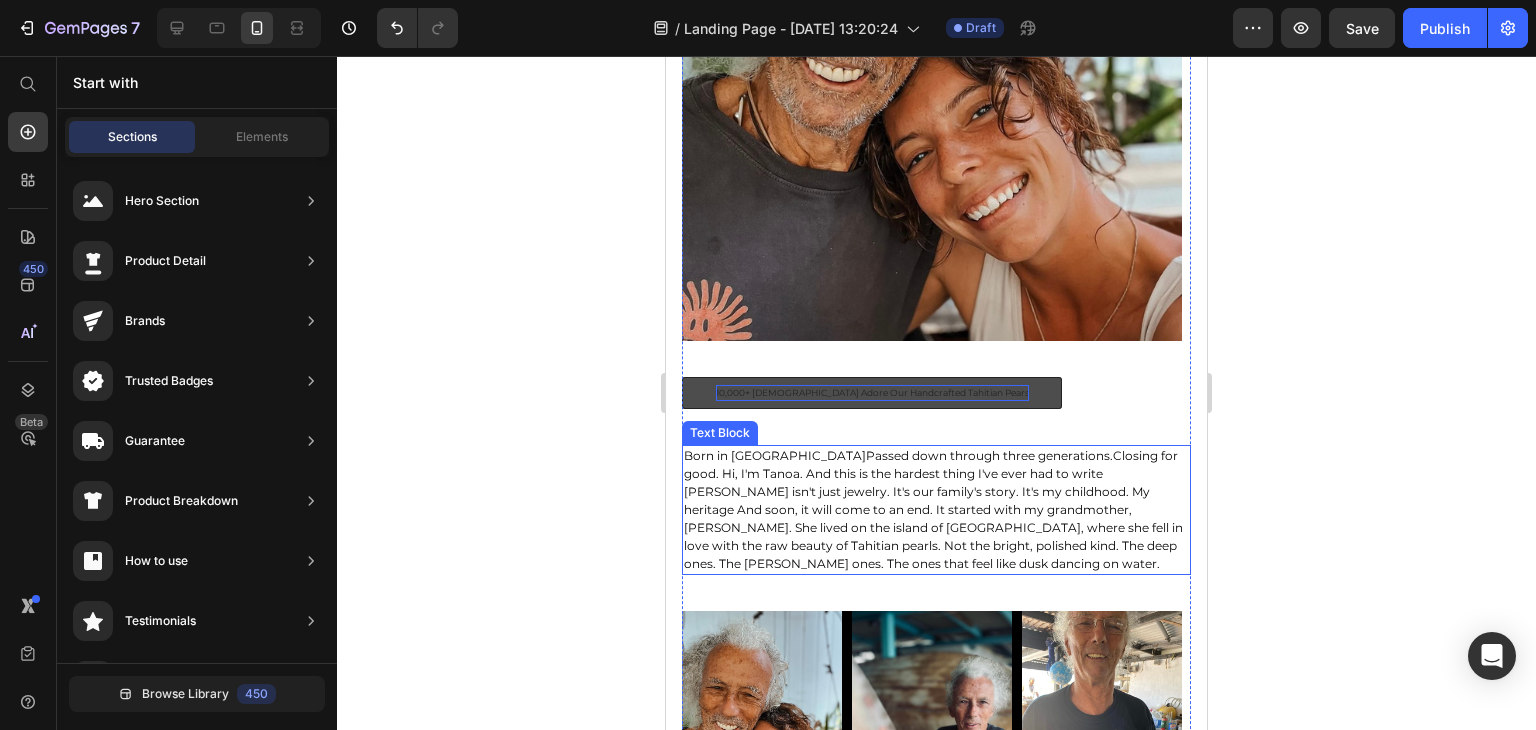 click on "Born in [GEOGRAPHIC_DATA]Passed down through three generations.Closing for good. Hi, I'm Tanoa. And this is the hardest thing I've ever had to write [PERSON_NAME] isn't just jewelry. It's our family's story. It's my childhood. My heritage And soon, it will come to an end. It started with my grandmother, [PERSON_NAME]. She lived on the island of [GEOGRAPHIC_DATA], where she fell in love with the raw beauty of Tahitian pearls. Not the bright, polished kind. The deep ones. The [PERSON_NAME] ones. The ones that feel like dusk dancing on water." at bounding box center (936, 510) 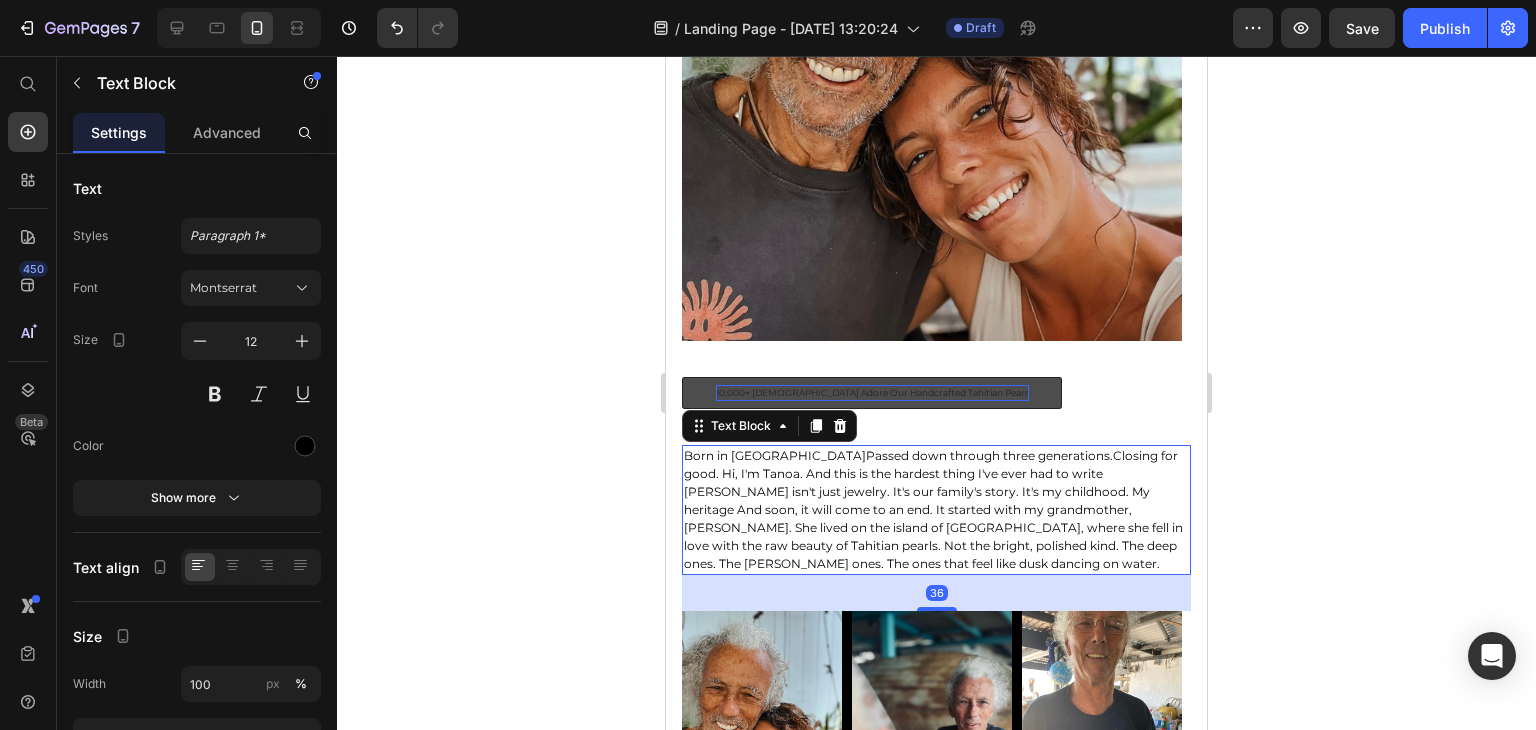 click on "Born in [GEOGRAPHIC_DATA]Passed down through three generations.Closing for good. Hi, I'm Tanoa. And this is the hardest thing I've ever had to write [PERSON_NAME] isn't just jewelry. It's our family's story. It's my childhood. My heritage And soon, it will come to an end. It started with my grandmother, [PERSON_NAME]. She lived on the island of [GEOGRAPHIC_DATA], where she fell in love with the raw beauty of Tahitian pearls. Not the bright, polished kind. The deep ones. The [PERSON_NAME] ones. The ones that feel like dusk dancing on water." at bounding box center (936, 510) 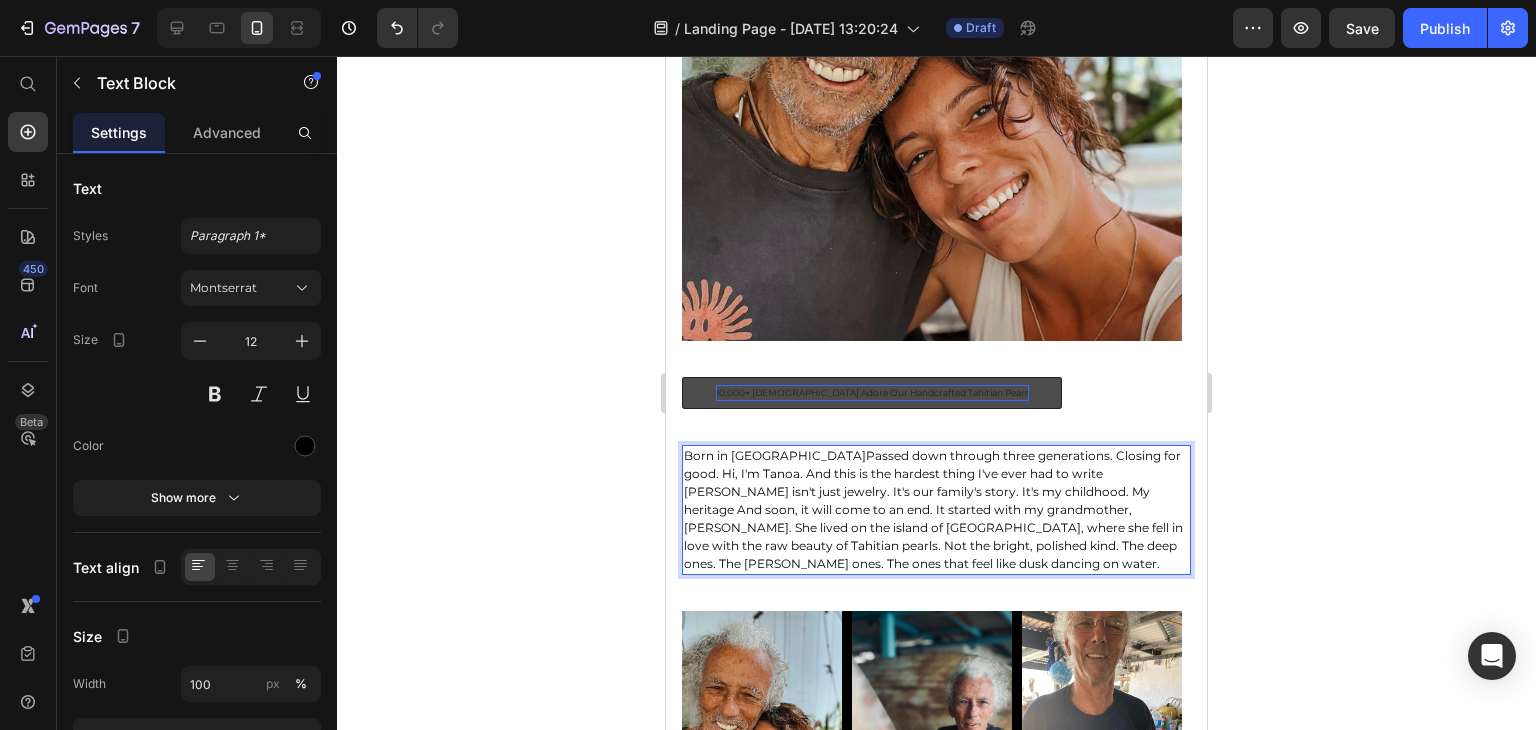 click on "Born in [GEOGRAPHIC_DATA]Passed down through three generations. Closing for good. Hi, I'm Tanoa. And this is the hardest thing I've ever had to write [PERSON_NAME] isn't just jewelry. It's our family's story. It's my childhood. My heritage And soon, it will come to an end. It started with my grandmother, [PERSON_NAME]. She lived on the island of [GEOGRAPHIC_DATA], where she fell in love with the raw beauty of Tahitian pearls. Not the bright, polished kind. The deep ones. The [PERSON_NAME] ones. The ones that feel like dusk dancing on water." at bounding box center (936, 510) 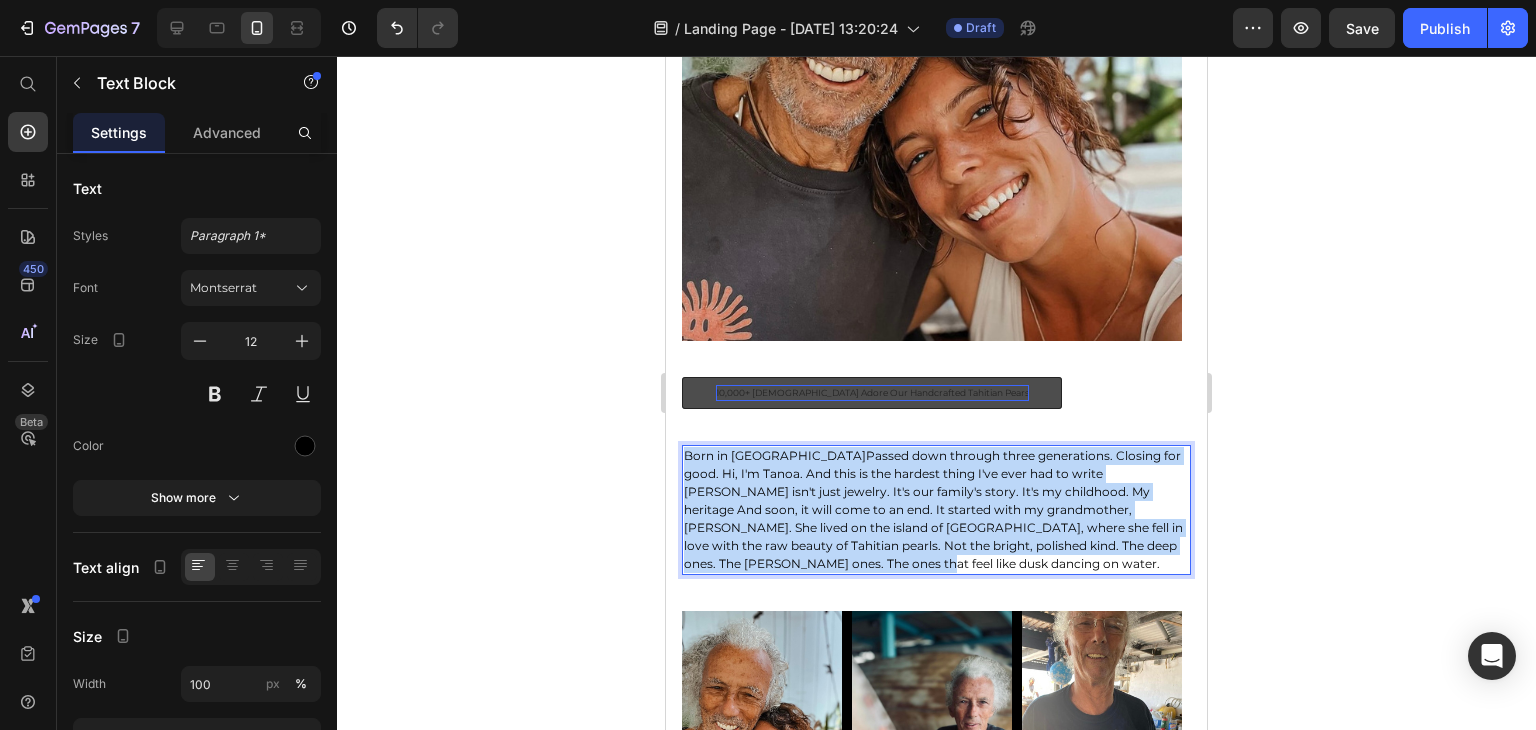 click on "Born in [GEOGRAPHIC_DATA]Passed down through three generations. Closing for good. Hi, I'm Tanoa. And this is the hardest thing I've ever had to write [PERSON_NAME] isn't just jewelry. It's our family's story. It's my childhood. My heritage And soon, it will come to an end. It started with my grandmother, [PERSON_NAME]. She lived on the island of [GEOGRAPHIC_DATA], where she fell in love with the raw beauty of Tahitian pearls. Not the bright, polished kind. The deep ones. The [PERSON_NAME] ones. The ones that feel like dusk dancing on water." at bounding box center [936, 510] 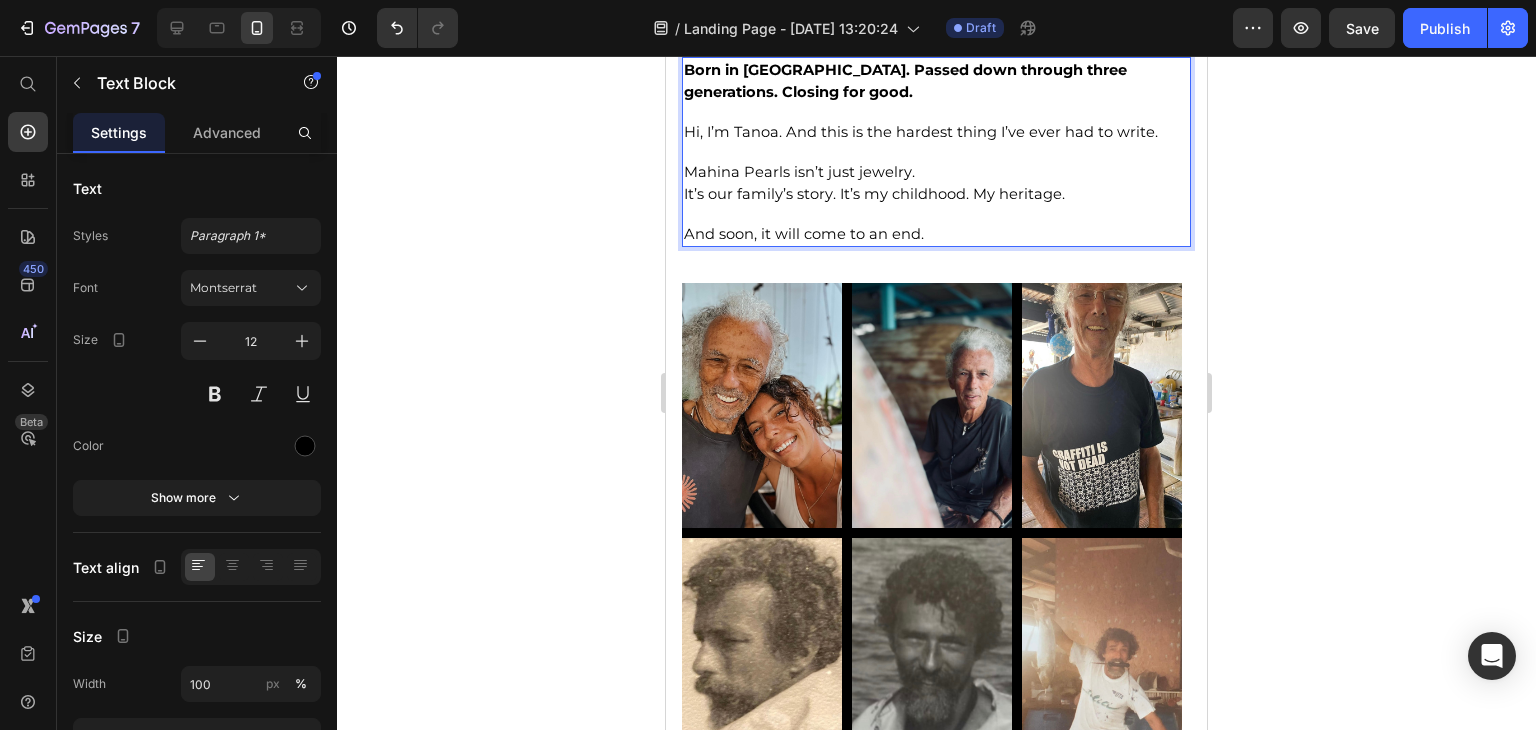 scroll, scrollTop: 1000, scrollLeft: 0, axis: vertical 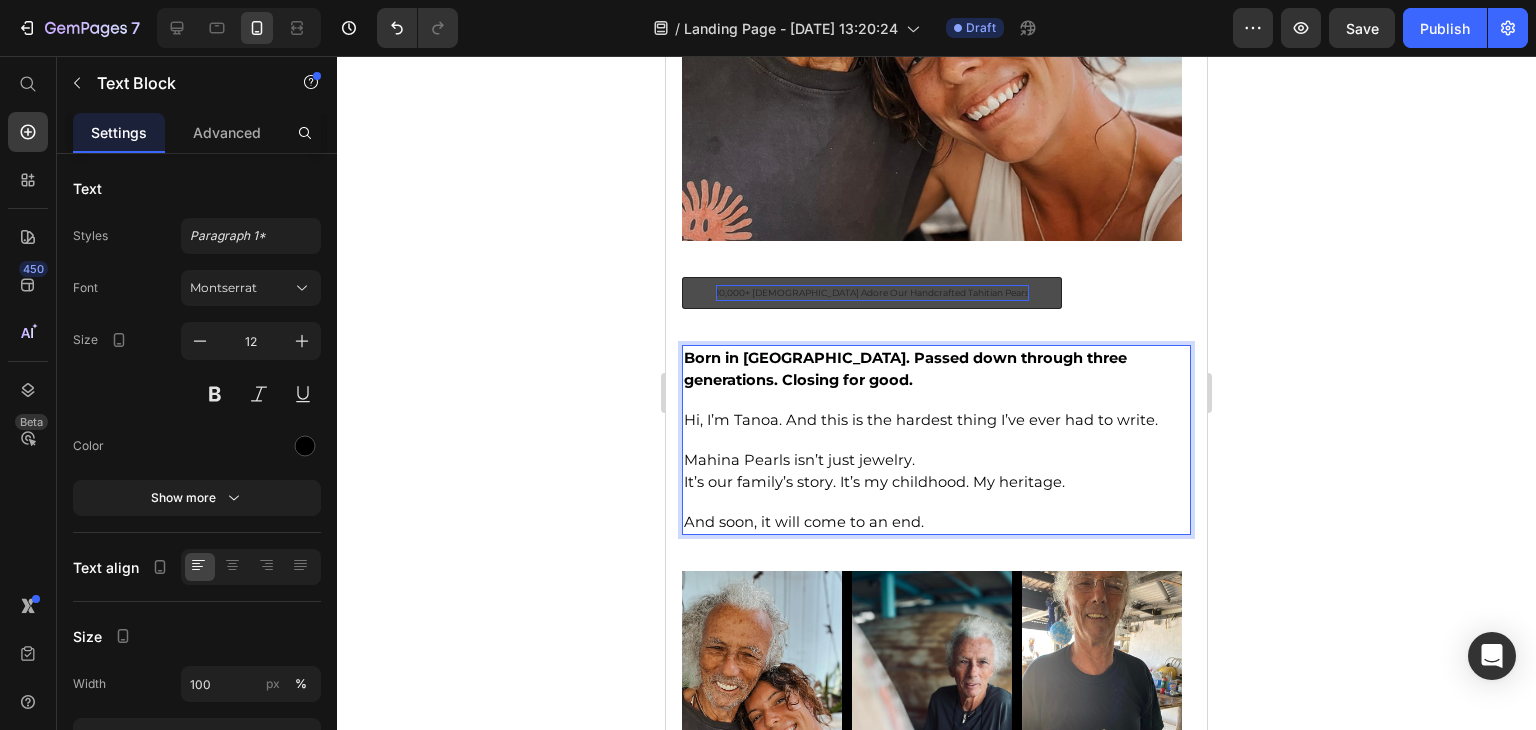 click on "Mahina Pearls isn’t just jewelry. It’s our family’s story. It’s my childhood. My heritage. And soon, it will come to an end." at bounding box center [936, 491] 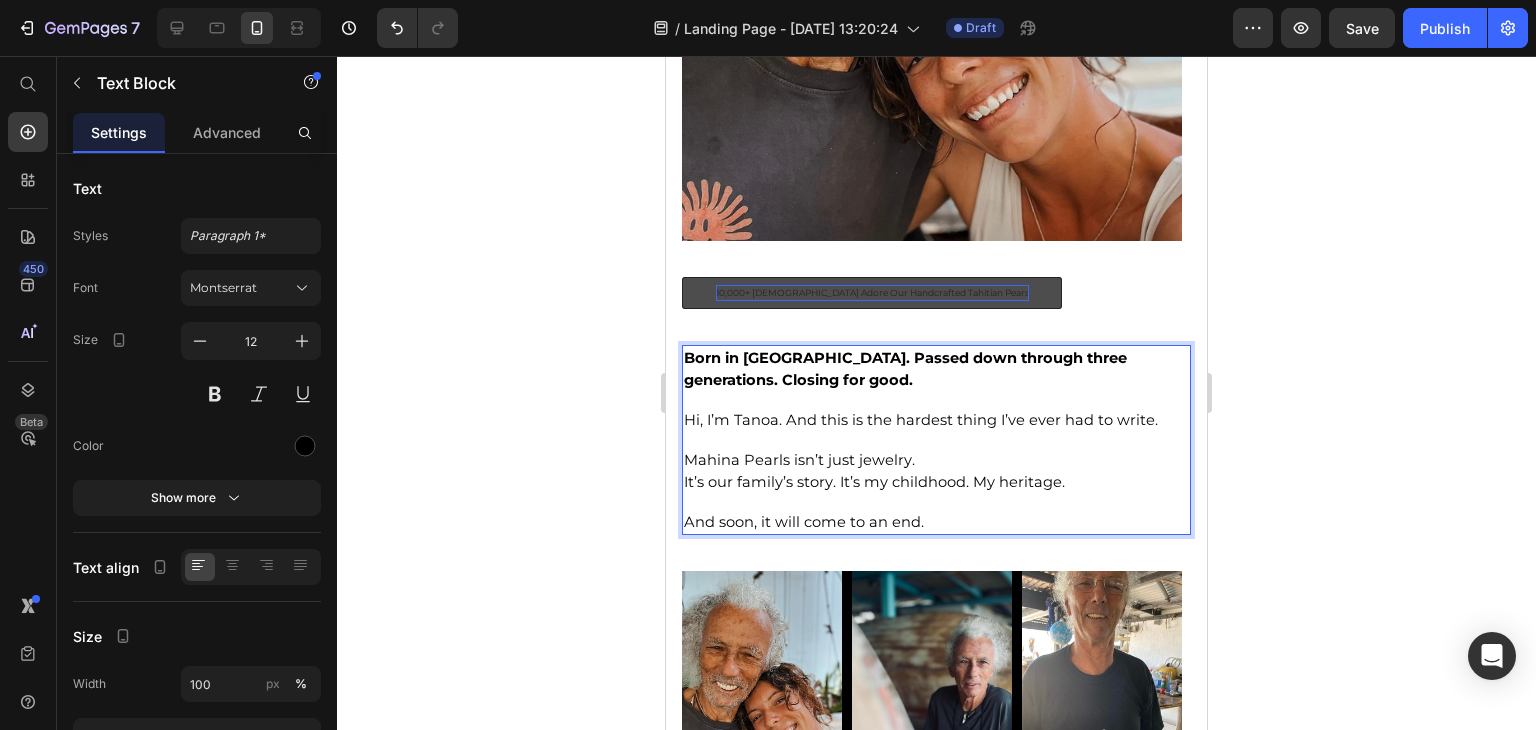 click 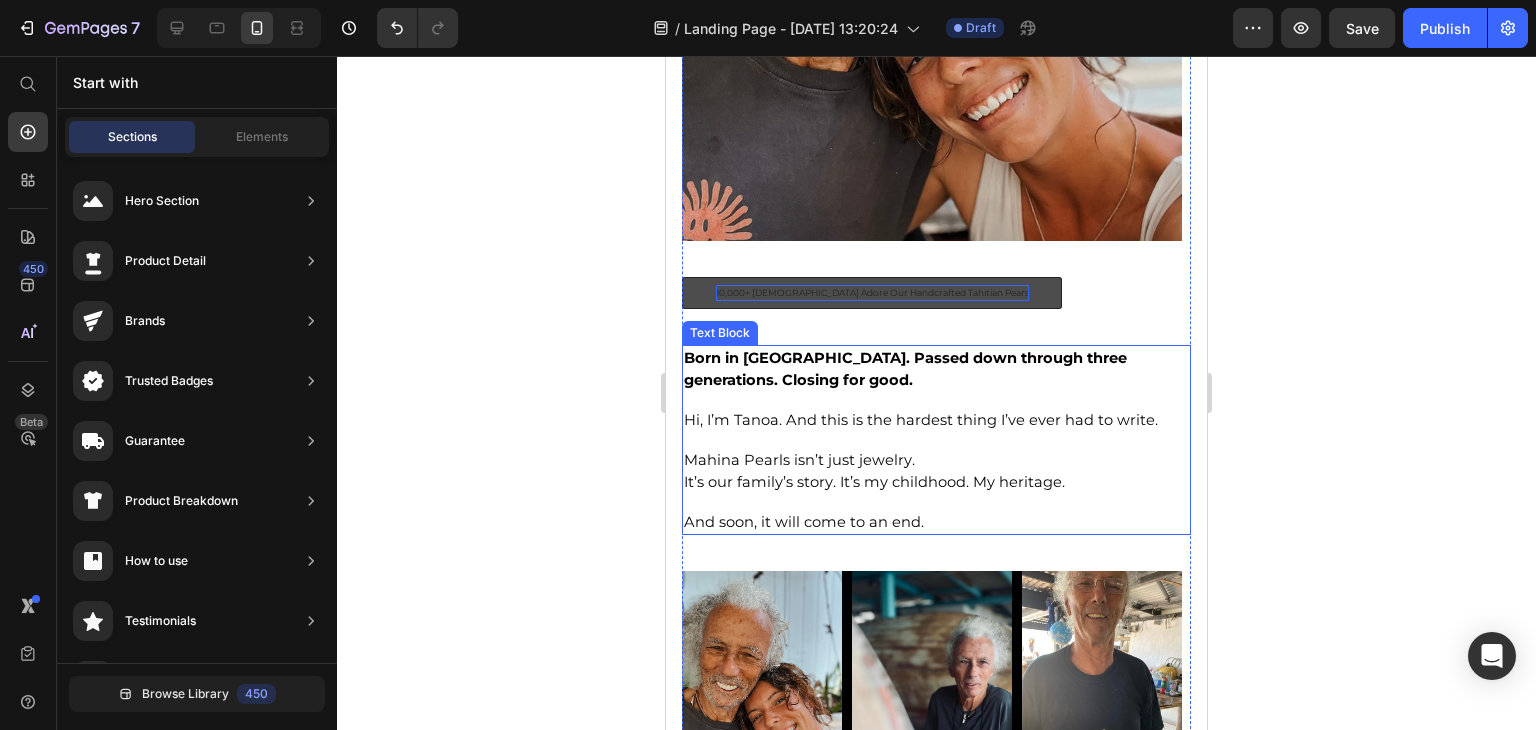 click on "Mahina Pearls isn’t just jewelry. It’s our family’s story. It’s my childhood. My heritage. And soon, it will come to an end." at bounding box center (936, 491) 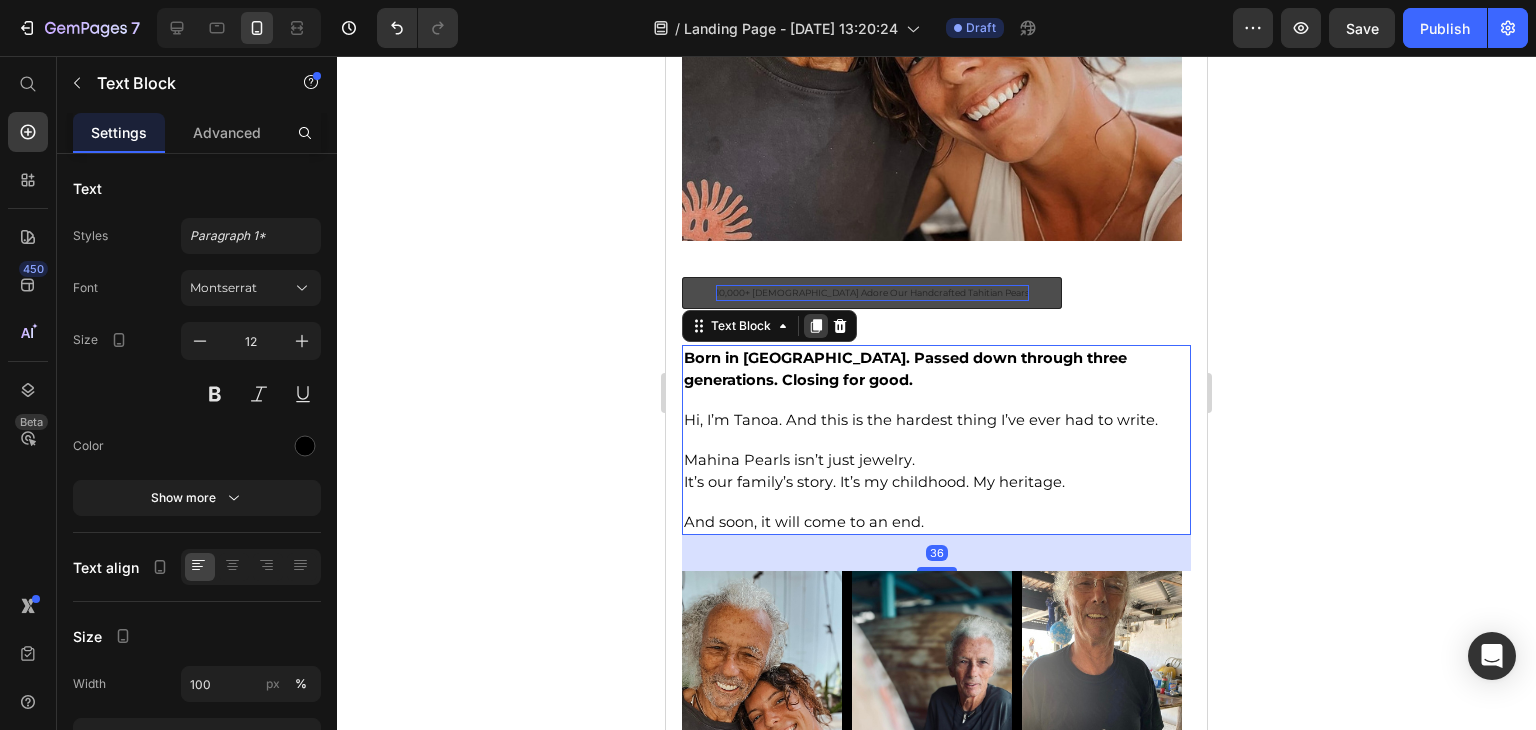 click 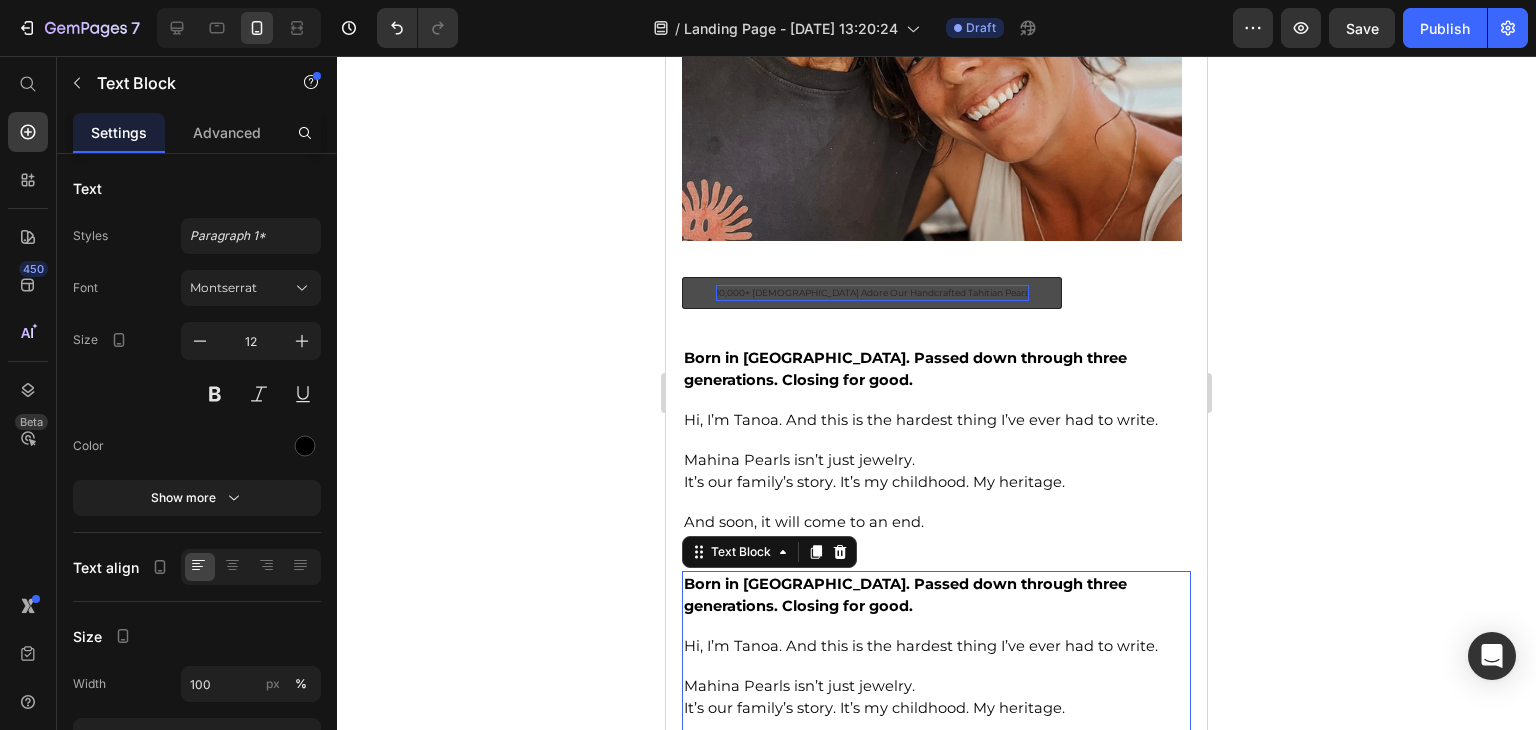 scroll, scrollTop: 800, scrollLeft: 0, axis: vertical 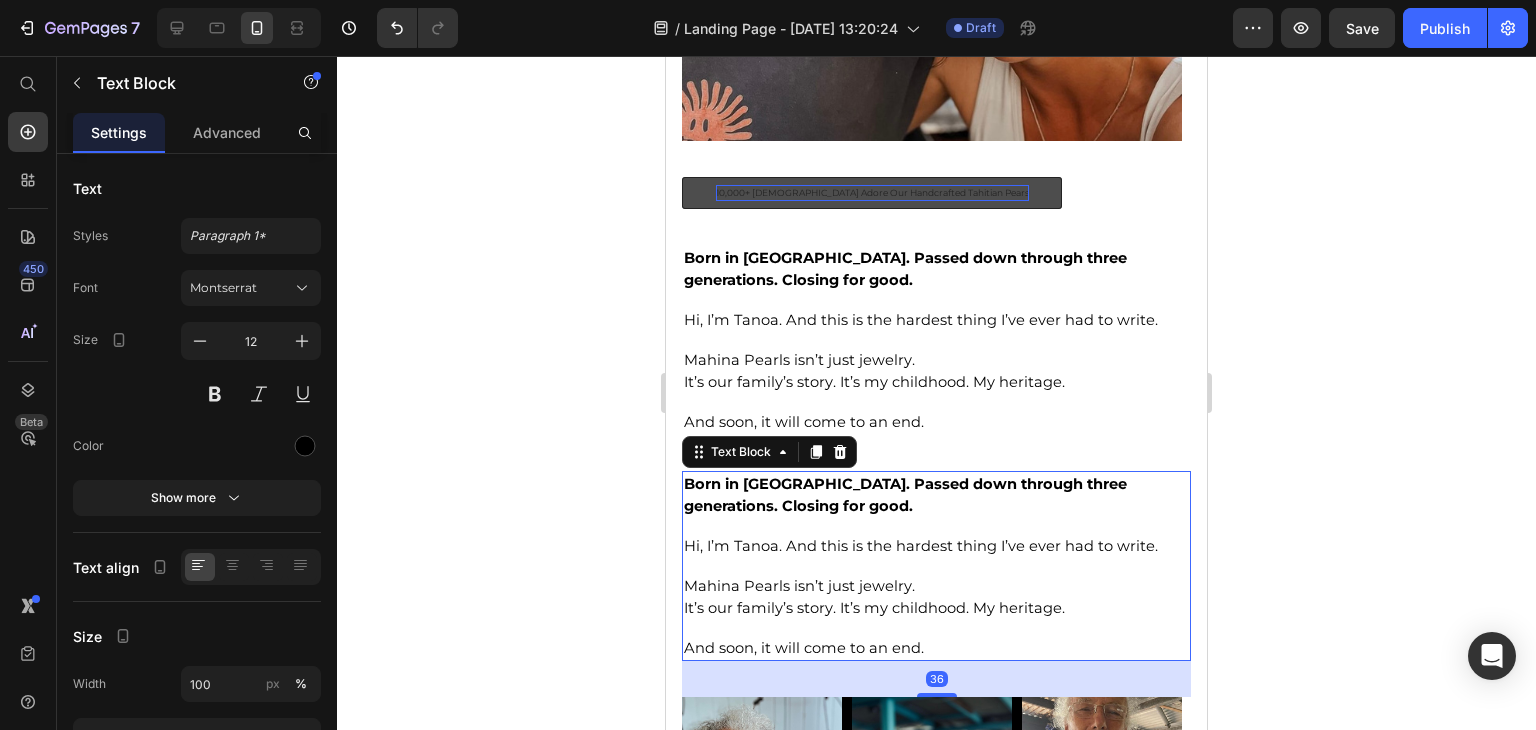 click on "Mahina Pearls isn’t just jewelry. It’s our family’s story. It’s my childhood. My heritage. And soon, it will come to an end." at bounding box center (936, 617) 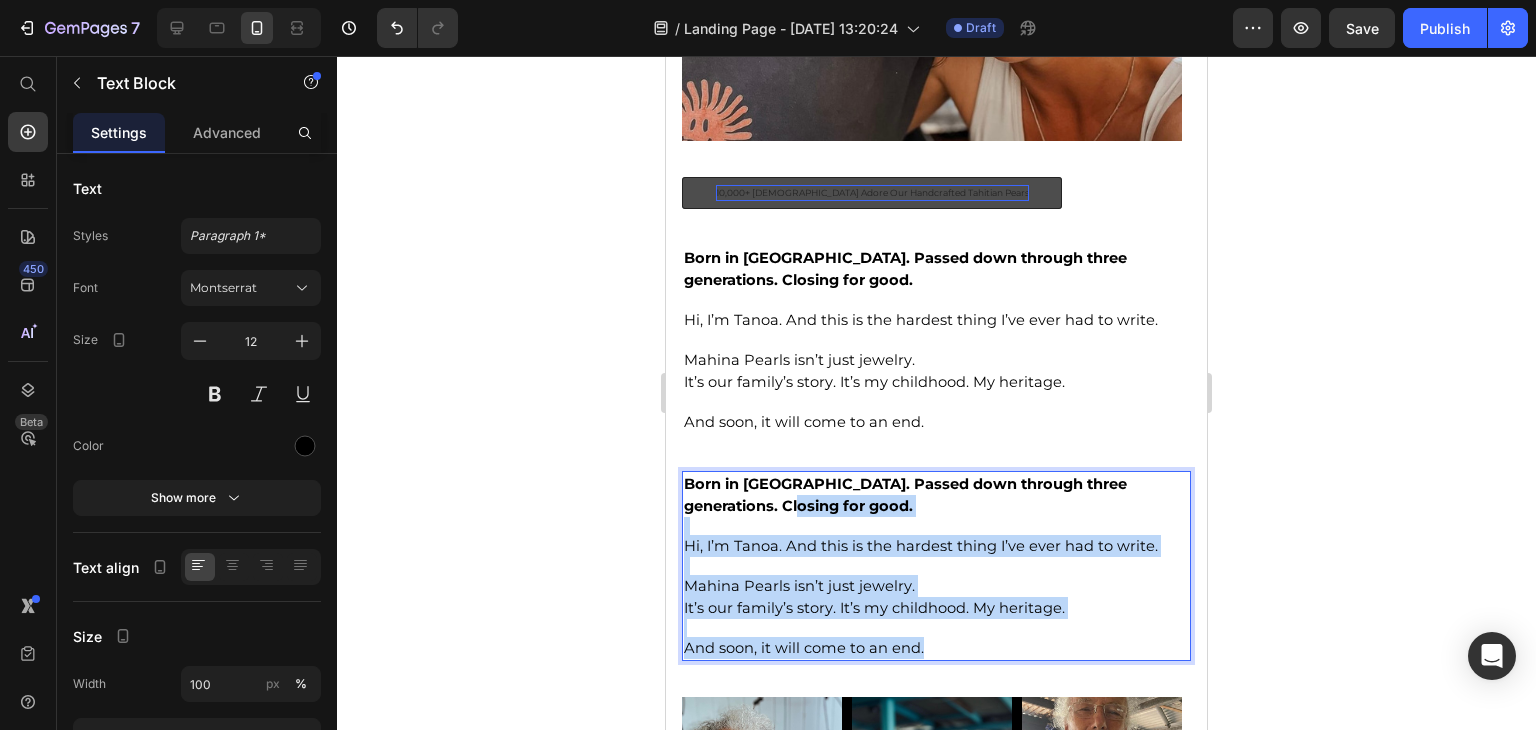 drag, startPoint x: 924, startPoint y: 637, endPoint x: 716, endPoint y: 492, distance: 253.55275 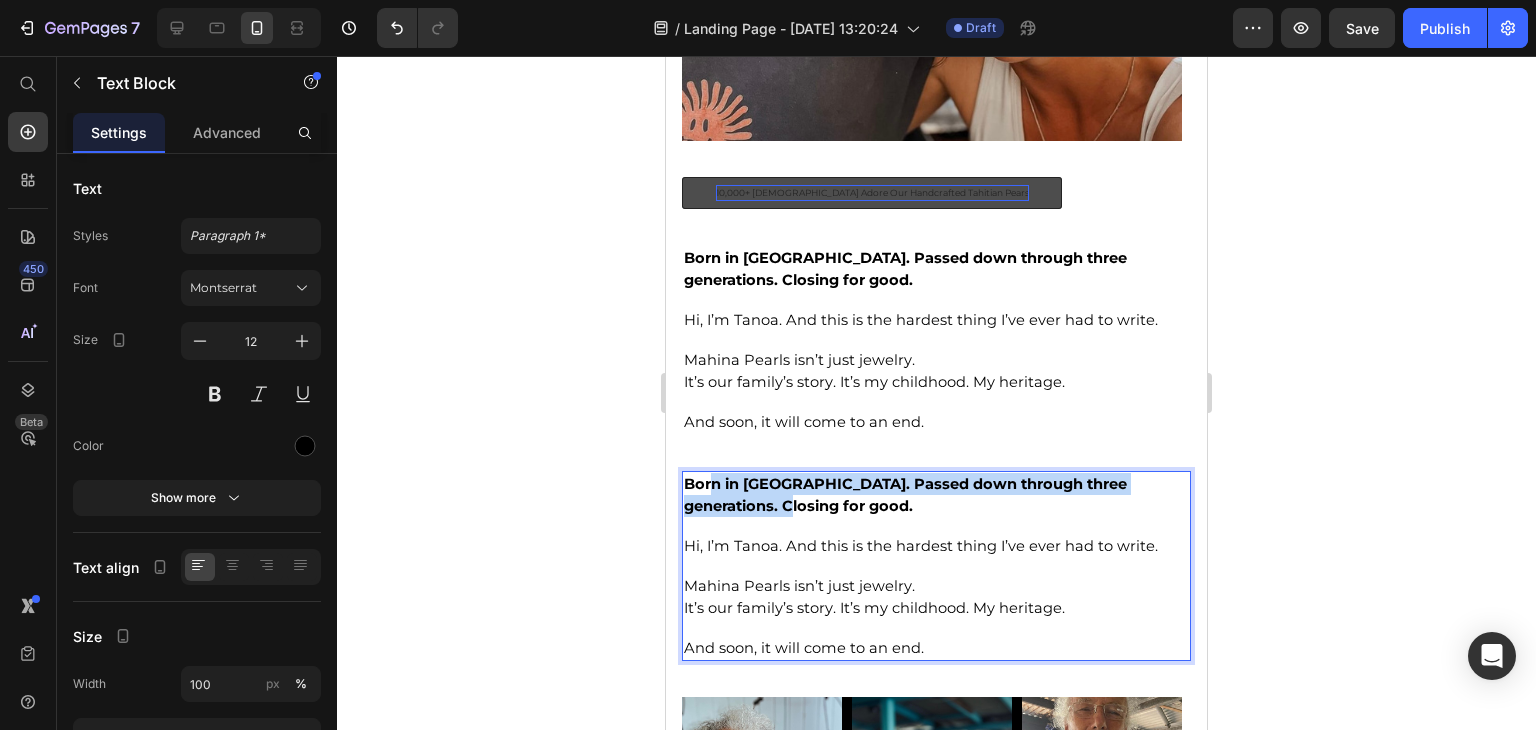 click on "Born in [GEOGRAPHIC_DATA]. Passed down through three generations. Closing for good." at bounding box center [936, 504] 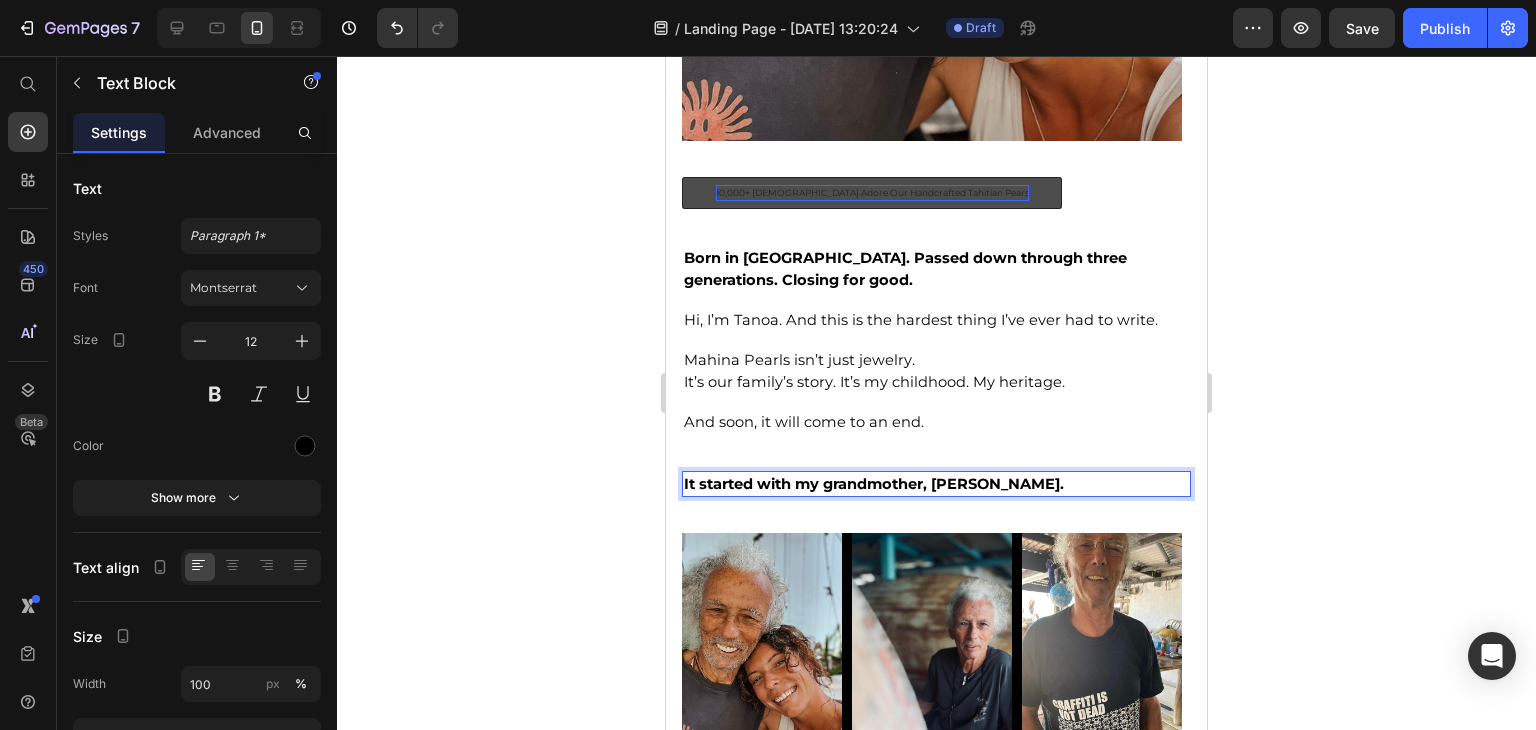 click 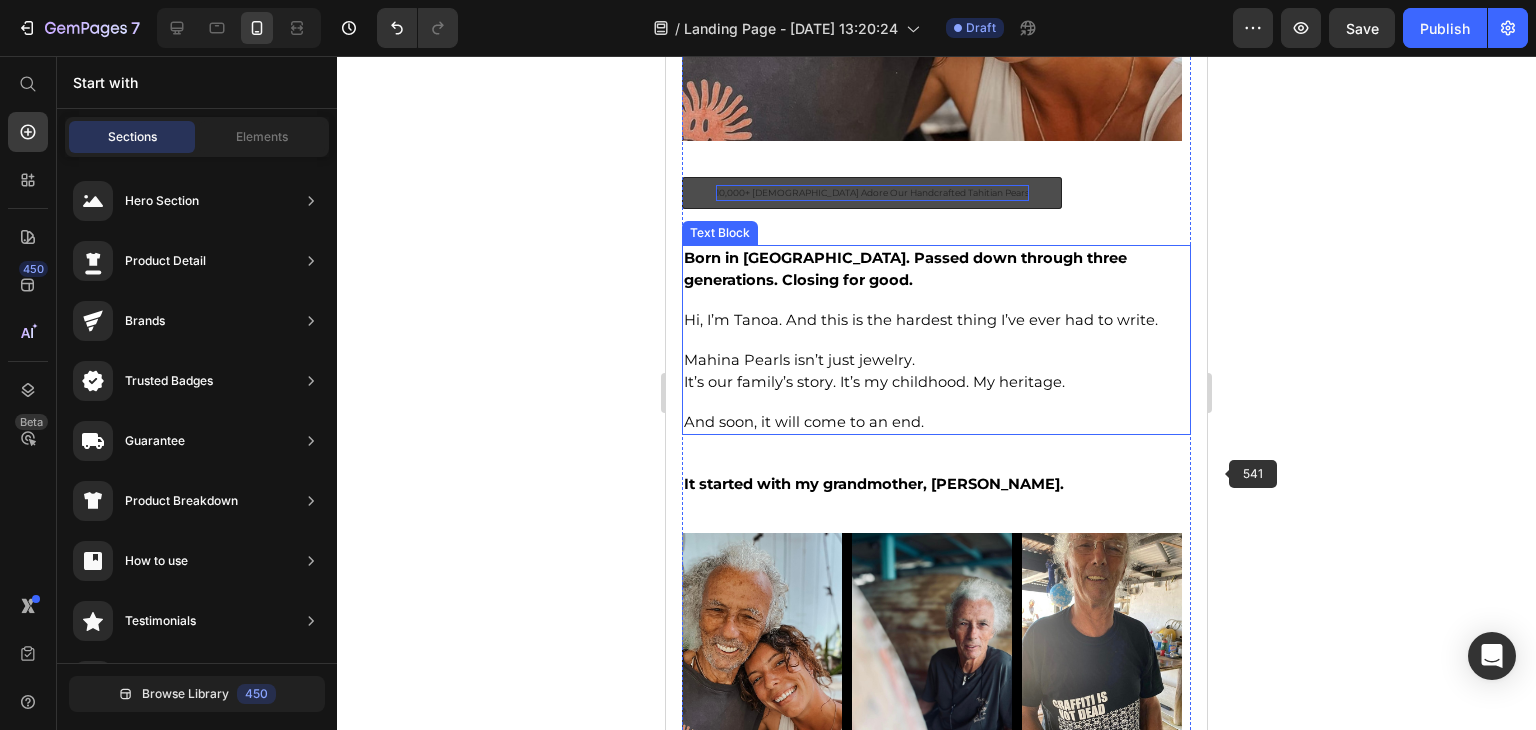 click on "Mahina Pearls isn’t just jewelry. It’s our family’s story. It’s my childhood. My heritage. And soon, it will come to an end." at bounding box center [936, 391] 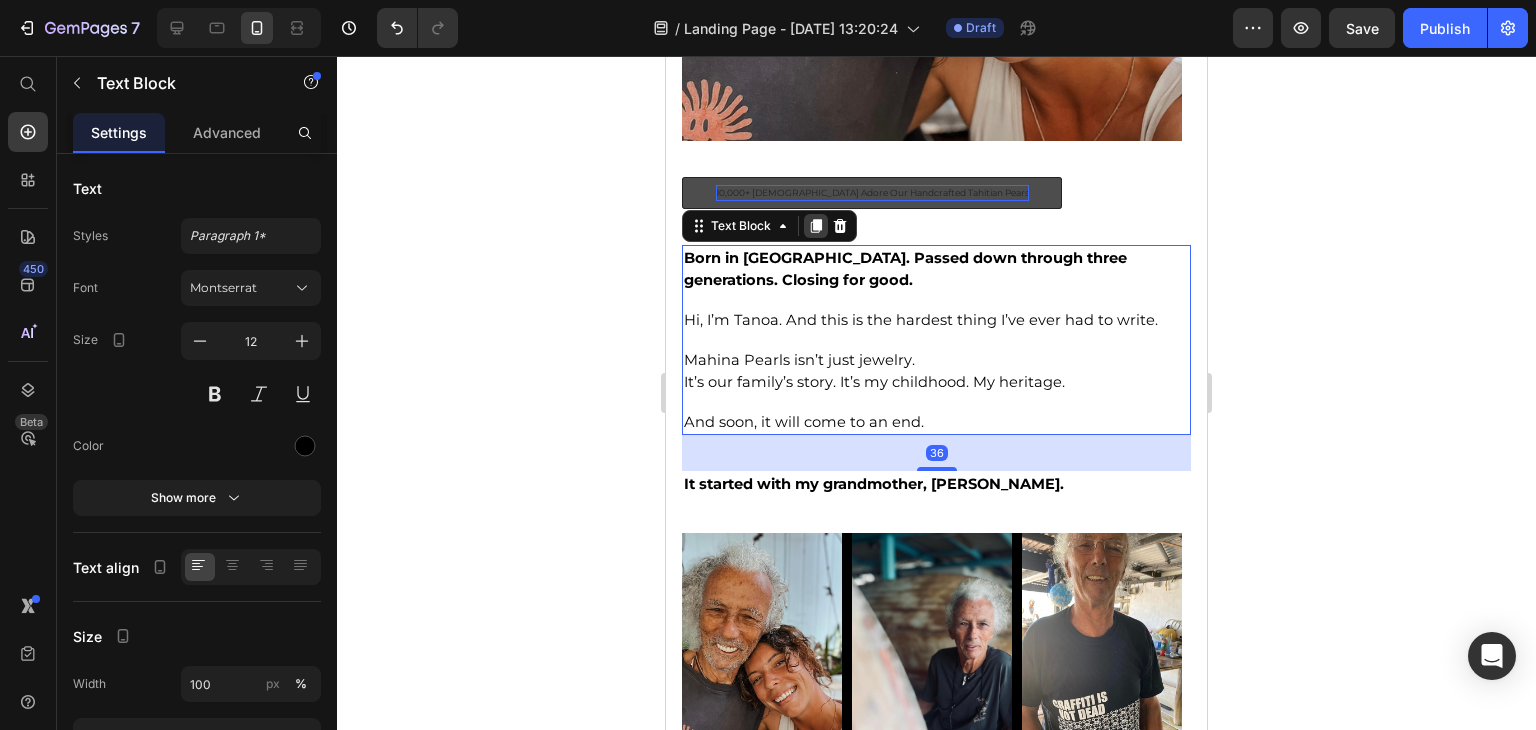 click 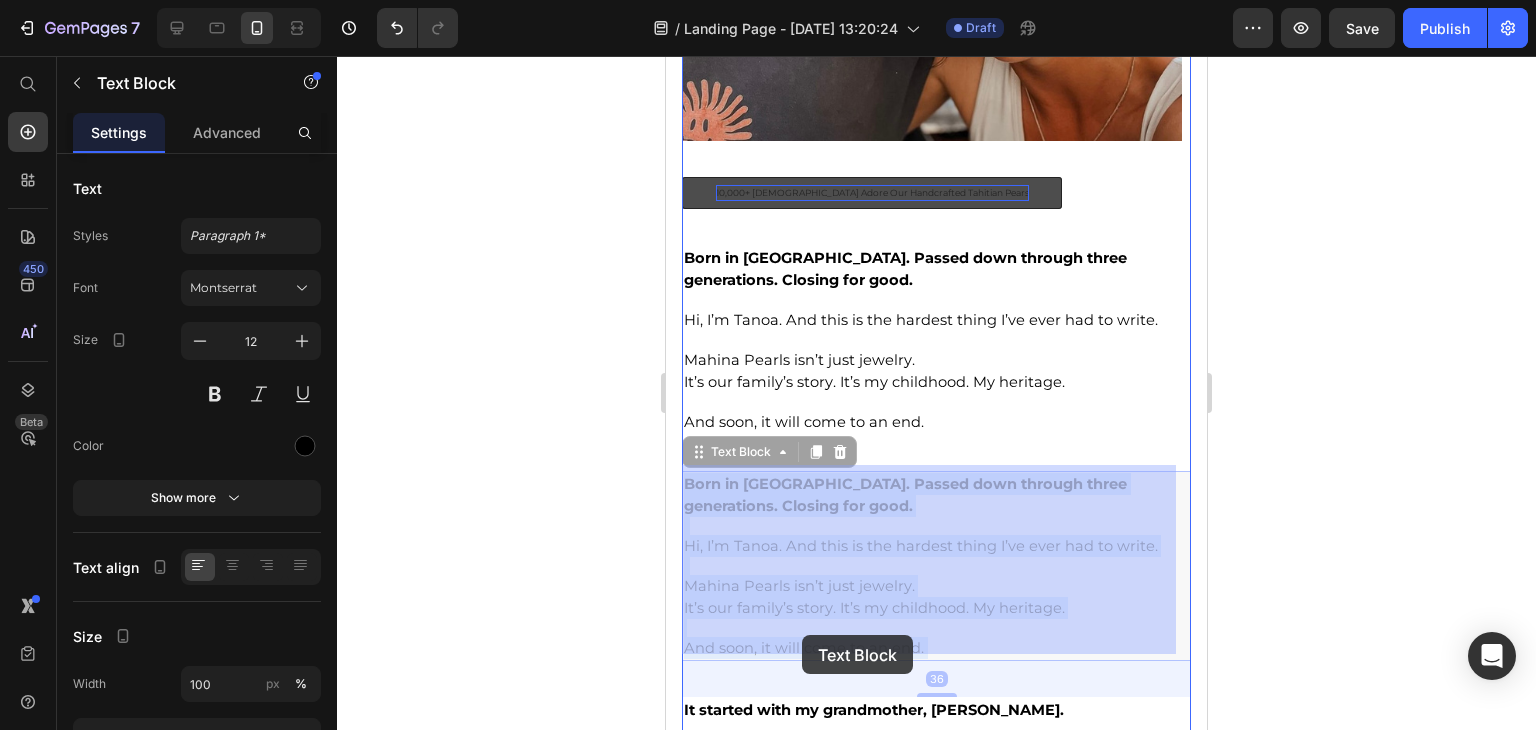scroll, scrollTop: 900, scrollLeft: 0, axis: vertical 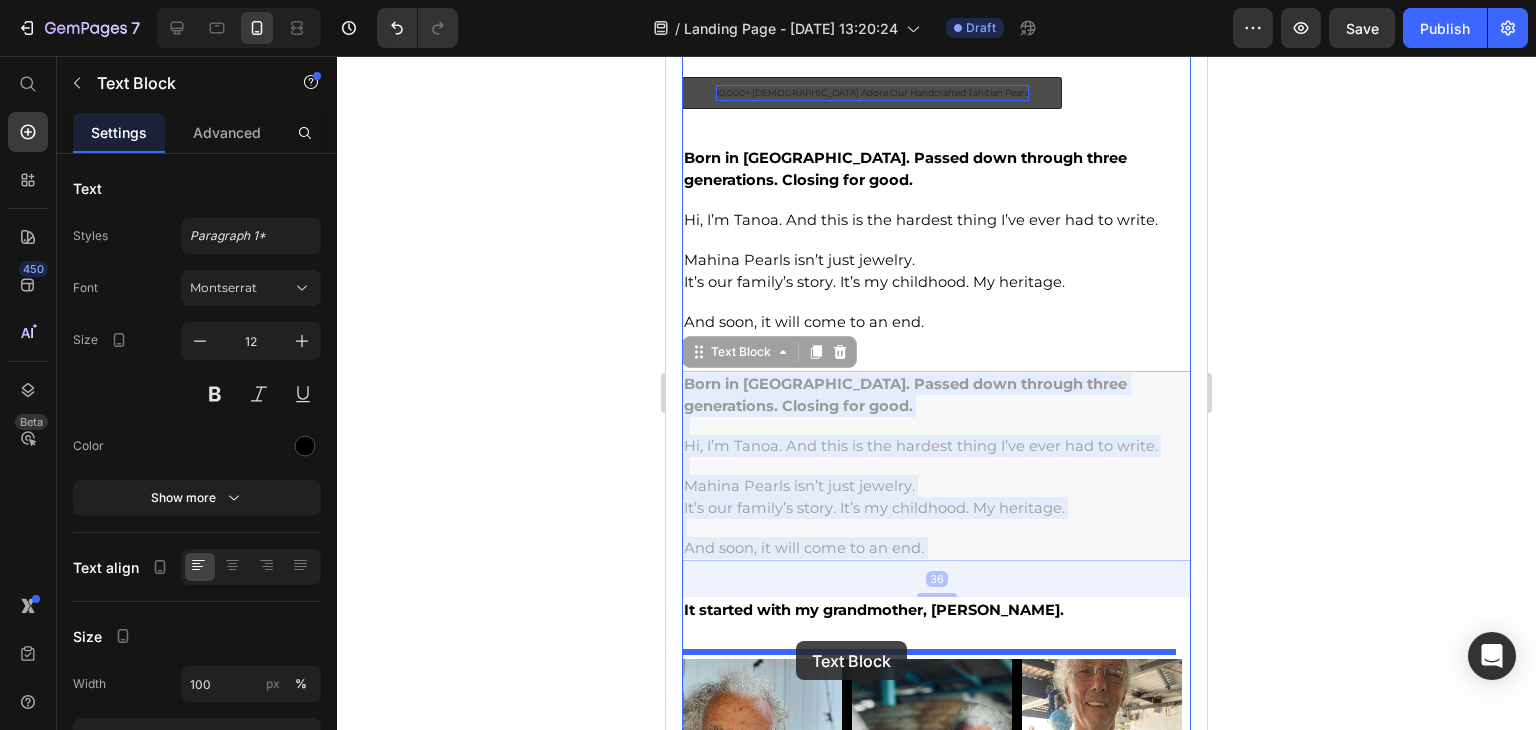 drag, startPoint x: 796, startPoint y: 549, endPoint x: 794, endPoint y: 640, distance: 91.02197 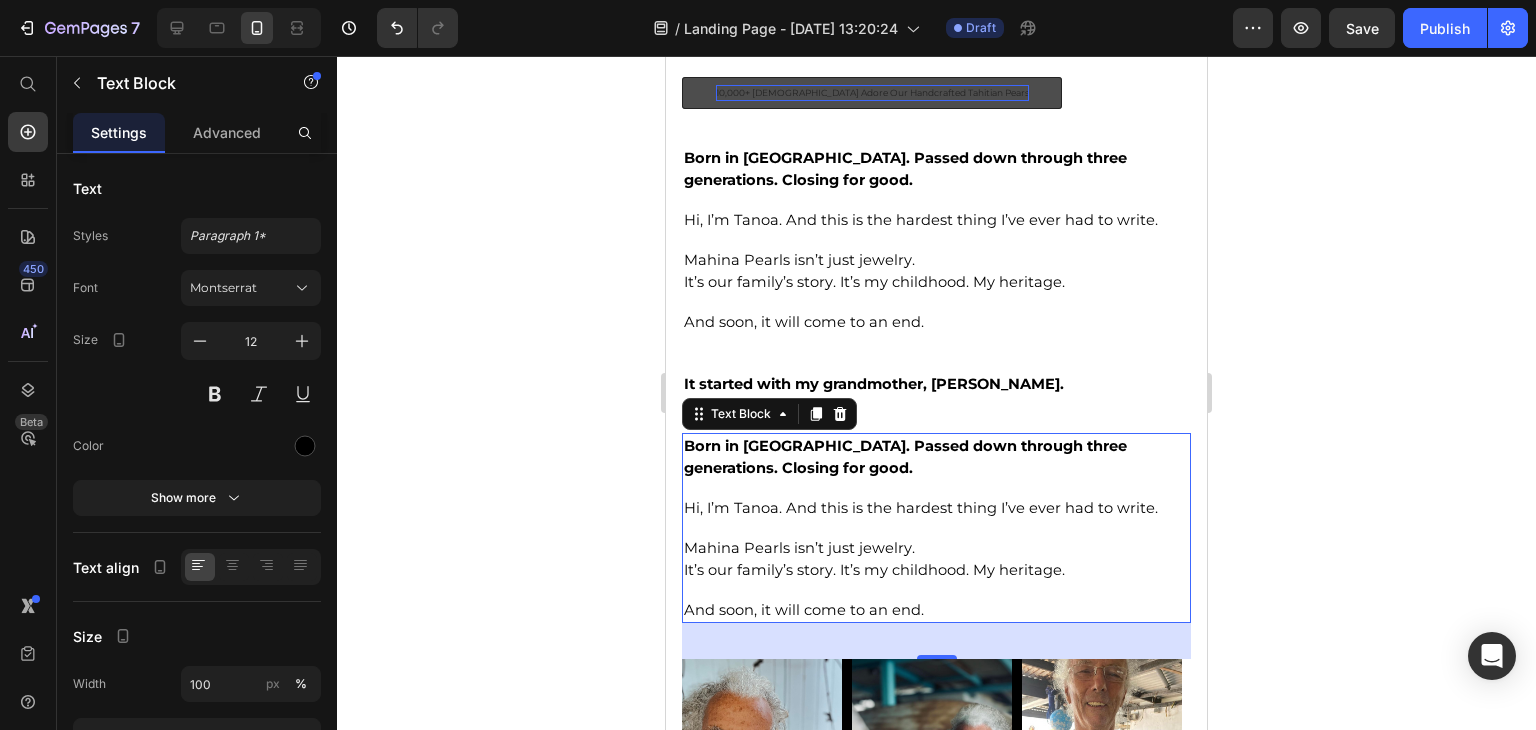 click 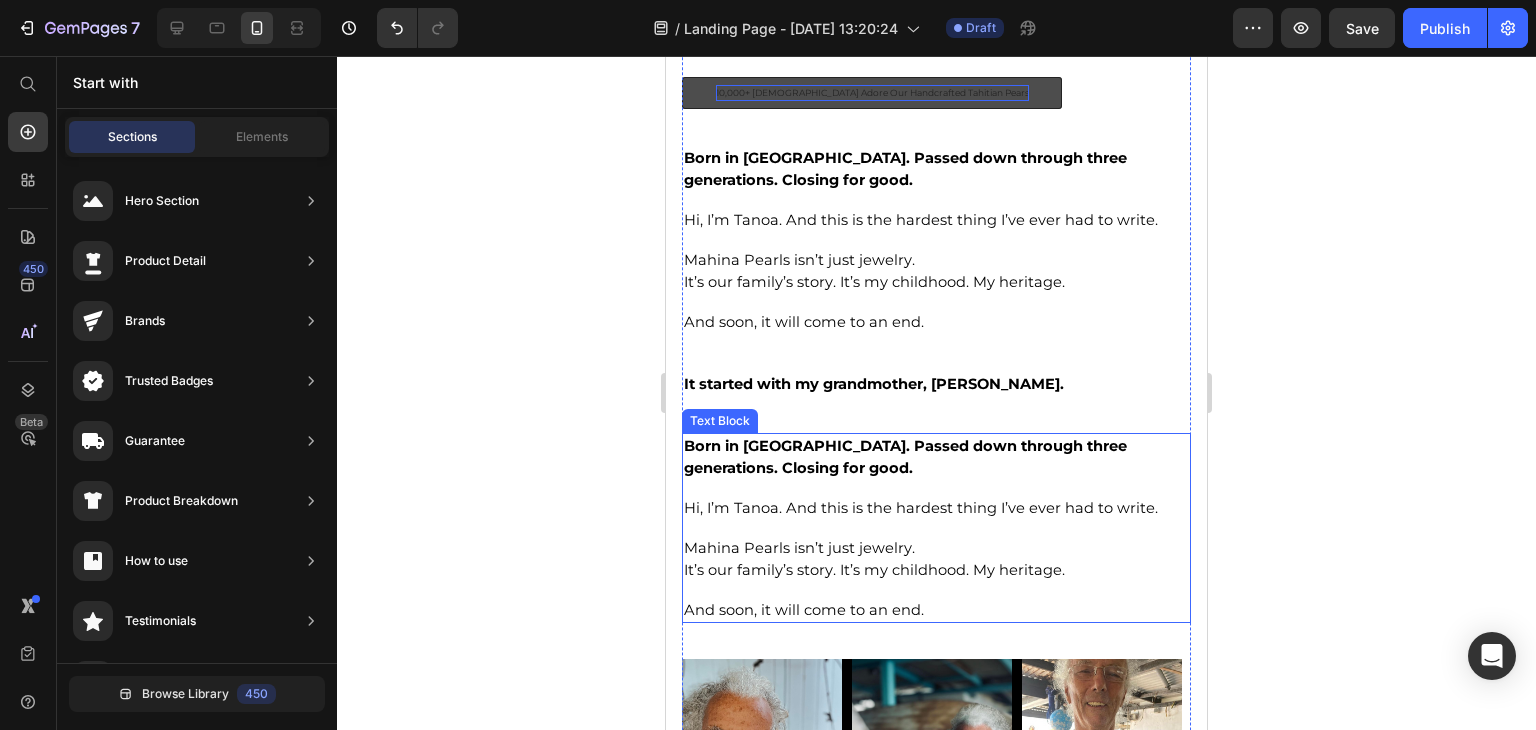 click on "Mahina Pearls isn’t just jewelry." at bounding box center [799, 548] 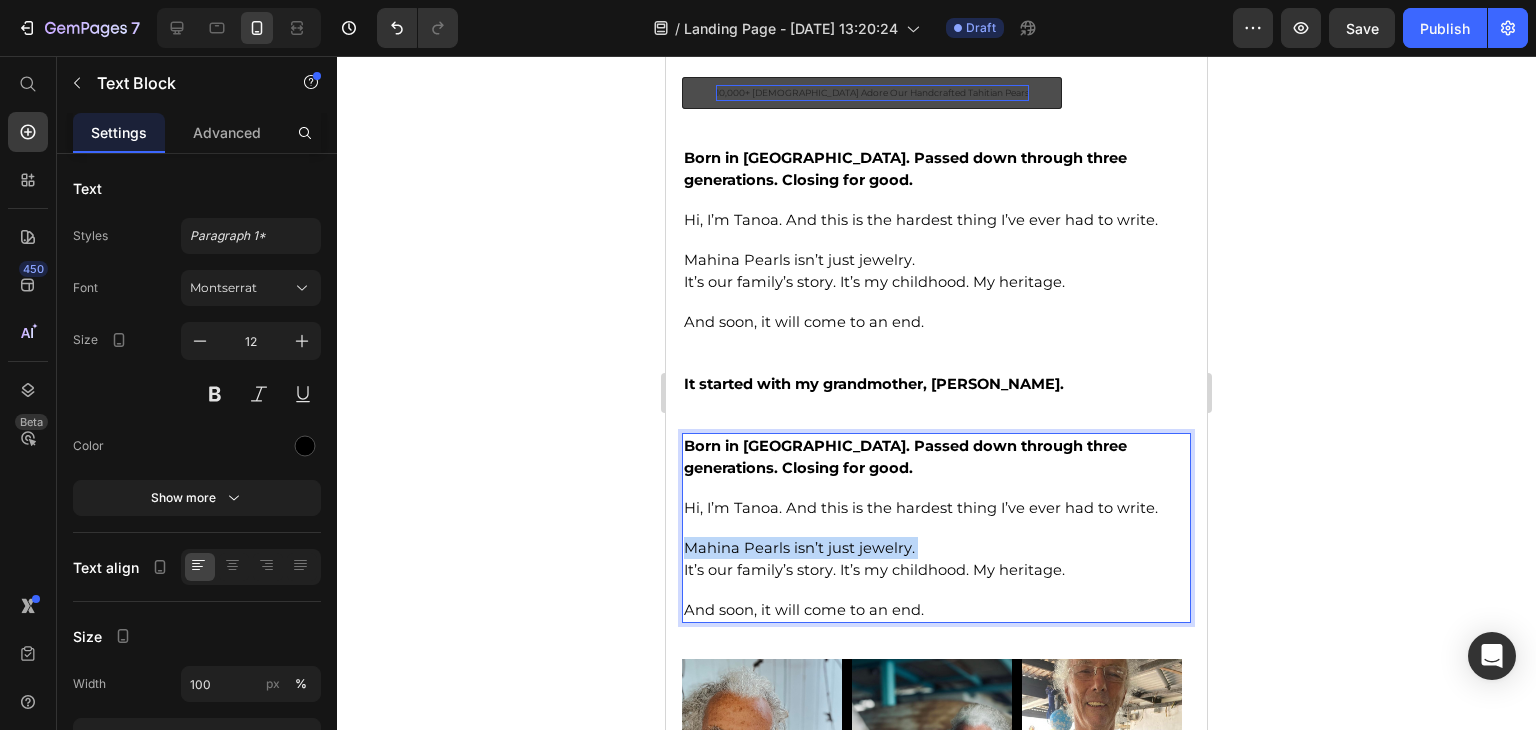 click on "Mahina Pearls isn’t just jewelry." at bounding box center [799, 548] 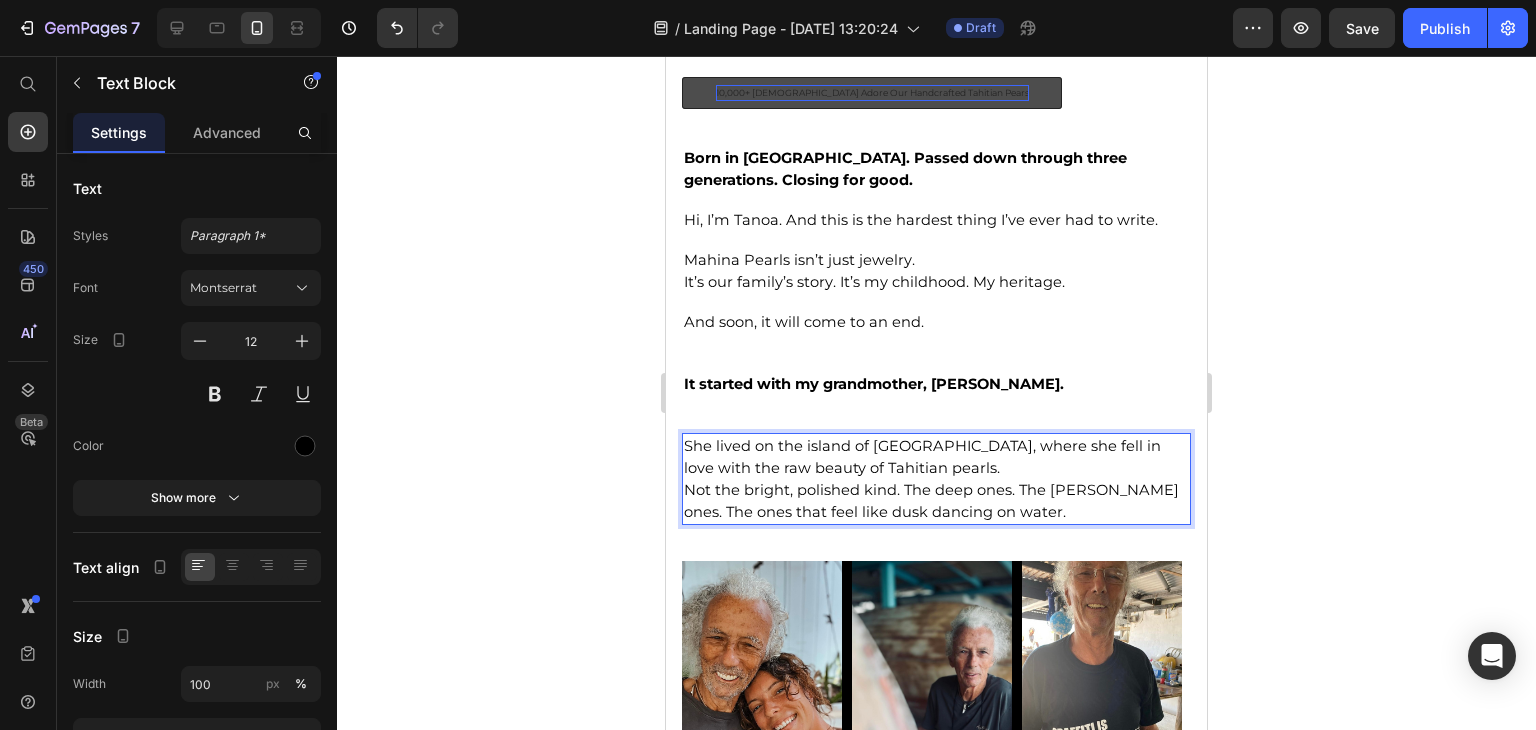 click 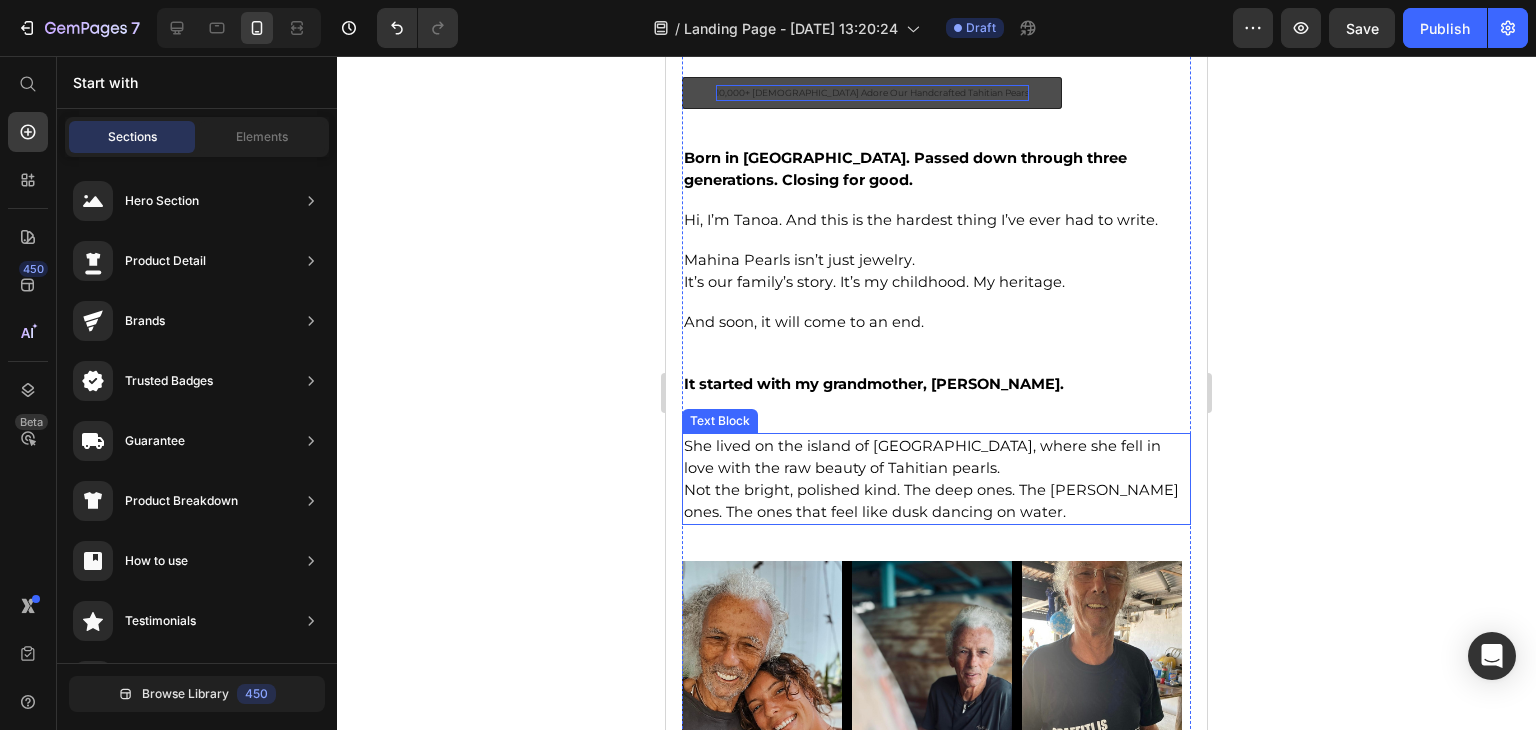click on "She lived on the island of [GEOGRAPHIC_DATA], where she fell in love with the raw beauty of Tahitian pearls. Not the bright, polished kind. The deep ones. The [PERSON_NAME] ones. The ones that feel like dusk dancing on water." at bounding box center [936, 479] 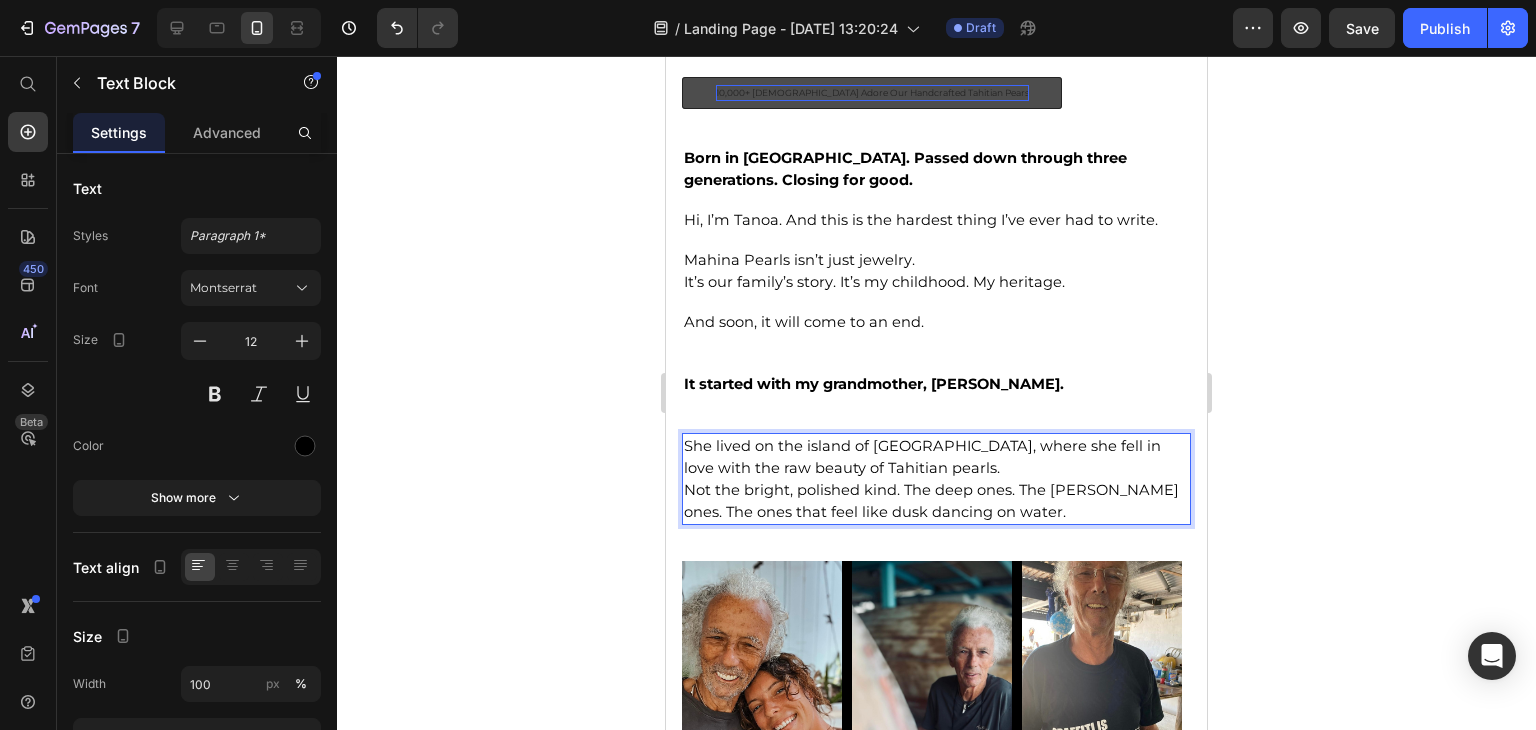 click on "She lived on the island of [GEOGRAPHIC_DATA], where she fell in love with the raw beauty of Tahitian pearls. Not the bright, polished kind. The deep ones. The [PERSON_NAME] ones. The ones that feel like dusk dancing on water." at bounding box center [936, 479] 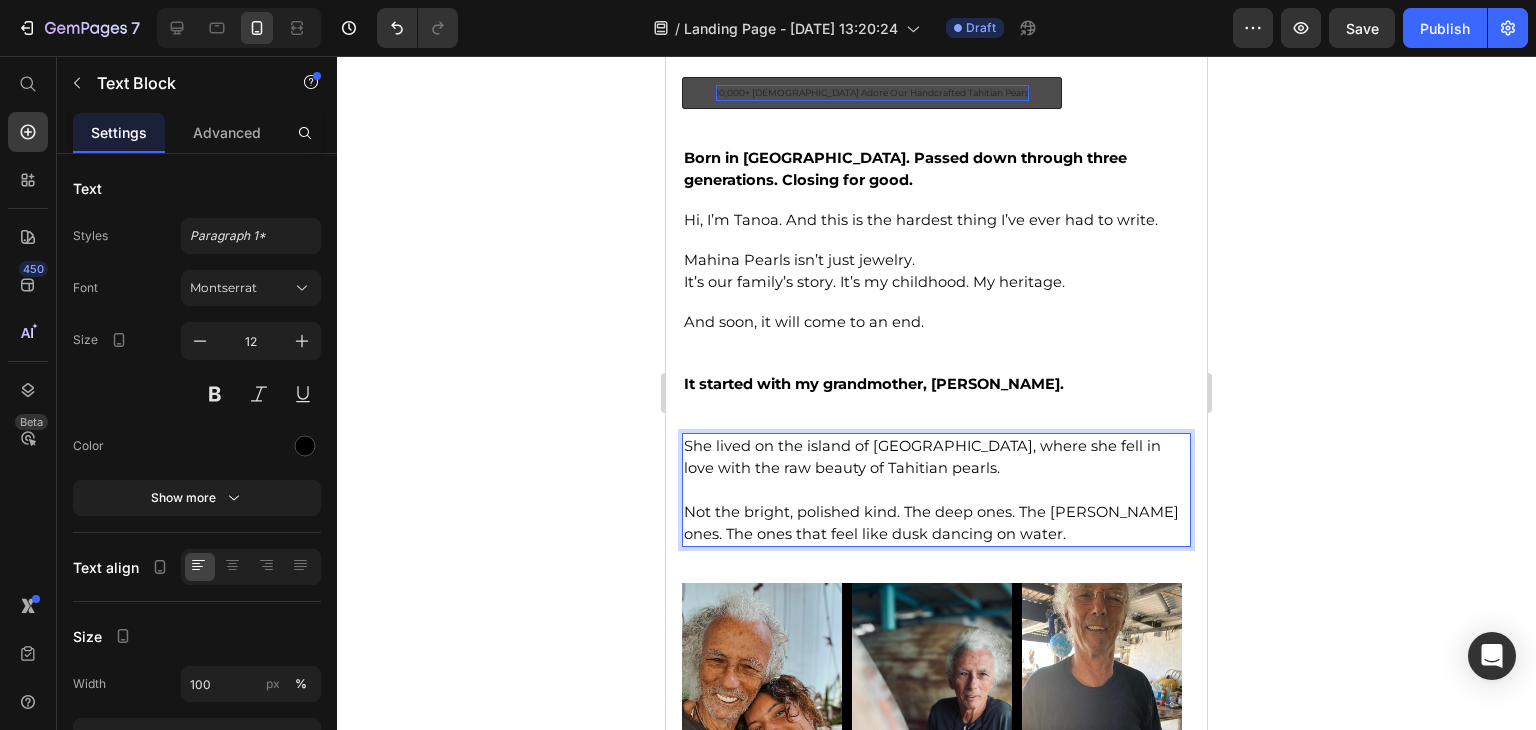 click on "Not the bright, polished kind. The deep ones. The [PERSON_NAME] ones. The ones that feel like dusk dancing on water." at bounding box center (931, 523) 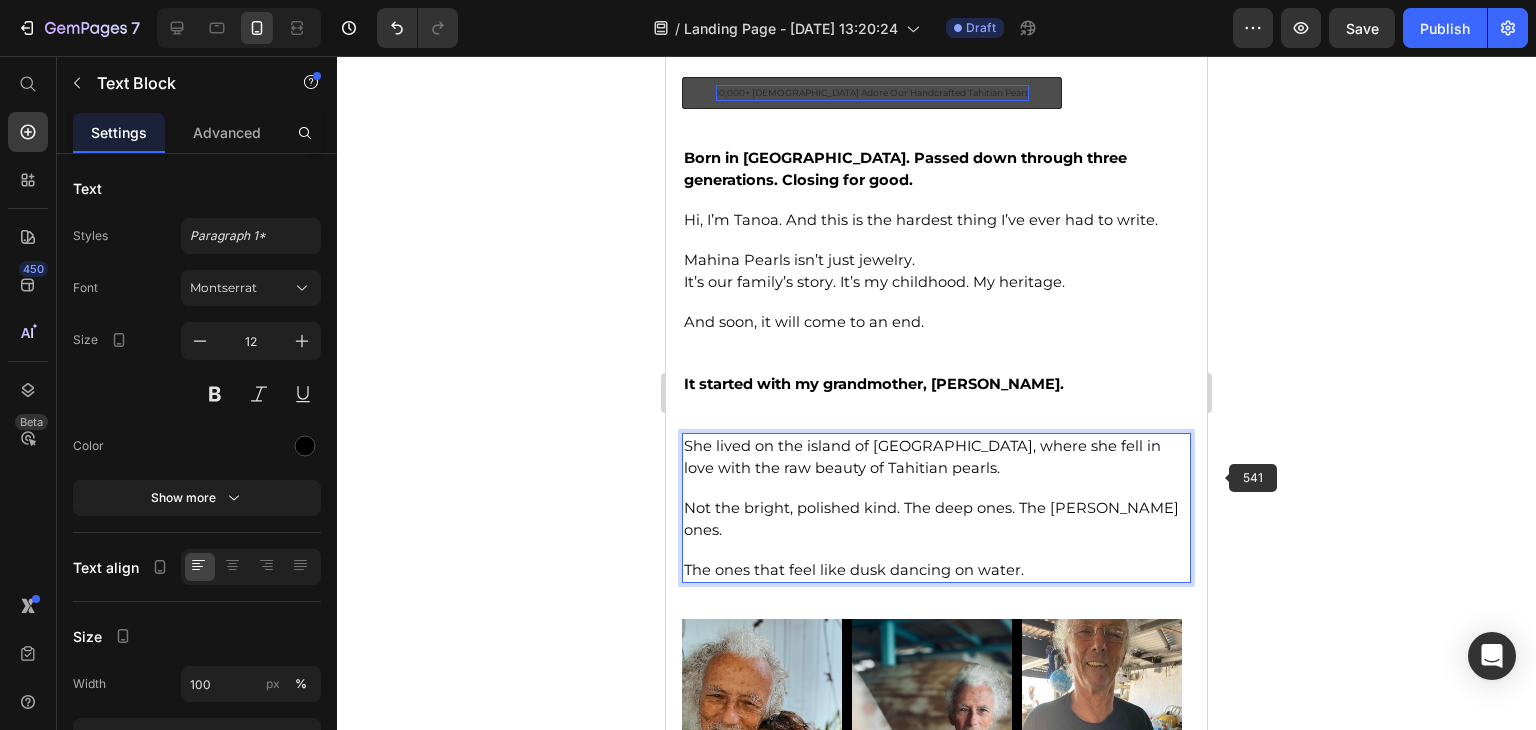 click 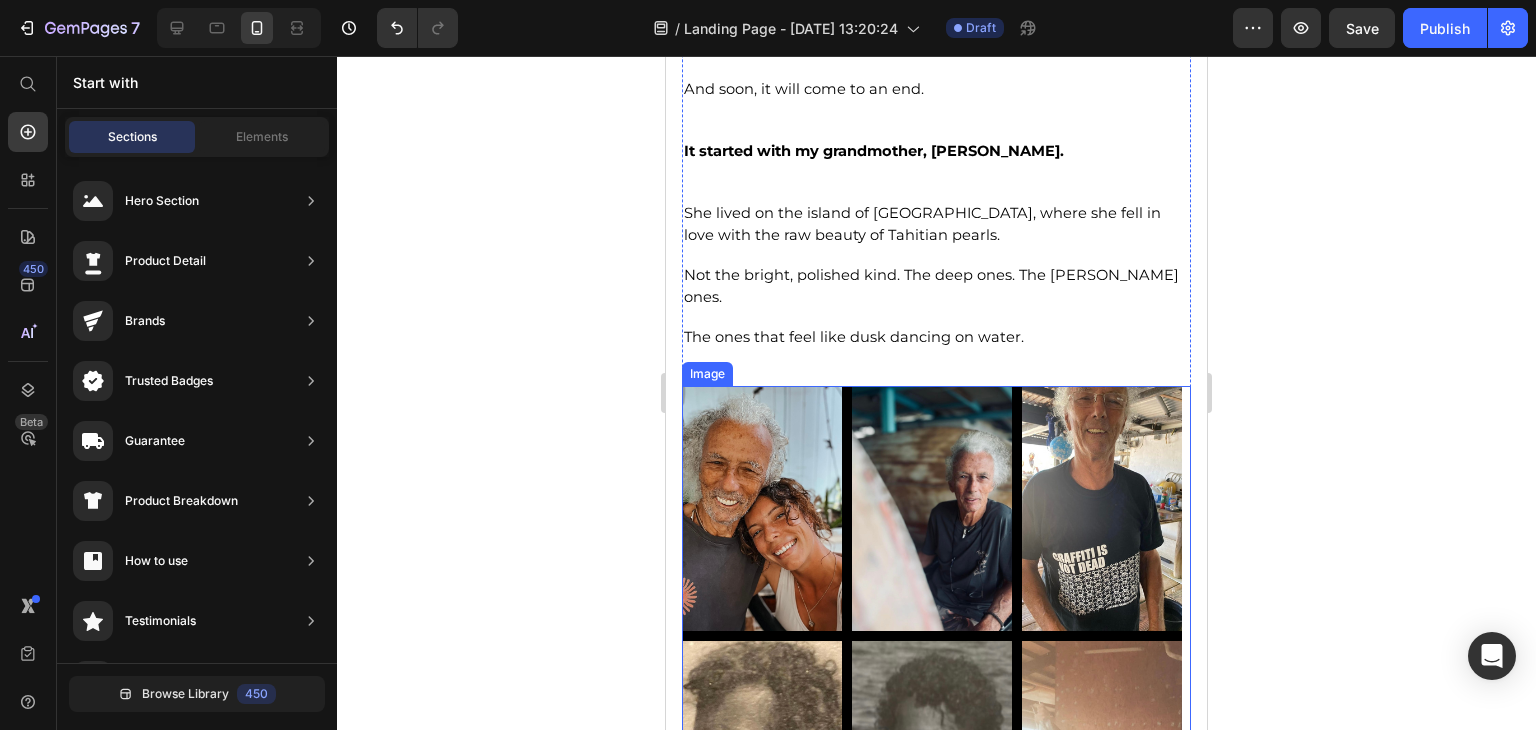 scroll, scrollTop: 1100, scrollLeft: 0, axis: vertical 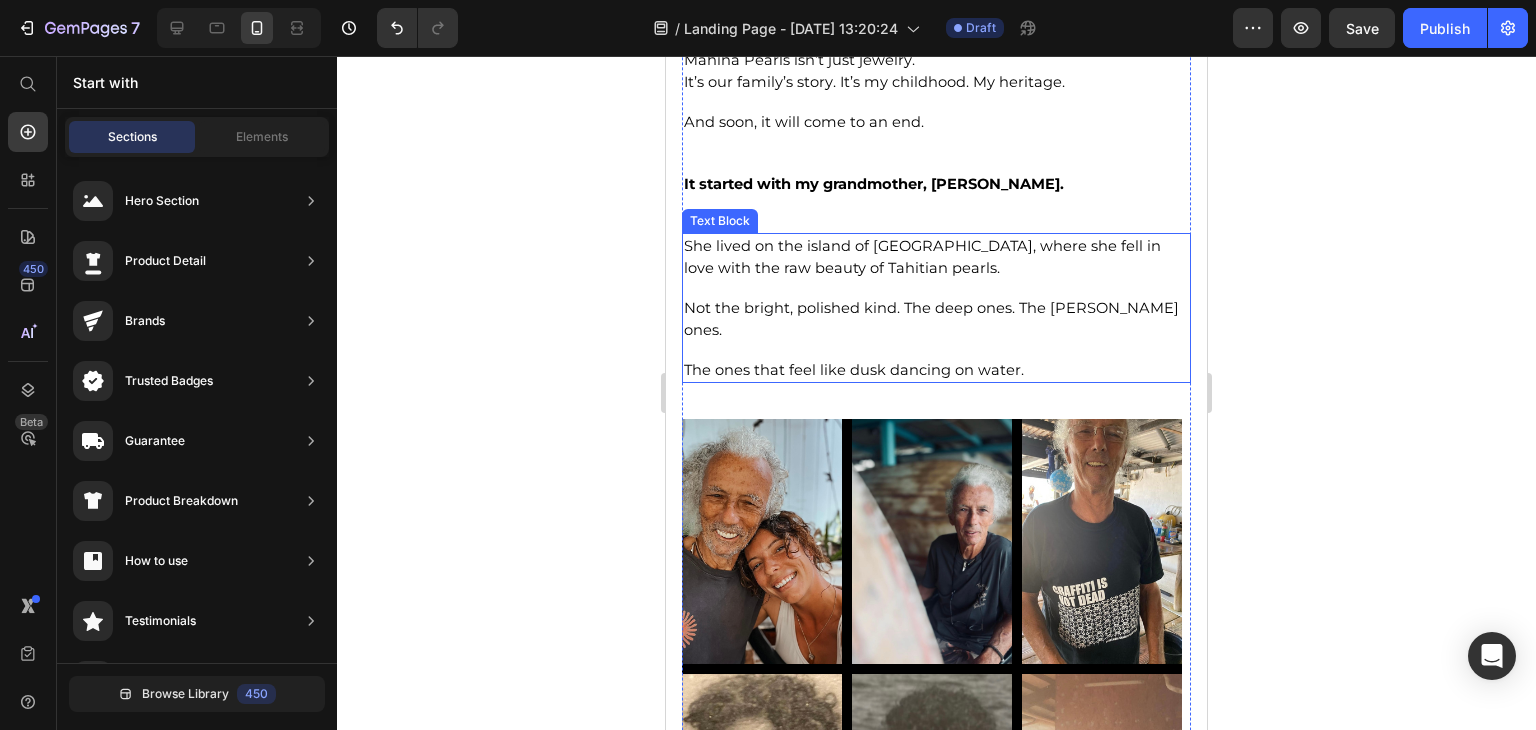 click on "She lived on the island of [GEOGRAPHIC_DATA], where she fell in love with the raw beauty of Tahitian pearls. Not the bright, polished kind. The deep ones. The [PERSON_NAME] ones.  The ones that feel like dusk dancing on water." at bounding box center [936, 308] 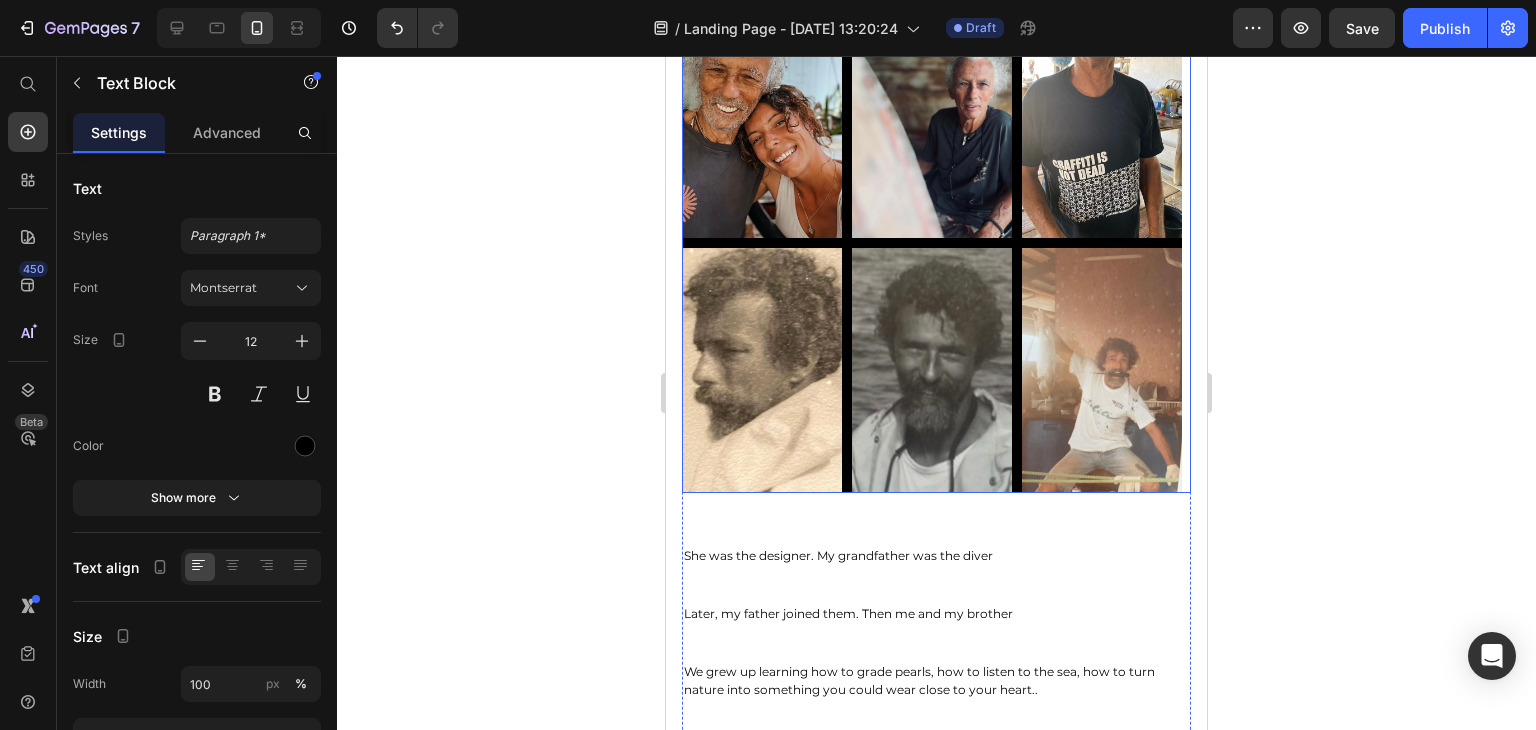 scroll, scrollTop: 1600, scrollLeft: 0, axis: vertical 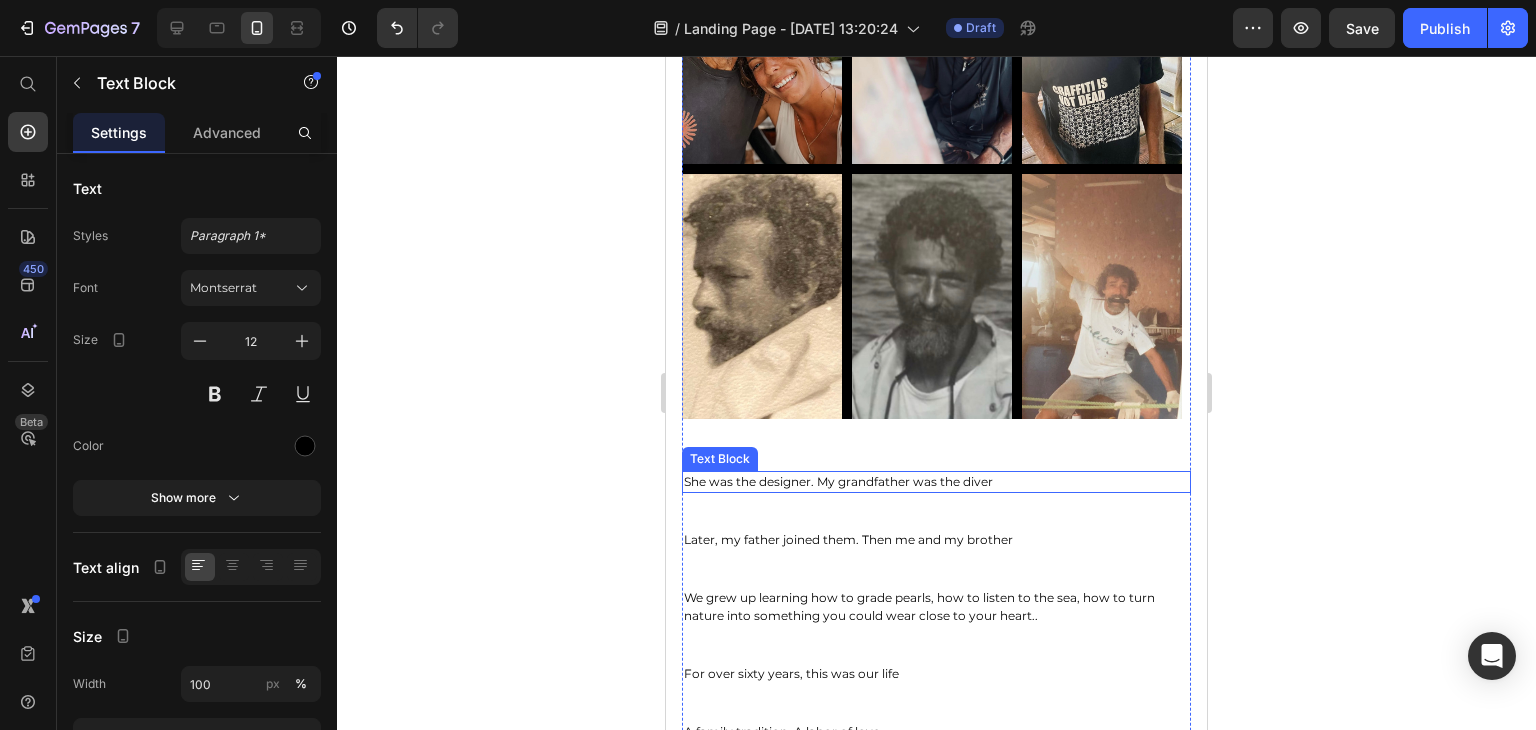 click on "She was the designer. My grandfather was the diver" at bounding box center [936, 482] 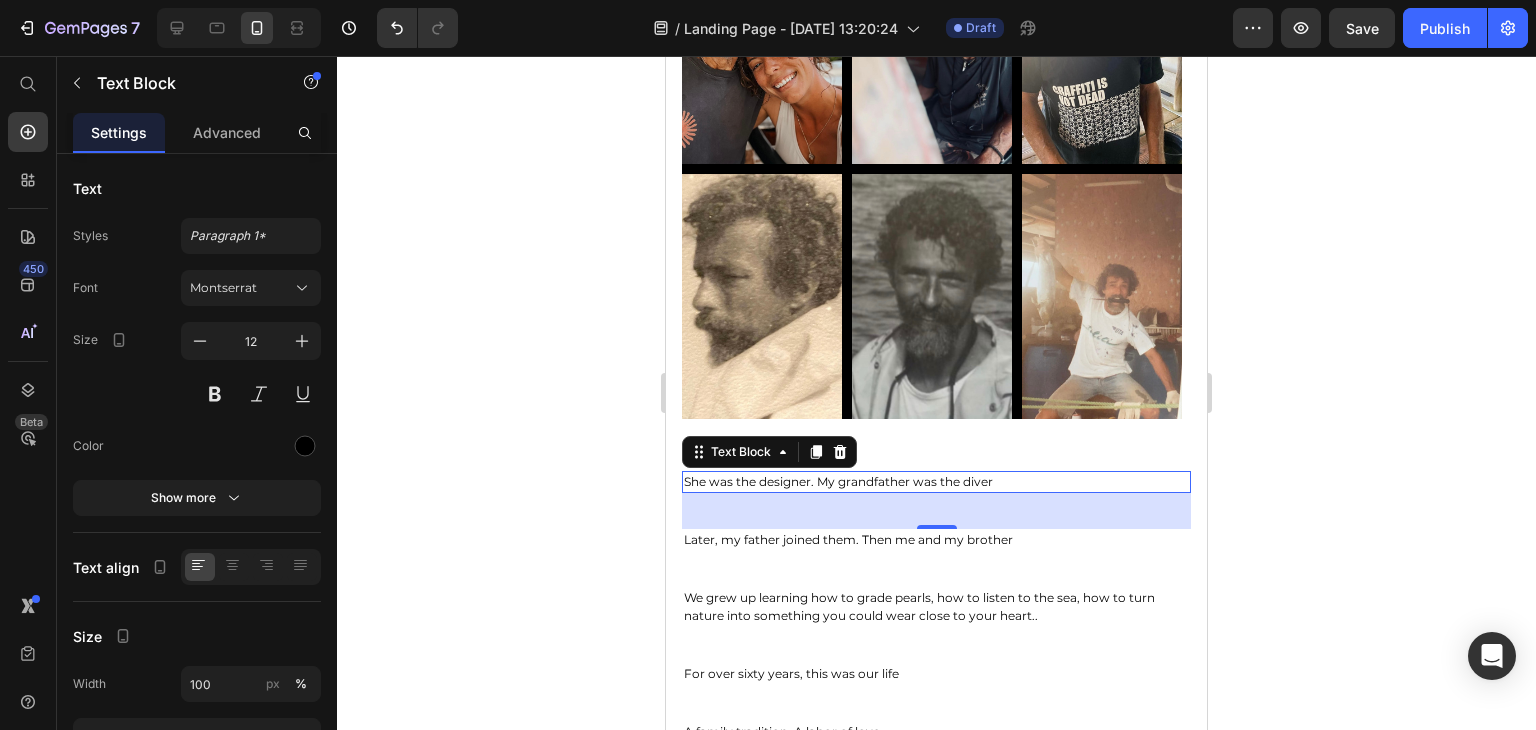 click 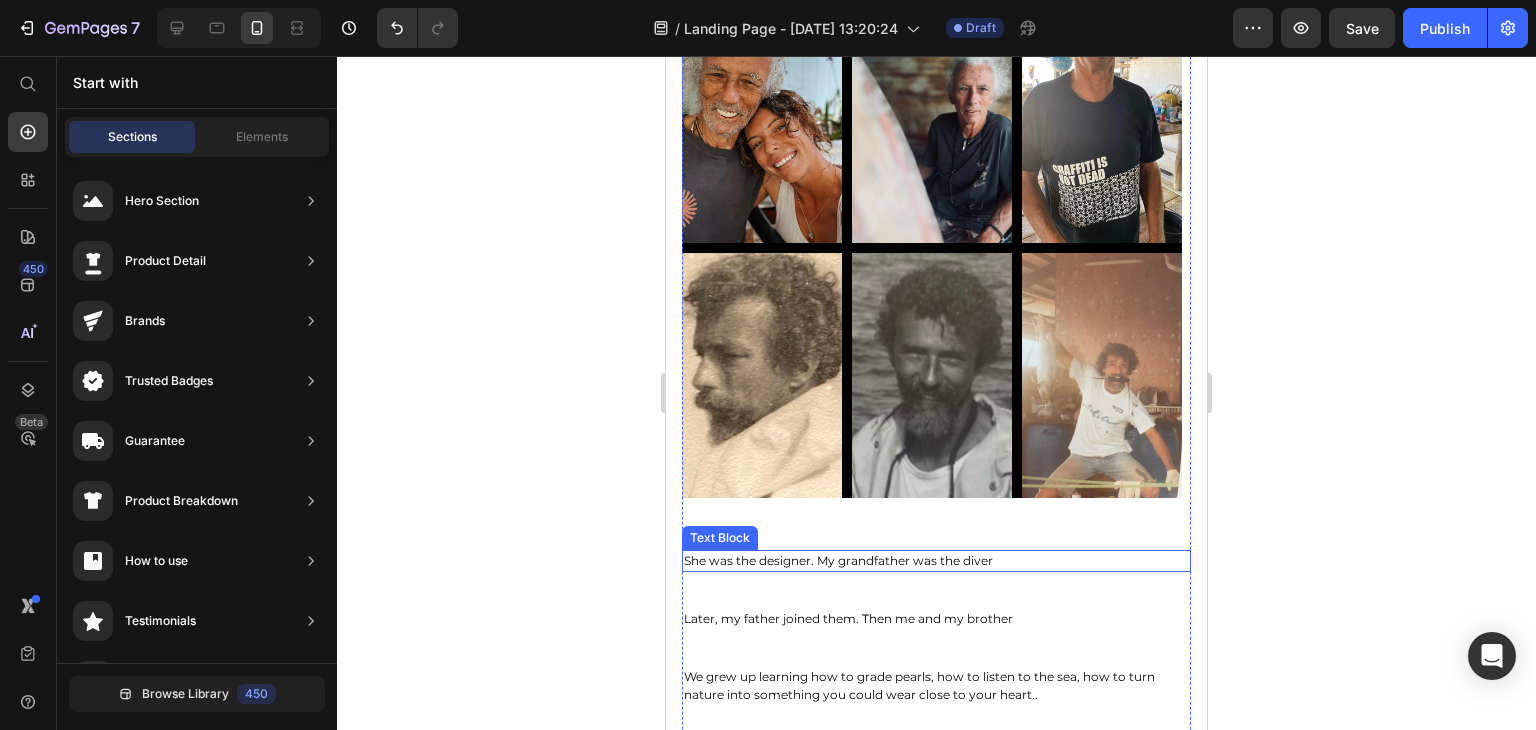 scroll, scrollTop: 1600, scrollLeft: 0, axis: vertical 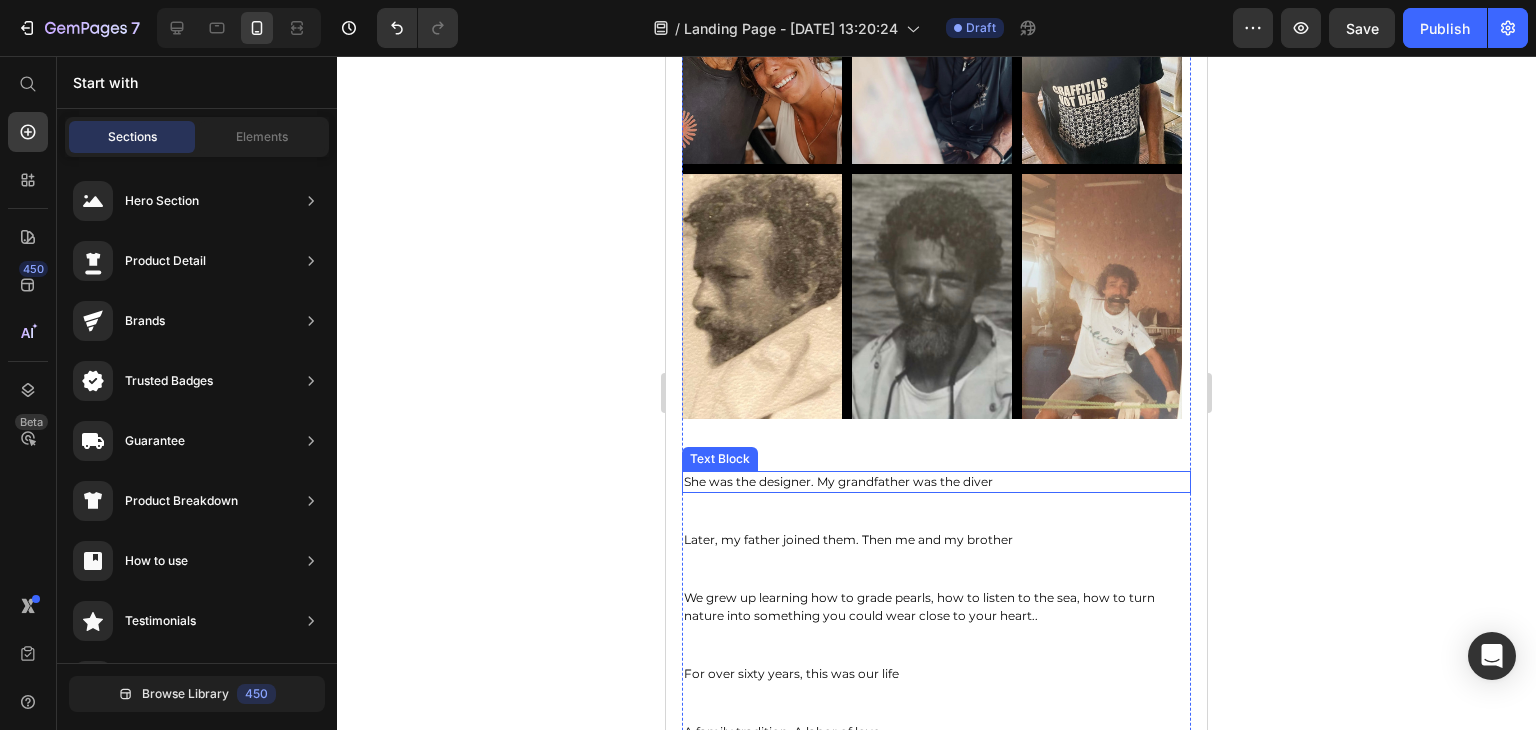 click on "She was the designer. My grandfather was the diver" at bounding box center (936, 482) 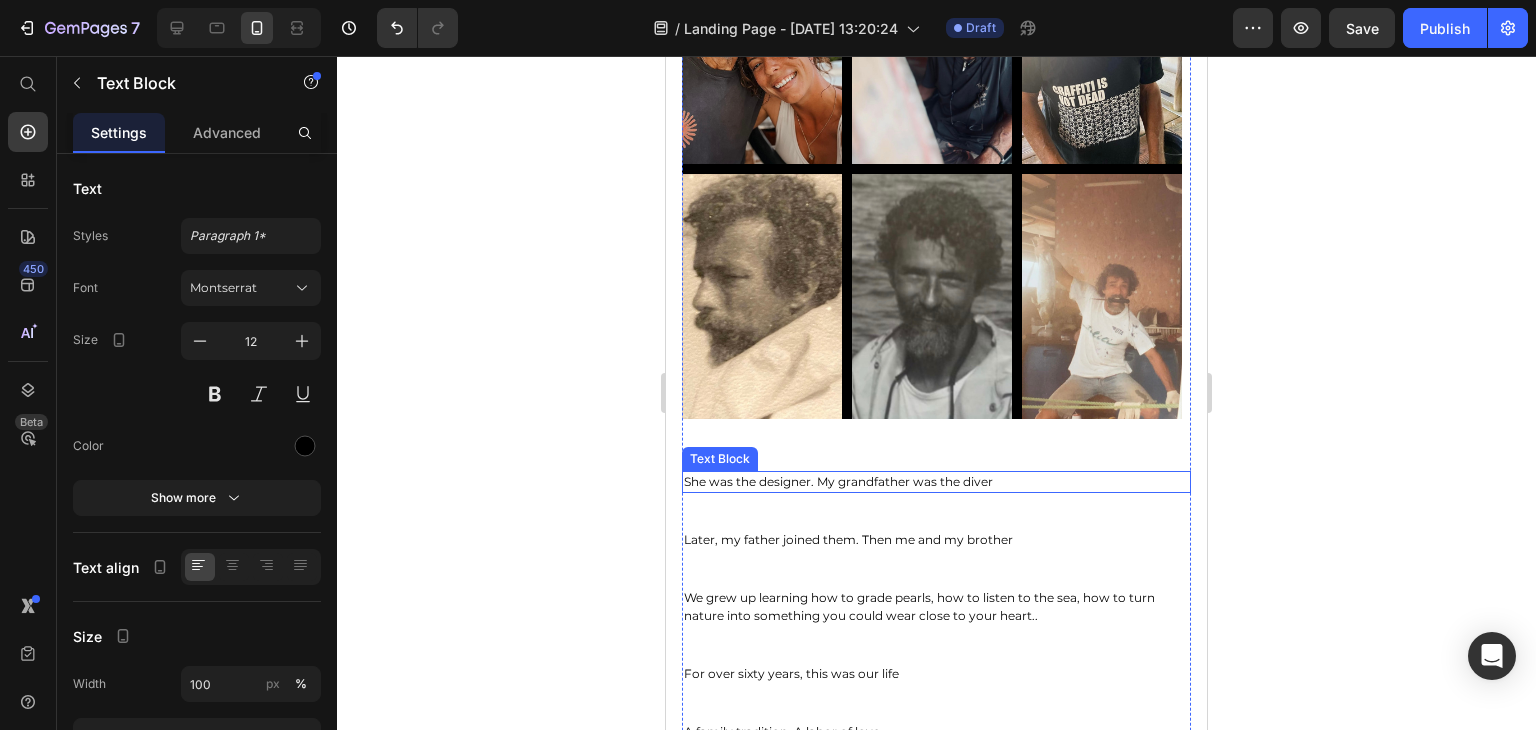 click on "She was the designer. My grandfather was the diver" at bounding box center [936, 482] 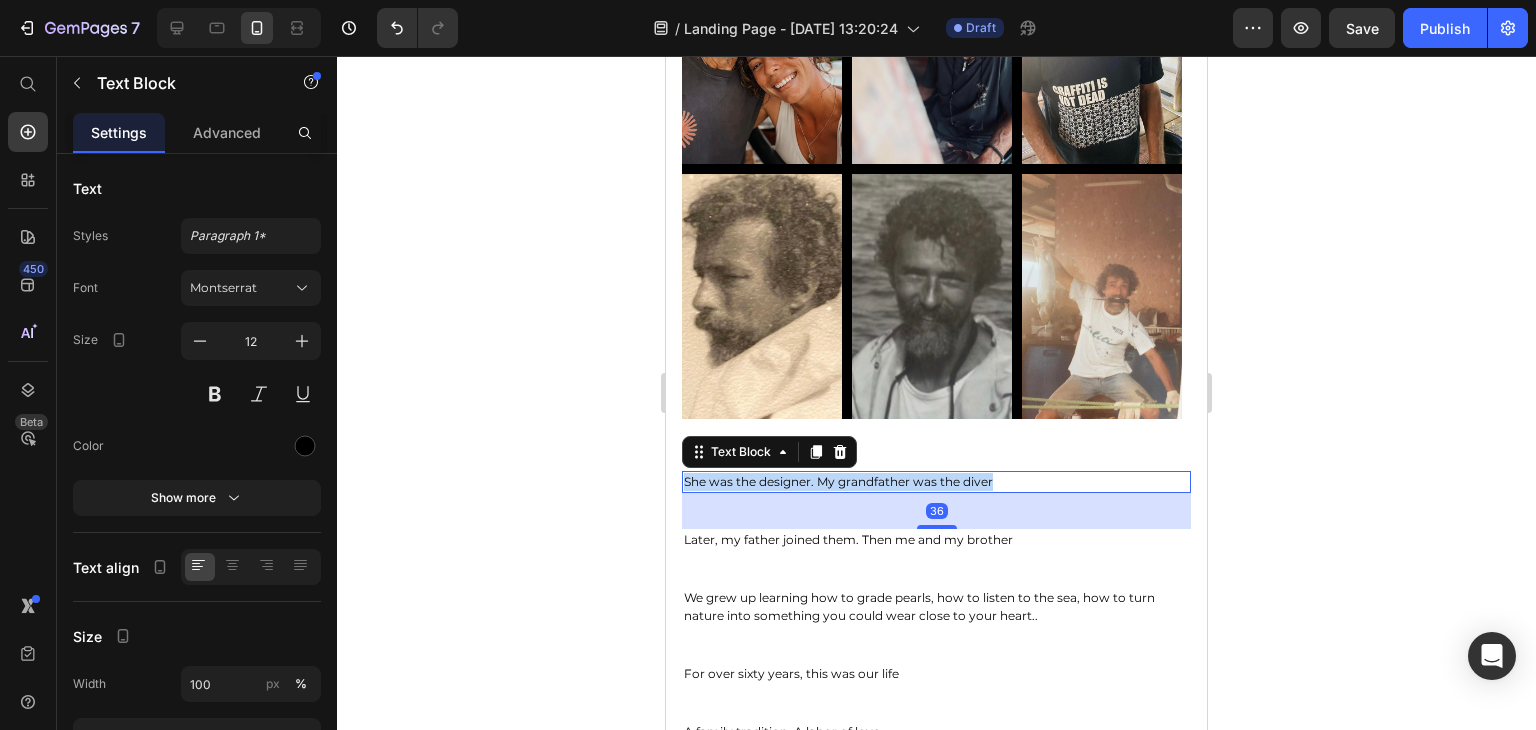 click on "She was the designer. My grandfather was the diver" at bounding box center [936, 482] 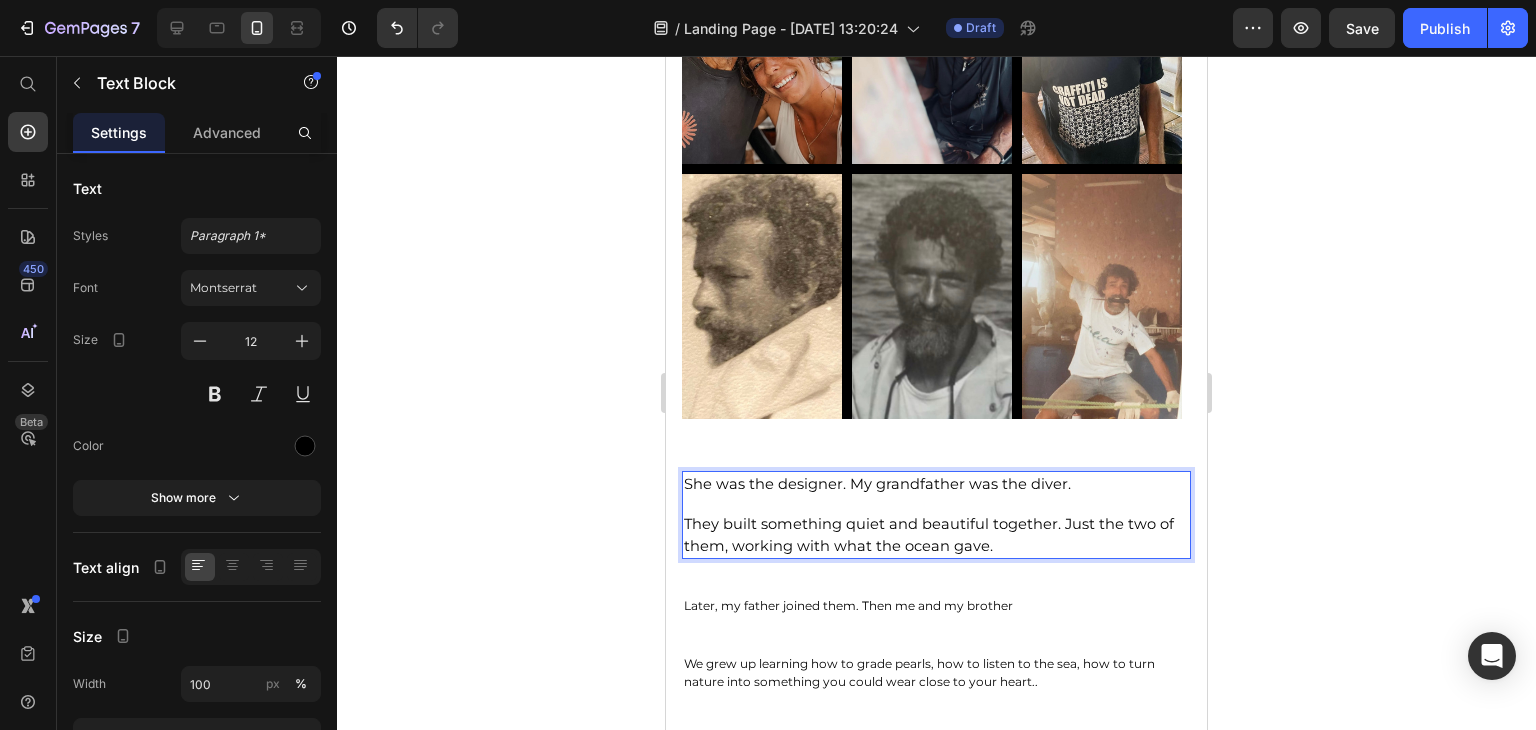 click 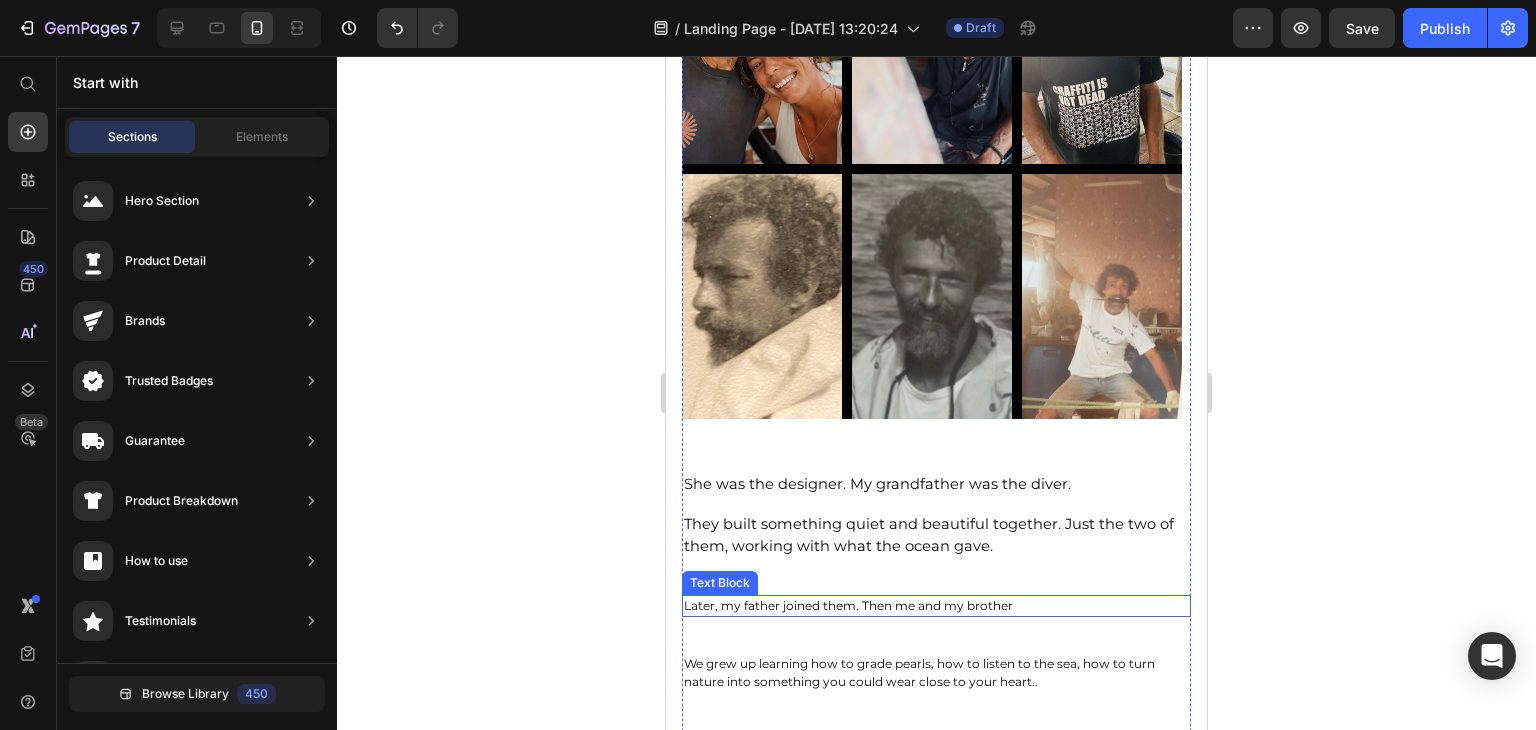 click on "Later, my father joined them. Then me and my brother" at bounding box center [936, 606] 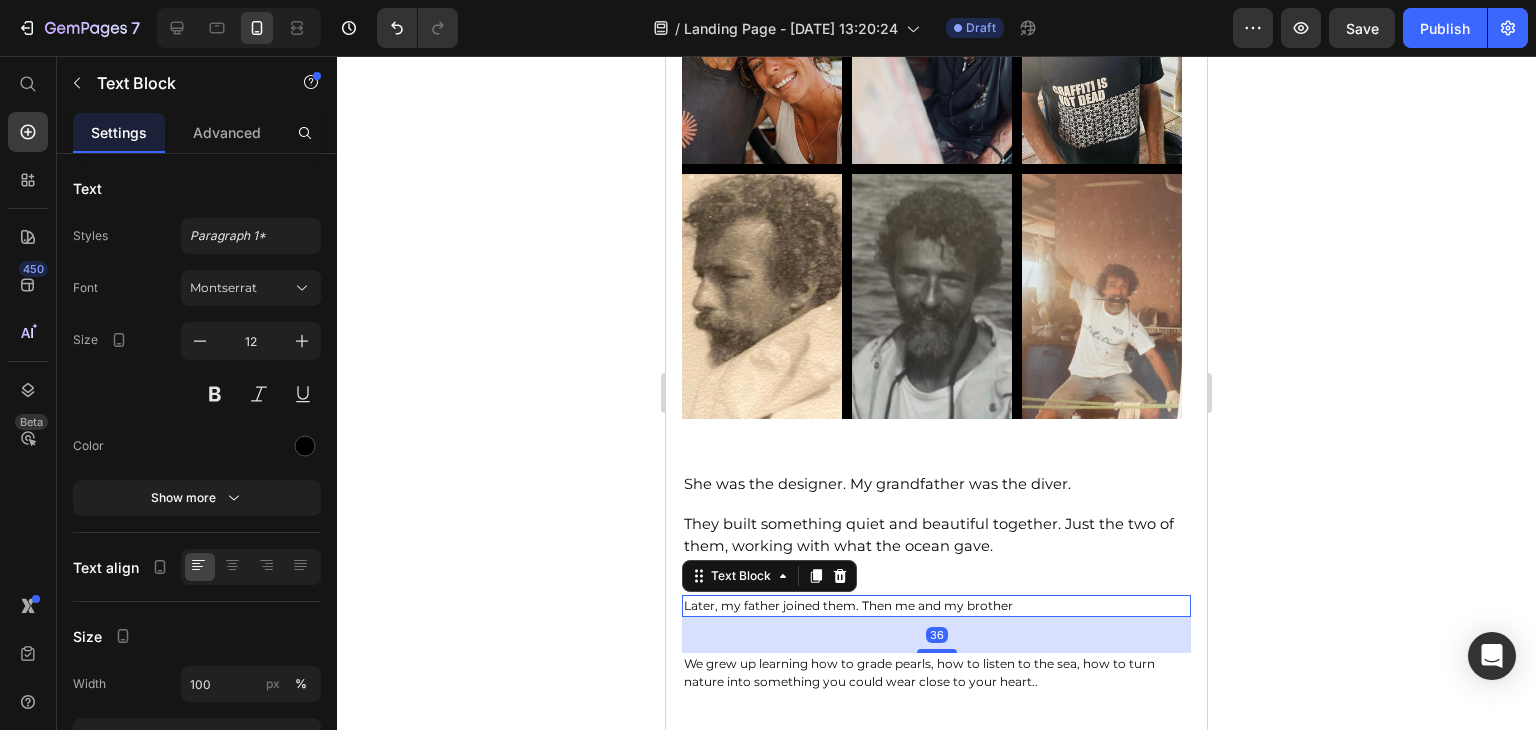 click on "Later, my father joined them. Then me and my brother" at bounding box center (936, 606) 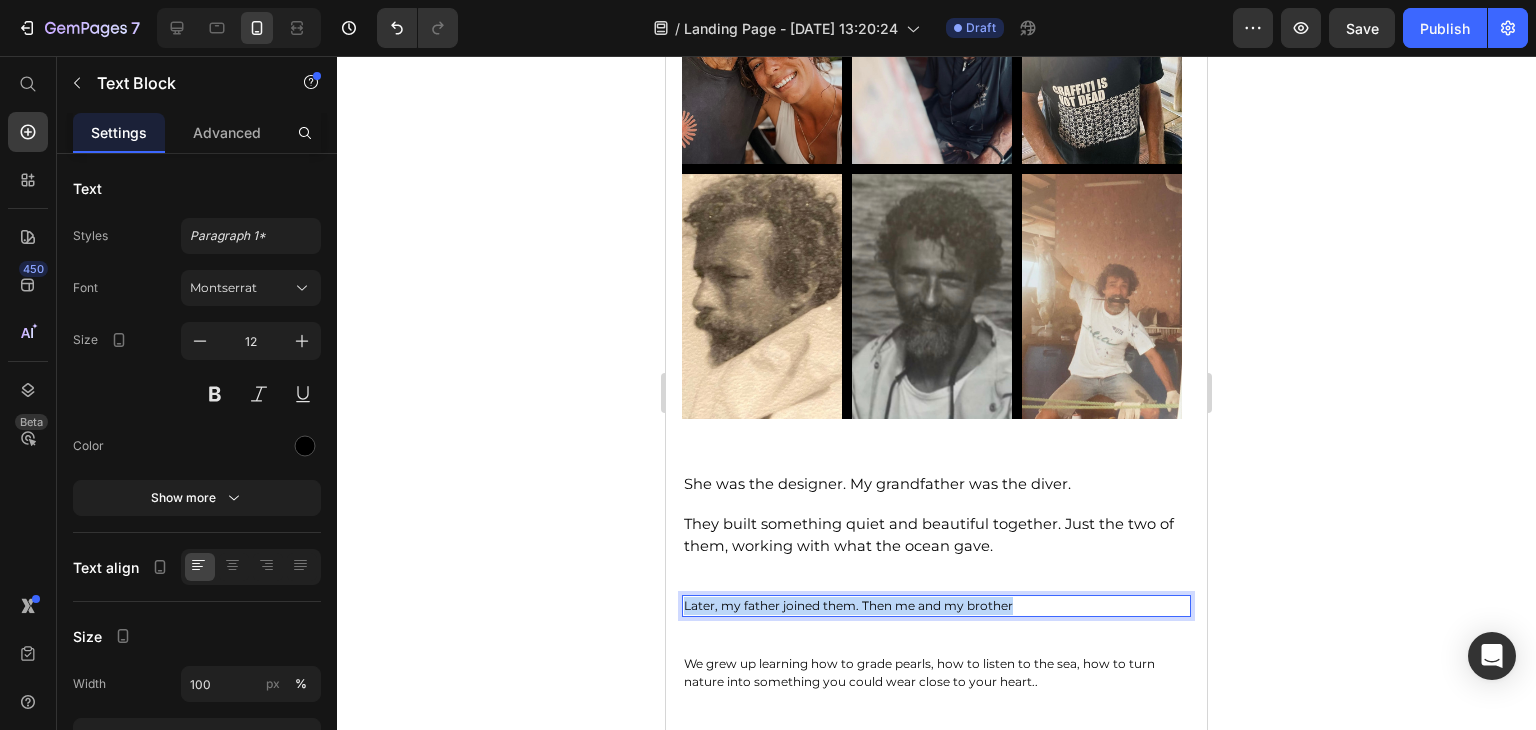 click on "Later, my father joined them. Then me and my brother" at bounding box center (936, 606) 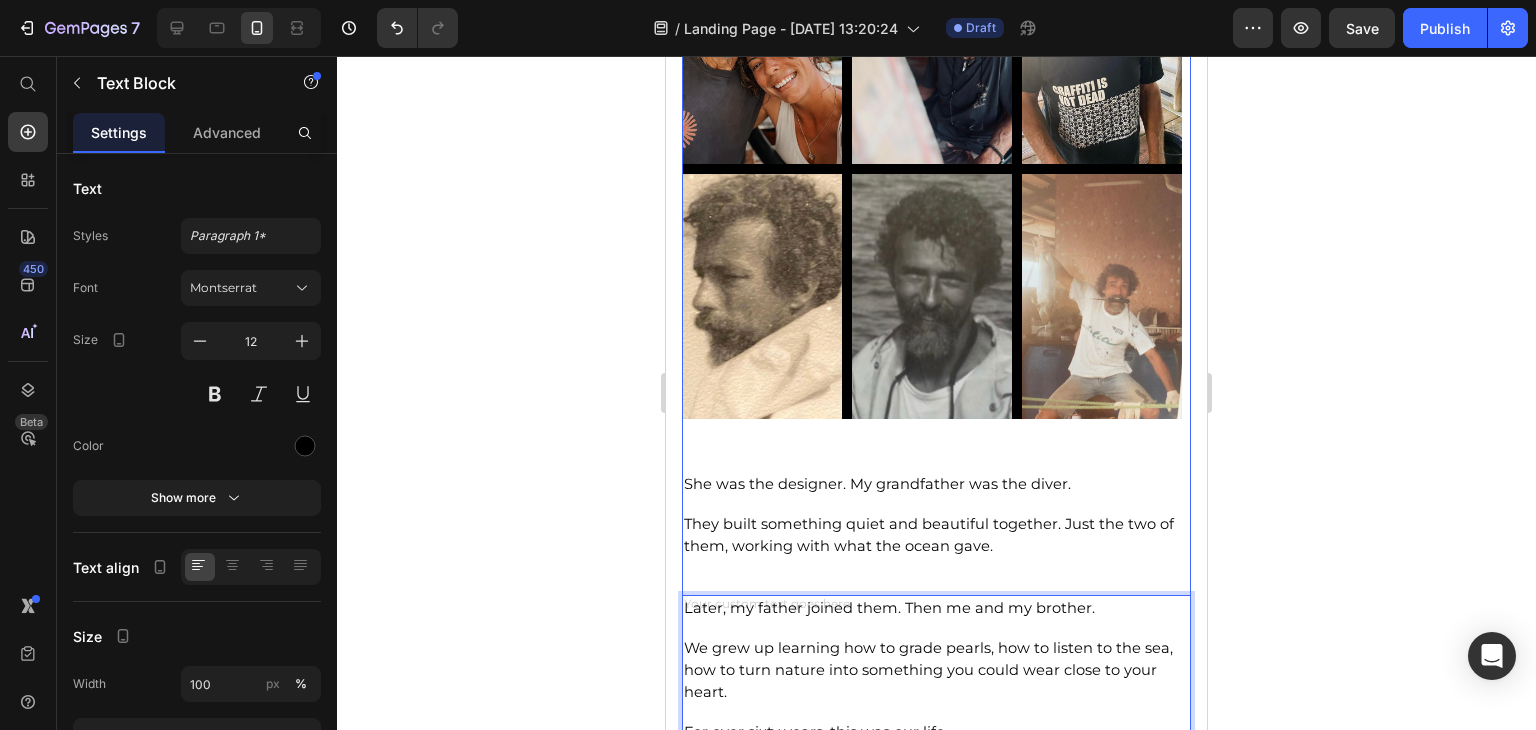 scroll, scrollTop: 1676, scrollLeft: 0, axis: vertical 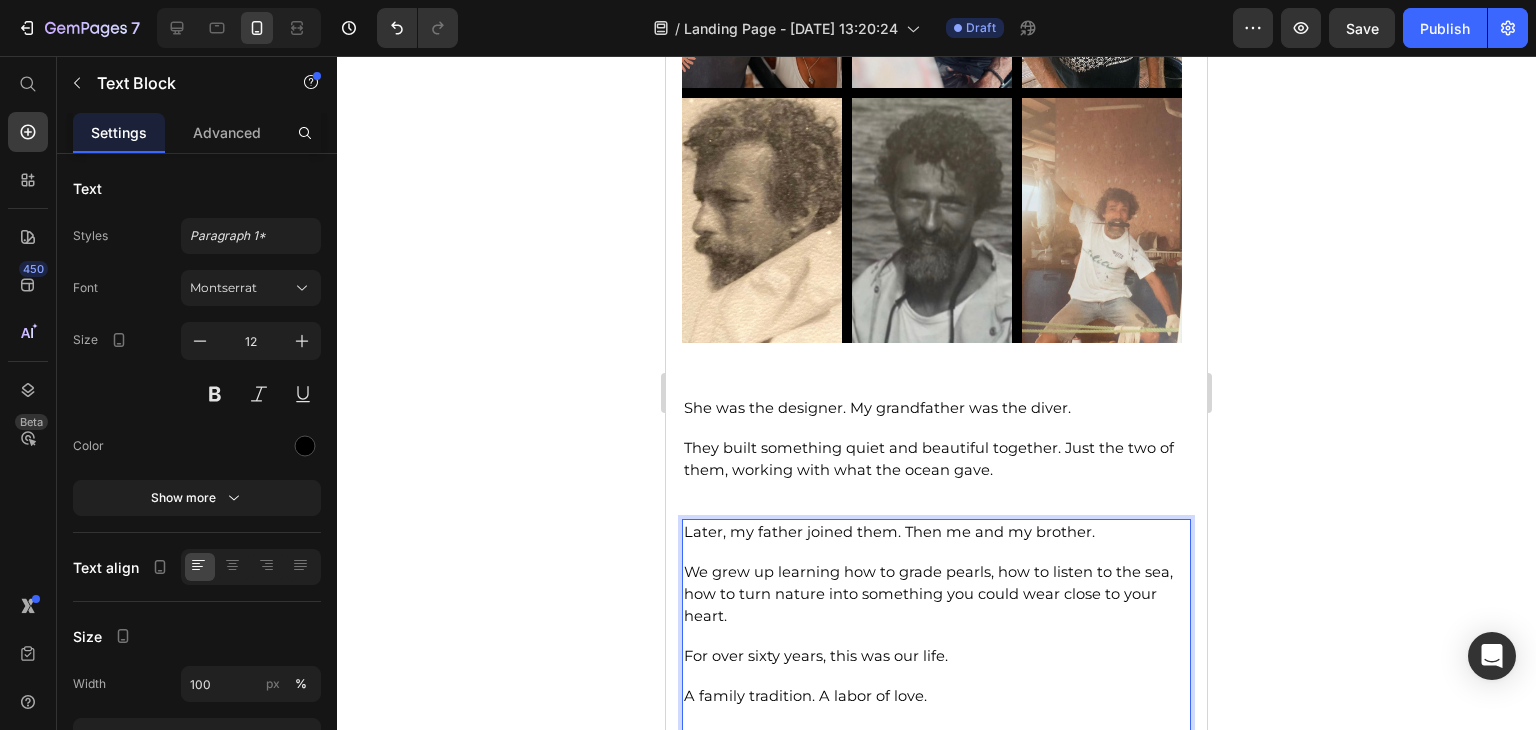 click 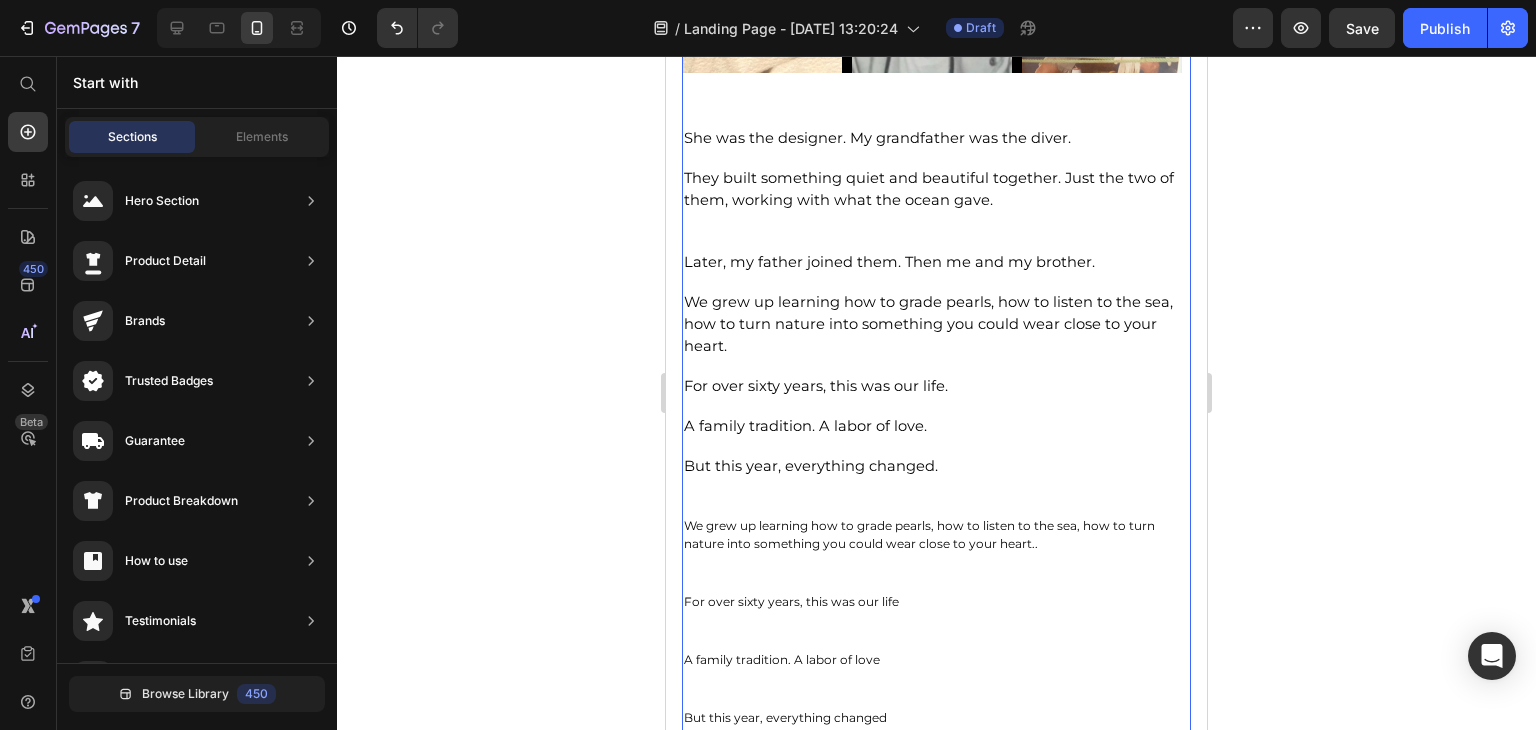 scroll, scrollTop: 1976, scrollLeft: 0, axis: vertical 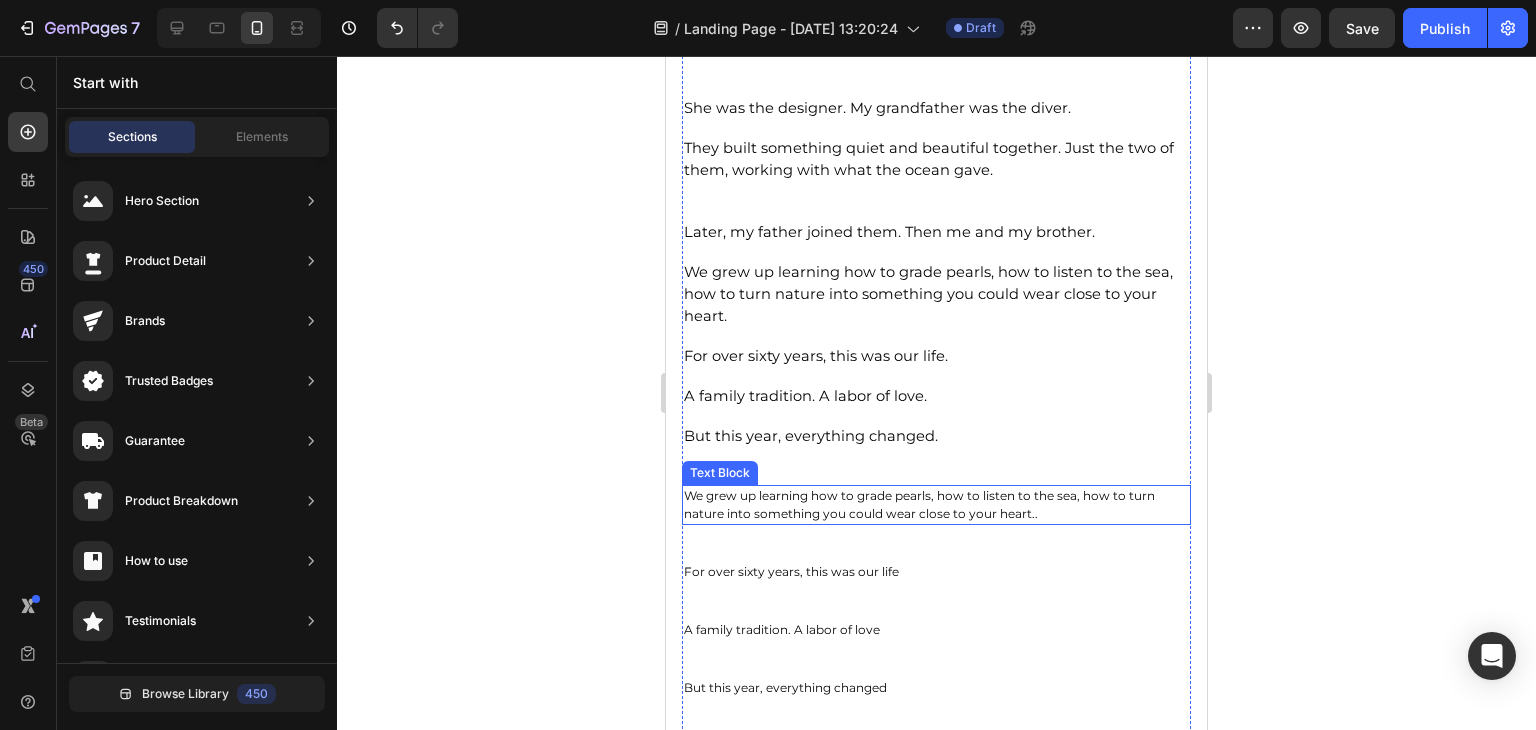 click on "We grew up learning how to grade pearls, how to listen to the sea, how to turn nature into something you could wear close to your heart.." at bounding box center (936, 505) 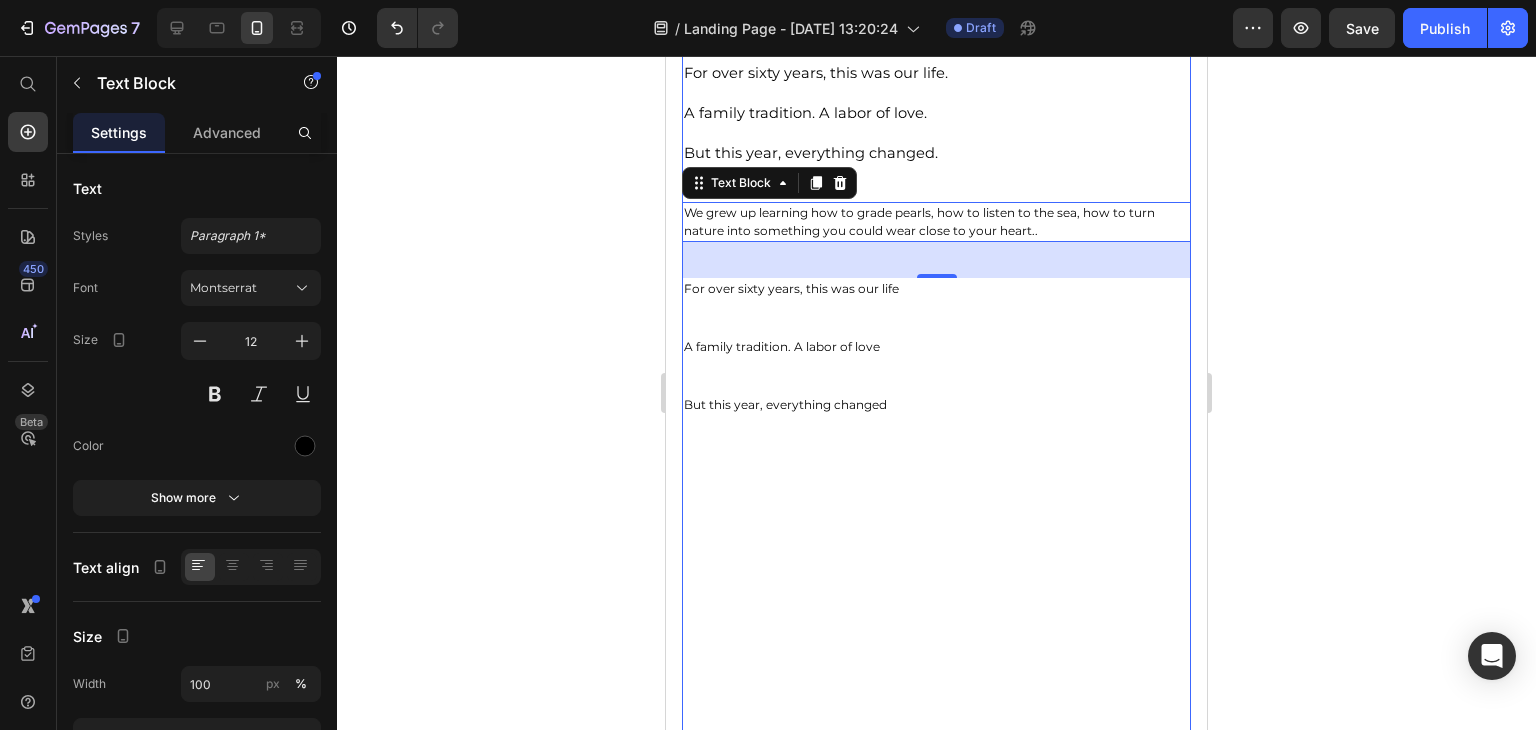 scroll, scrollTop: 2276, scrollLeft: 0, axis: vertical 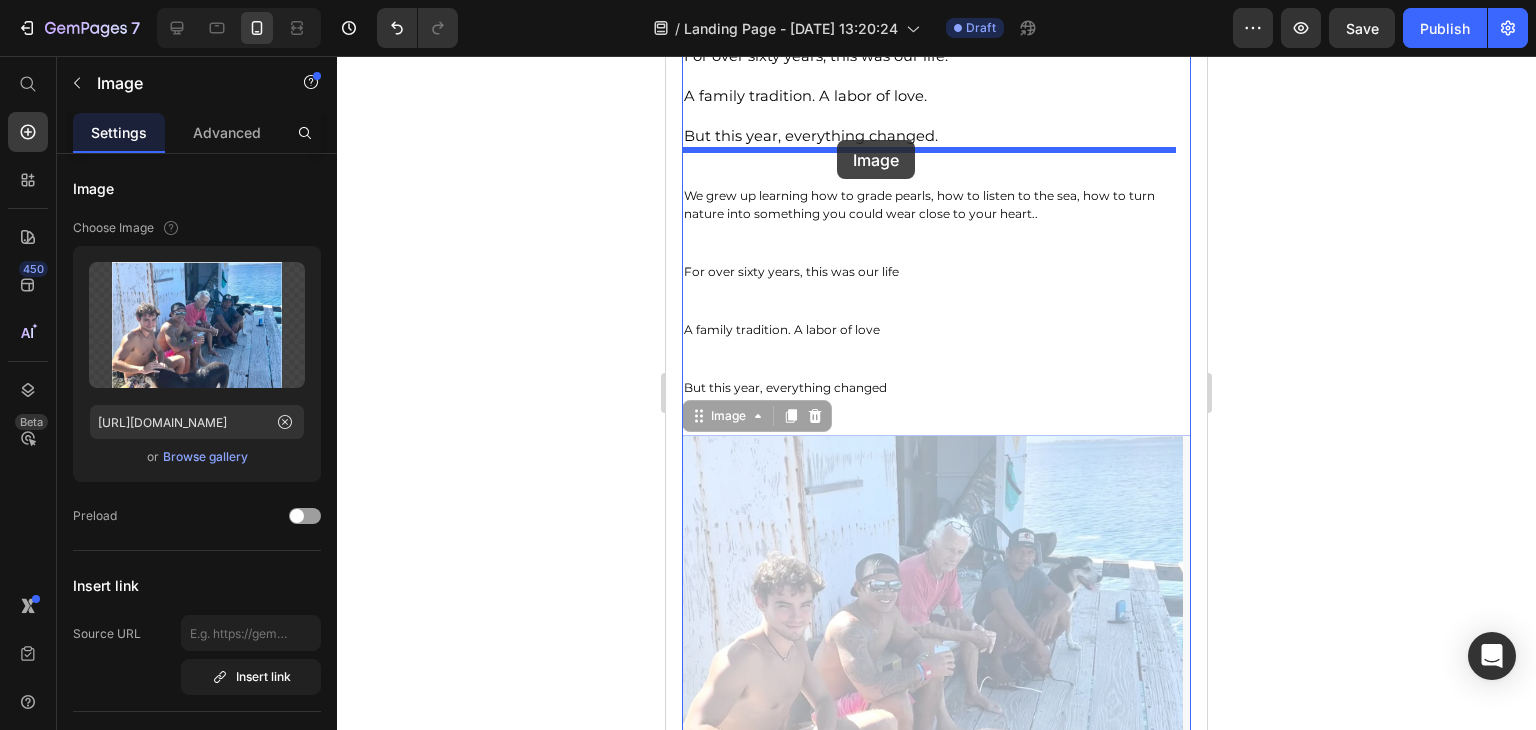 drag, startPoint x: 833, startPoint y: 469, endPoint x: 837, endPoint y: 140, distance: 329.02432 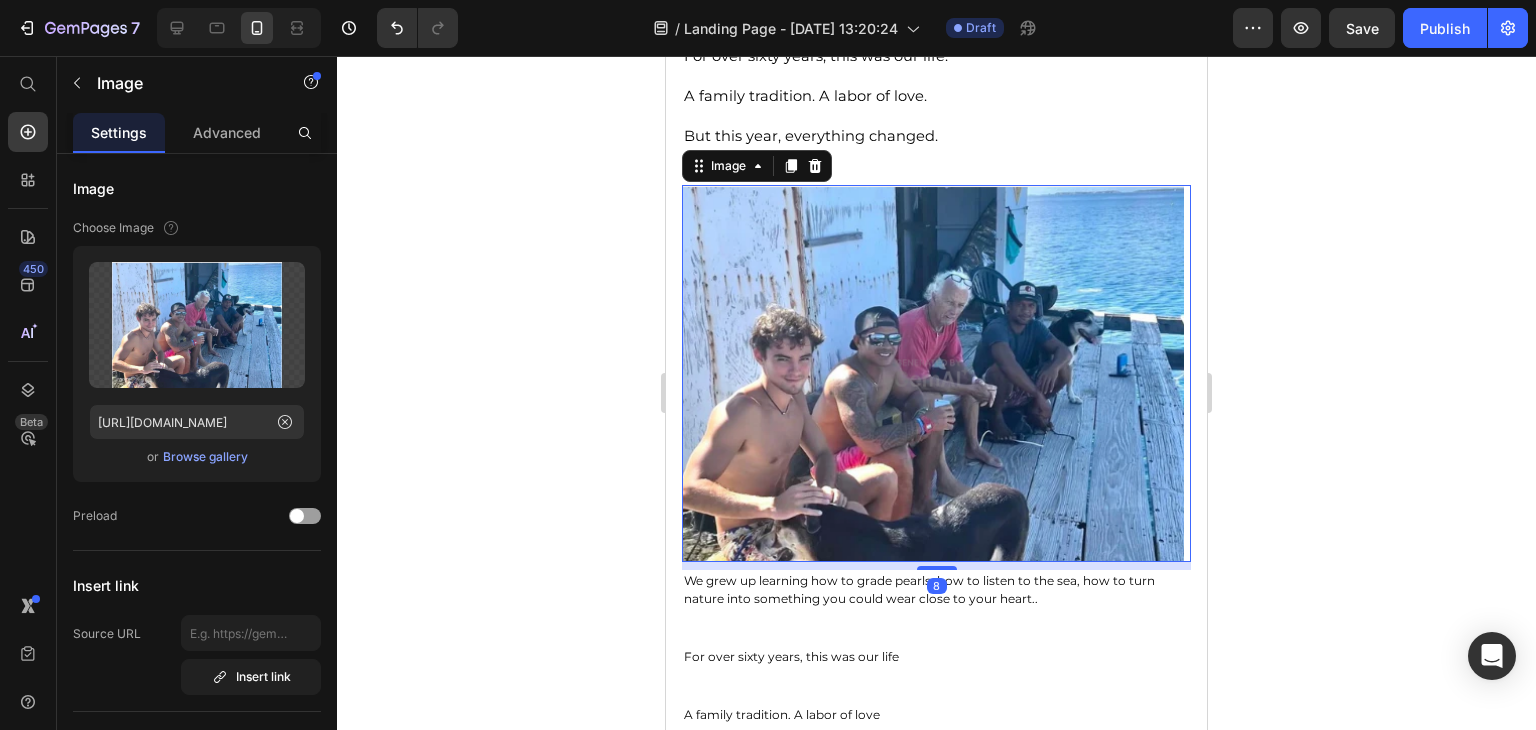 click 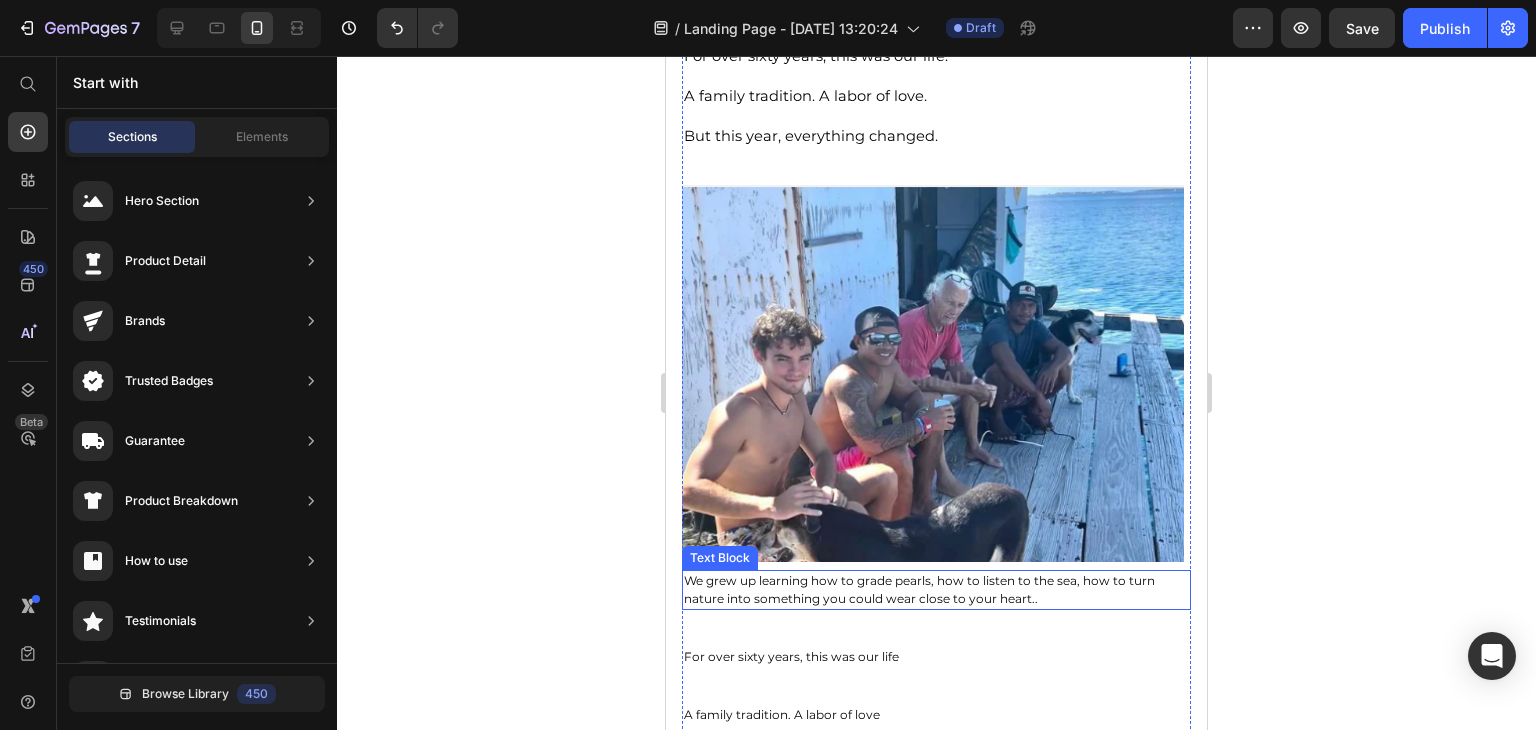 click on "We grew up learning how to grade pearls, how to listen to the sea, how to turn nature into something you could wear close to your heart.." at bounding box center [936, 590] 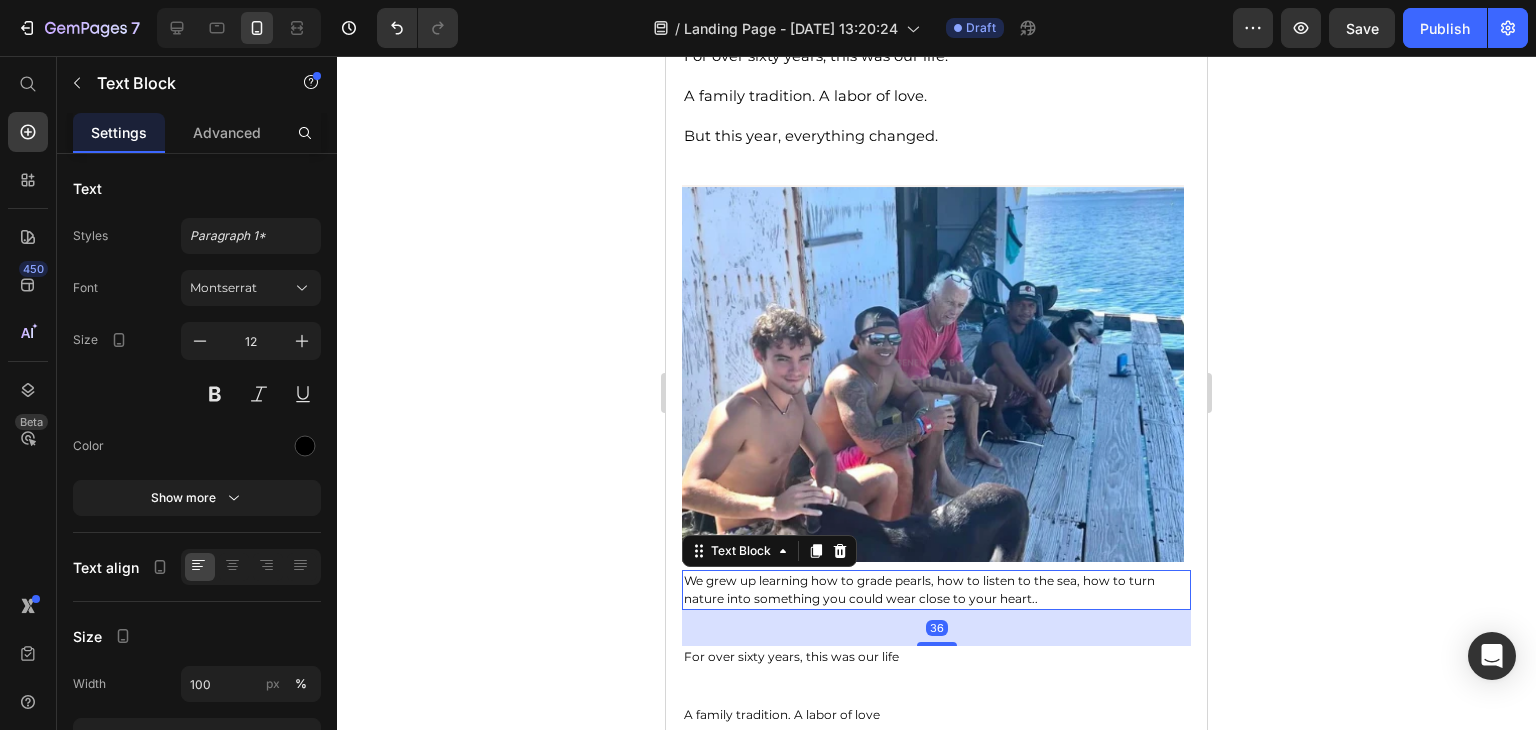 click on "We grew up learning how to grade pearls, how to listen to the sea, how to turn nature into something you could wear close to your heart.." at bounding box center (936, 590) 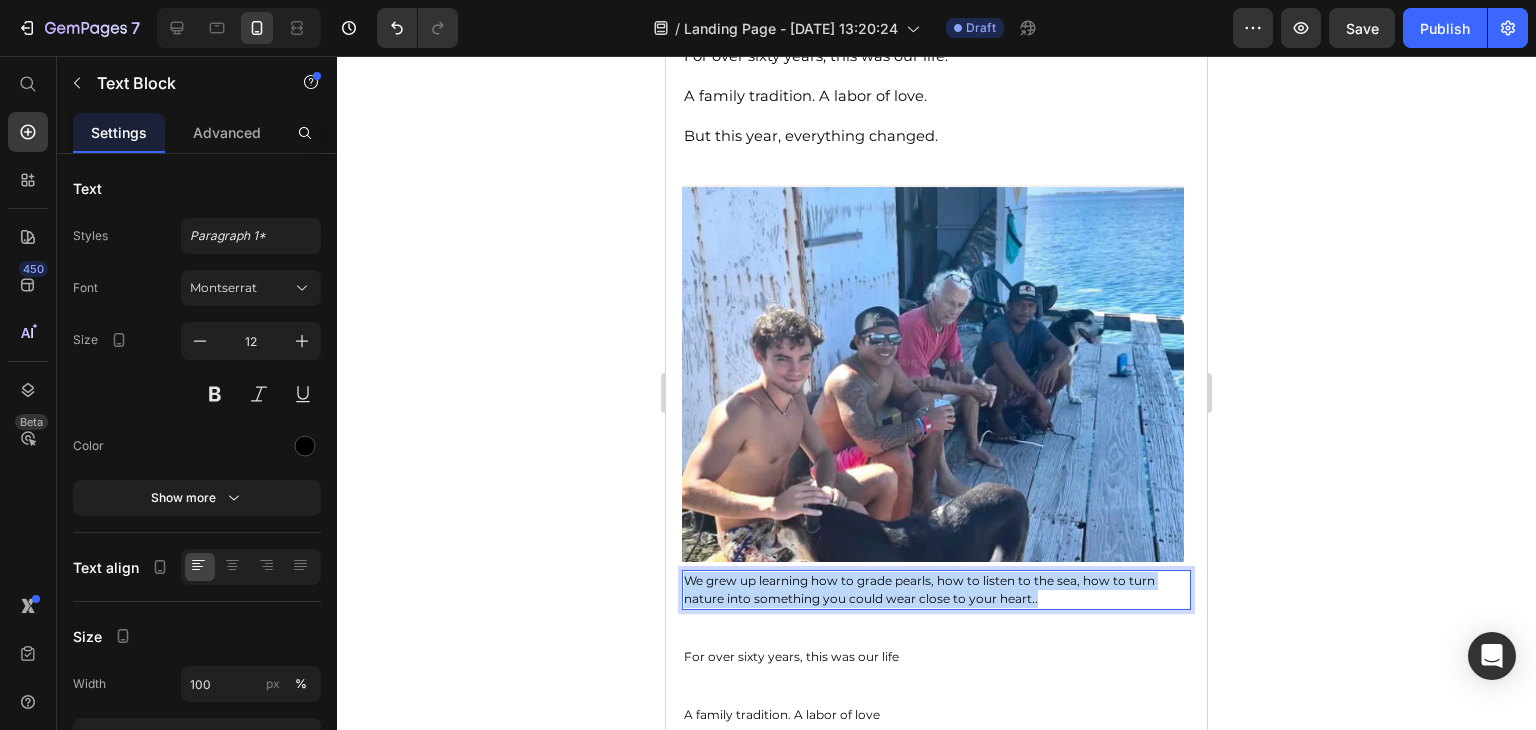 click on "We grew up learning how to grade pearls, how to listen to the sea, how to turn nature into something you could wear close to your heart.." at bounding box center (936, 590) 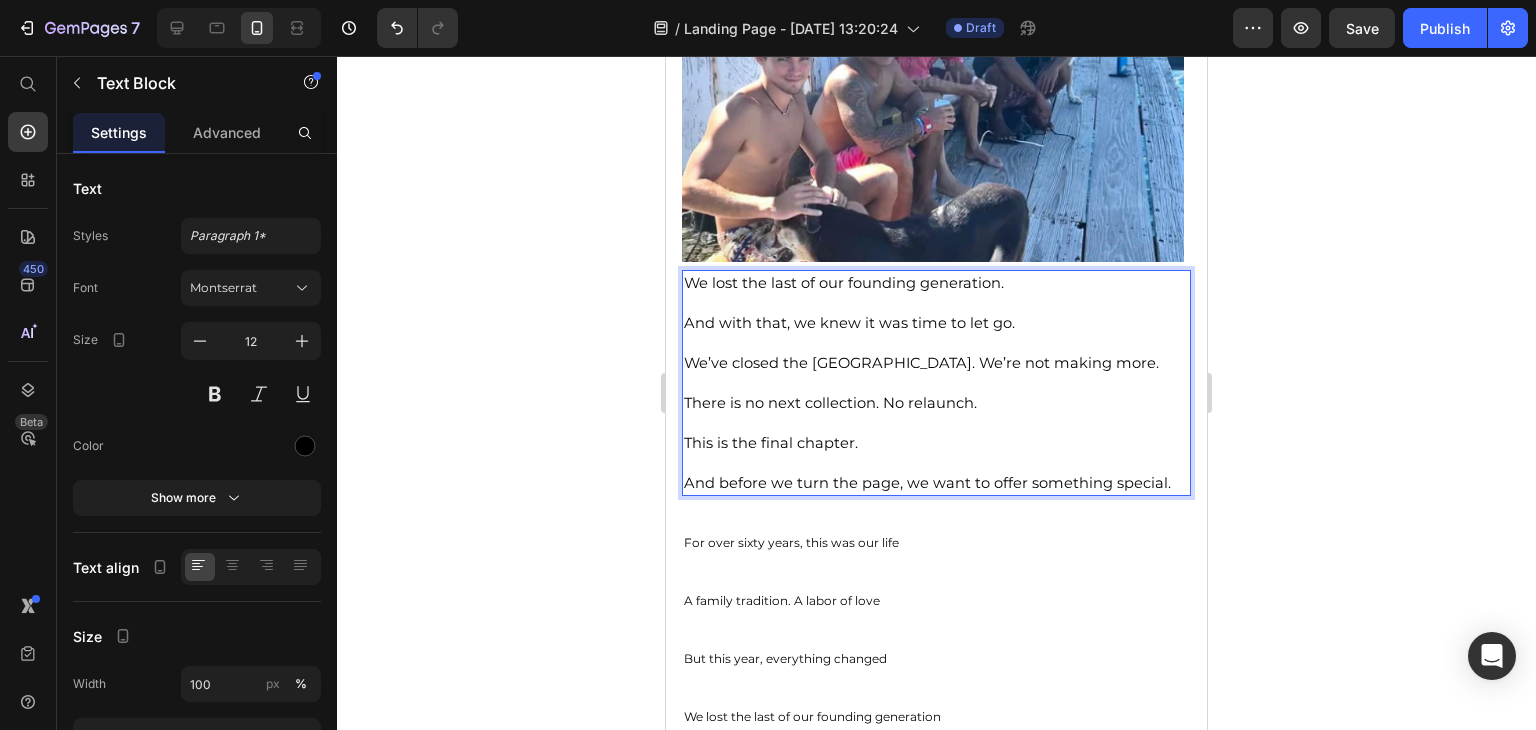 scroll, scrollTop: 2616, scrollLeft: 0, axis: vertical 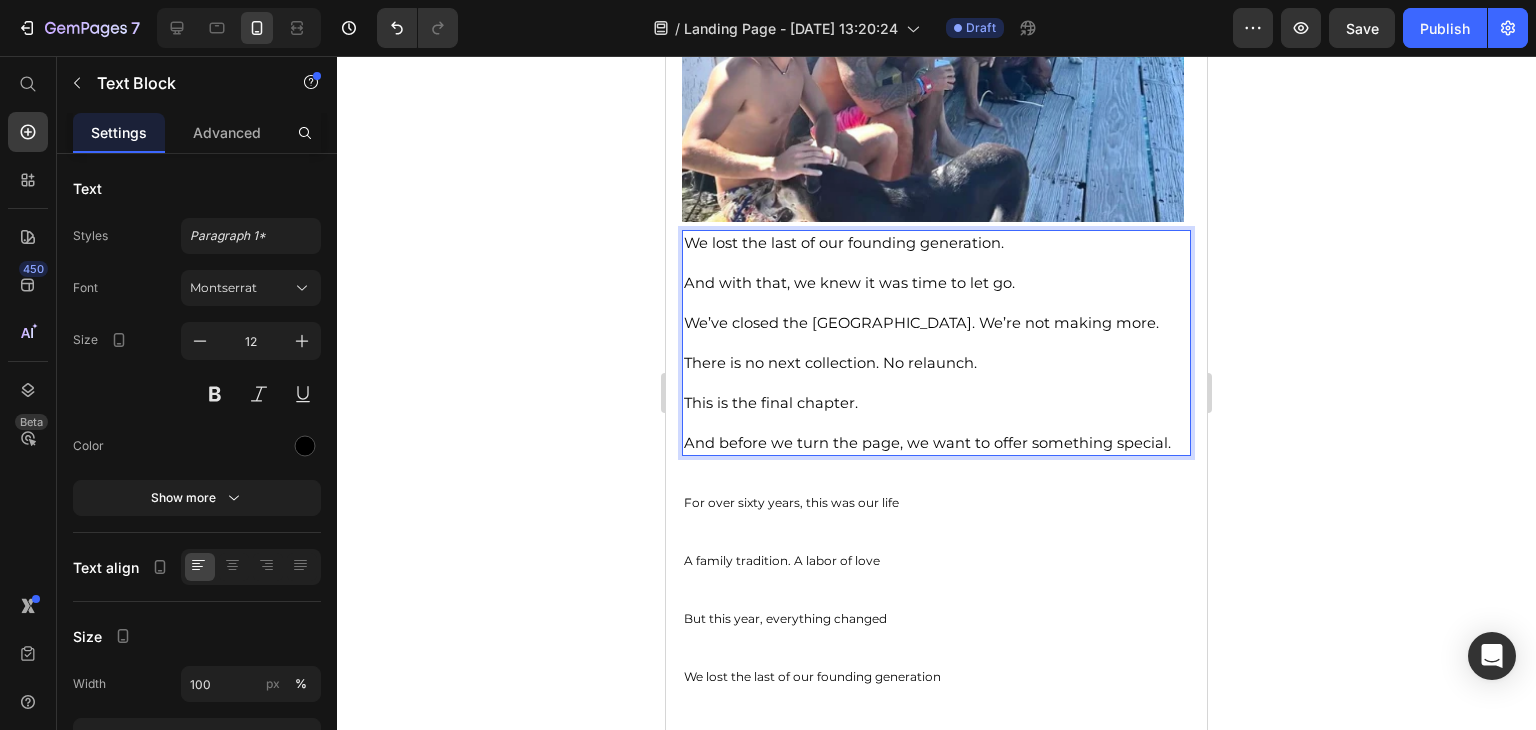 click 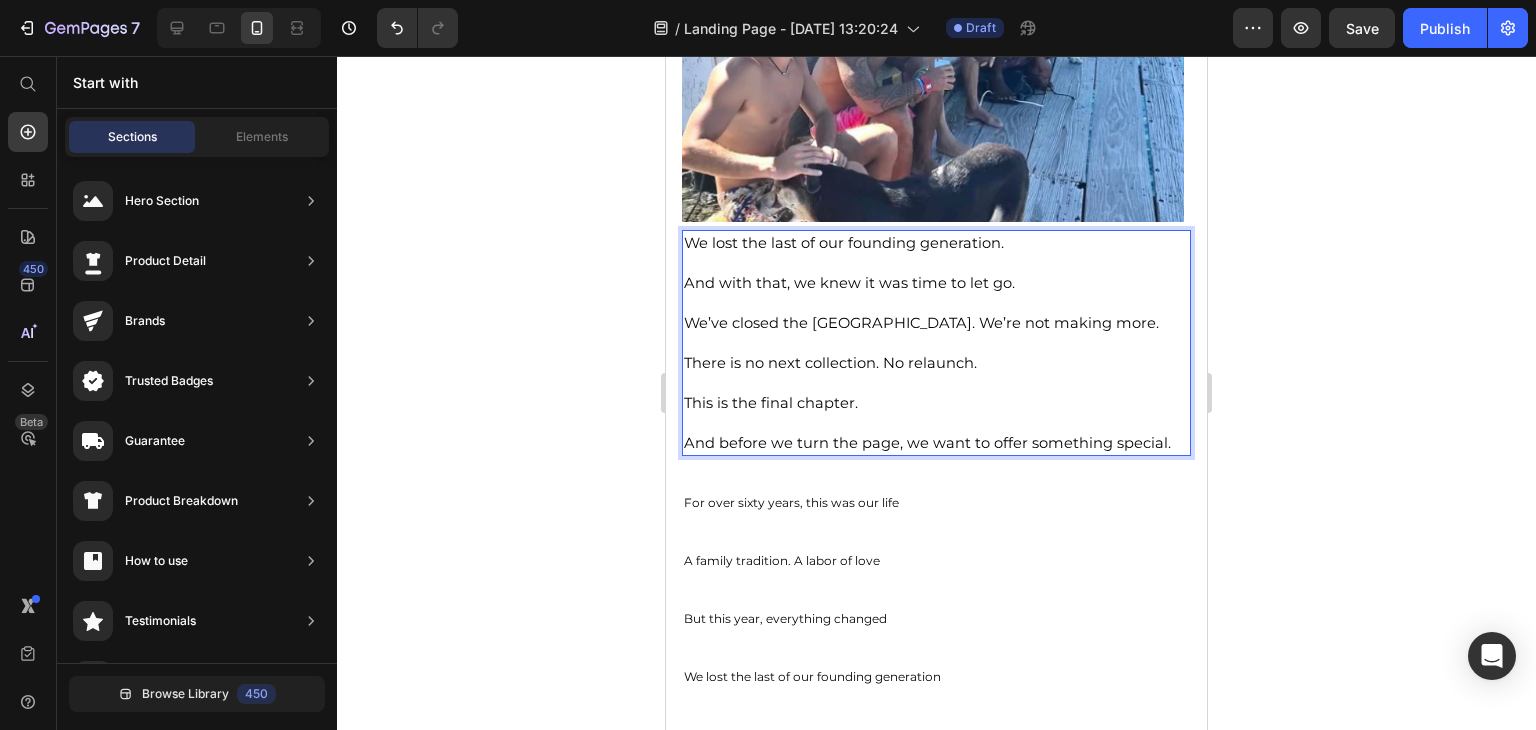 scroll, scrollTop: 0, scrollLeft: 0, axis: both 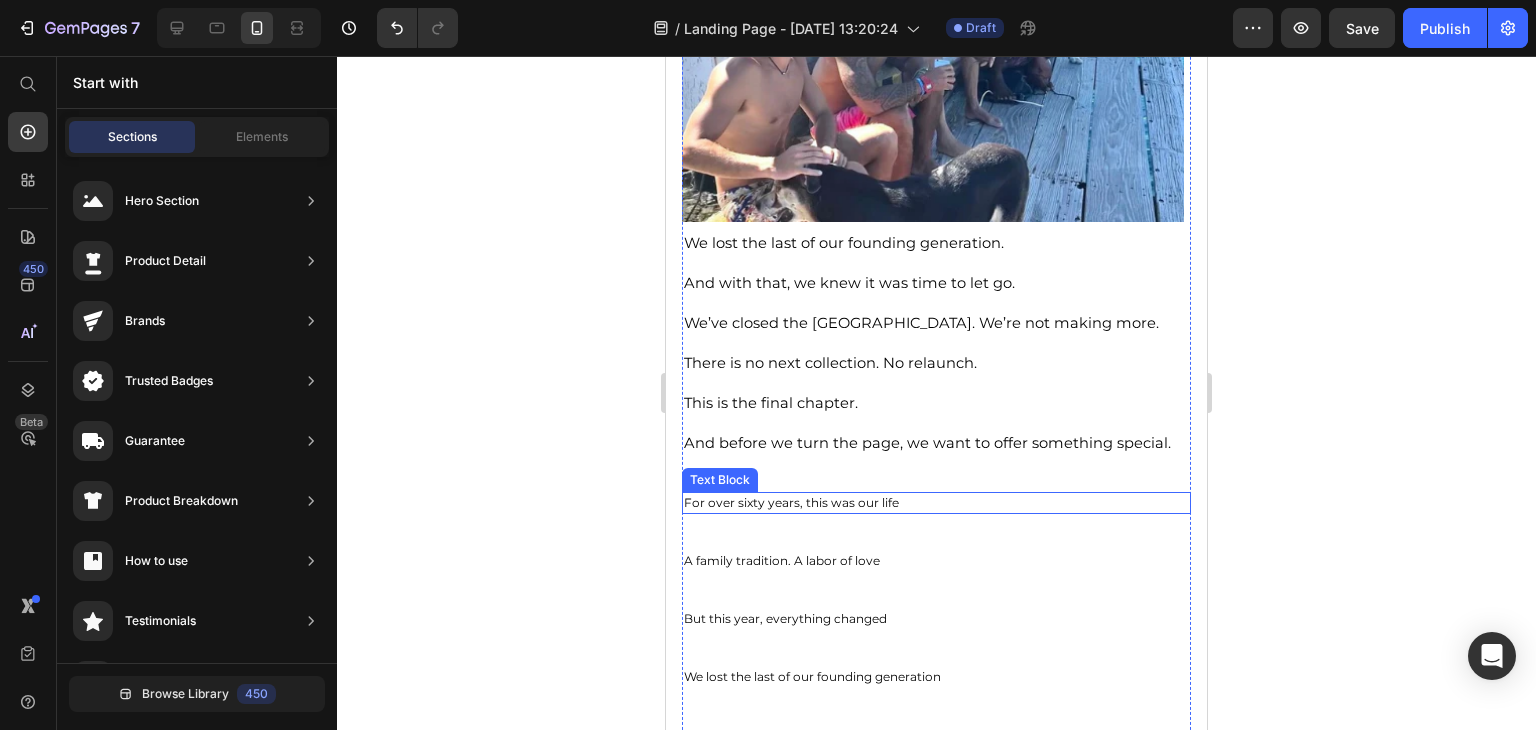 click on "For over sixty years, this was our life" at bounding box center [936, 503] 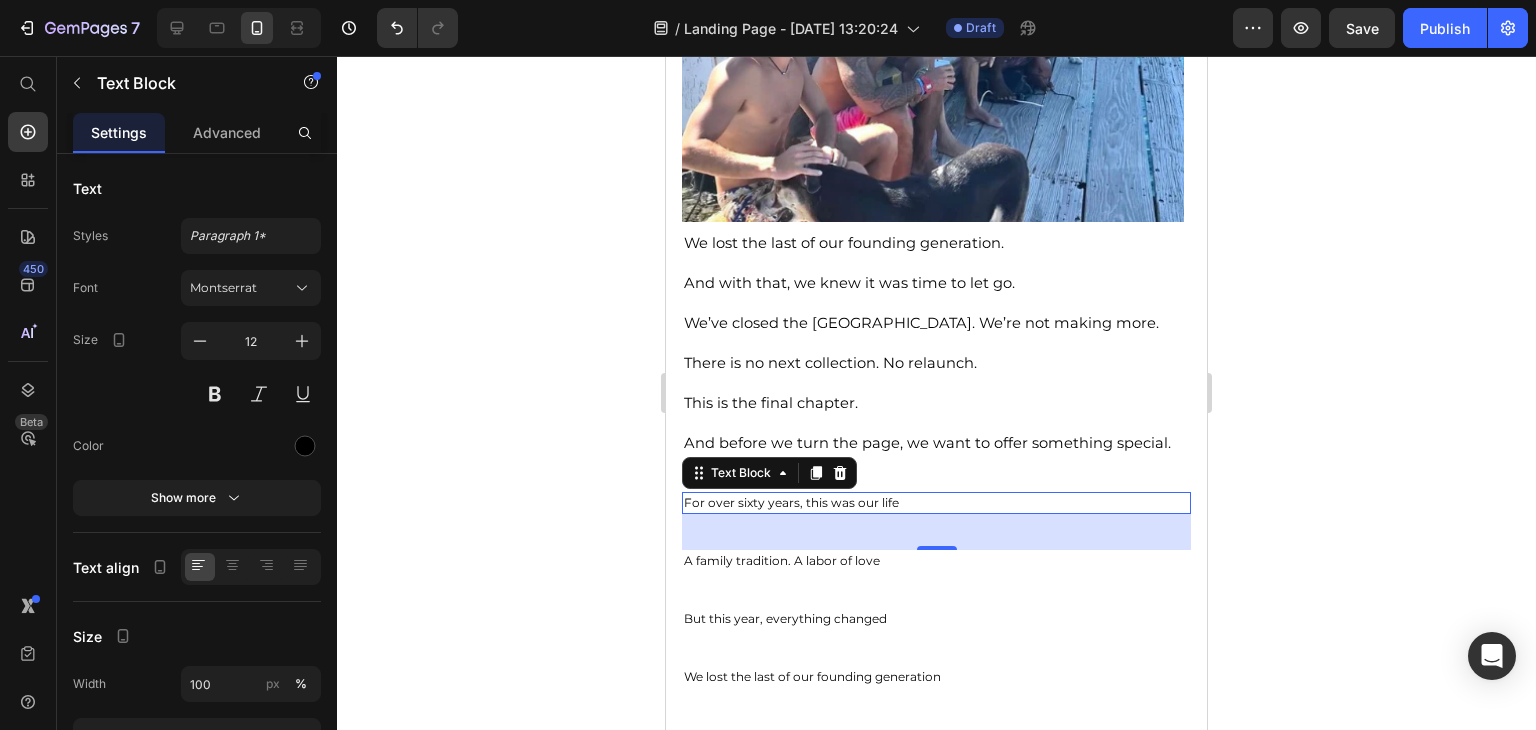 click on "For over sixty years, this was our life" at bounding box center (936, 503) 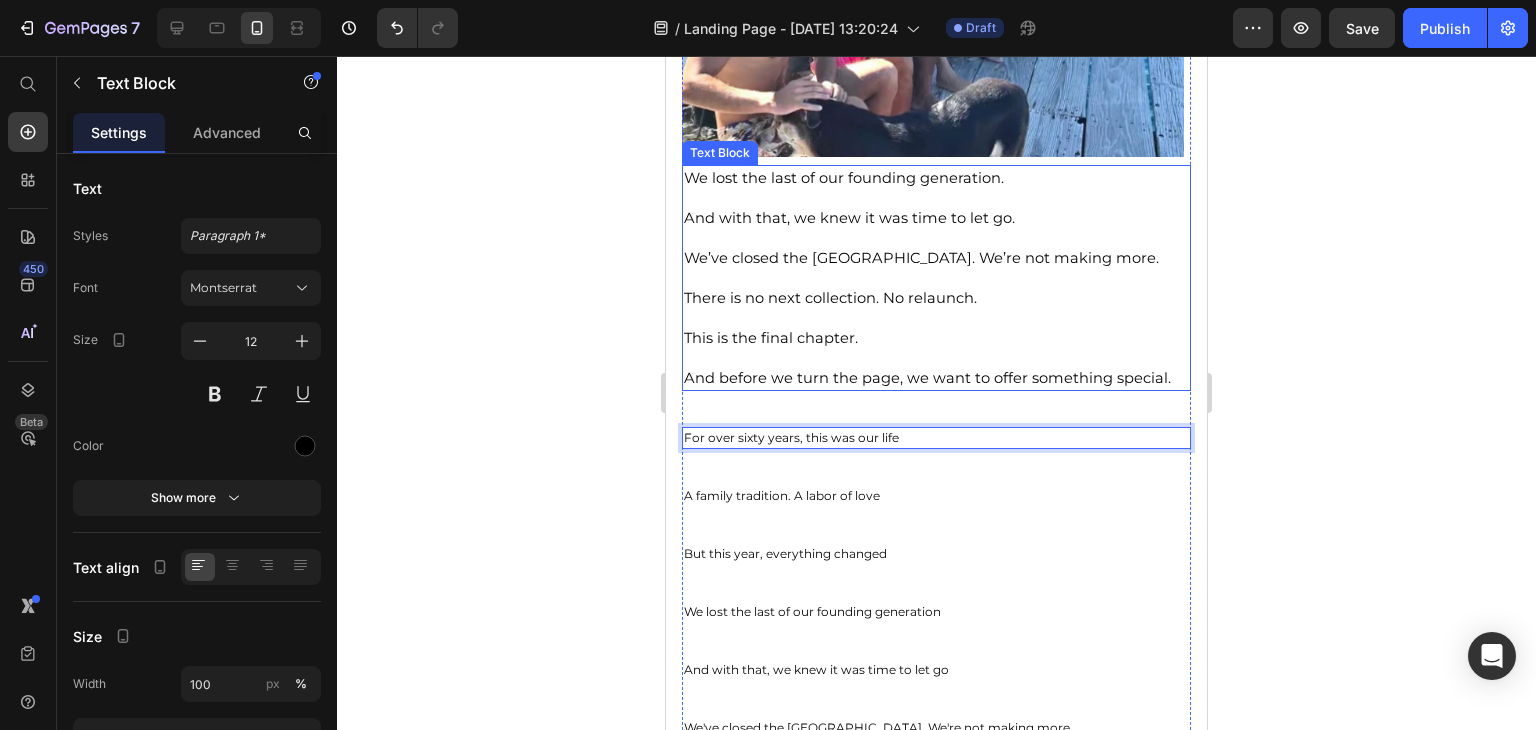 scroll, scrollTop: 2716, scrollLeft: 0, axis: vertical 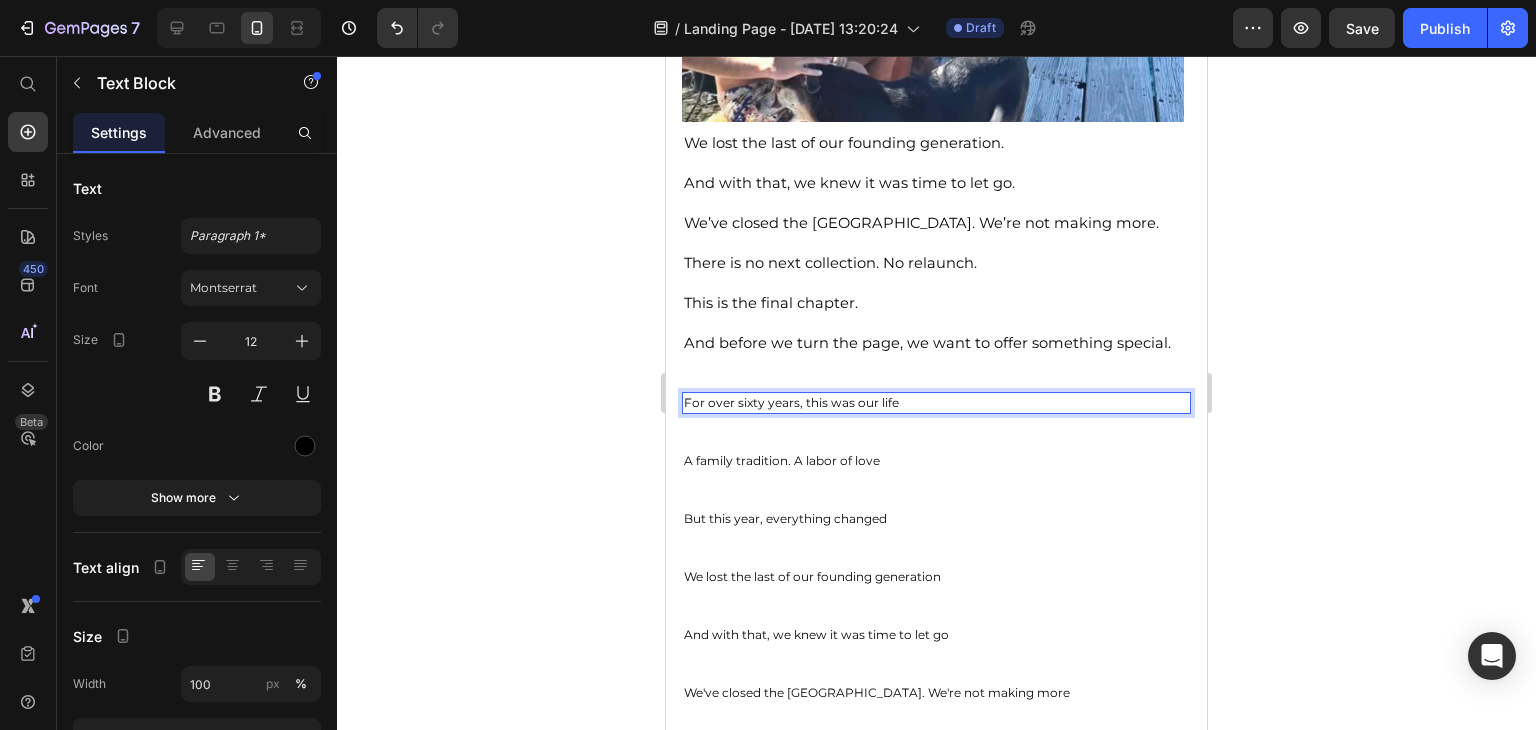 click on "For over sixty years, this was our life" at bounding box center (936, 403) 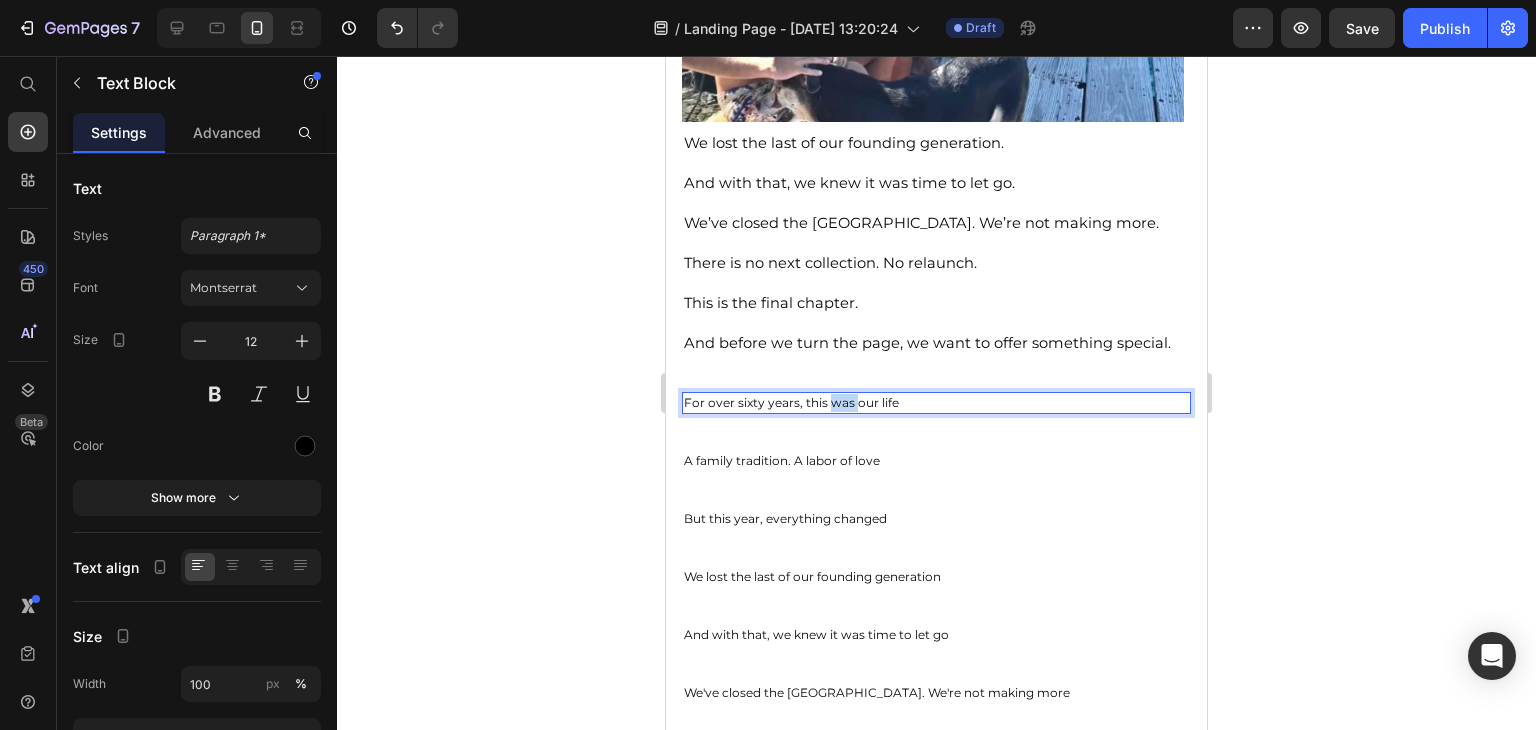 click on "For over sixty years, this was our life" at bounding box center (936, 403) 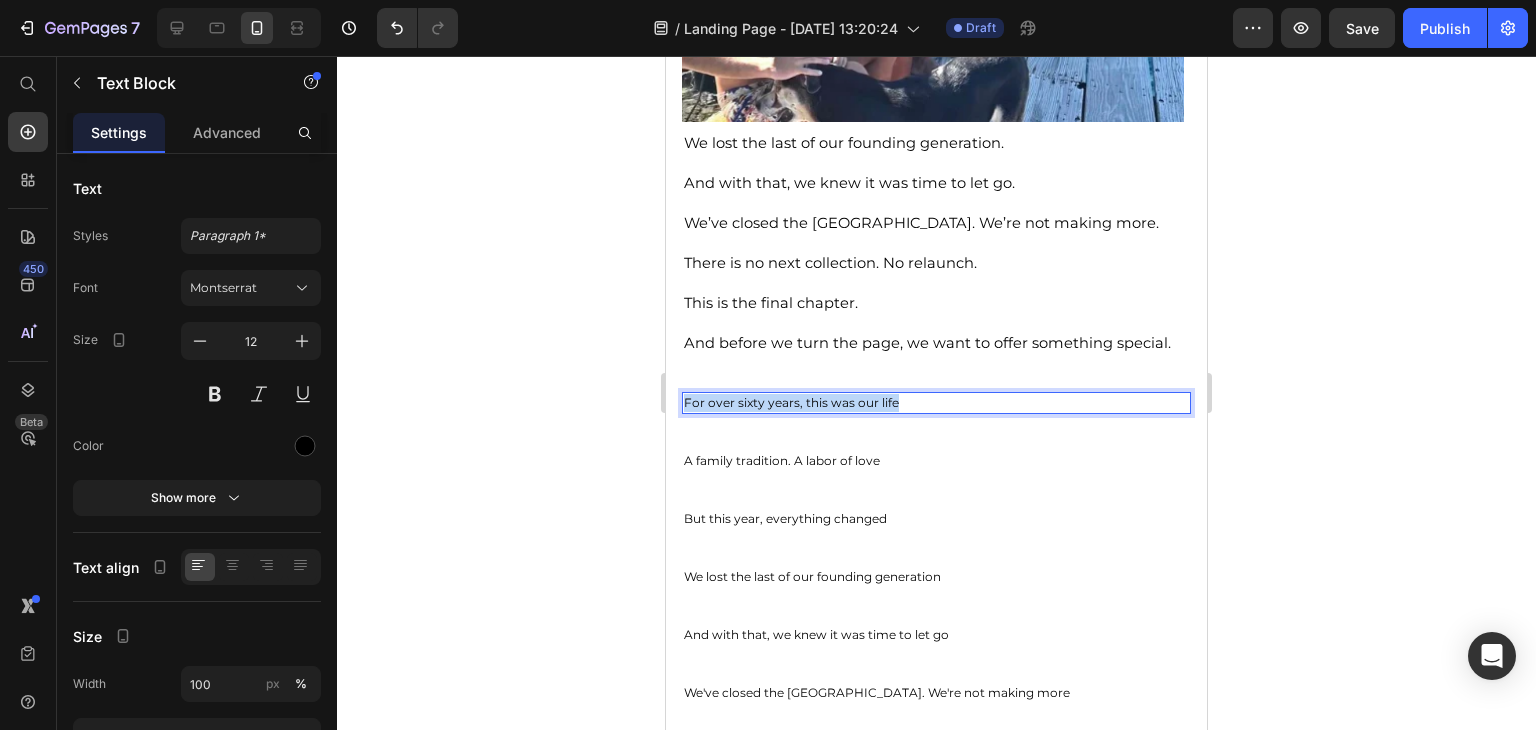 click on "For over sixty years, this was our life" at bounding box center [936, 403] 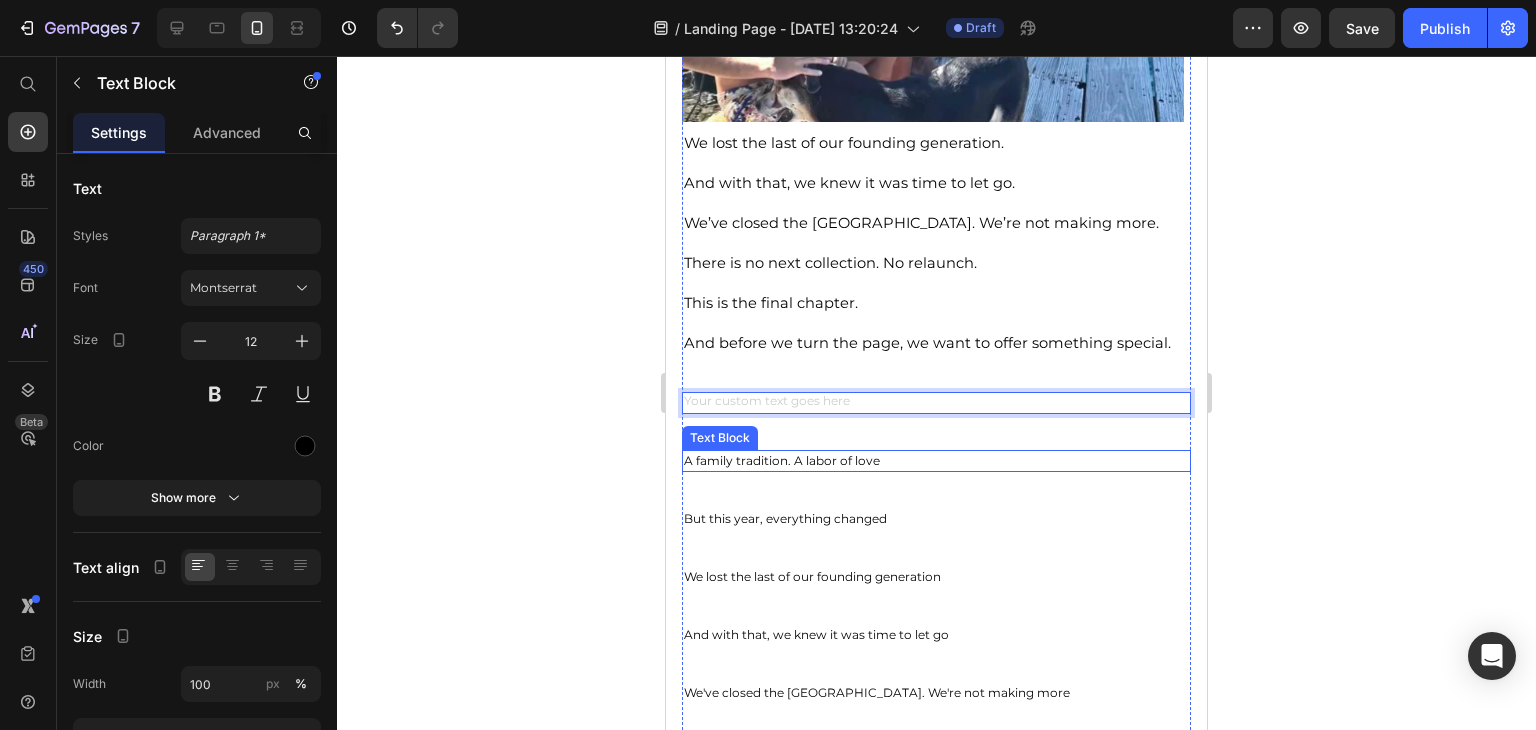 click on "A family tradition. A labor of love" at bounding box center [936, 461] 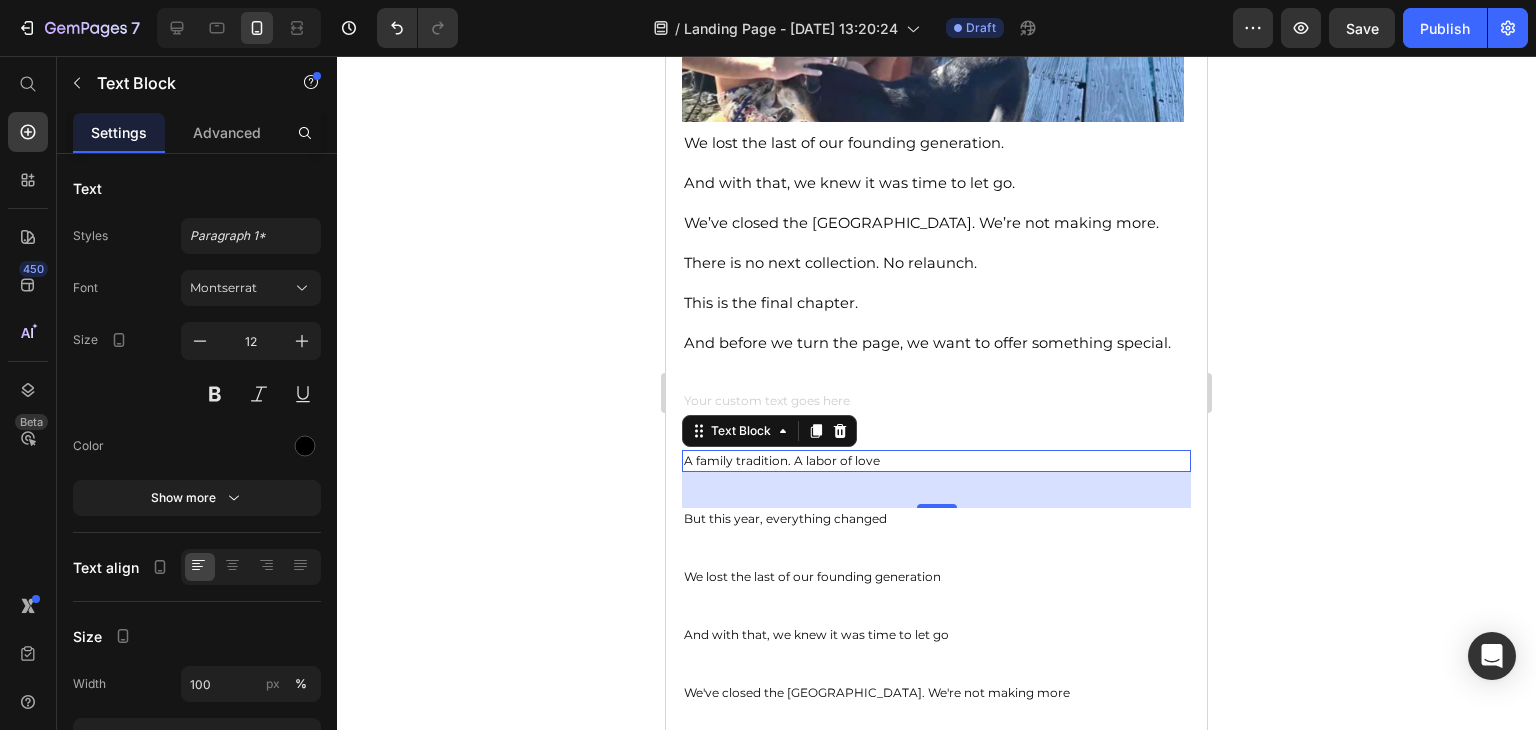 click on "A family tradition. A labor of love" at bounding box center (936, 461) 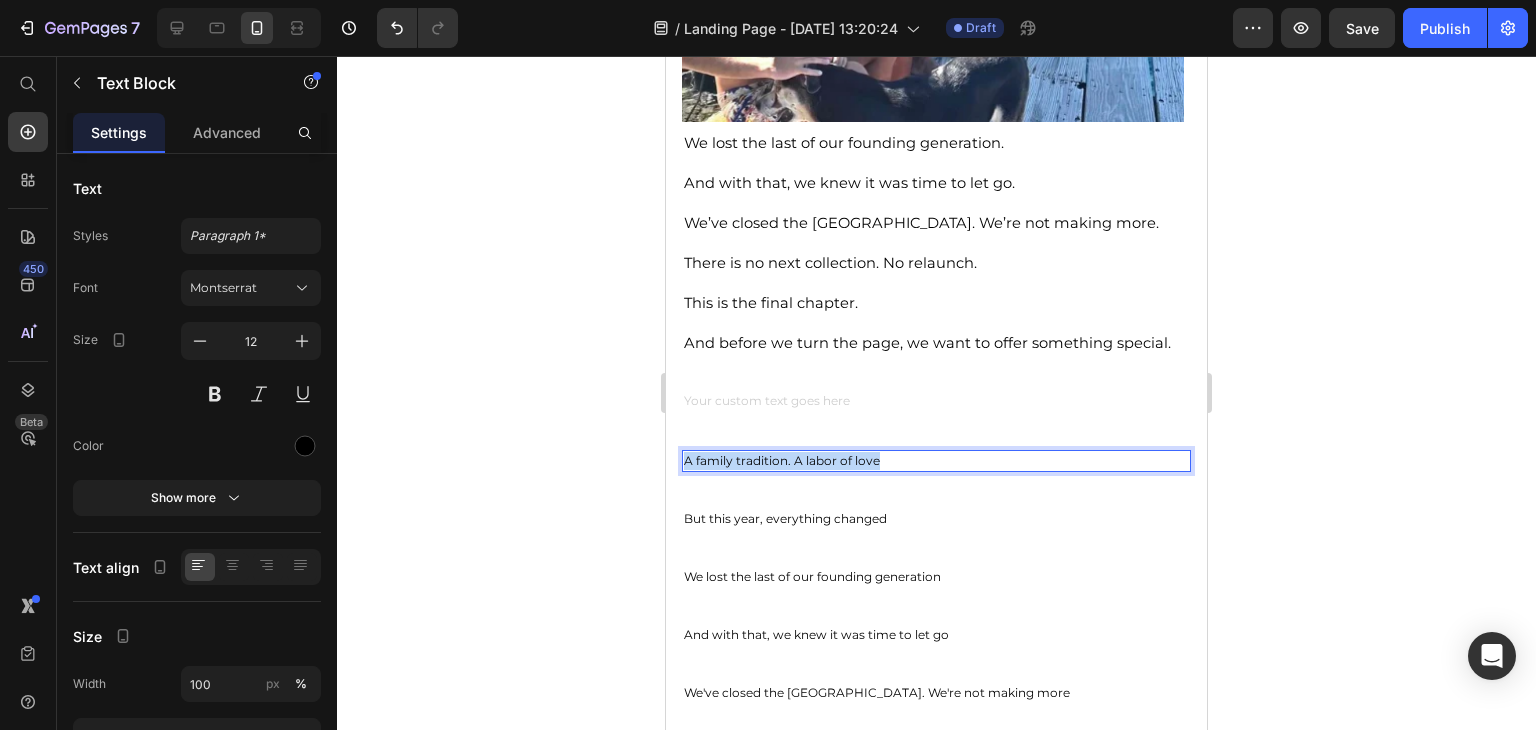 click on "A family tradition. A labor of love" at bounding box center [936, 461] 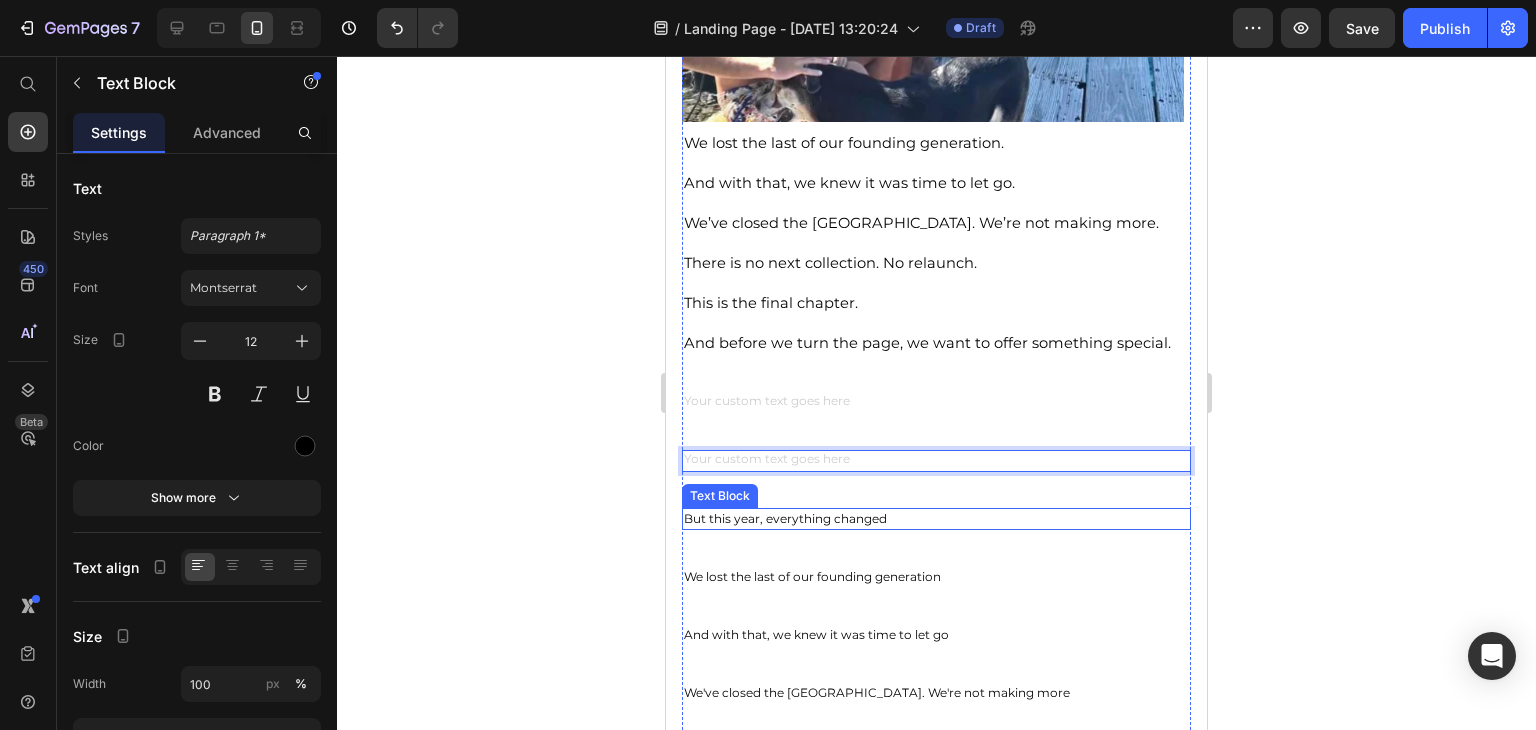click on "But this year, everything changed" at bounding box center [936, 519] 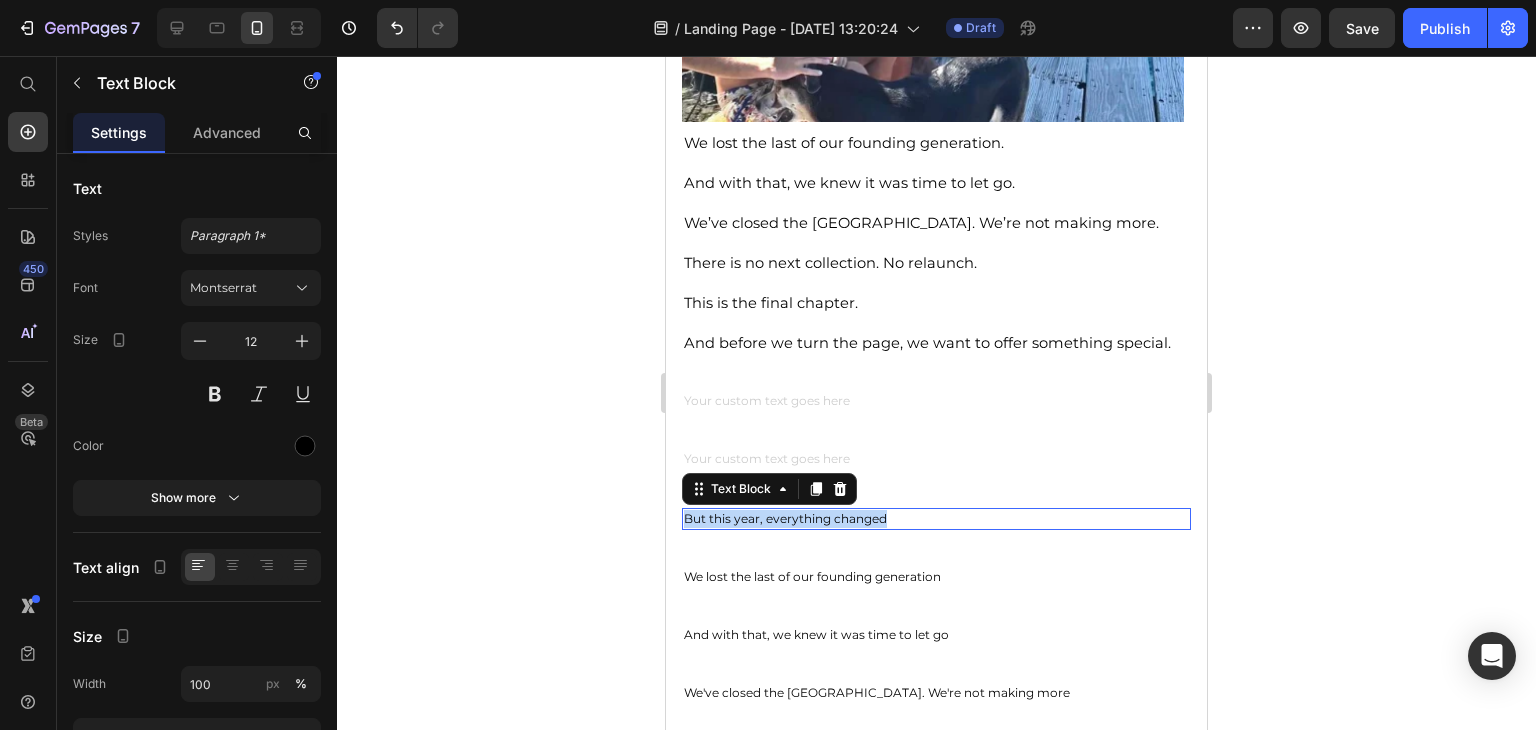 click on "But this year, everything changed" at bounding box center (936, 519) 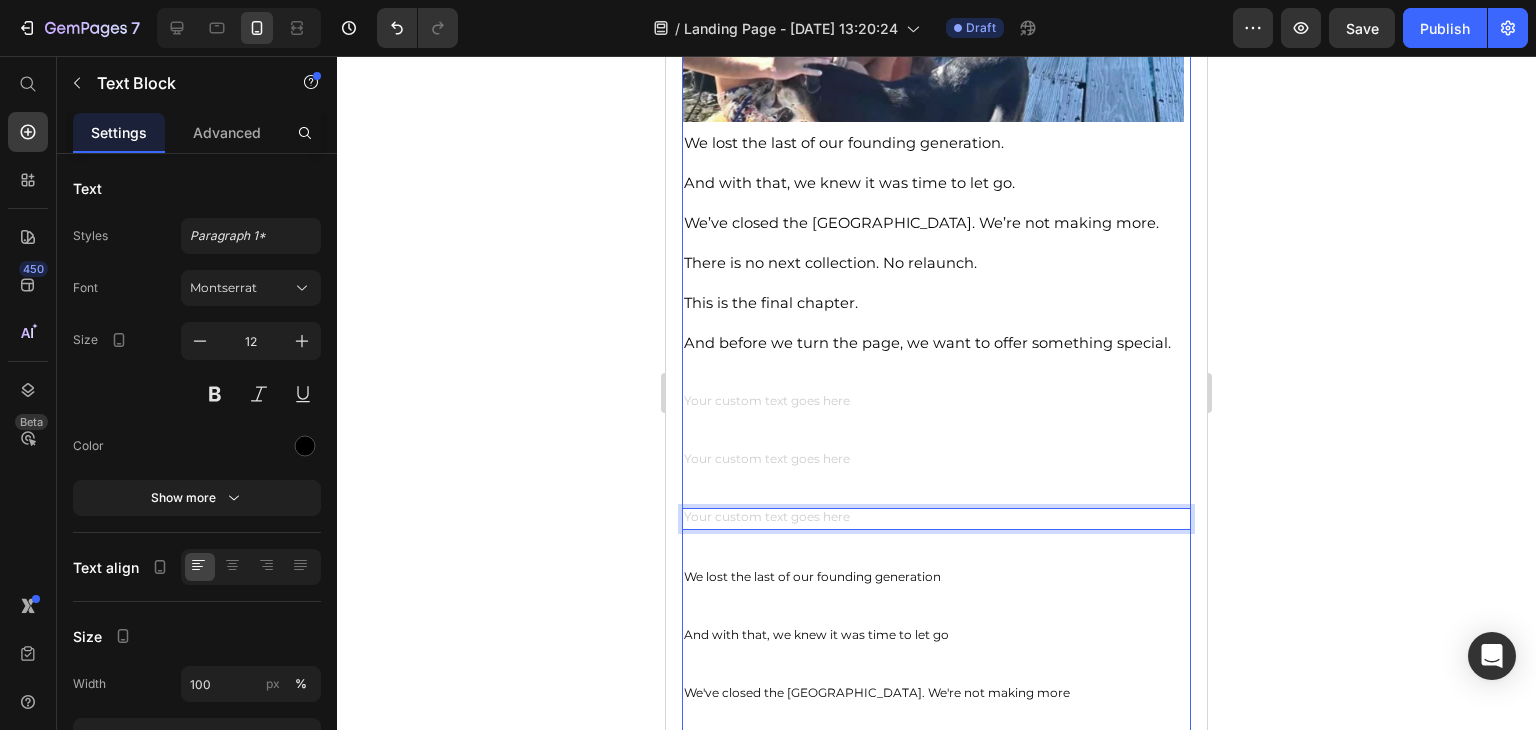 click on "With gratitude and love, we say goodbye to our family's treasured Tahitian pearl legacy. Heading Written by [PERSON_NAME], [DATE] Text Block Image 10,000+ [DEMOGRAPHIC_DATA] Adore Our Handcrafted Tahitian Pears Button Born in [GEOGRAPHIC_DATA]. Passed down through three generations. Closing for good.   Hi, I’m Tanoa. And this is the hardest thing I’ve ever had to write.   Mahina Pearls isn’t just jewelry. It’s our family’s story. It’s my childhood. My heritage. And soon, it will come to an end. Text Block It started with my grandmother, [PERSON_NAME]. Text Block She lived on the island of [GEOGRAPHIC_DATA], where she fell in love with the raw beauty of Tahitian pearls. Not the bright, polished kind. The deep ones. The [PERSON_NAME] ones.  The ones that feel like dusk dancing on water. Text Block Image She was the designer. My grandfather was the diver. They built something quiet and beautiful together. Just the two of them, working with what the ocean gave. Text Block Later, my father joined them. Then me and my brother.     Text Block Image" at bounding box center (936, -885) 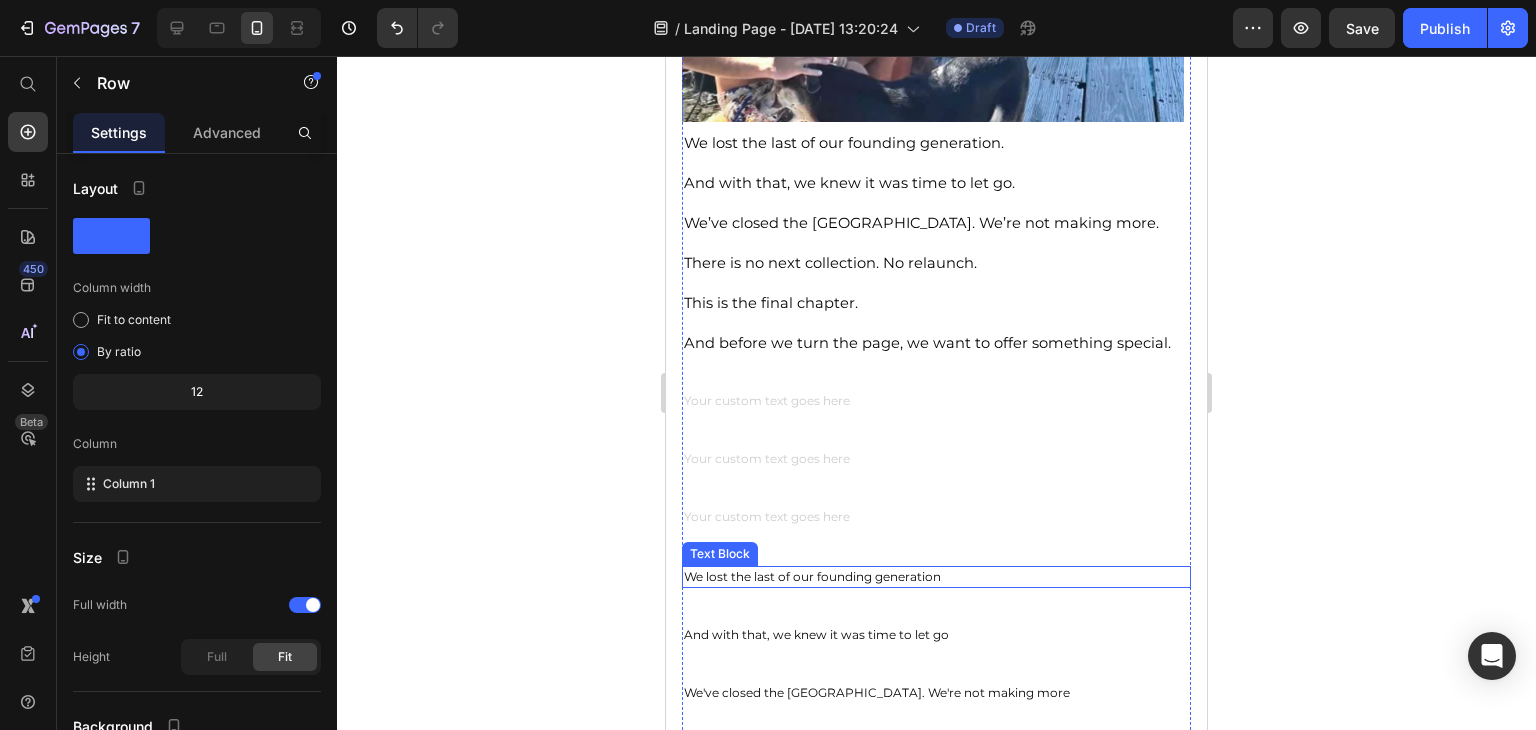 click on "We lost the last of our founding generation" at bounding box center [936, 577] 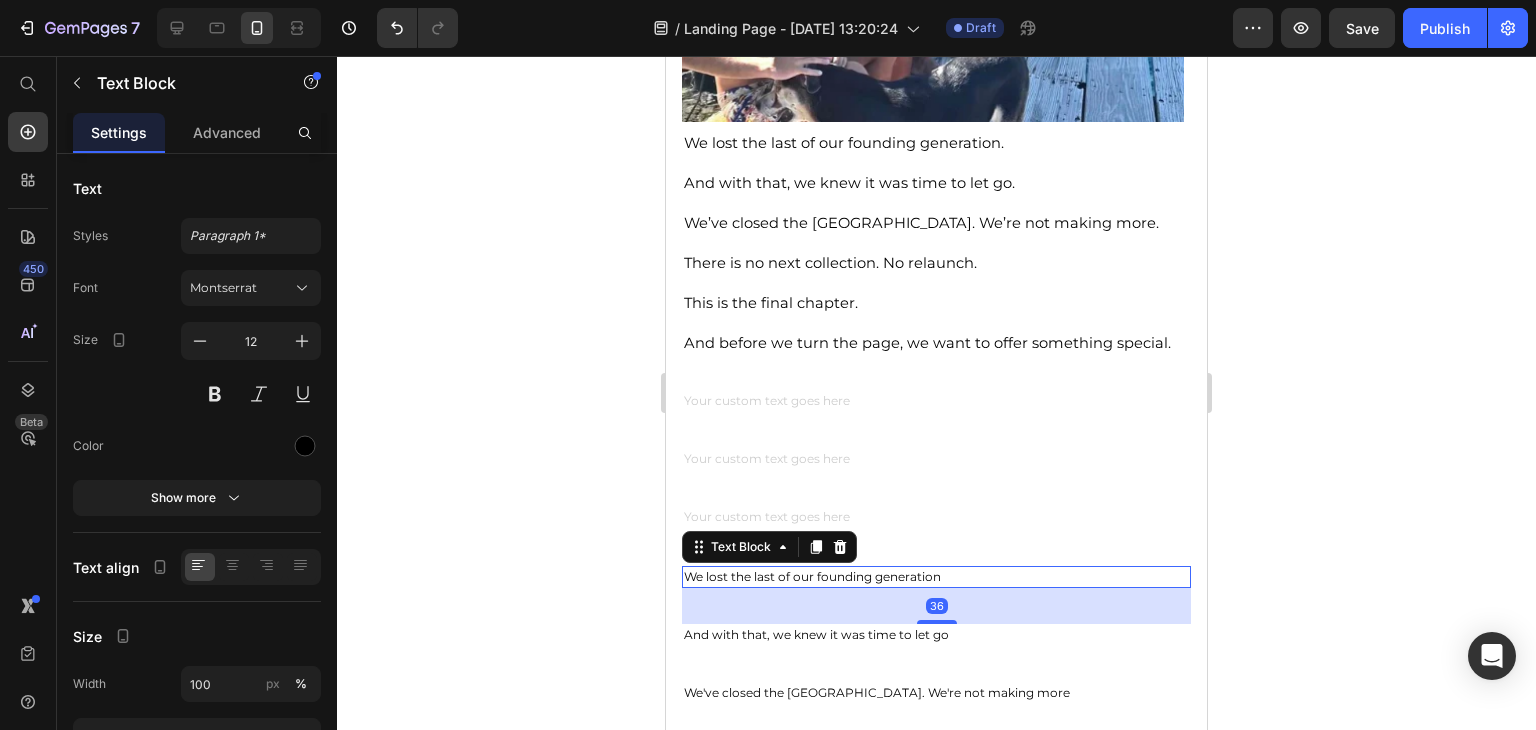 click on "We lost the last of our founding generation" at bounding box center (936, 577) 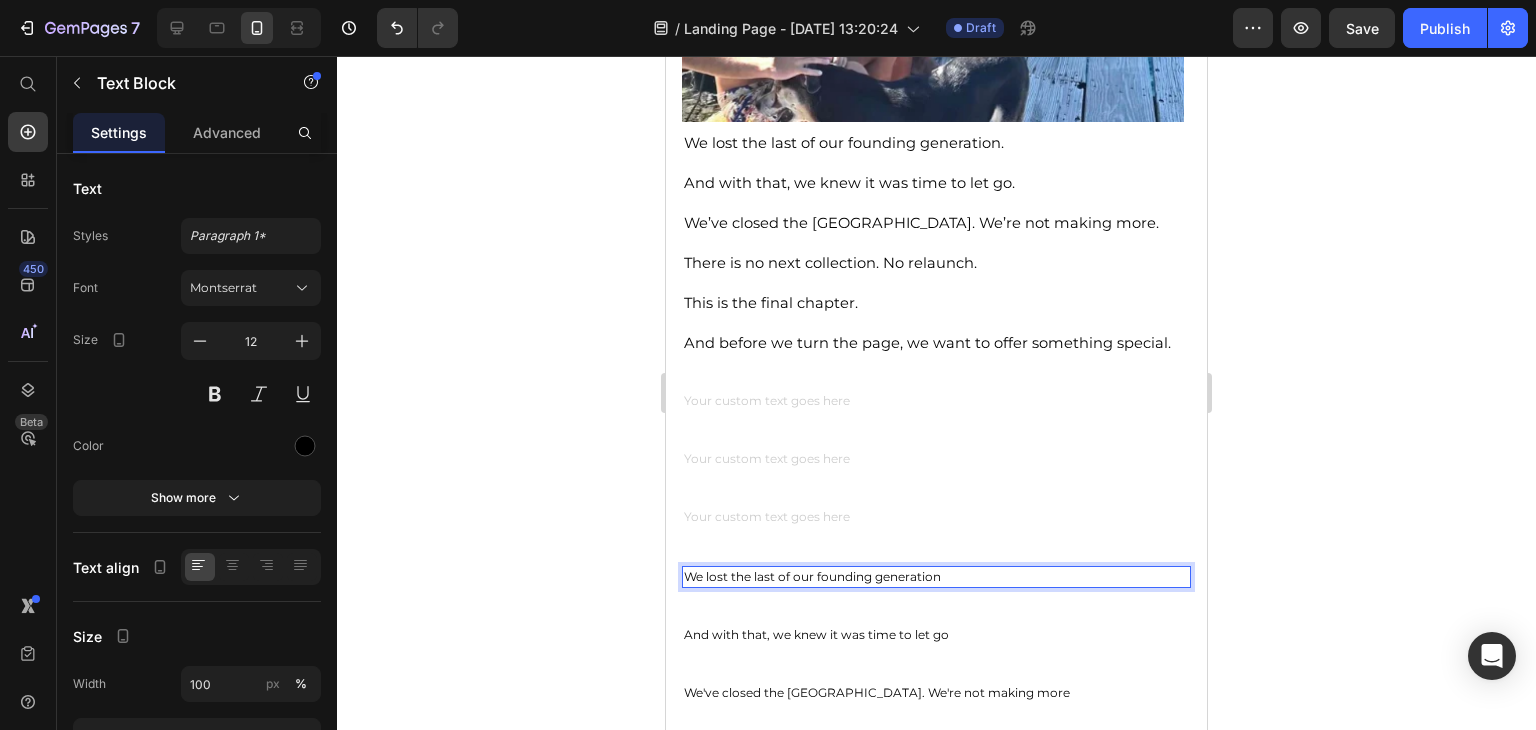 click on "We lost the last of our founding generation" at bounding box center (936, 577) 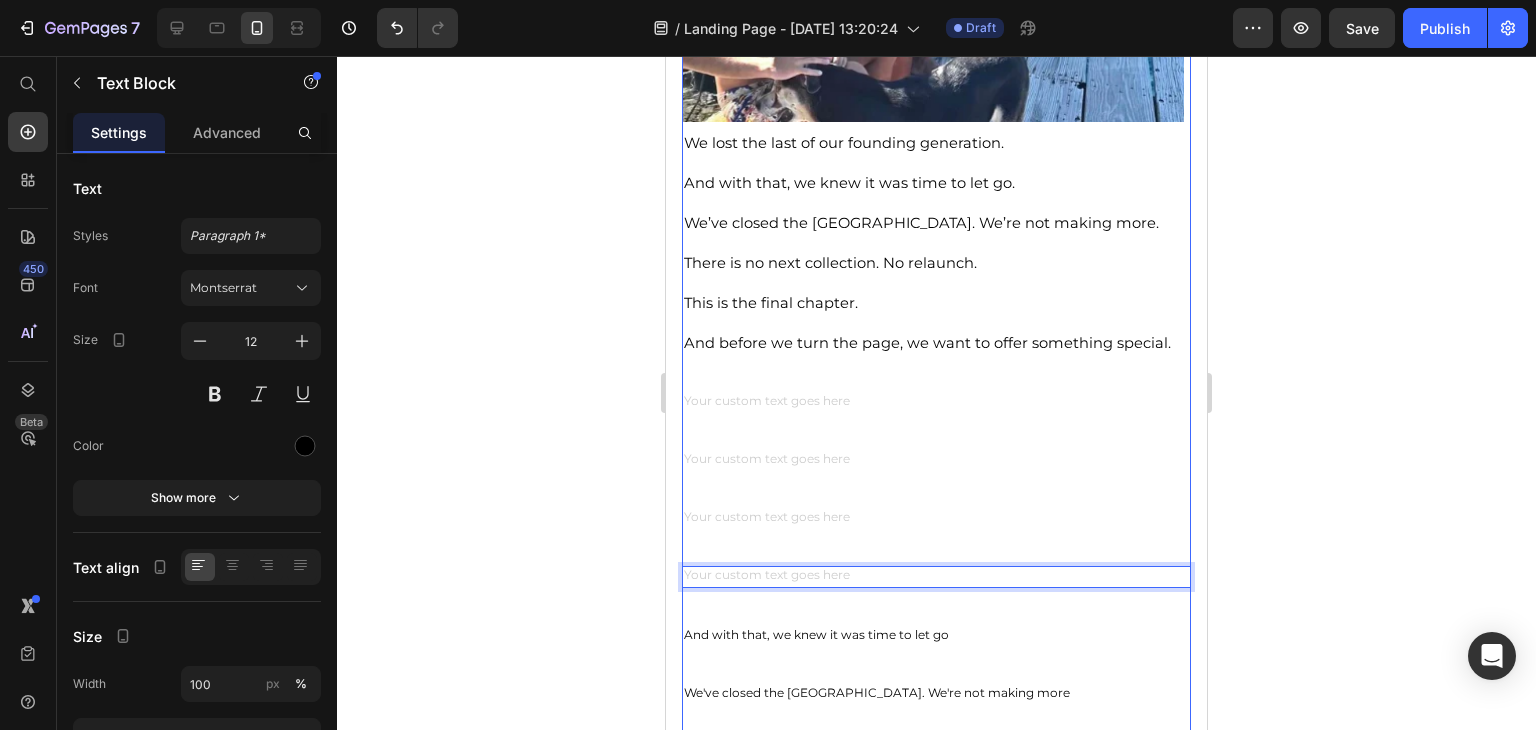 click on "And with that, we knew it was time to let go" at bounding box center [936, 635] 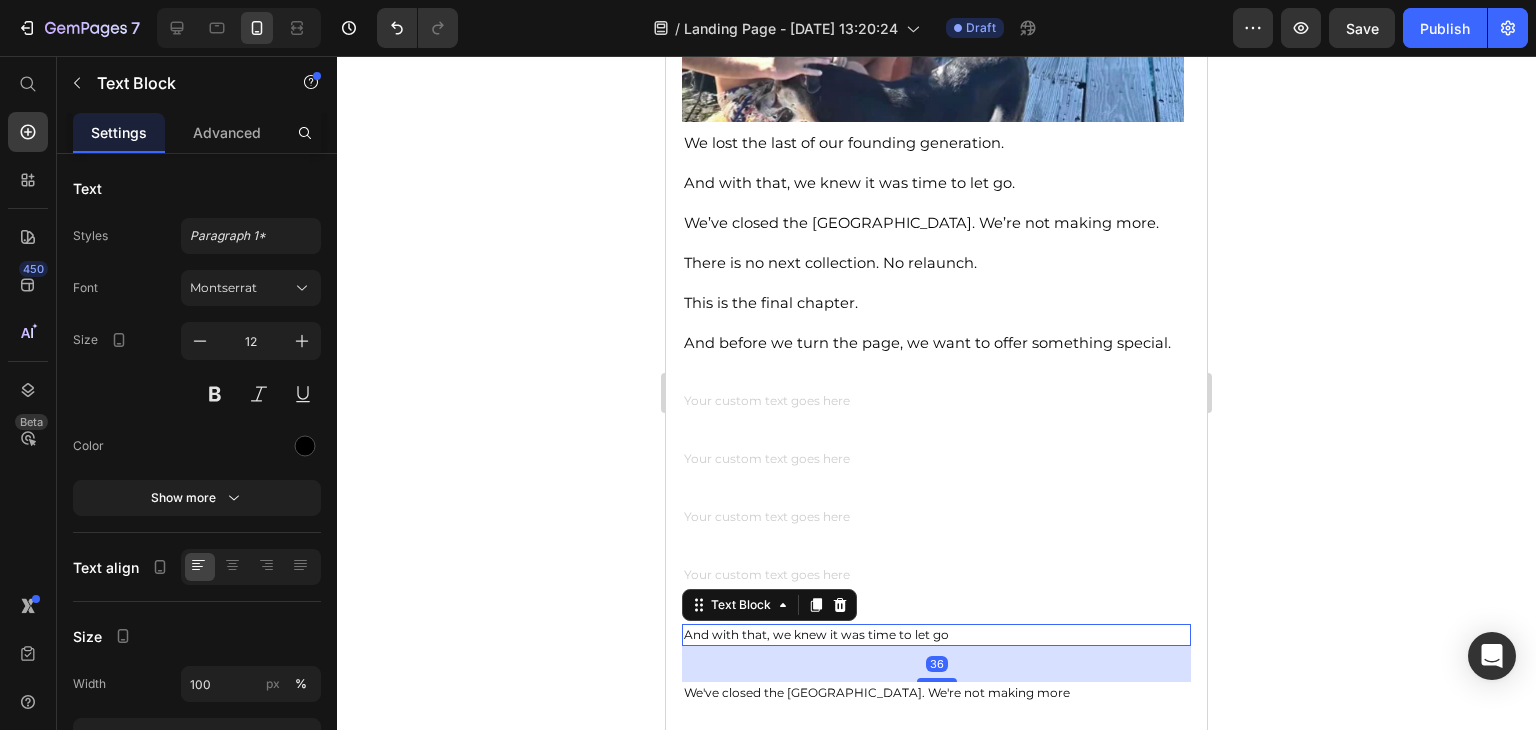 click on "And with that, we knew it was time to let go" at bounding box center (936, 635) 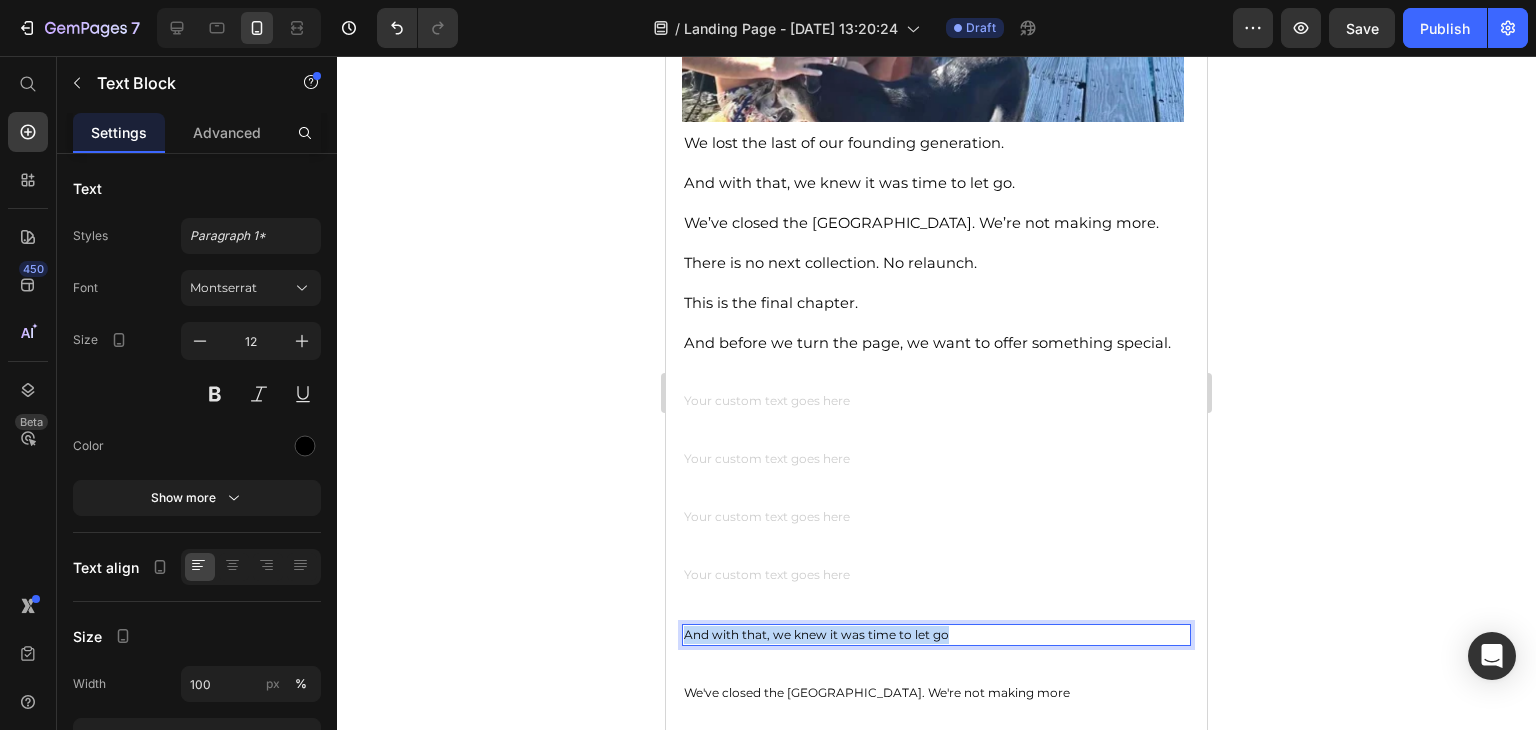 click on "And with that, we knew it was time to let go" at bounding box center (936, 635) 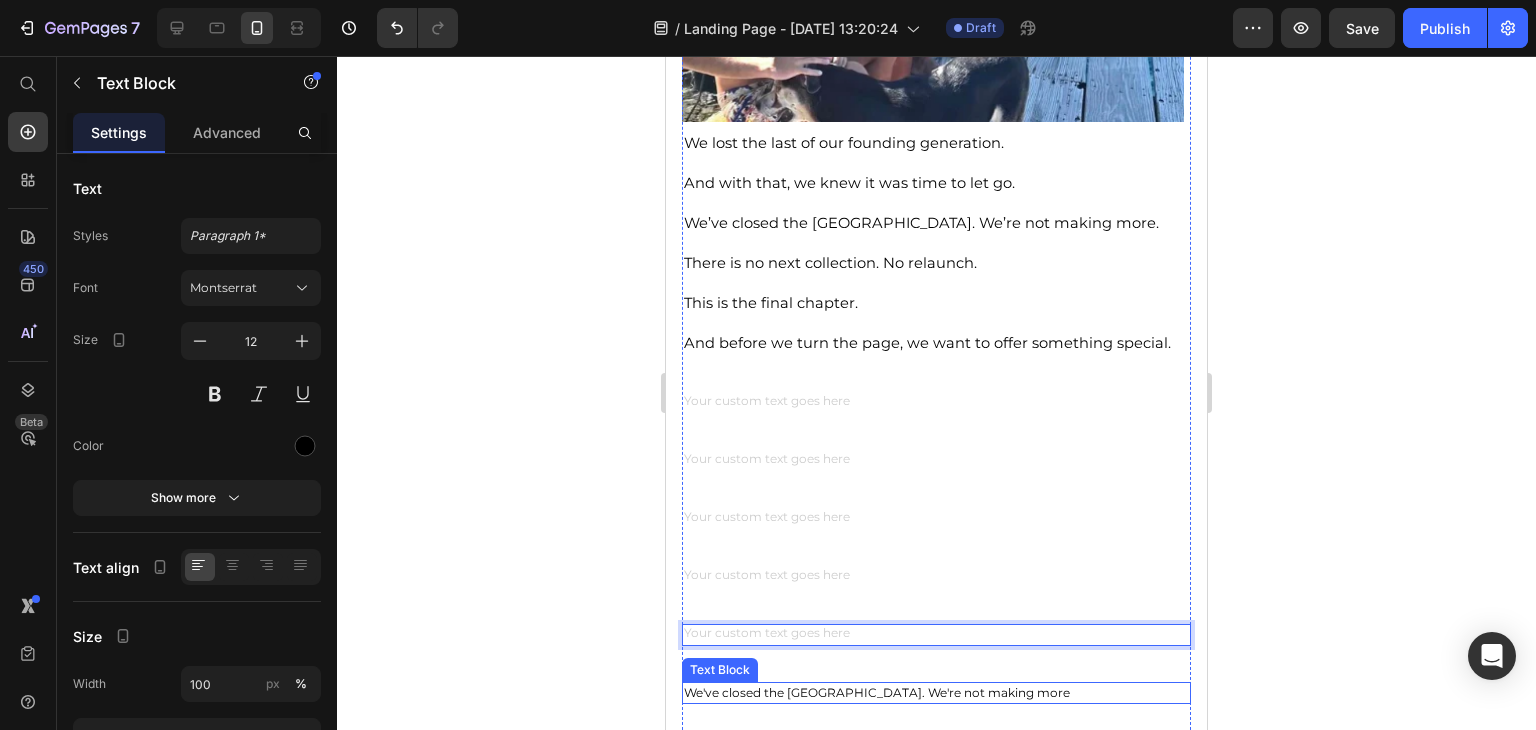 click on "We've closed the [GEOGRAPHIC_DATA]. We're not making more" at bounding box center (936, 693) 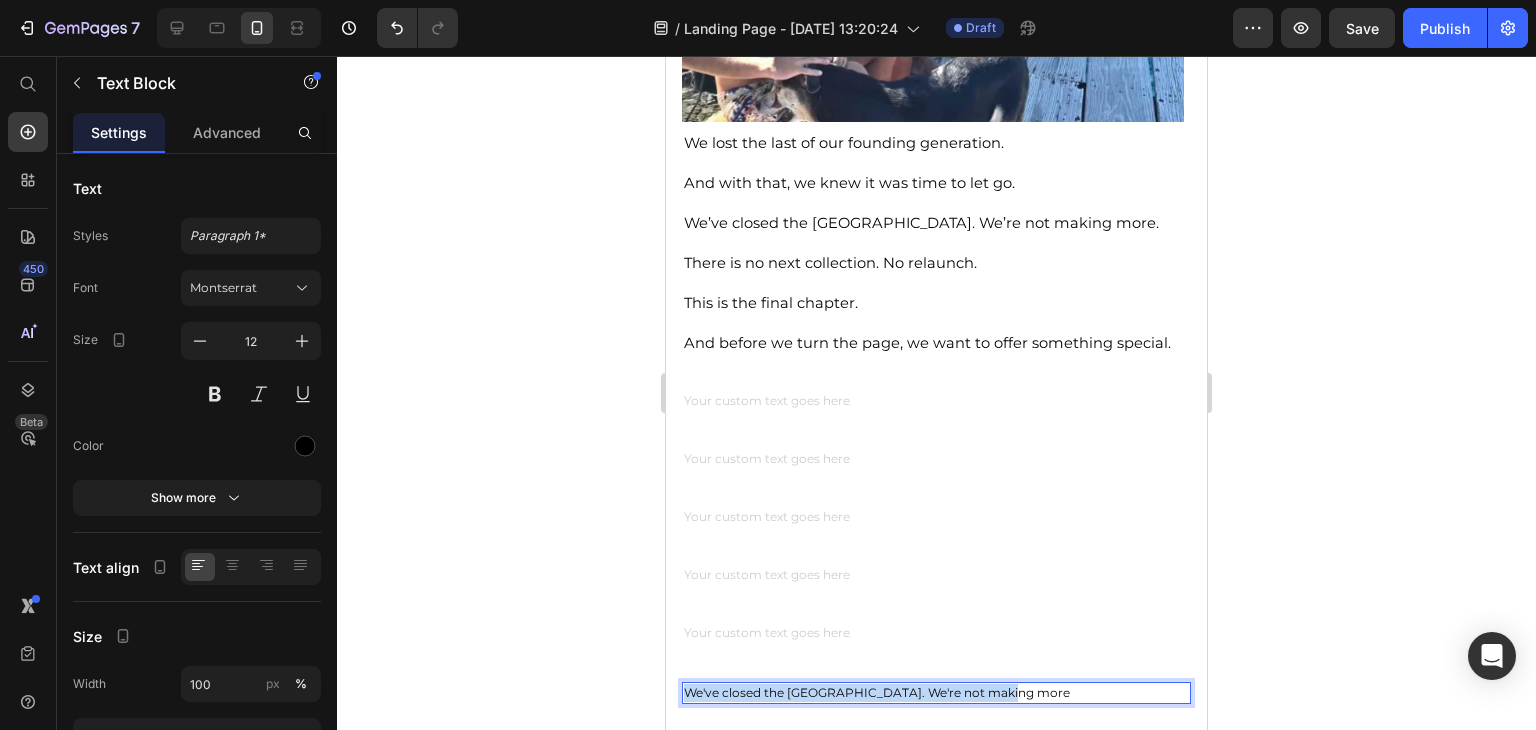 click on "We've closed the [GEOGRAPHIC_DATA]. We're not making more" at bounding box center [936, 693] 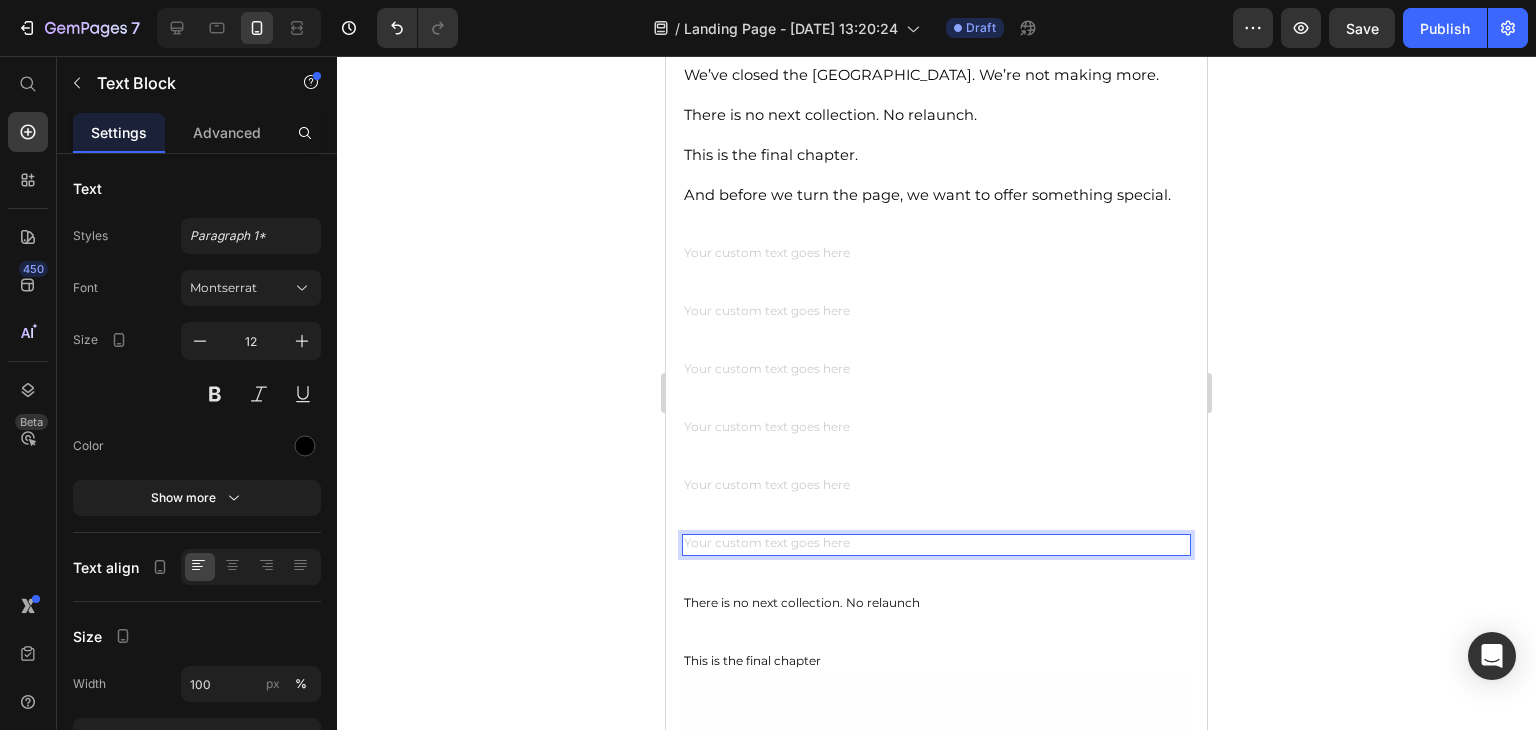 scroll, scrollTop: 2916, scrollLeft: 0, axis: vertical 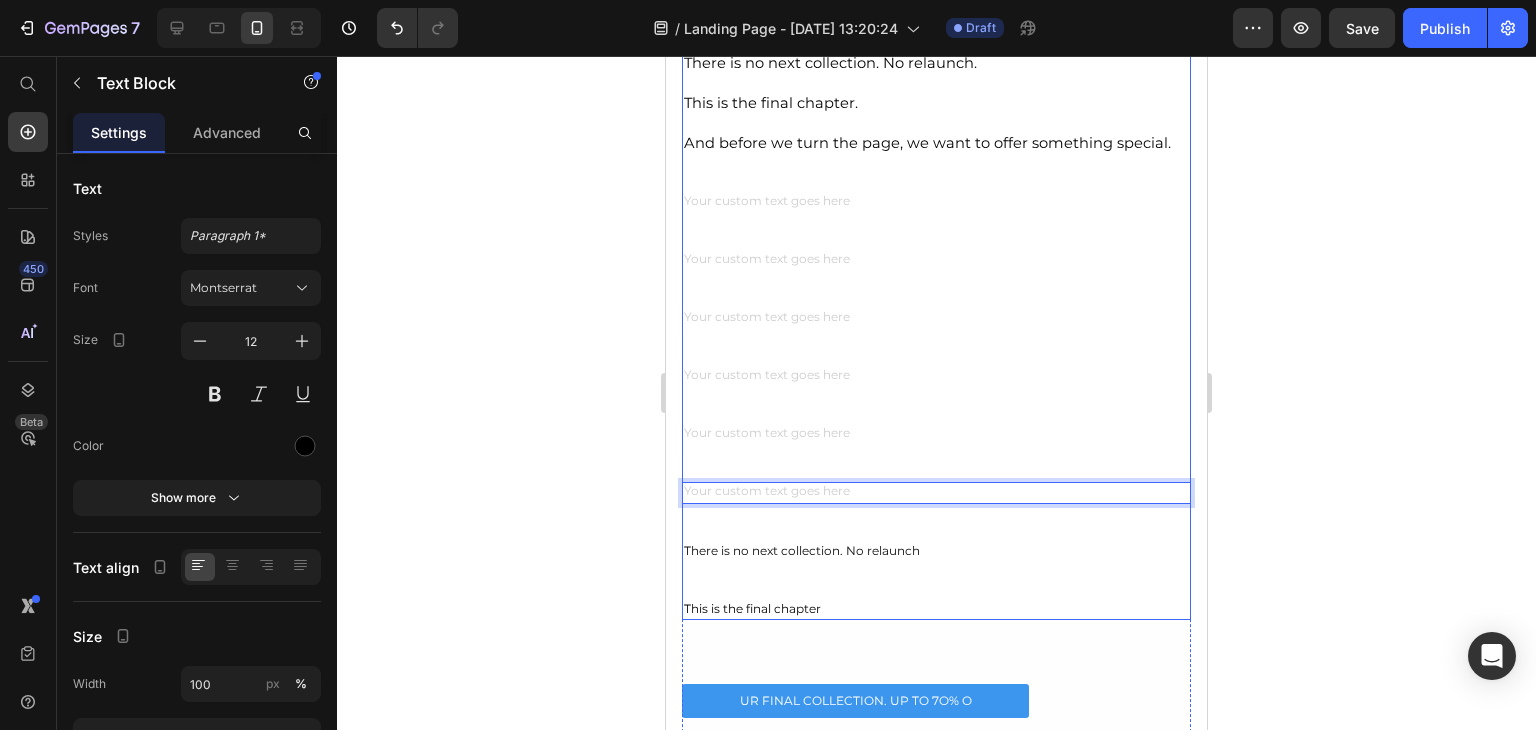 click on "There is no next collection. No relaunch" at bounding box center (936, 551) 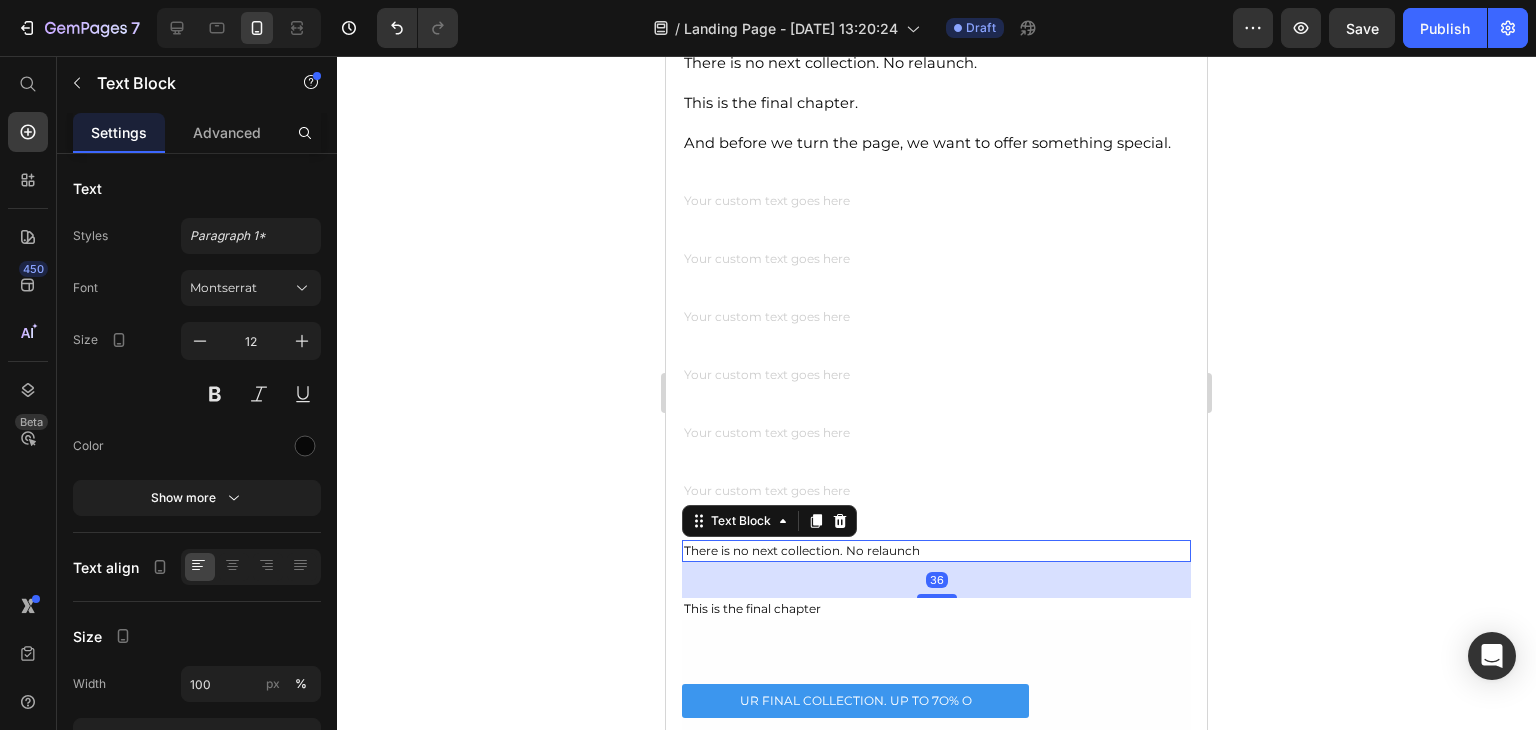 click on "There is no next collection. No relaunch" at bounding box center [936, 551] 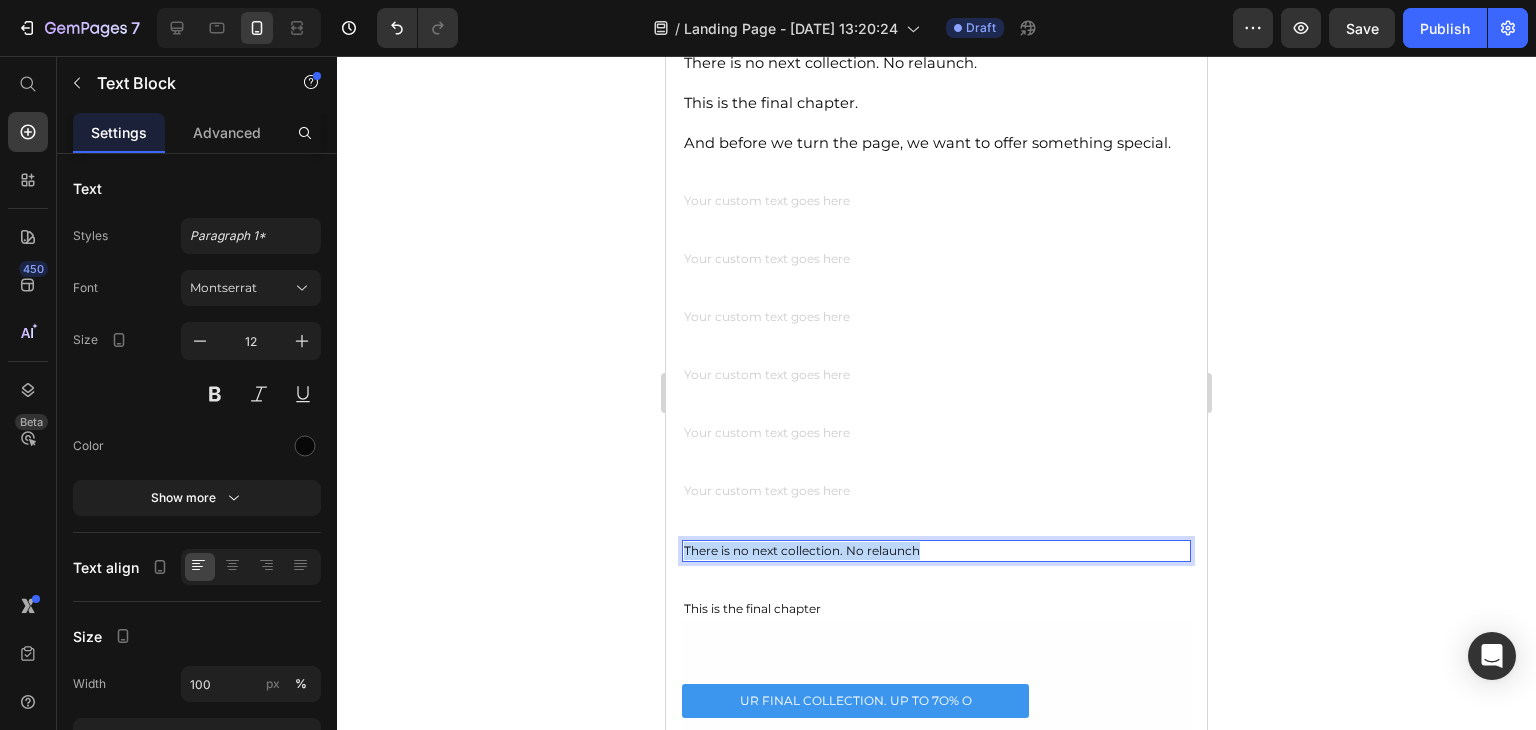 click on "There is no next collection. No relaunch" at bounding box center (936, 551) 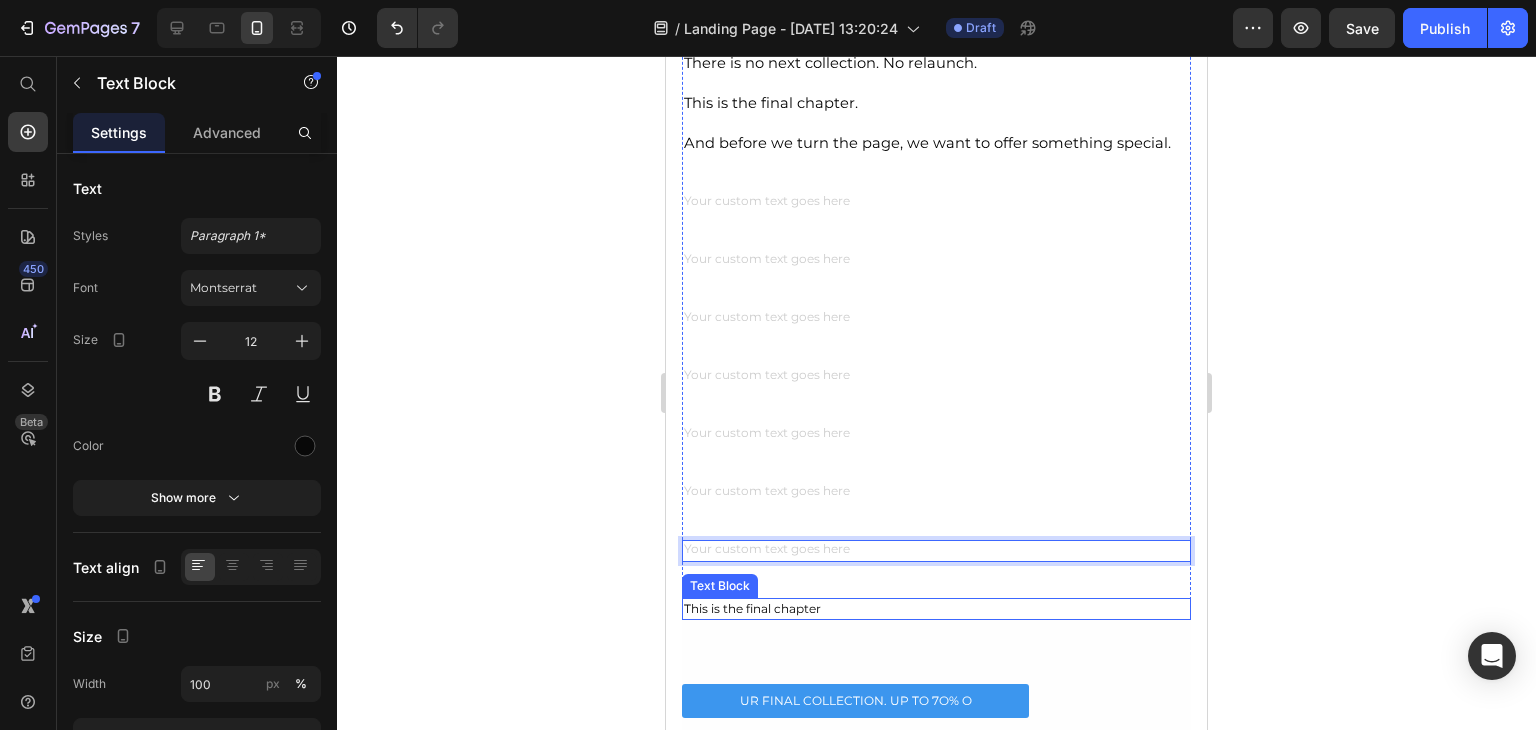 click on "This is the final chapter" at bounding box center (936, 609) 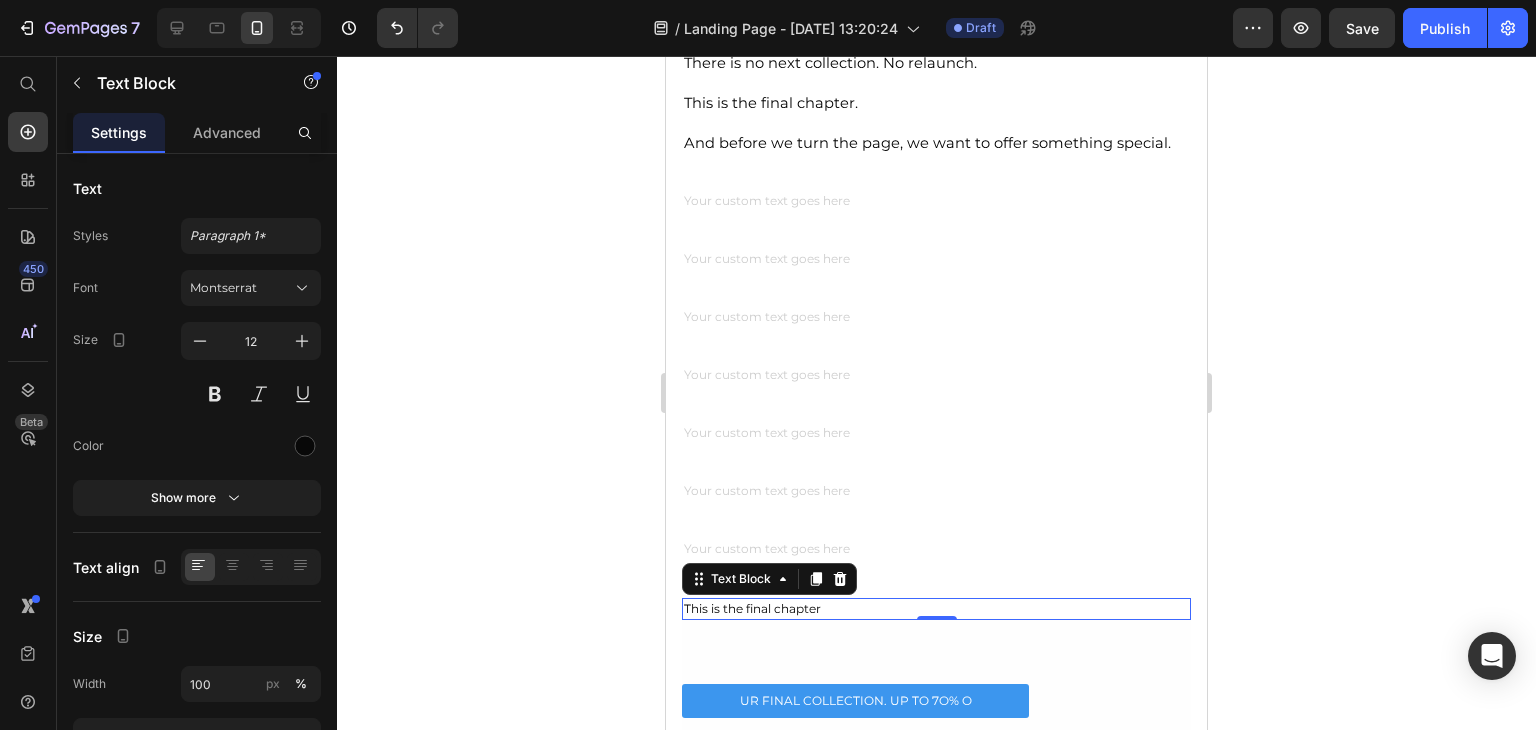 click on "This is the final chapter" at bounding box center (936, 609) 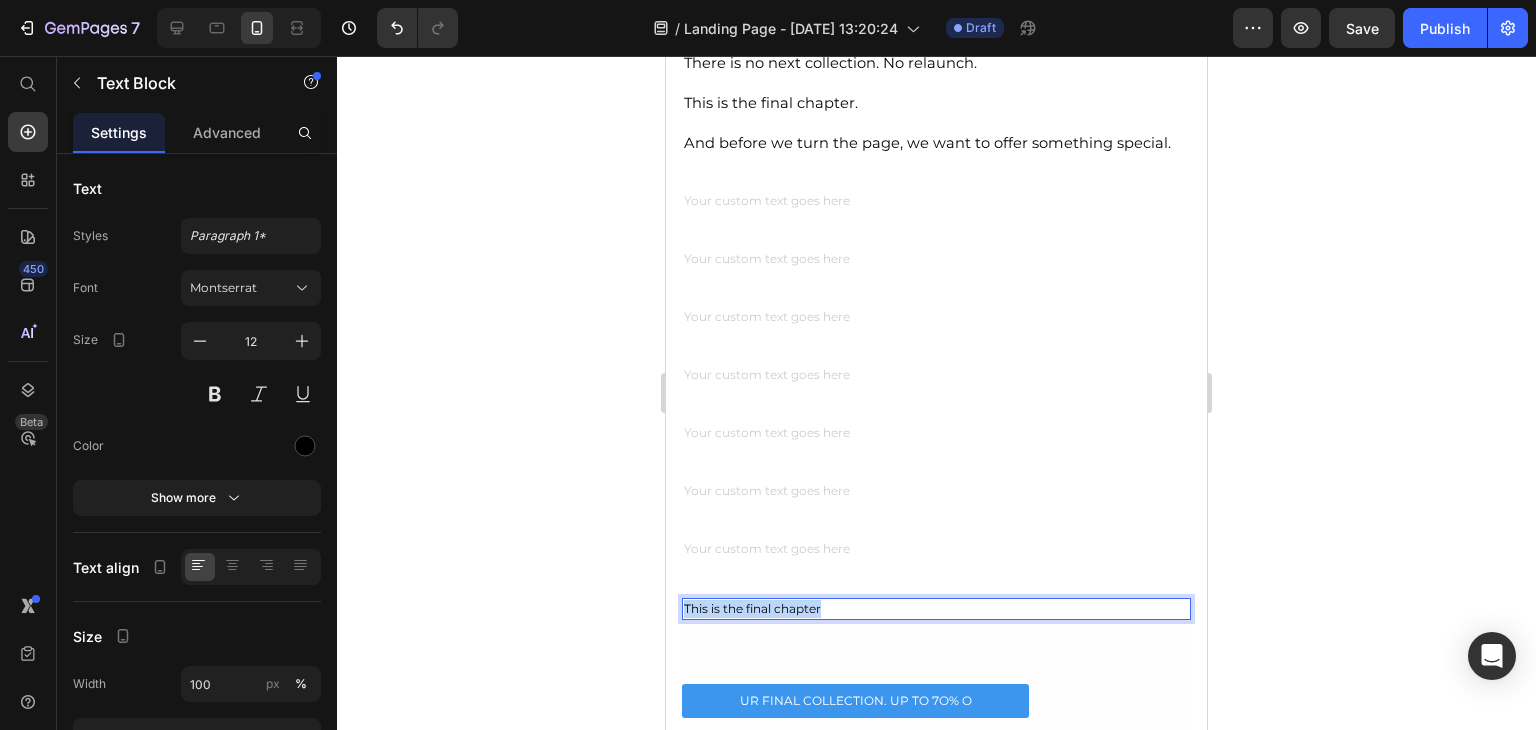 click on "This is the final chapter" at bounding box center (936, 609) 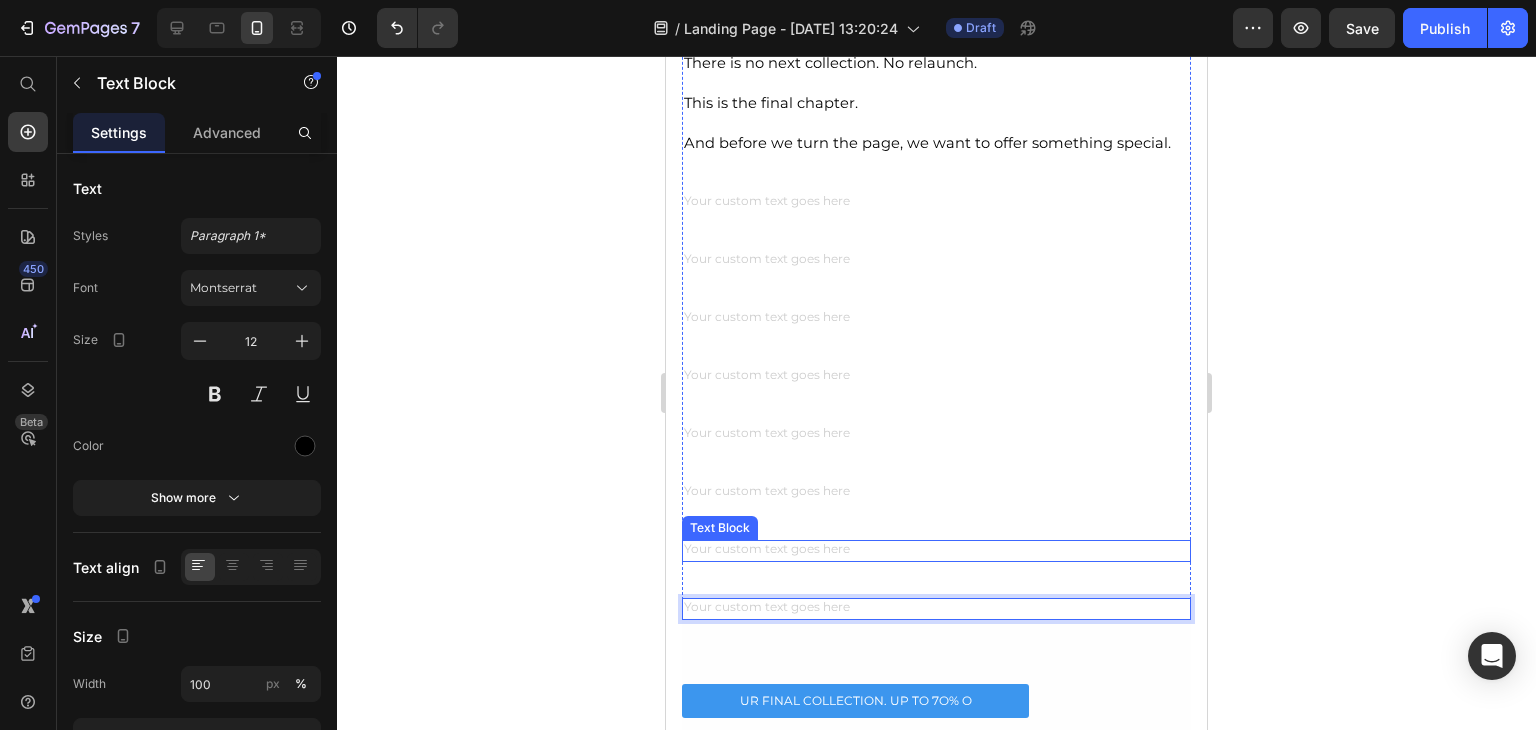 click on "With gratitude and love, we say goodbye to our family's treasured Tahitian pearl legacy. Heading Written by [PERSON_NAME], [DATE] Text Block Image 10,000+ [DEMOGRAPHIC_DATA] Adore Our Handcrafted Tahitian Pears Button Born in [GEOGRAPHIC_DATA]. Passed down through three generations. Closing for good.   Hi, I’m Tanoa. And this is the hardest thing I’ve ever had to write.   Mahina Pearls isn’t just jewelry. It’s our family’s story. It’s my childhood. My heritage. And soon, it will come to an end. Text Block It started with my grandmother, [PERSON_NAME]. Text Block She lived on the island of [GEOGRAPHIC_DATA], where she fell in love with the raw beauty of Tahitian pearls. Not the bright, polished kind. The deep ones. The [PERSON_NAME] ones.  The ones that feel like dusk dancing on water. Text Block Image She was the designer. My grandfather was the diver. They built something quiet and beautiful together. Just the two of them, working with what the ocean gave. Text Block Later, my father joined them. Then me and my brother.     Text Block Image" at bounding box center (936, -1085) 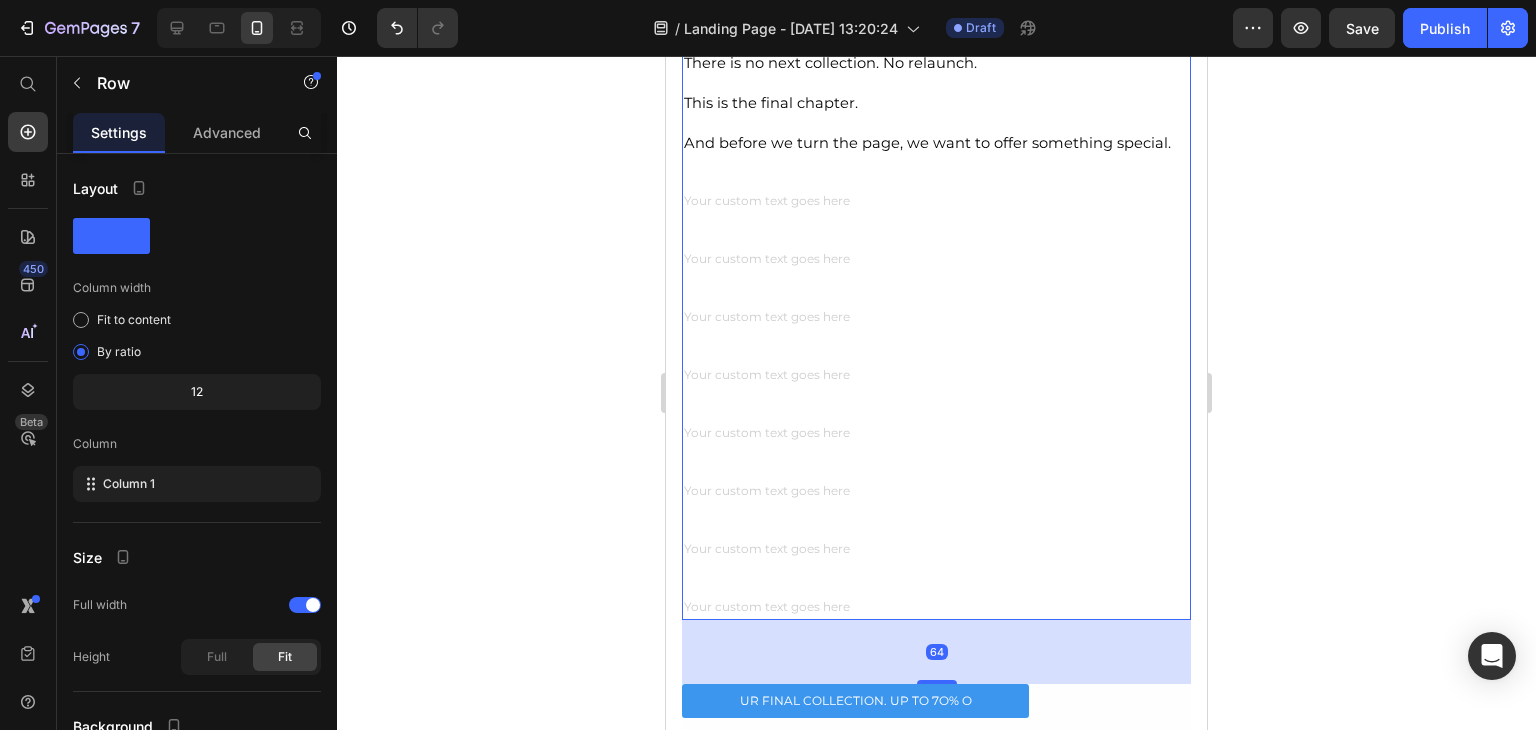 click 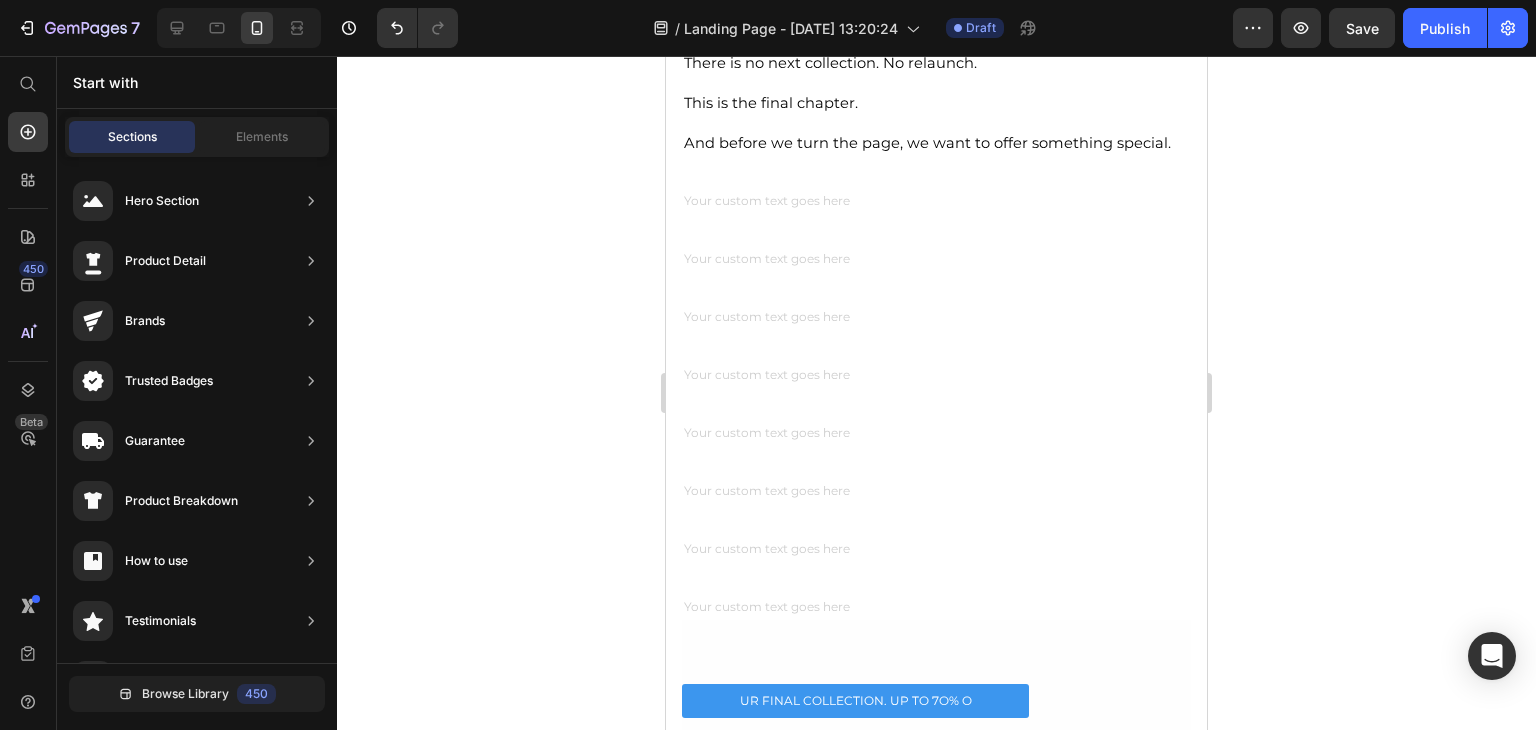 click at bounding box center [936, 493] 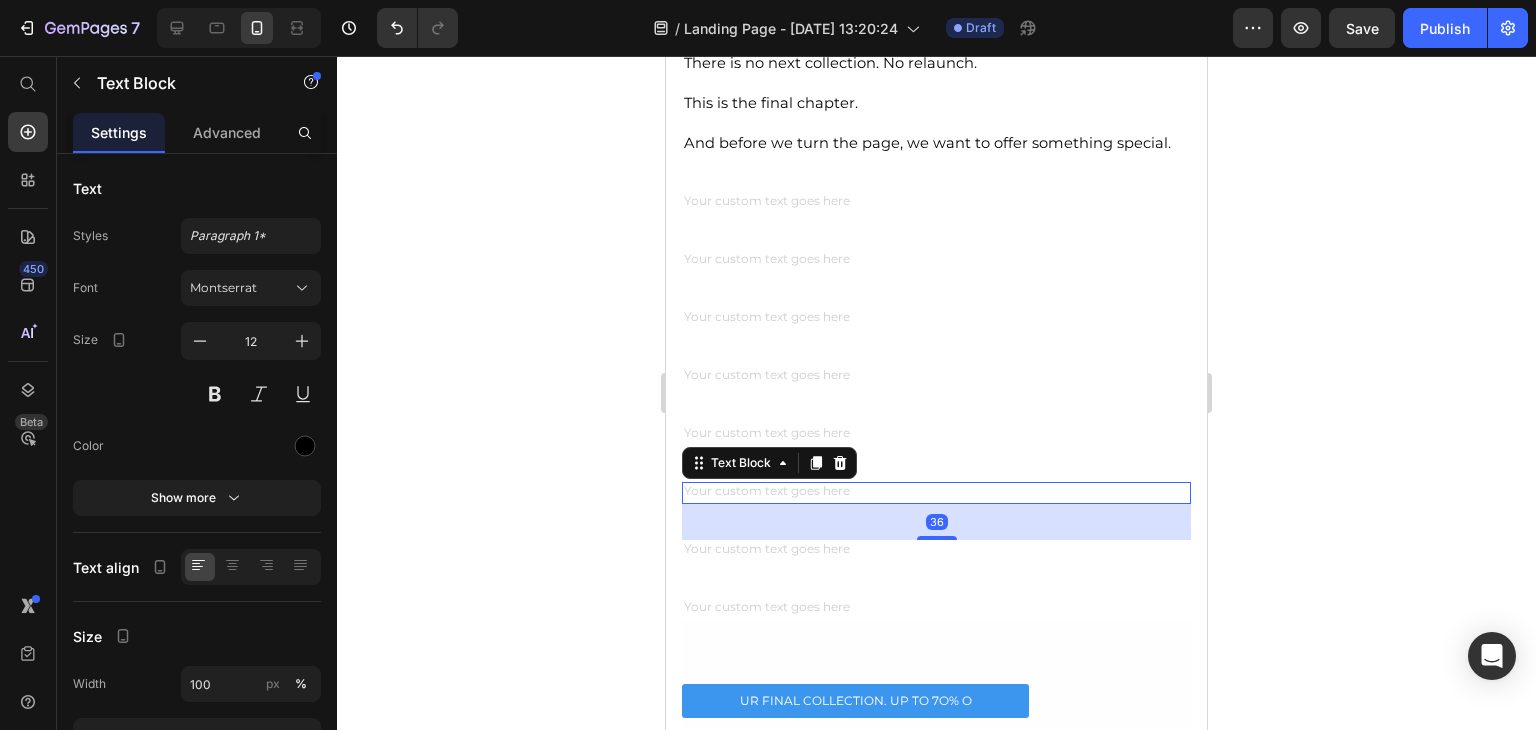 click 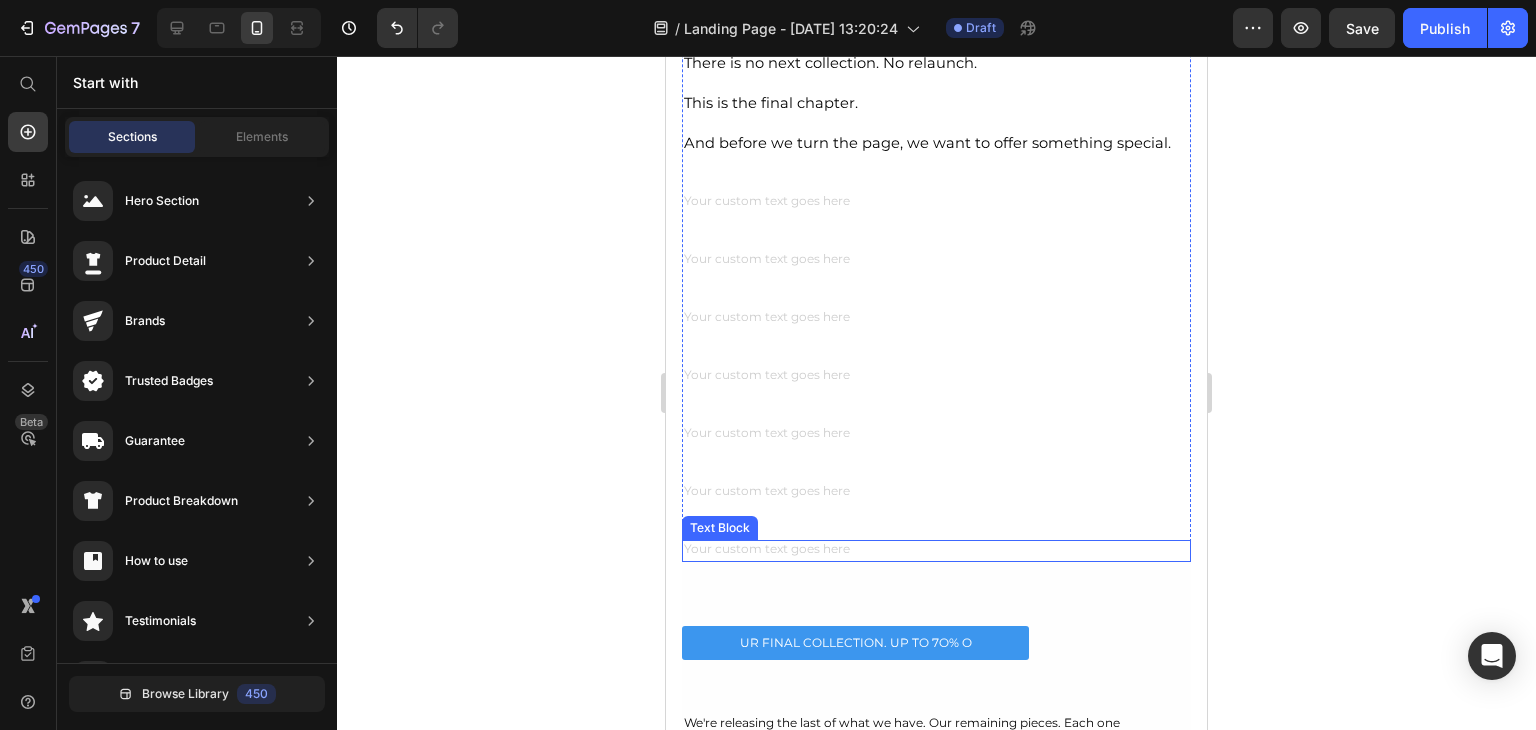 click at bounding box center (936, 551) 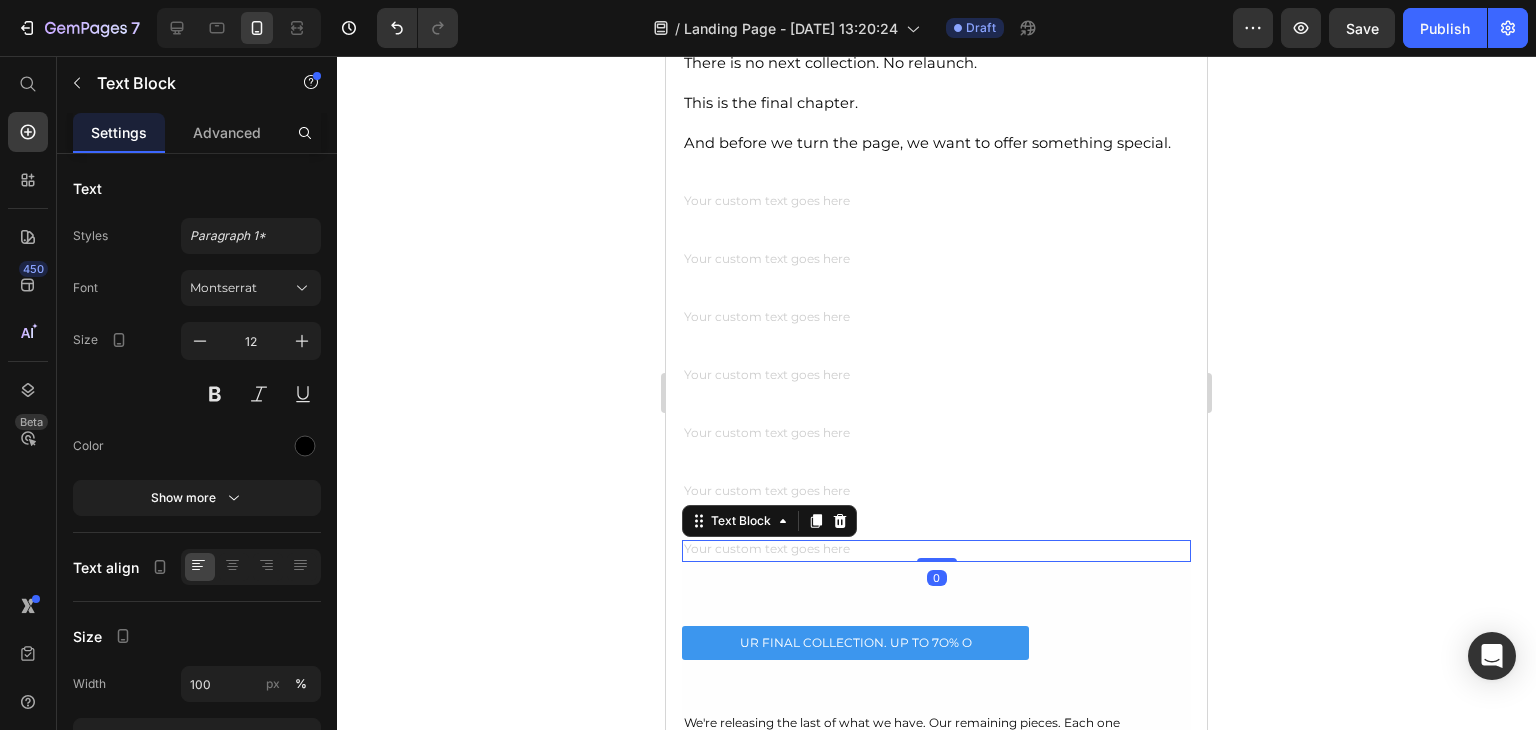 click 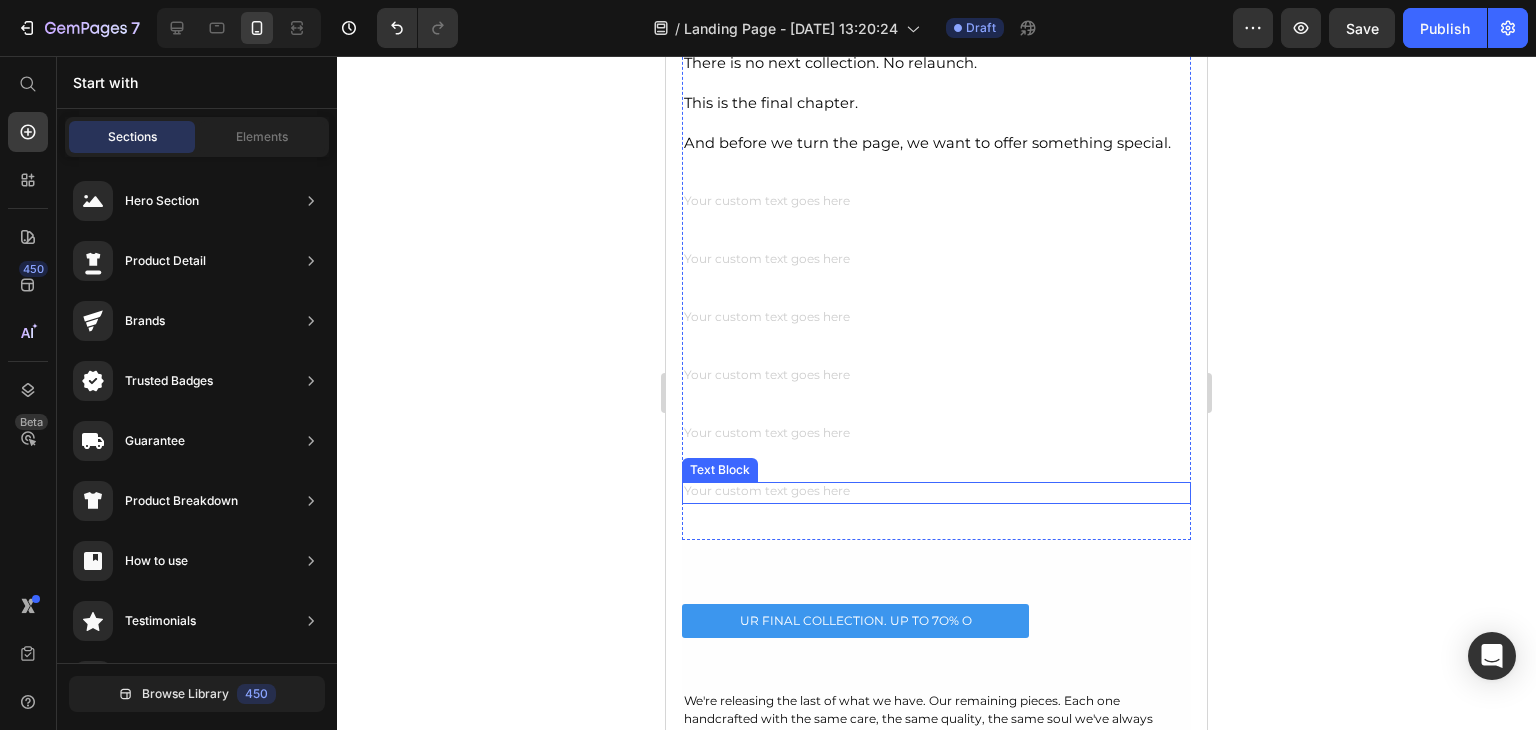 click at bounding box center (936, 493) 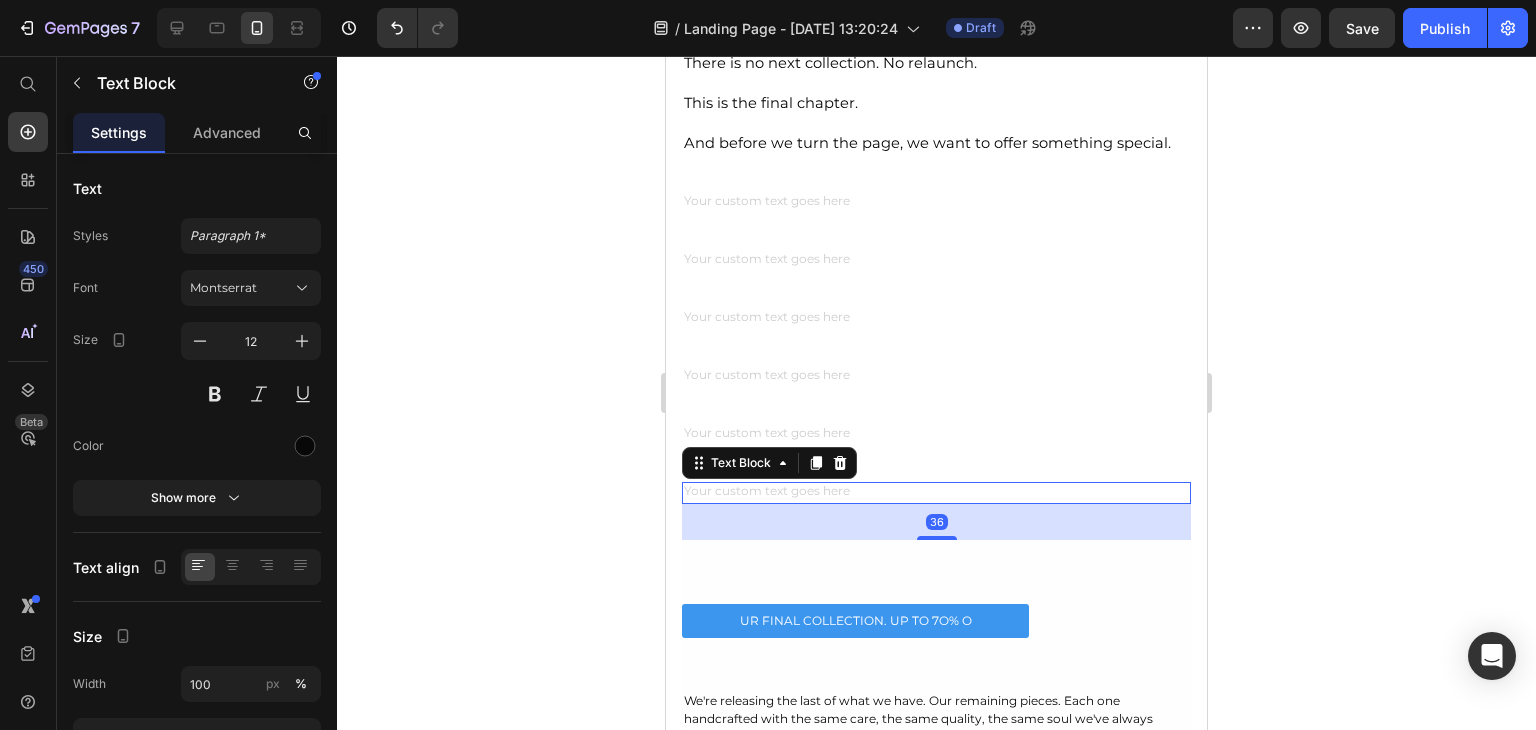 click 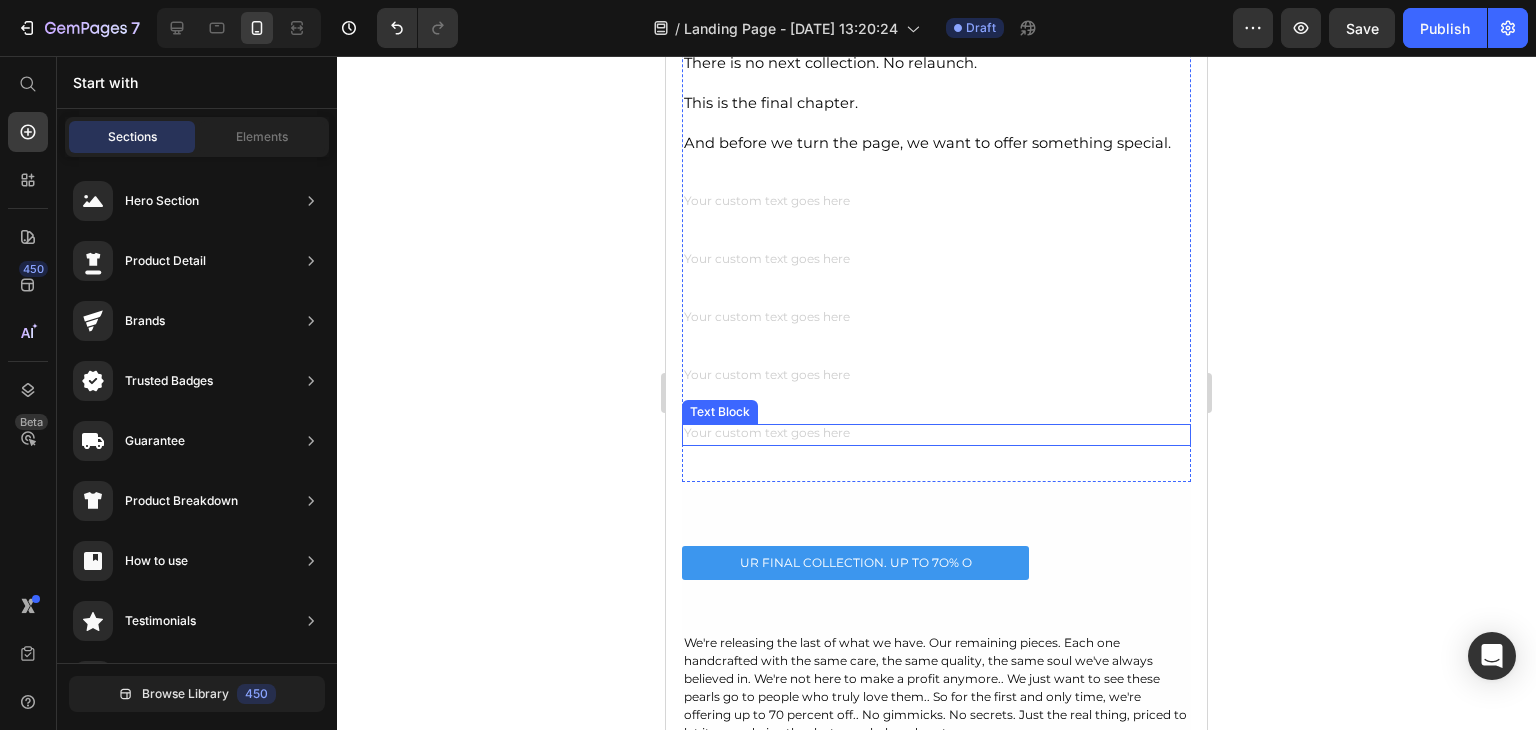 click at bounding box center [936, 435] 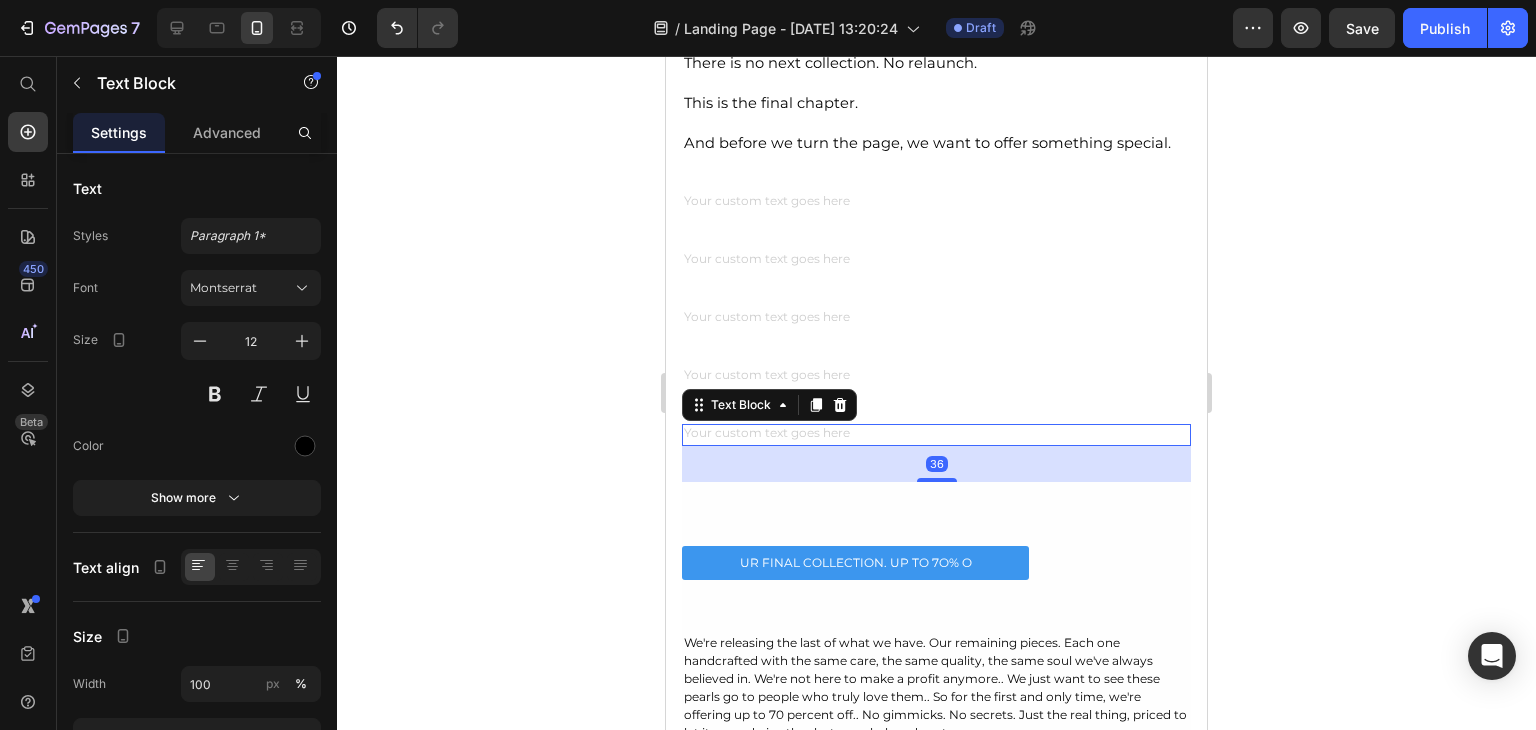 click 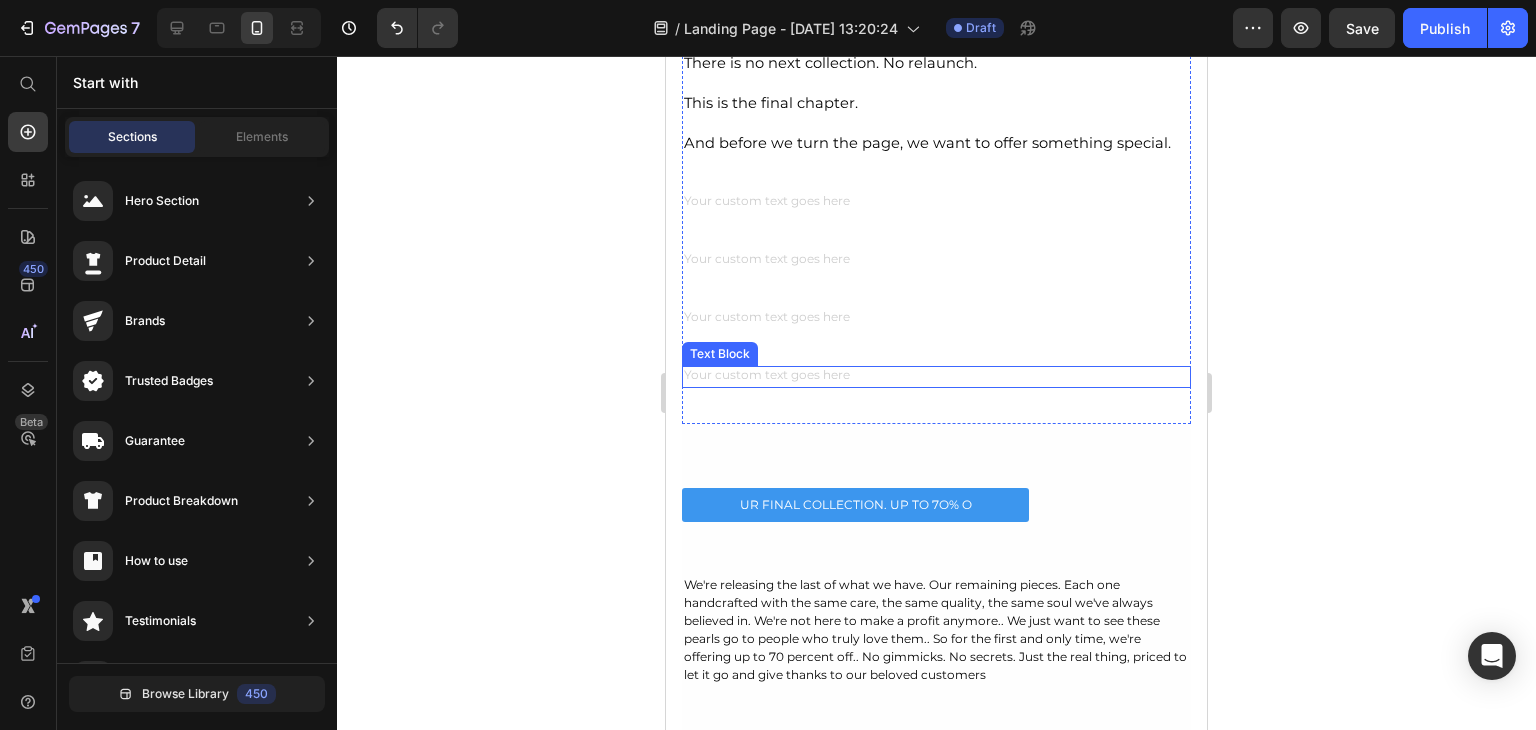 click at bounding box center [936, 377] 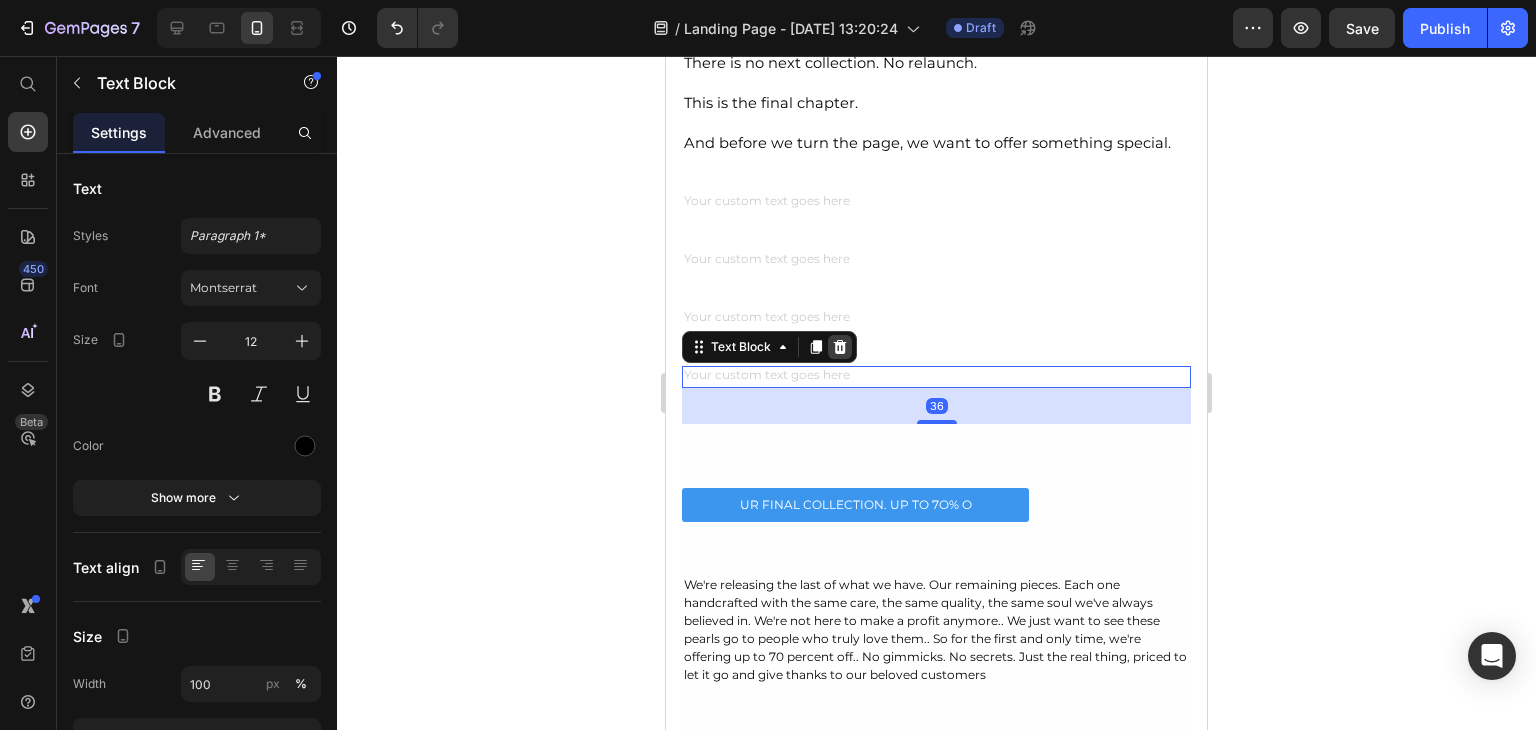click 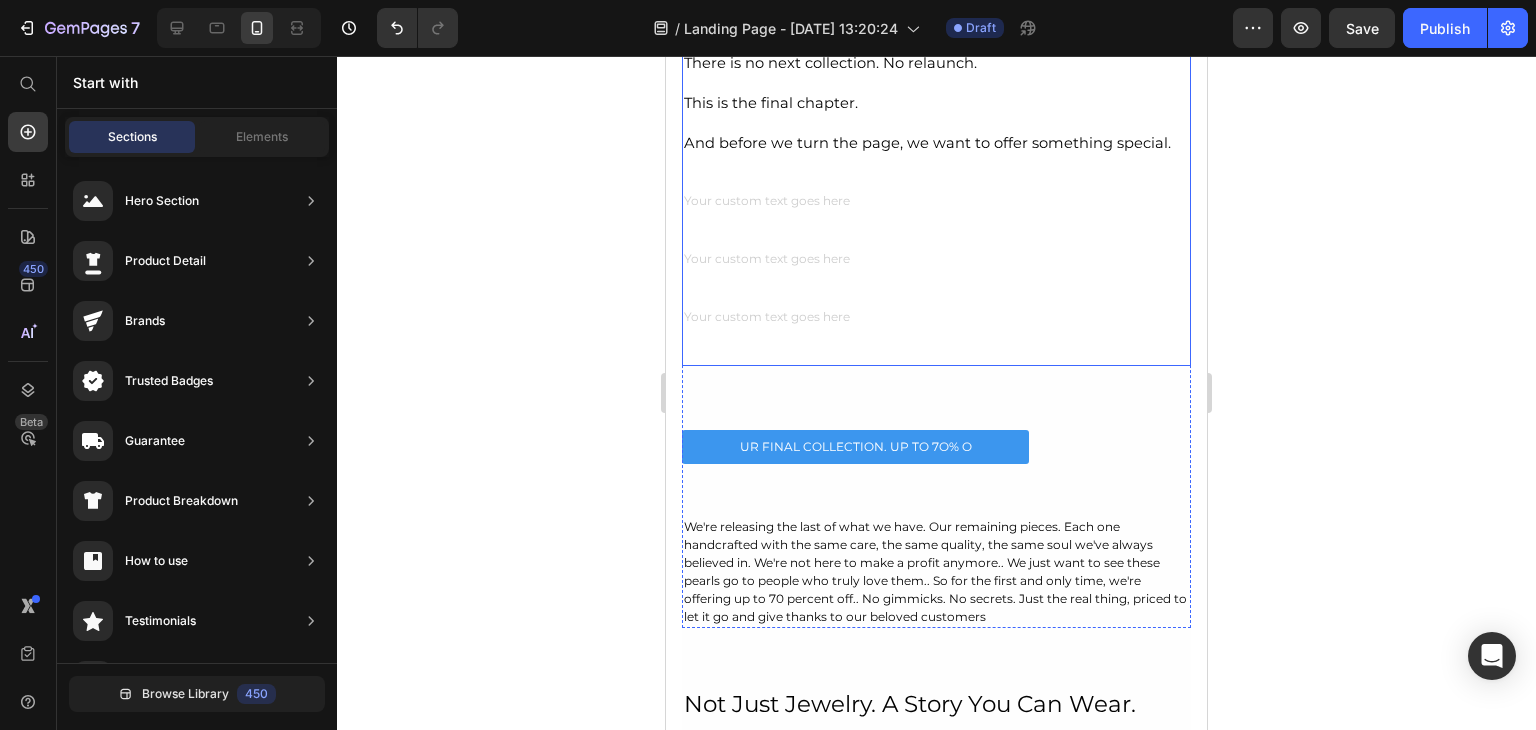 click at bounding box center [936, 319] 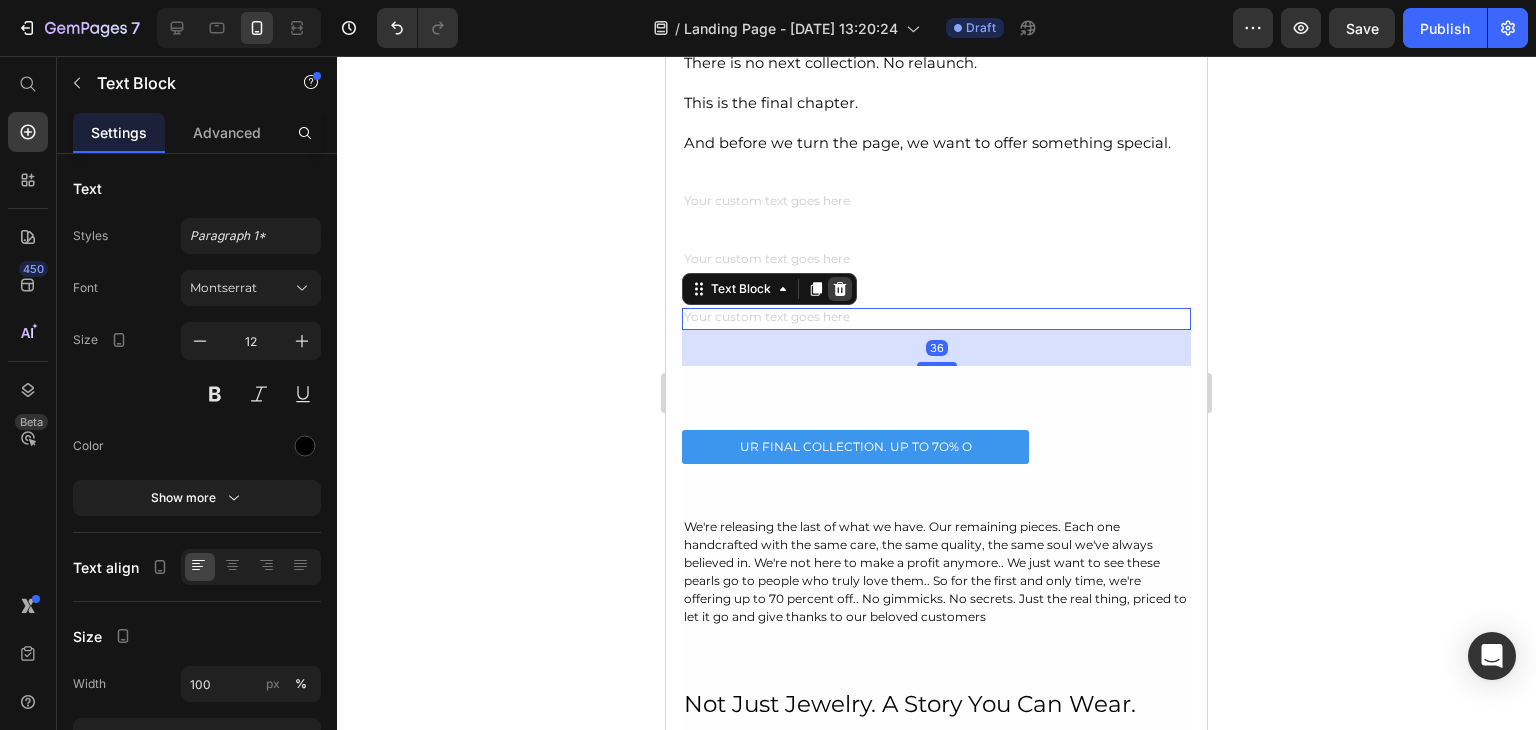 click 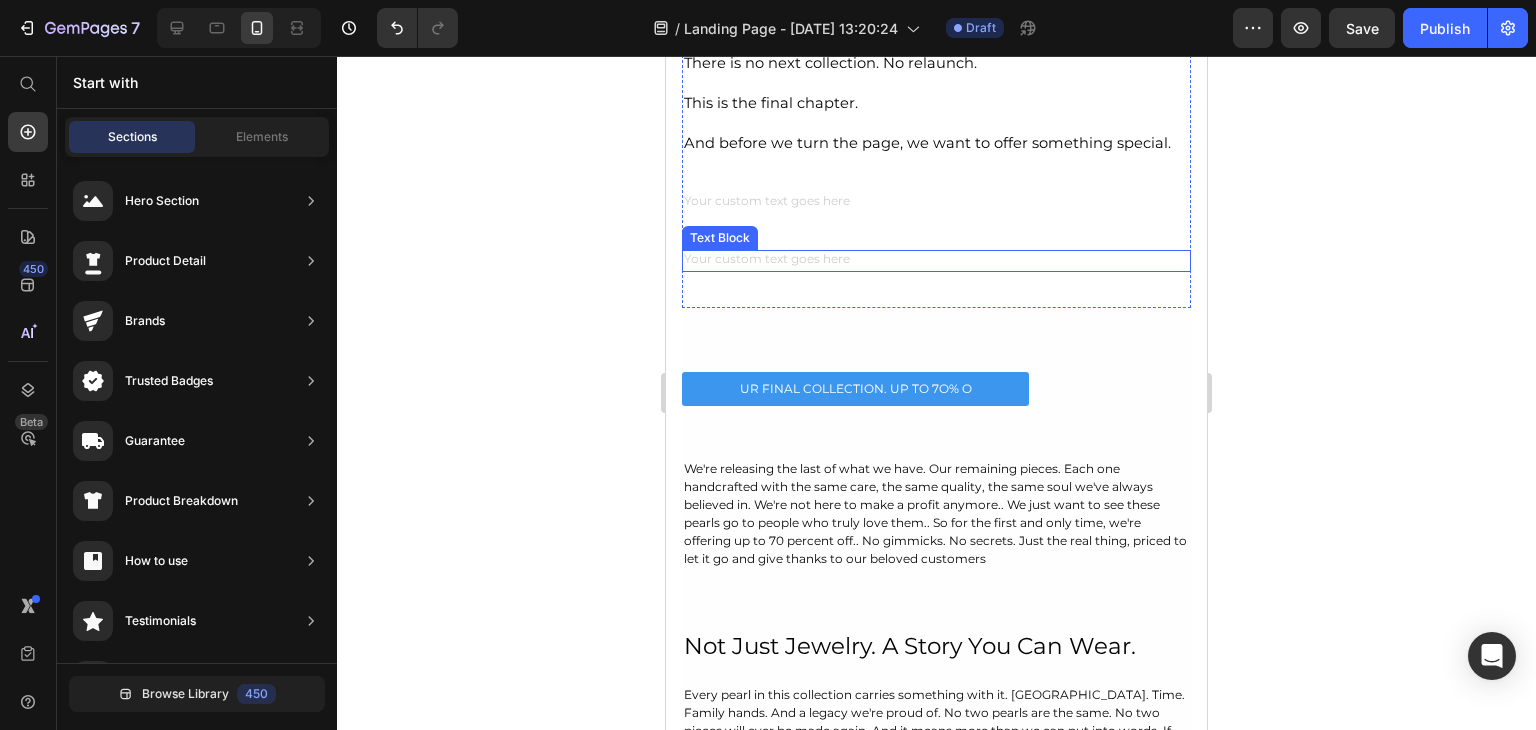 click at bounding box center [936, 261] 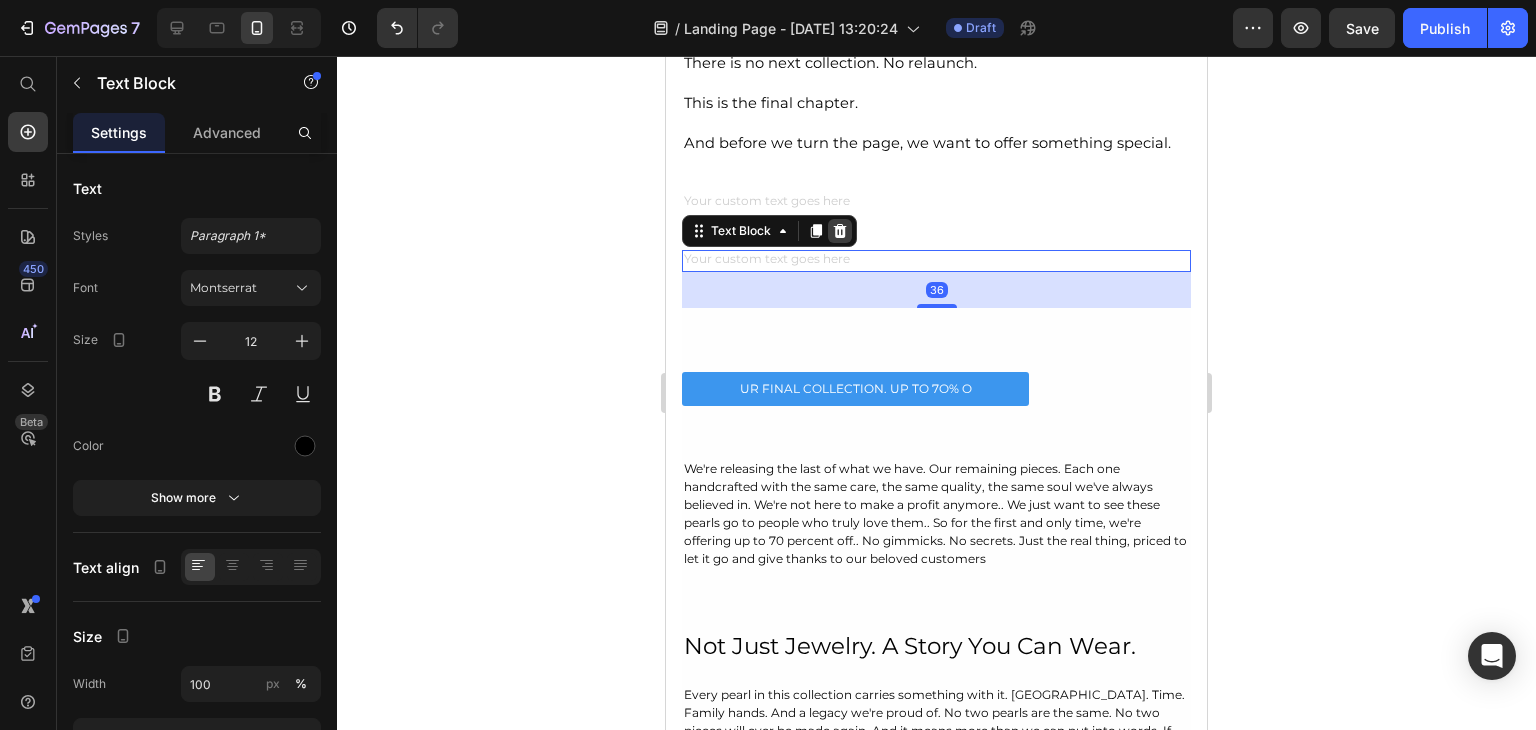 click 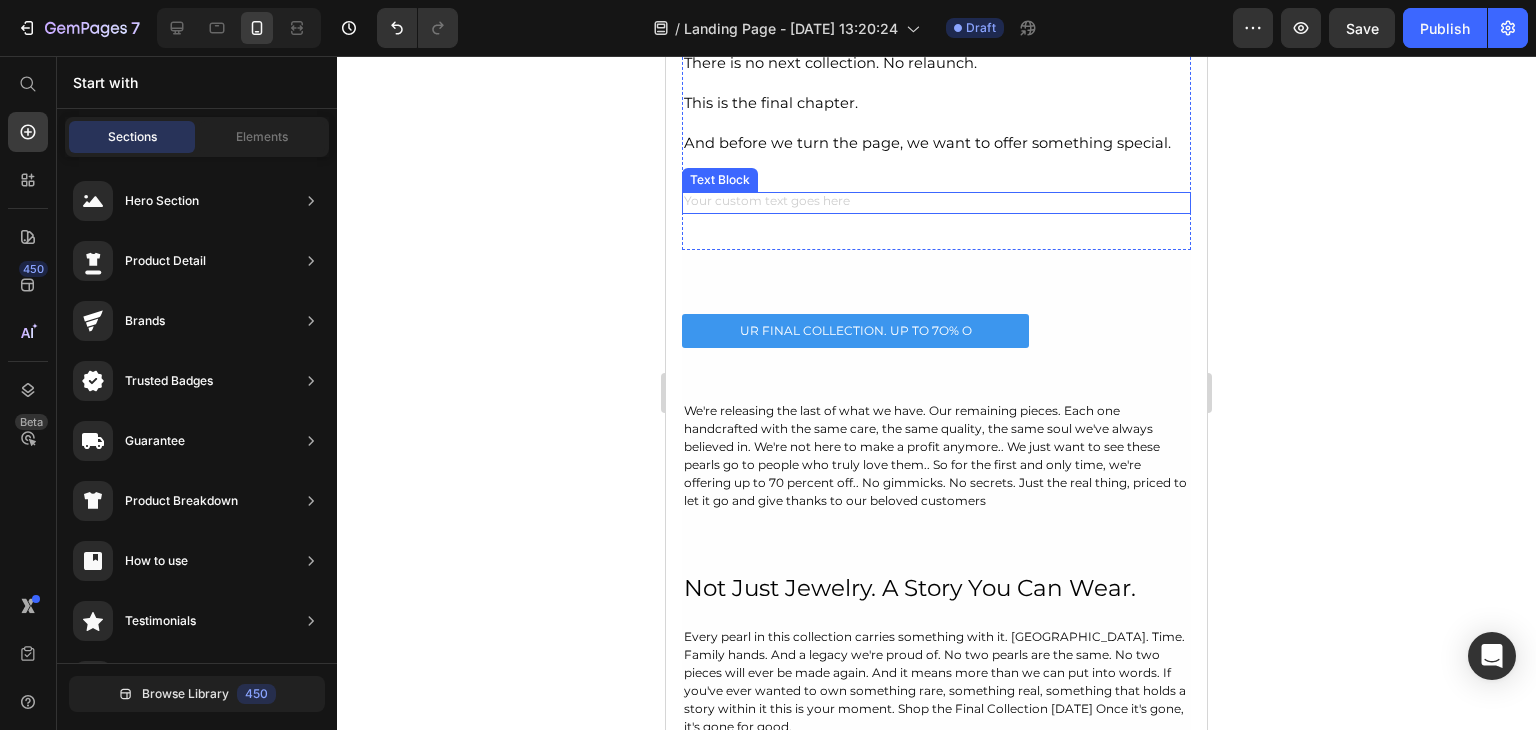 click at bounding box center [936, 203] 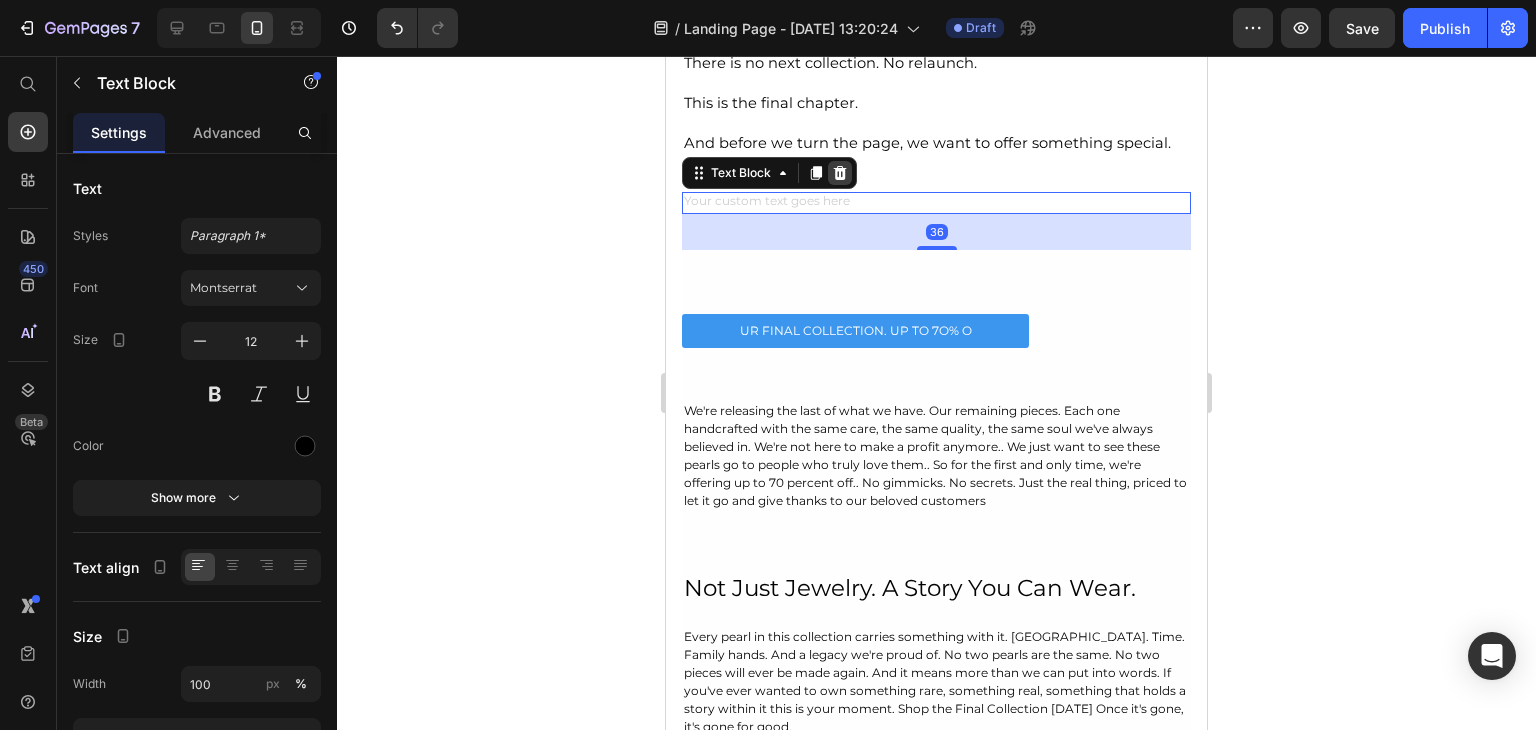 click 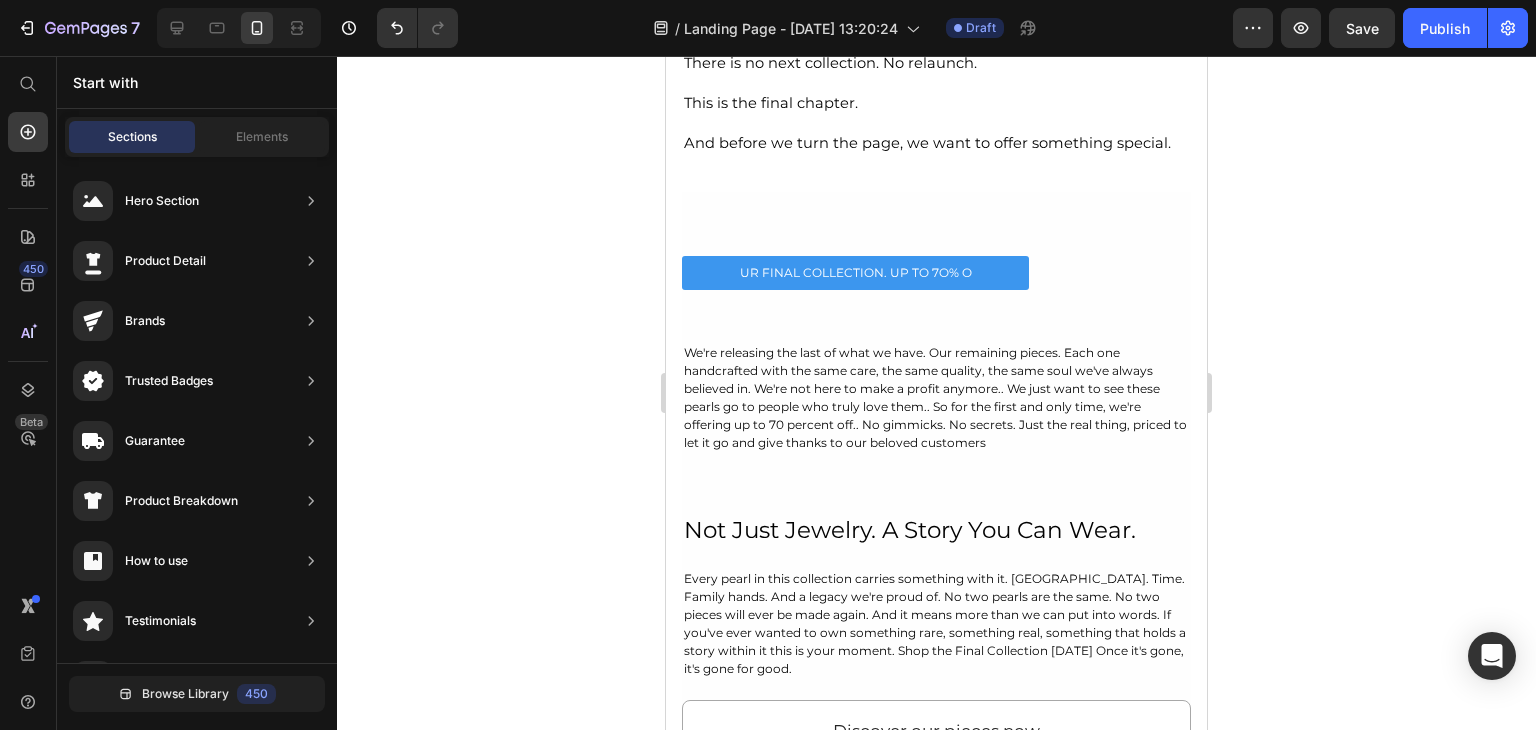 click 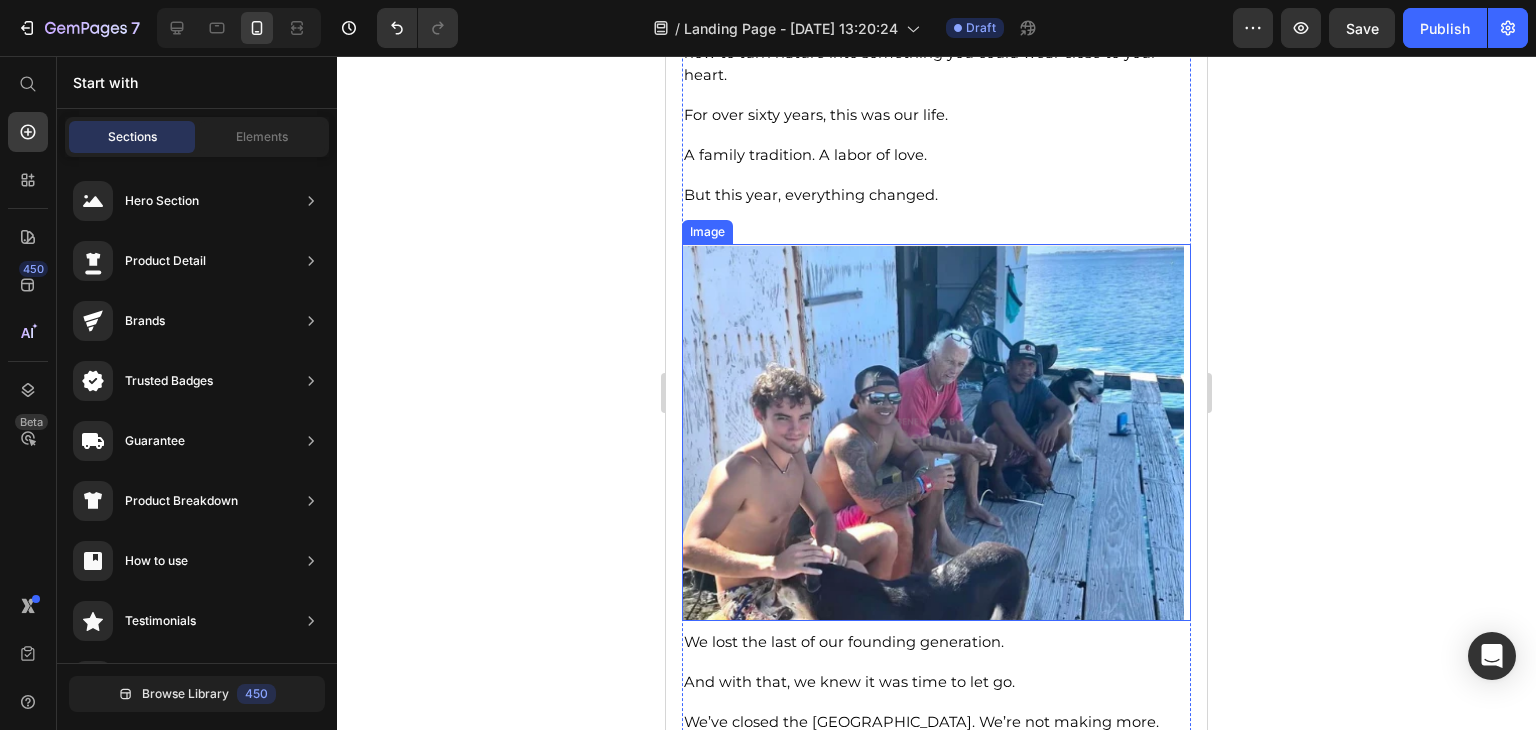scroll, scrollTop: 2216, scrollLeft: 0, axis: vertical 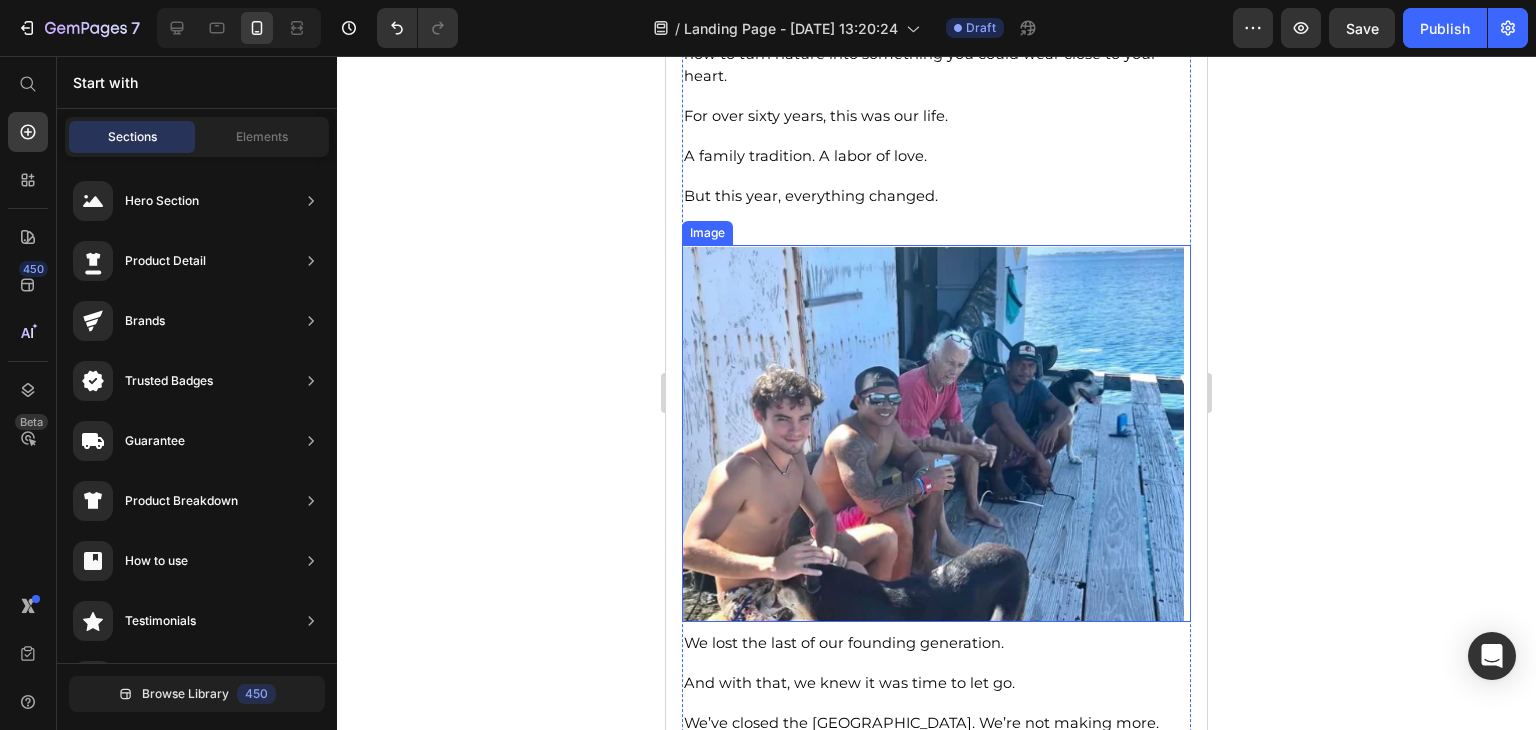 click at bounding box center [936, 433] 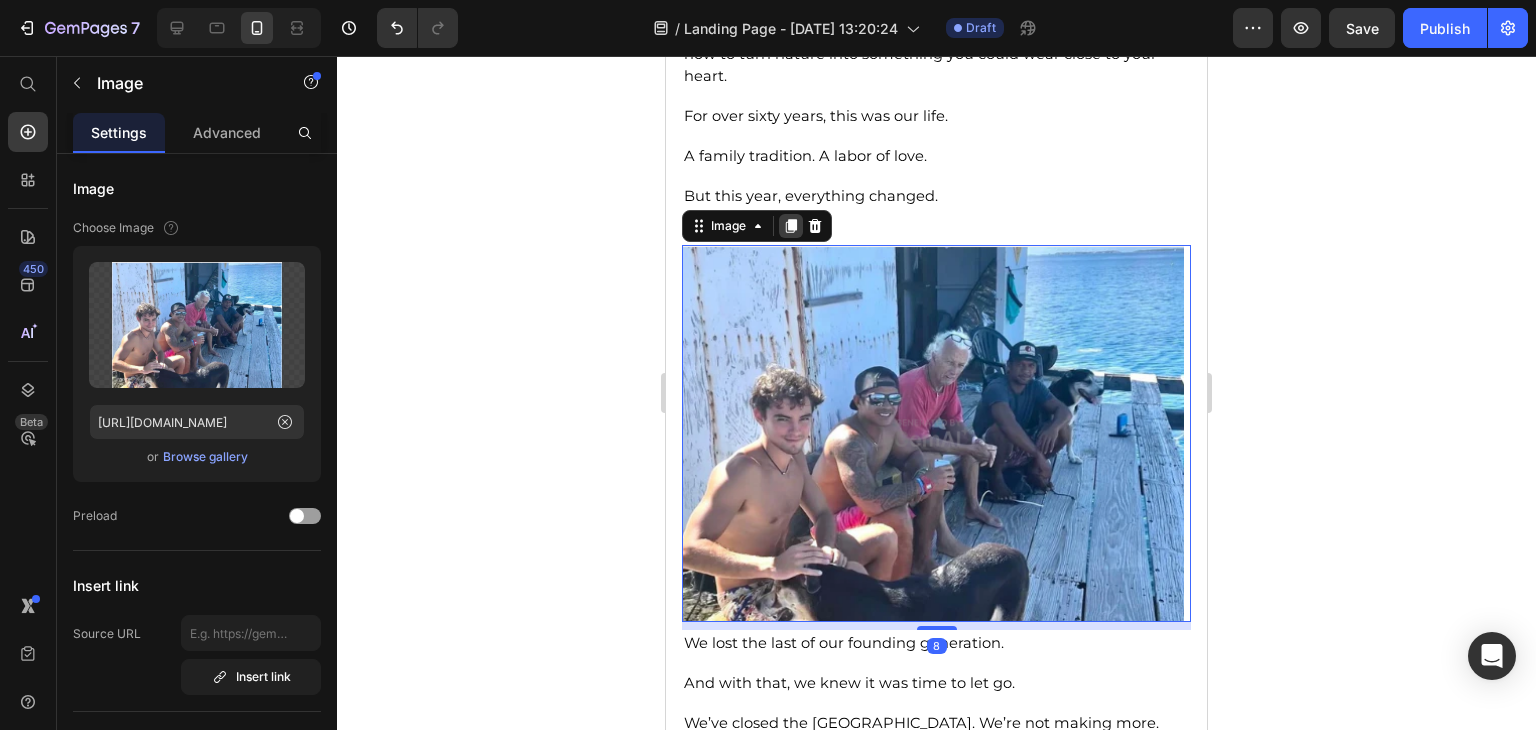 click 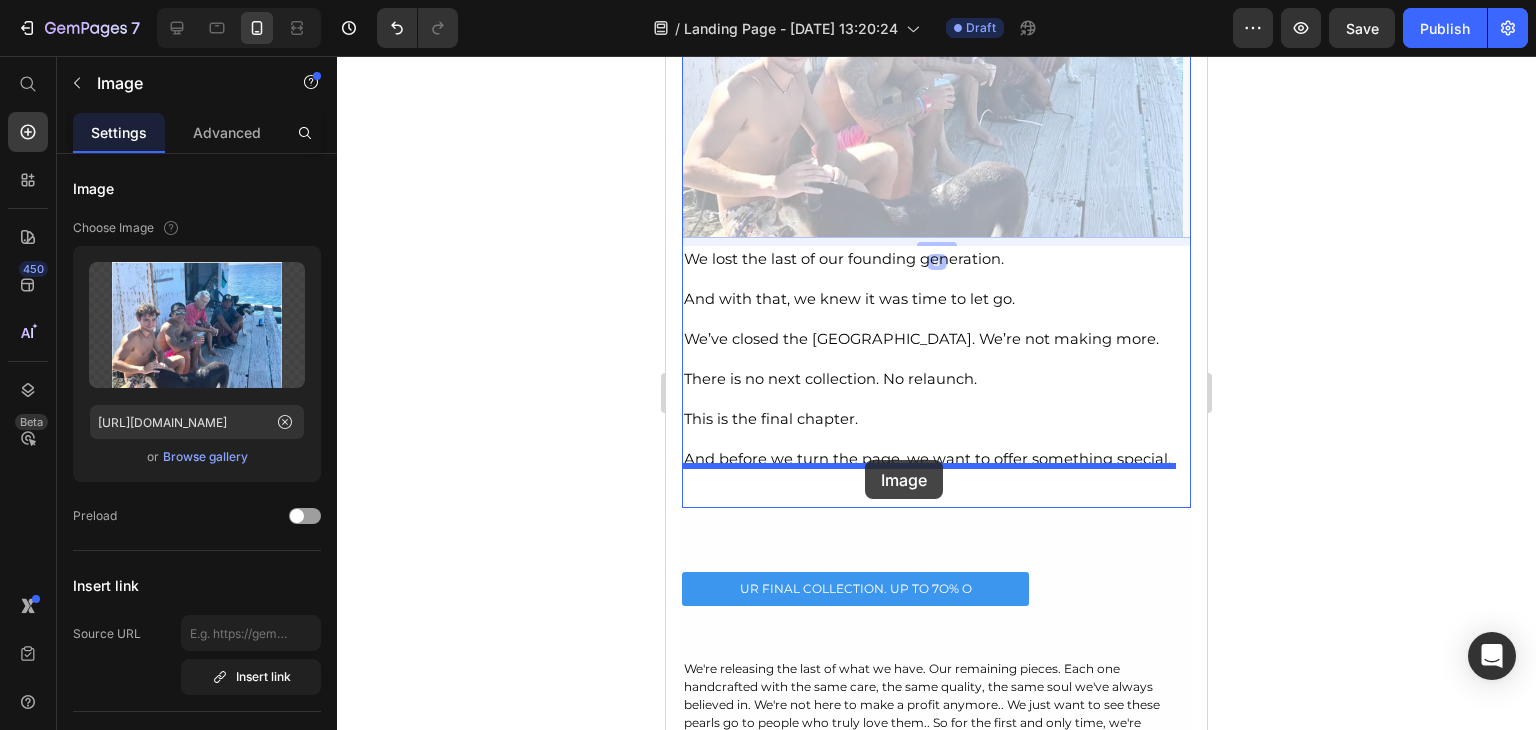drag, startPoint x: 894, startPoint y: 354, endPoint x: 865, endPoint y: 460, distance: 109.89541 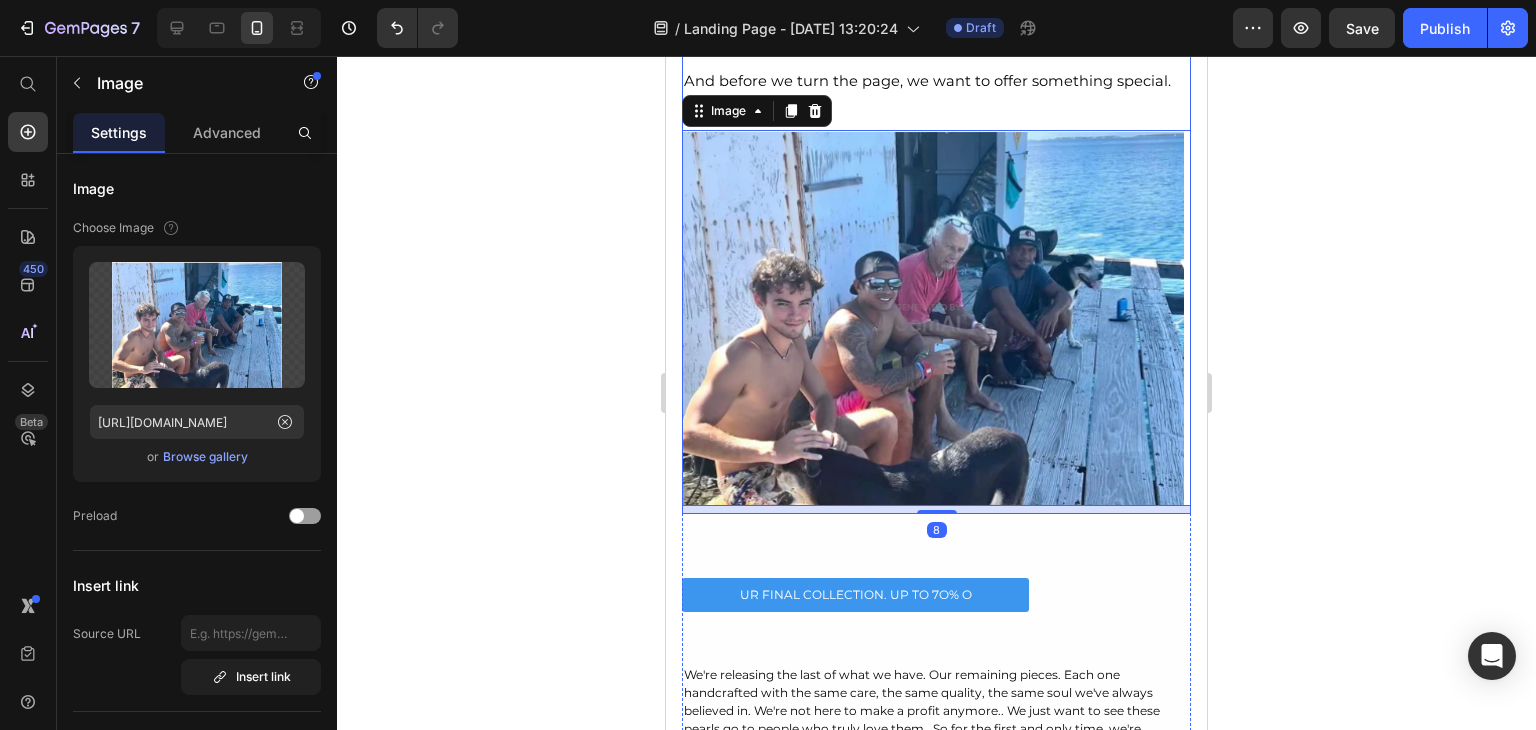 scroll, scrollTop: 2600, scrollLeft: 0, axis: vertical 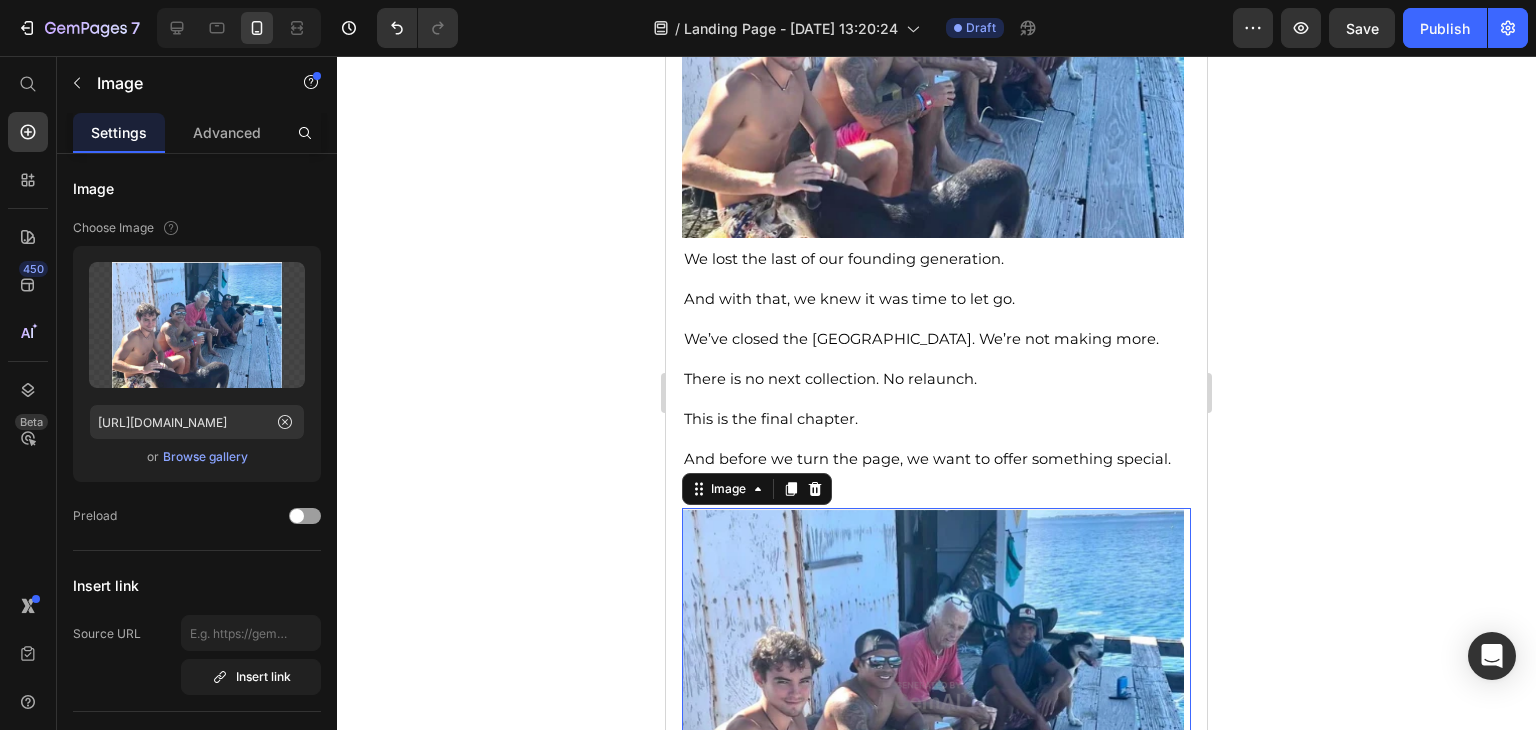 click 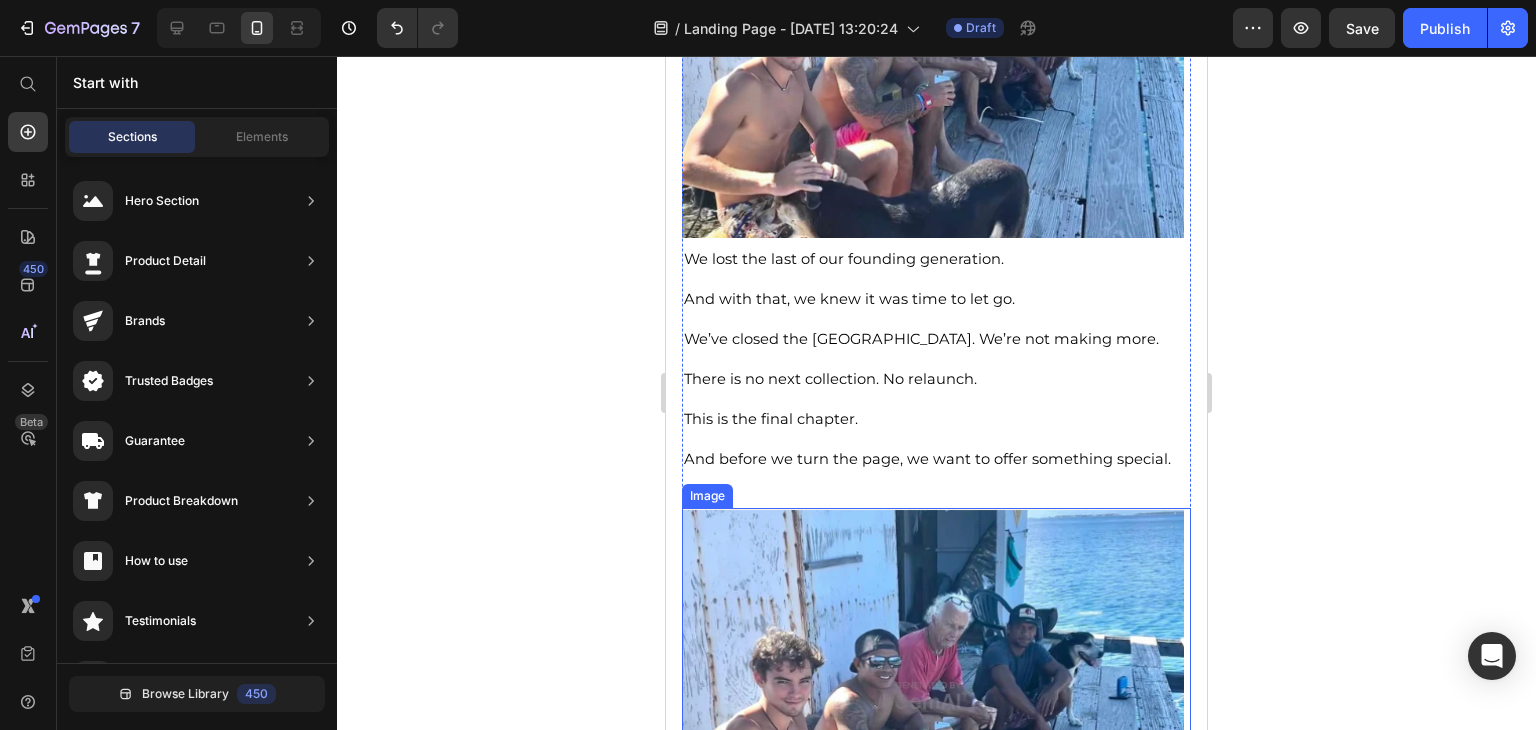 click at bounding box center (936, 696) 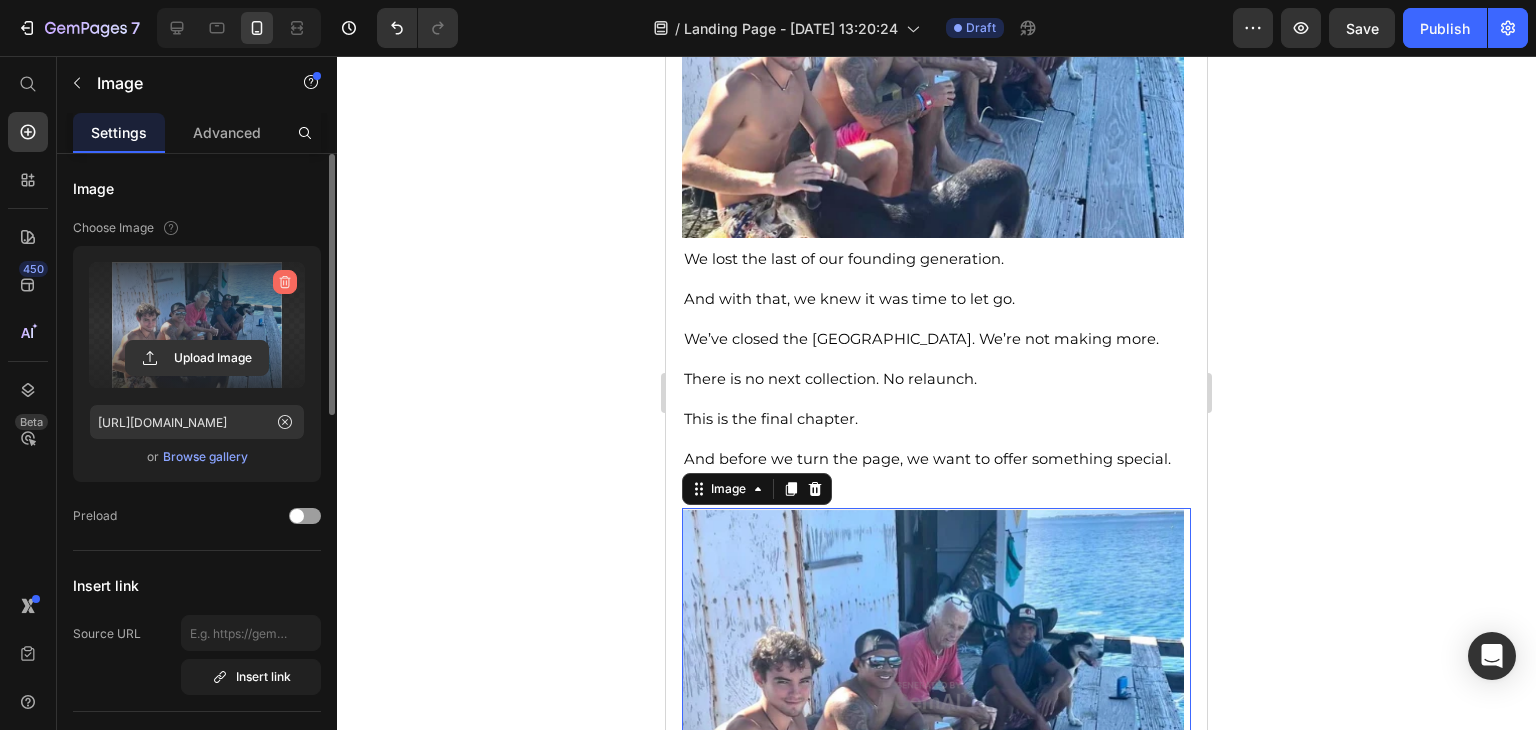 click 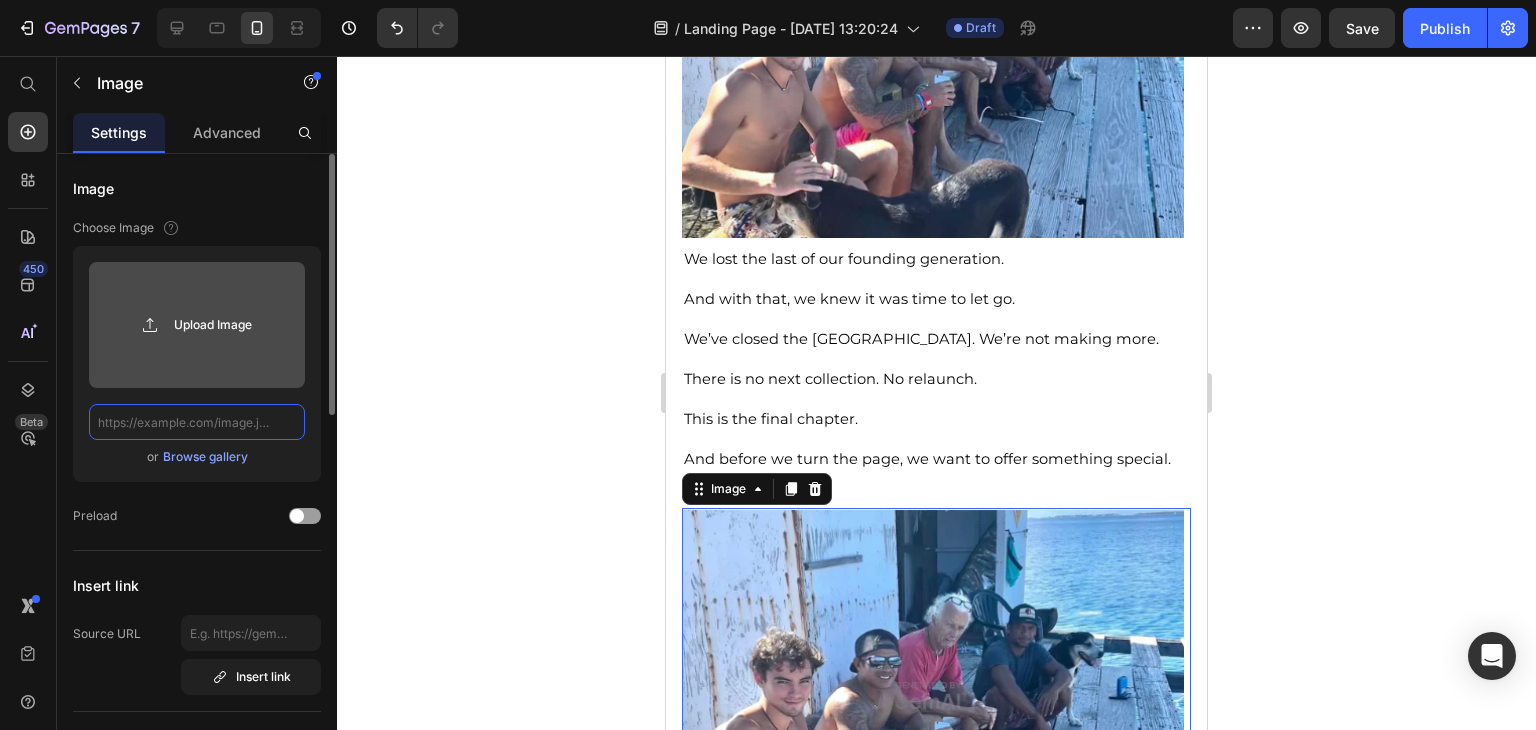 scroll, scrollTop: 0, scrollLeft: 0, axis: both 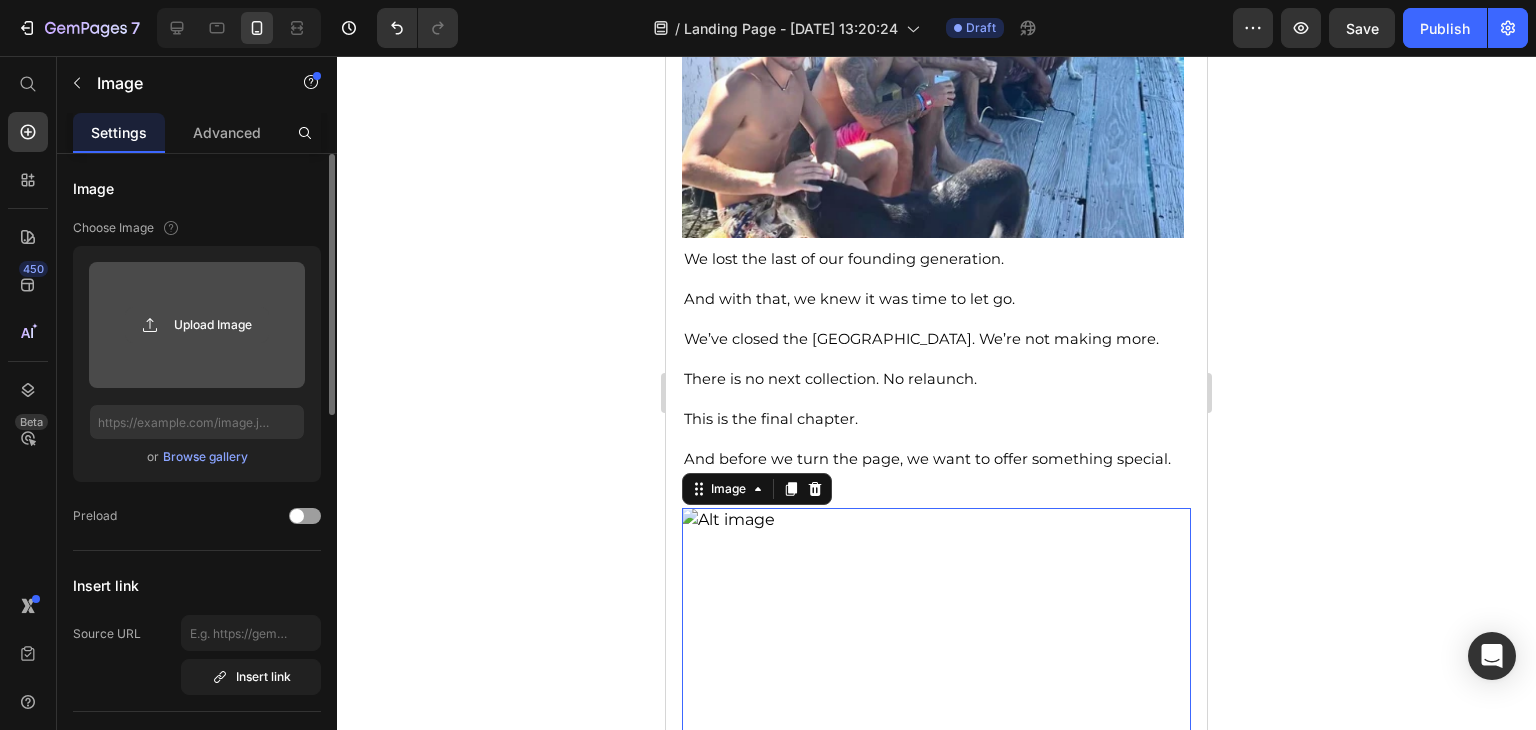 click 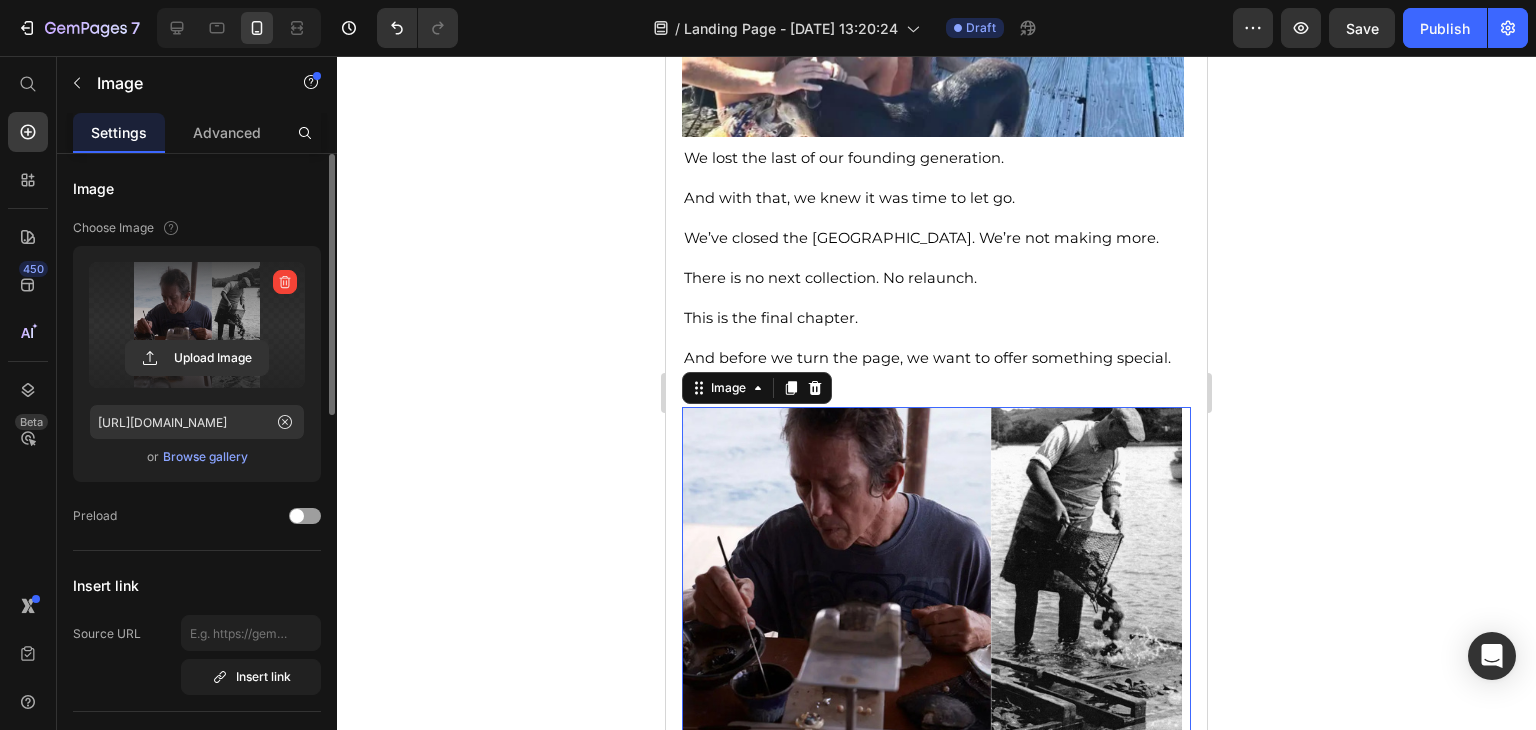 scroll, scrollTop: 2900, scrollLeft: 0, axis: vertical 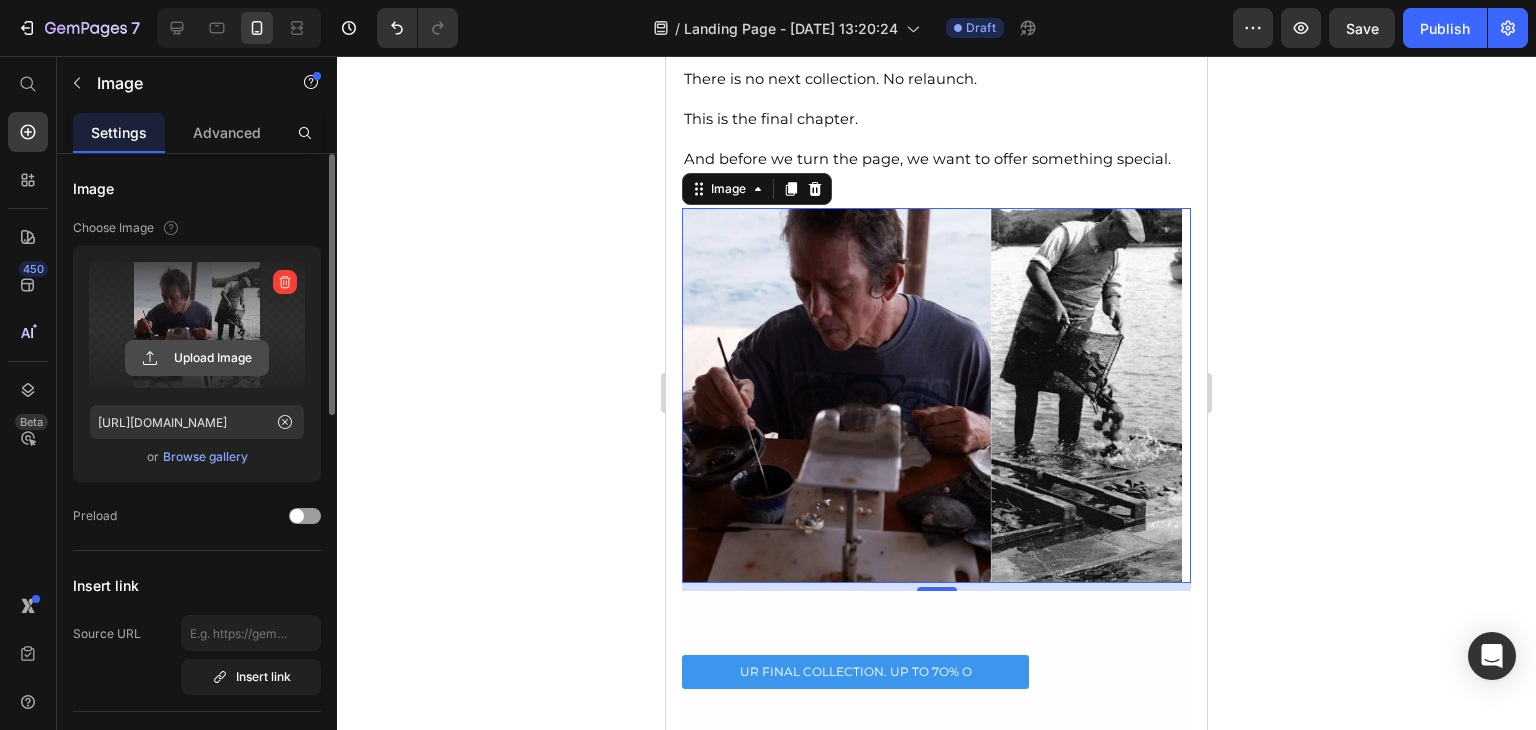 click 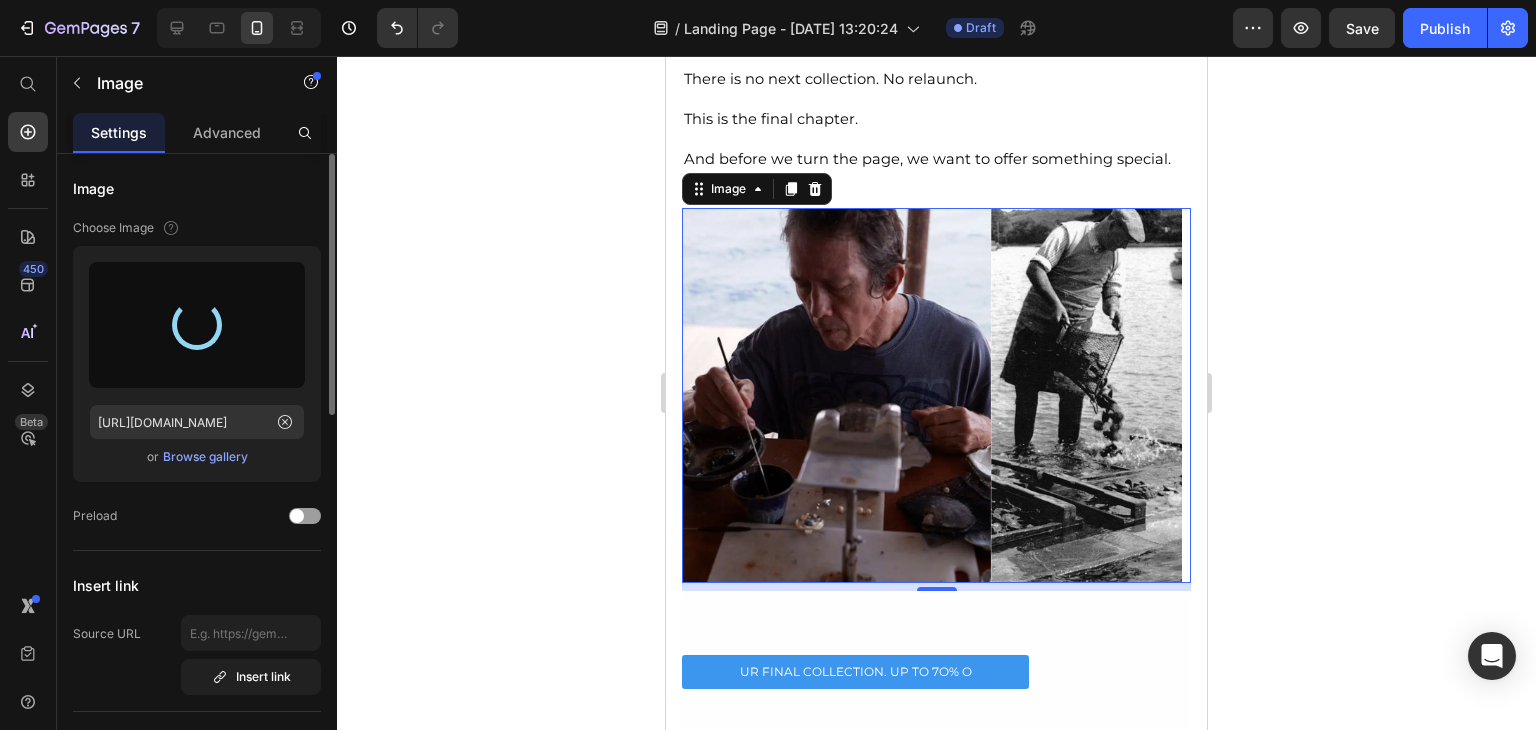 type on "[URL][DOMAIN_NAME]" 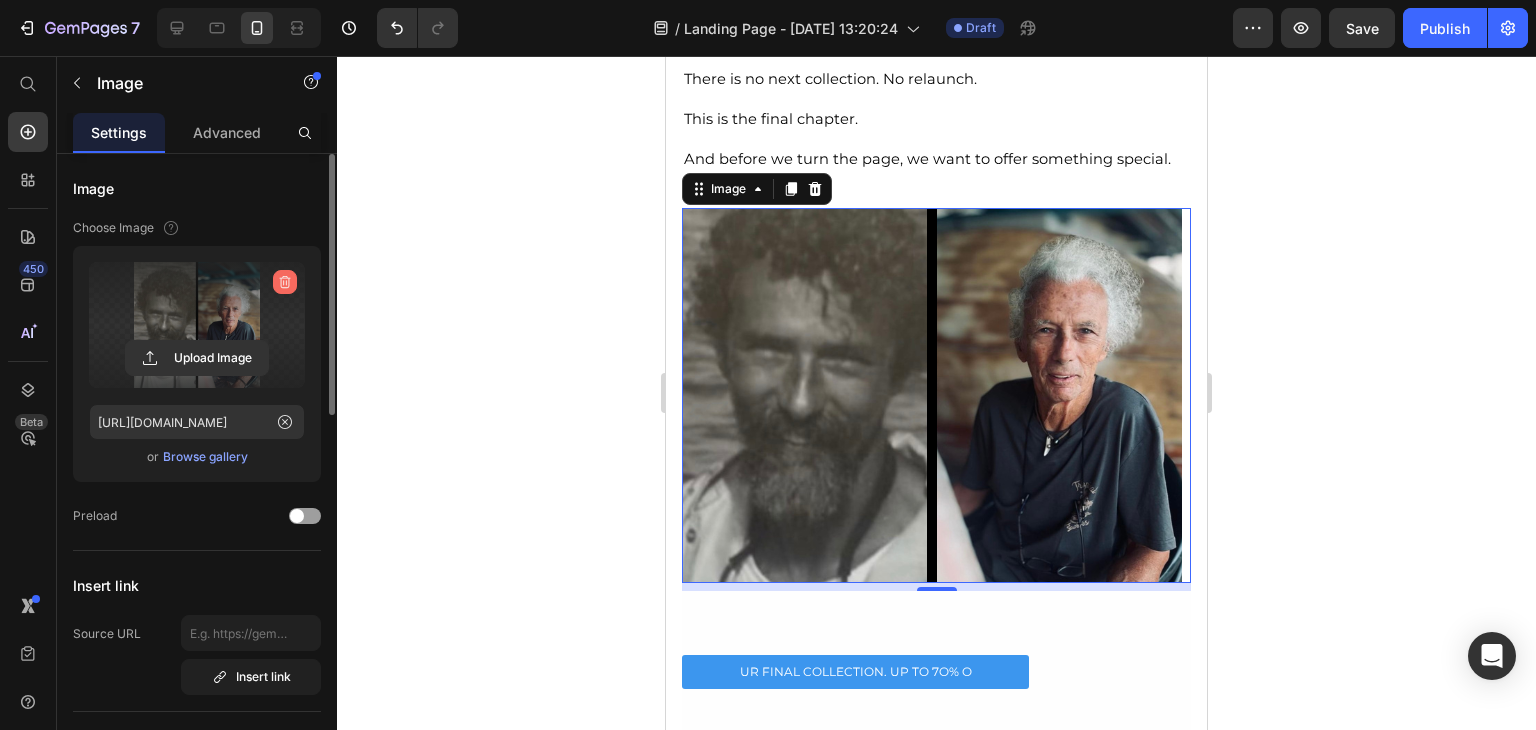click 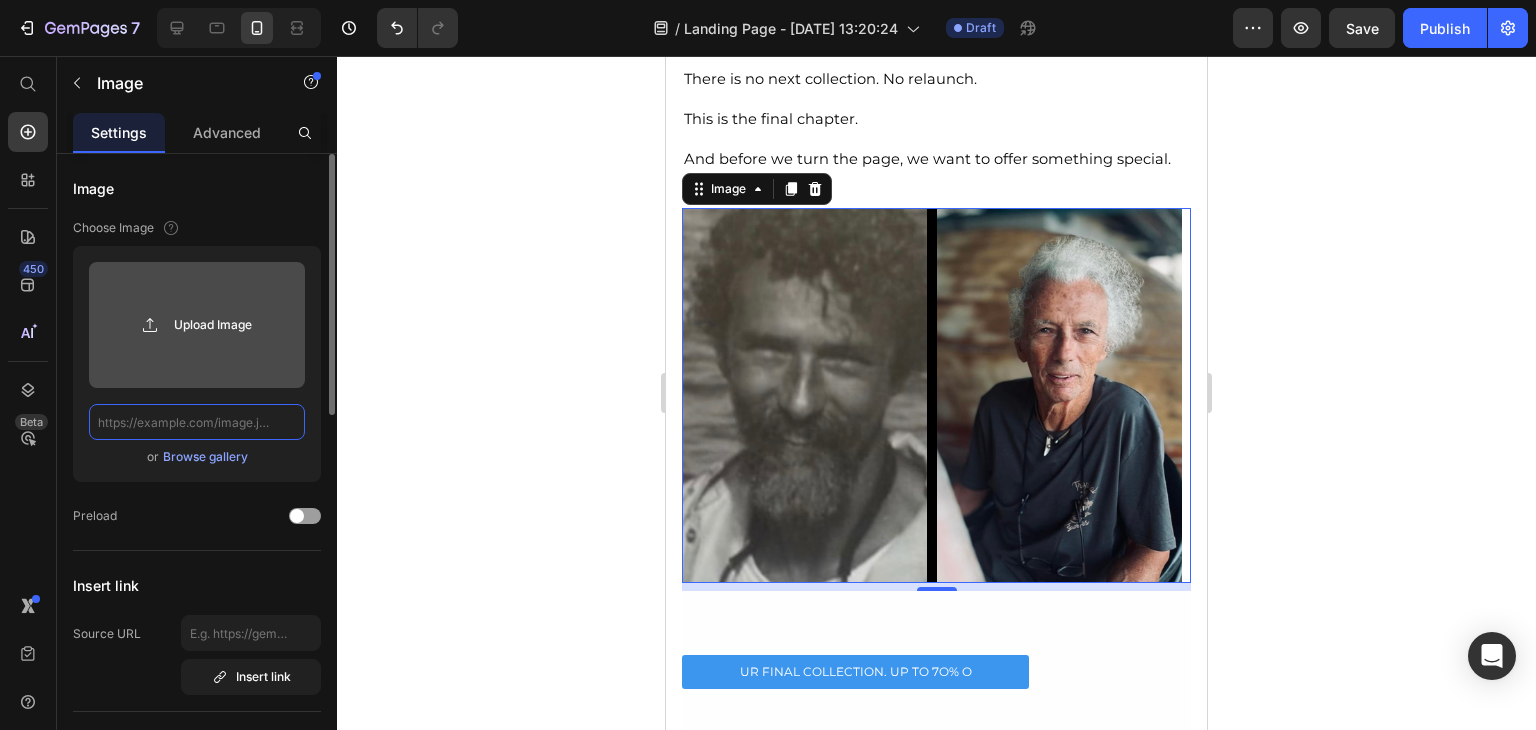 scroll, scrollTop: 0, scrollLeft: 0, axis: both 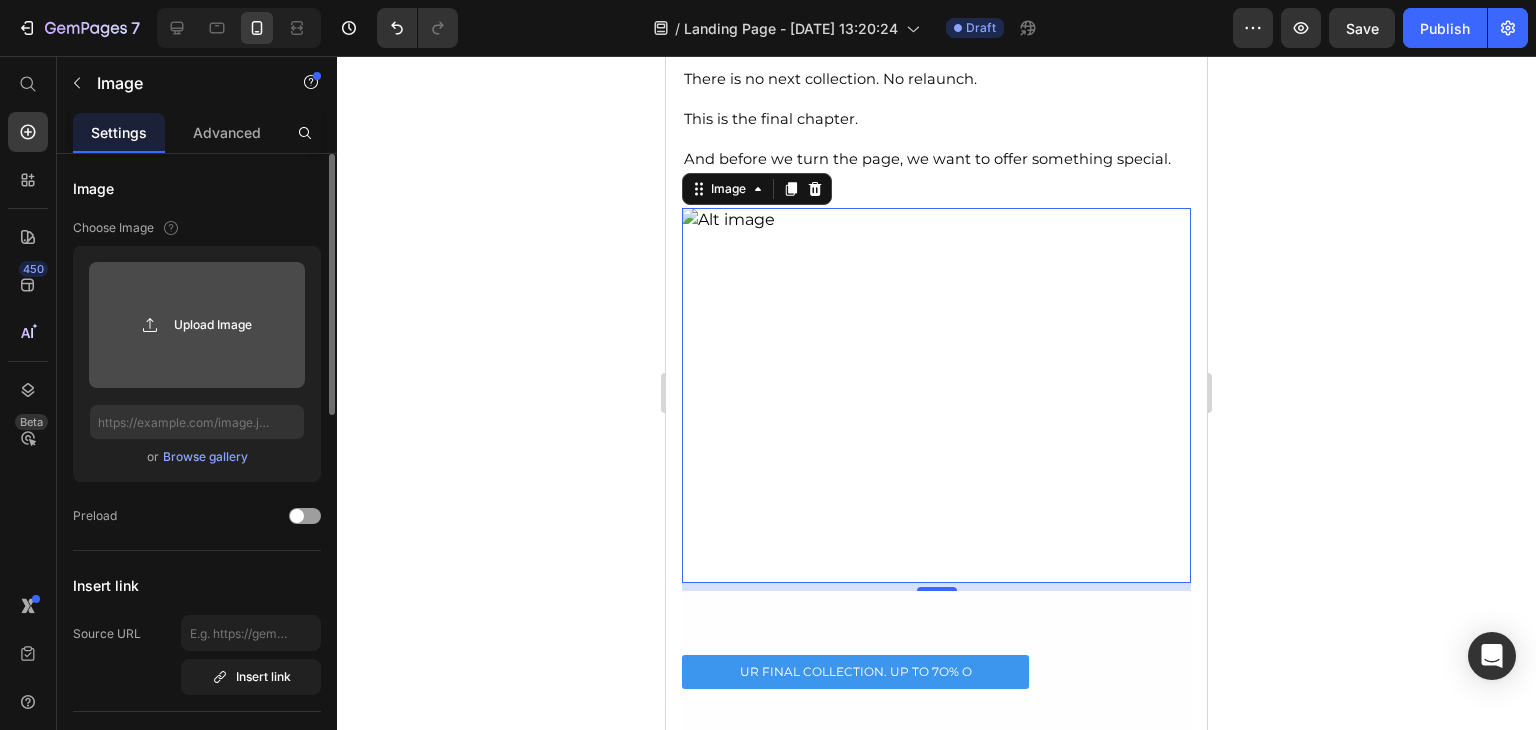 click 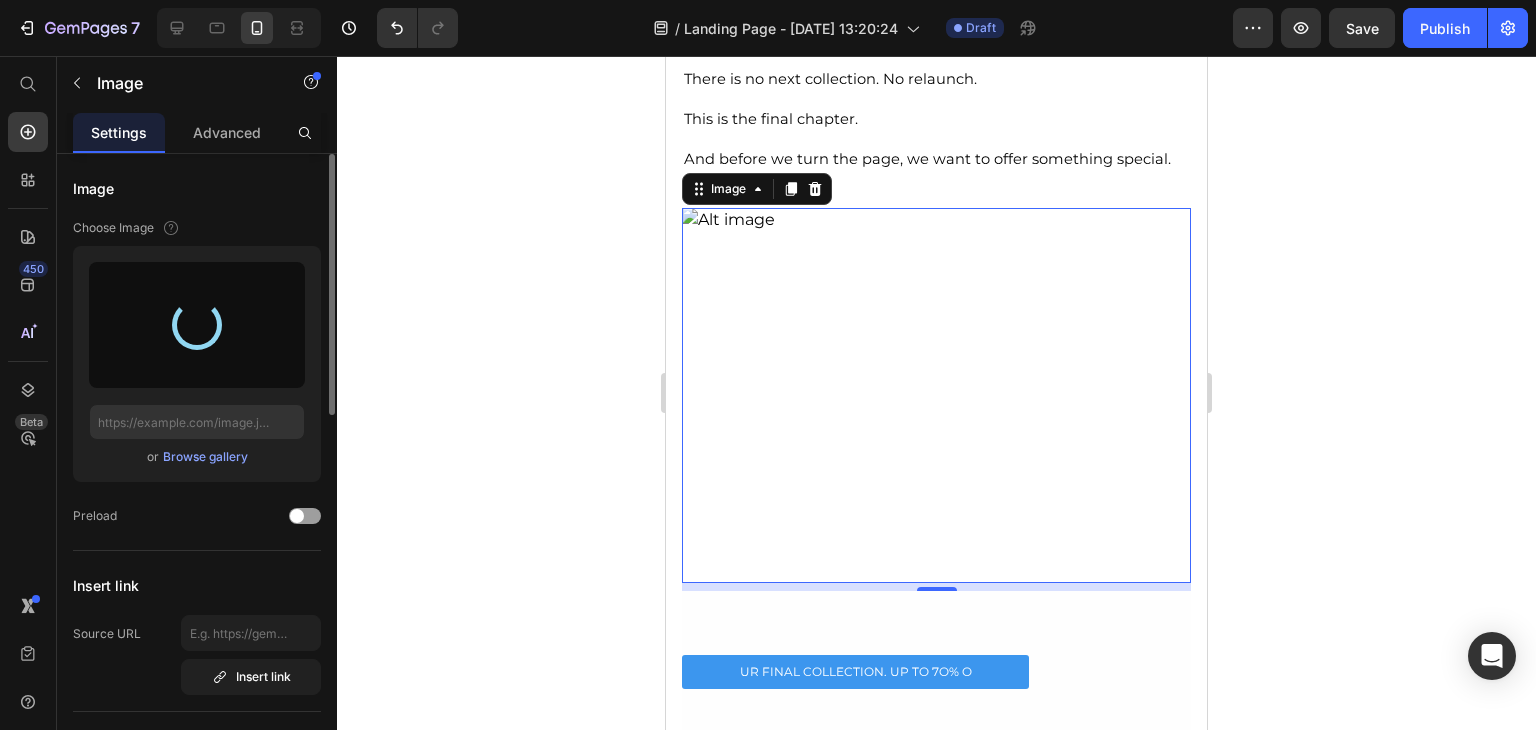 type on "[URL][DOMAIN_NAME]" 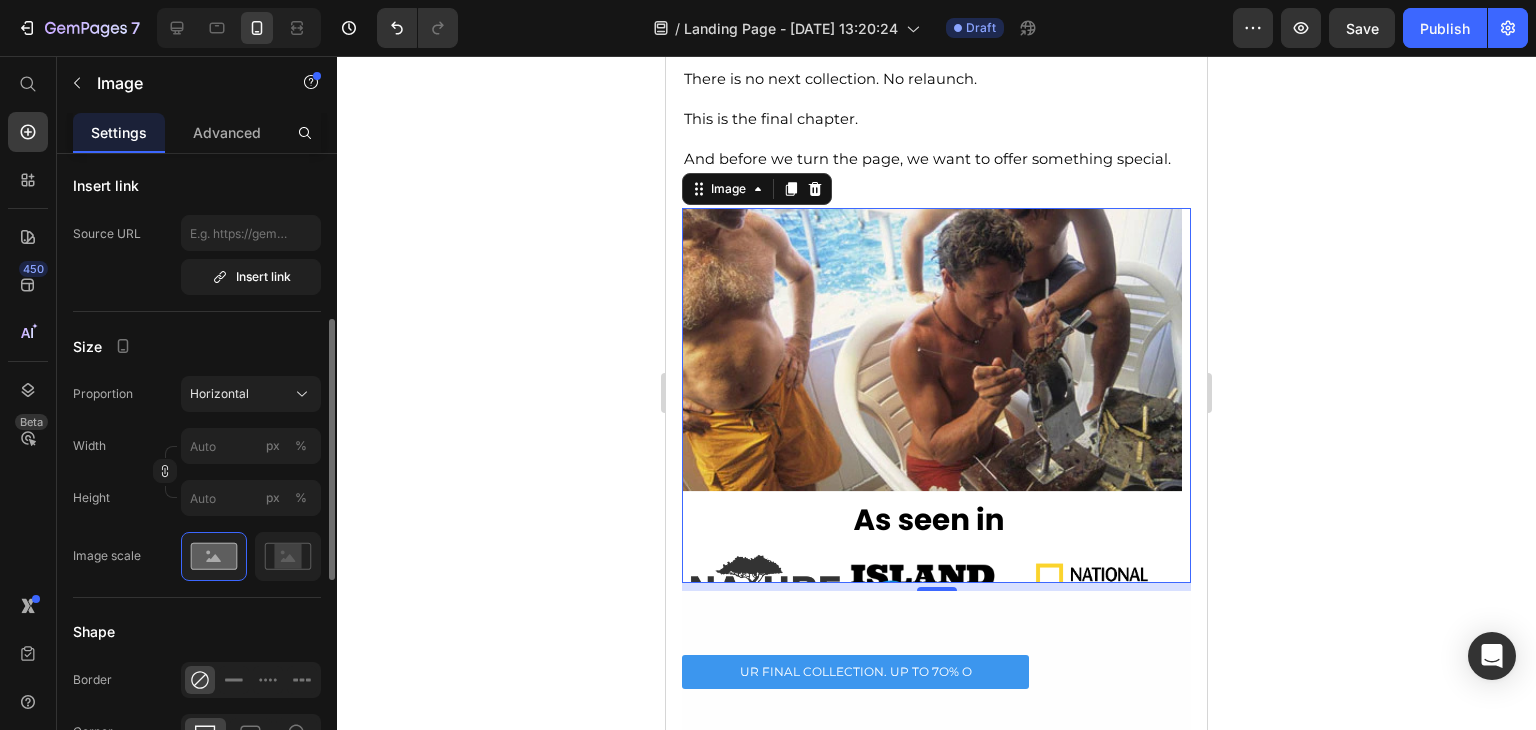 scroll, scrollTop: 500, scrollLeft: 0, axis: vertical 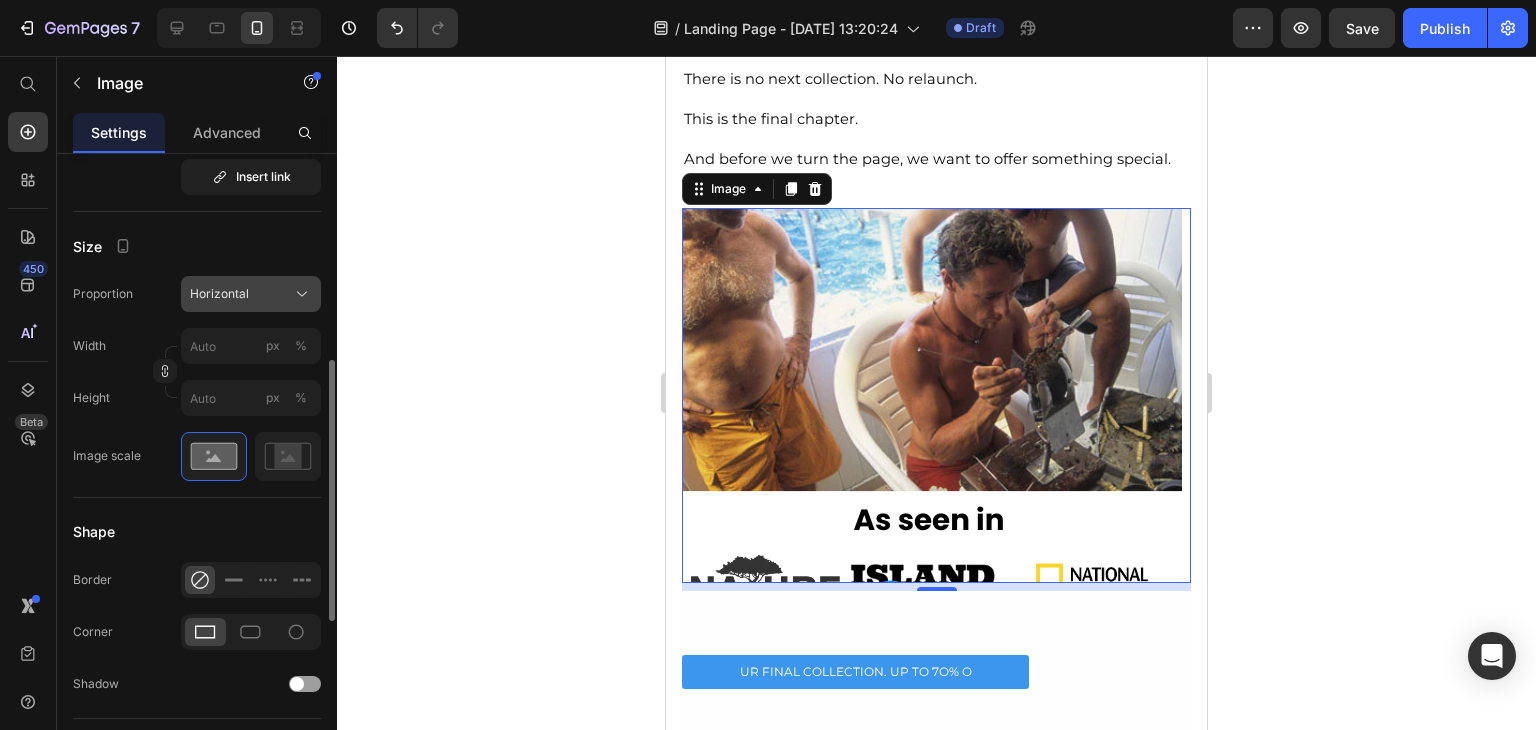 click on "Horizontal" at bounding box center [251, 294] 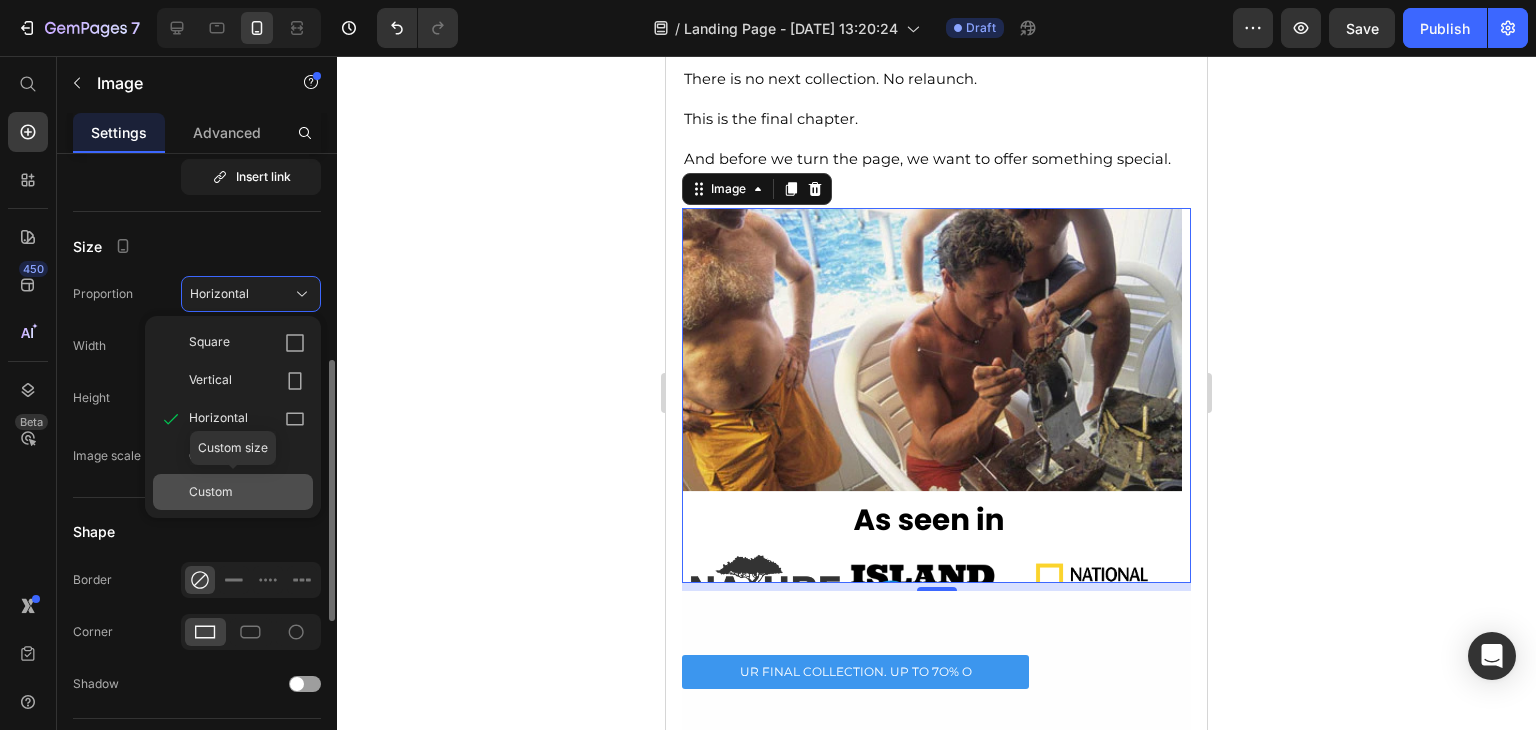 click on "Custom" at bounding box center (247, 492) 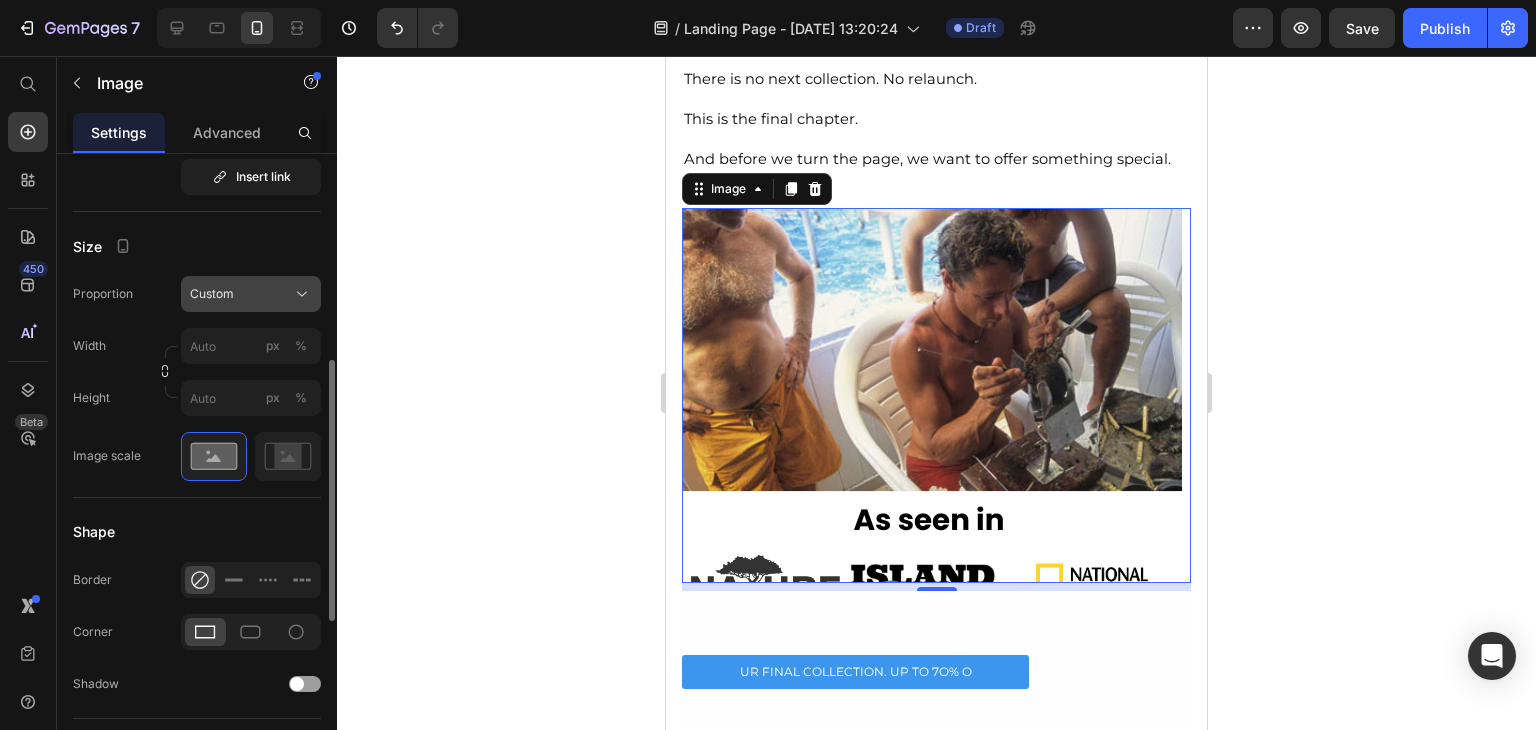 click on "Custom" at bounding box center [212, 294] 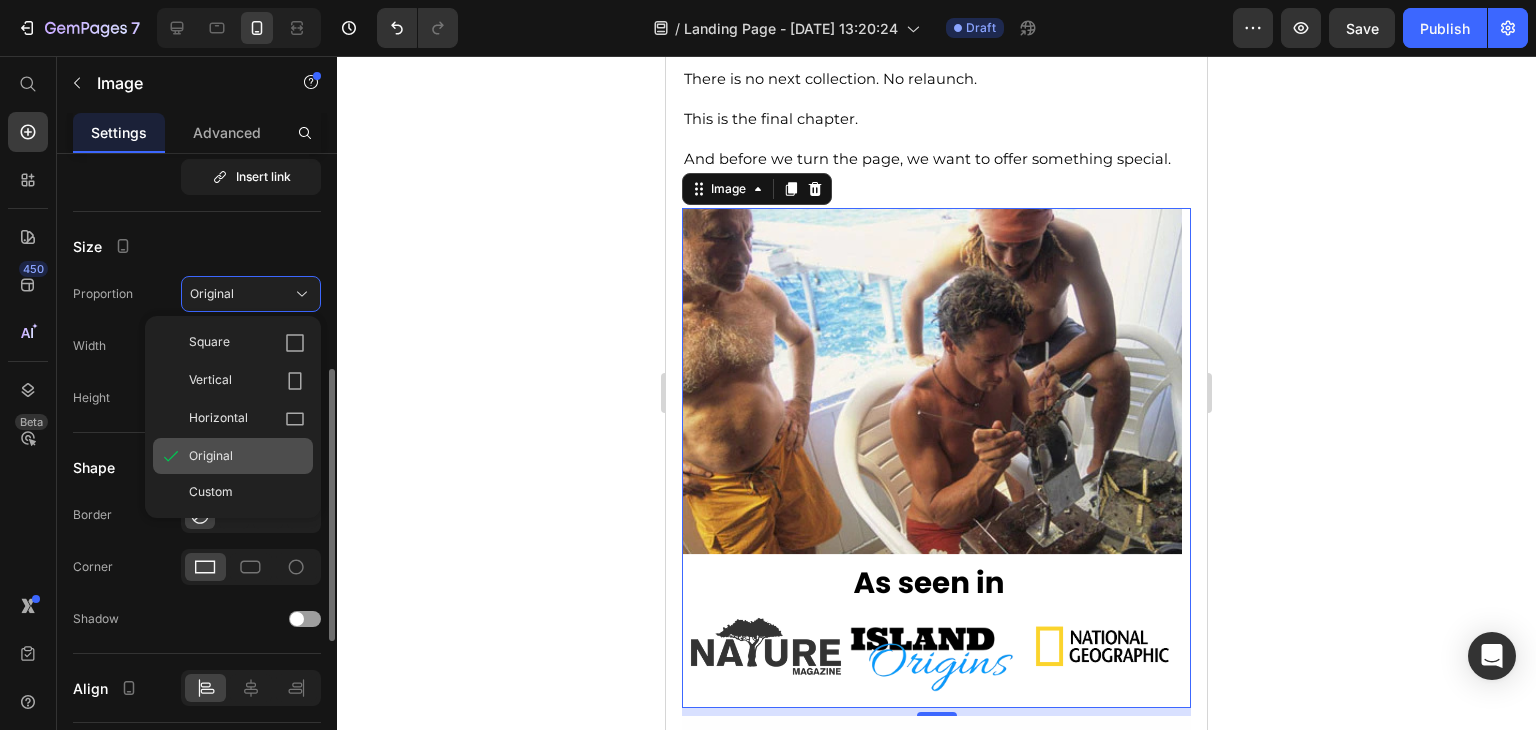 click on "Original" at bounding box center [211, 456] 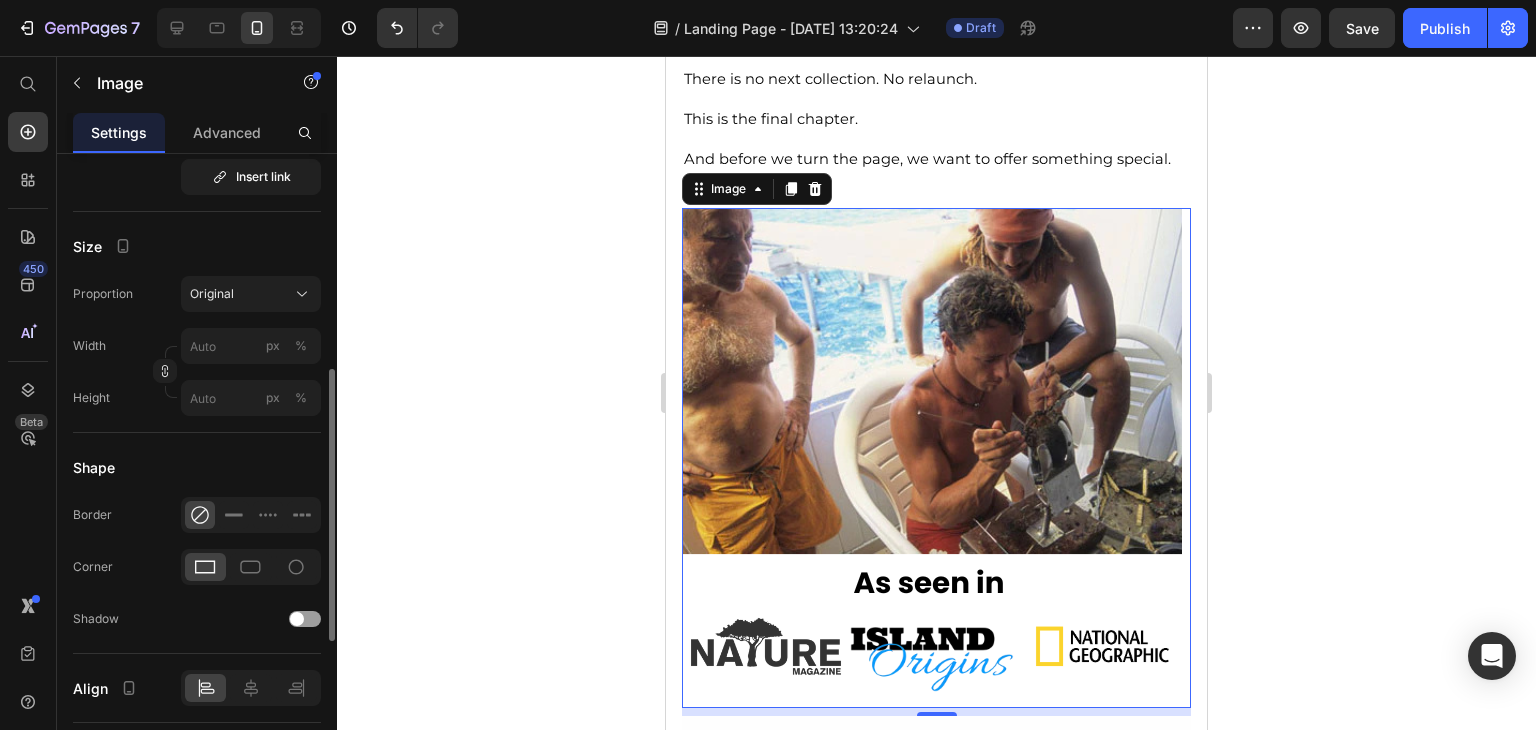 click 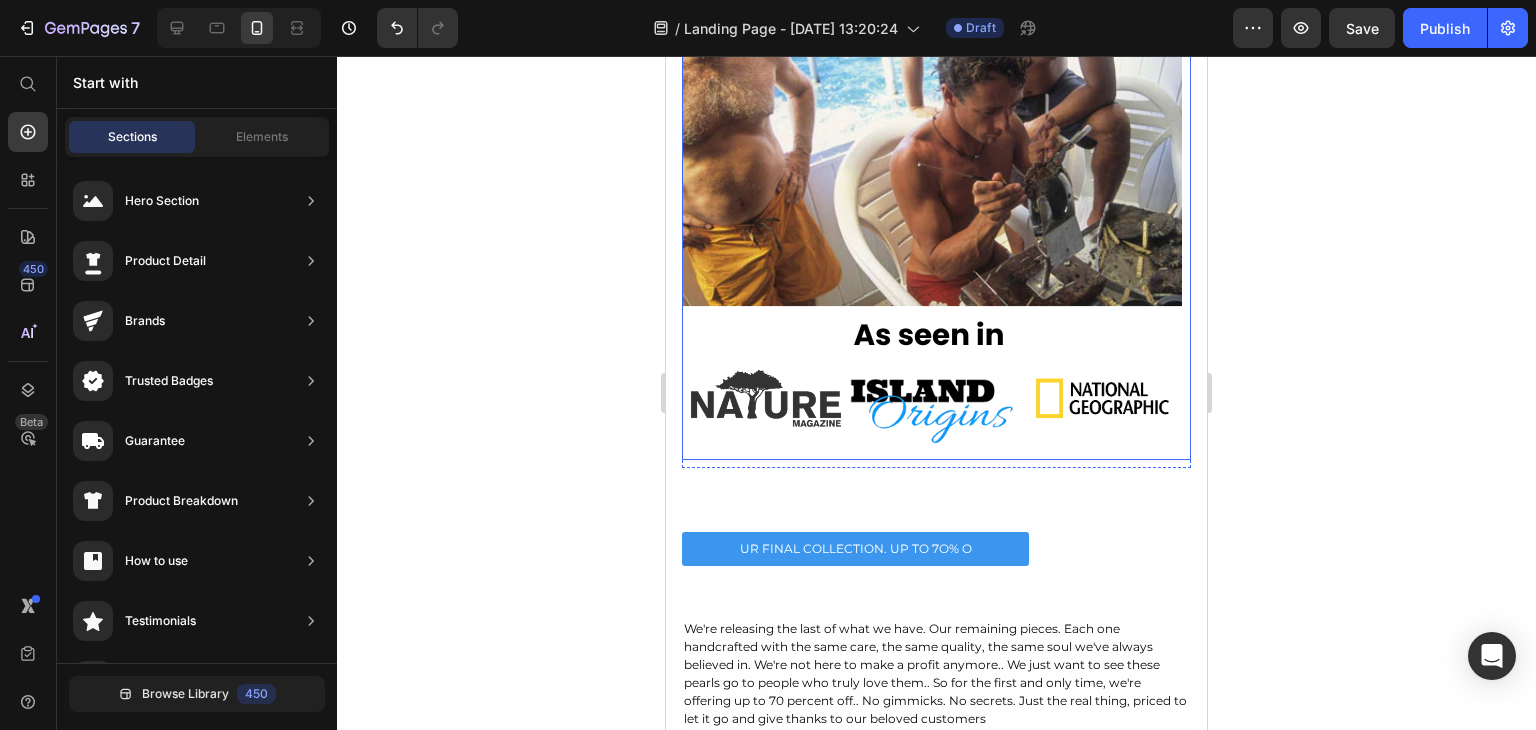 scroll, scrollTop: 3200, scrollLeft: 0, axis: vertical 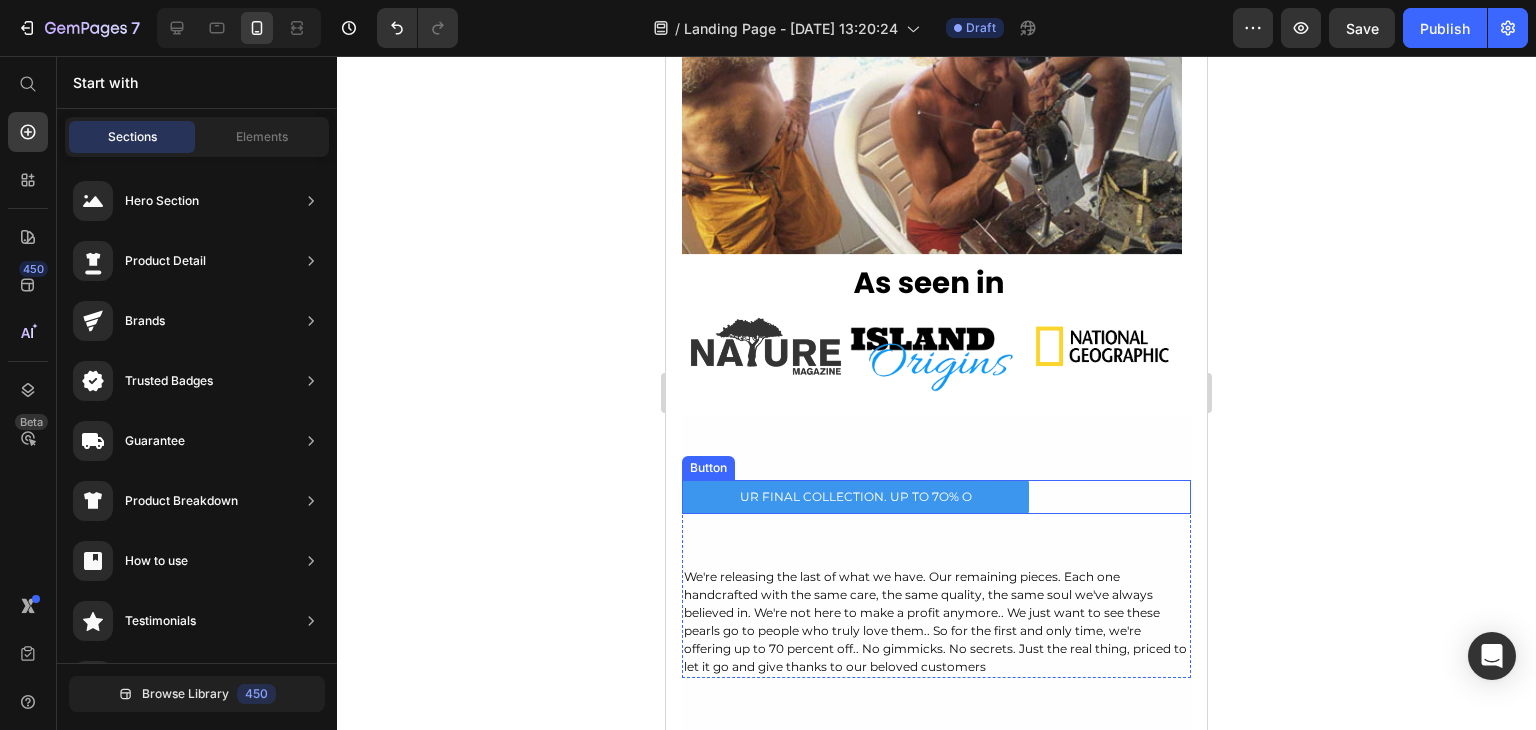 click on "UR FINAL COLLECTION. UP TO 7O% O Button" at bounding box center [936, 497] 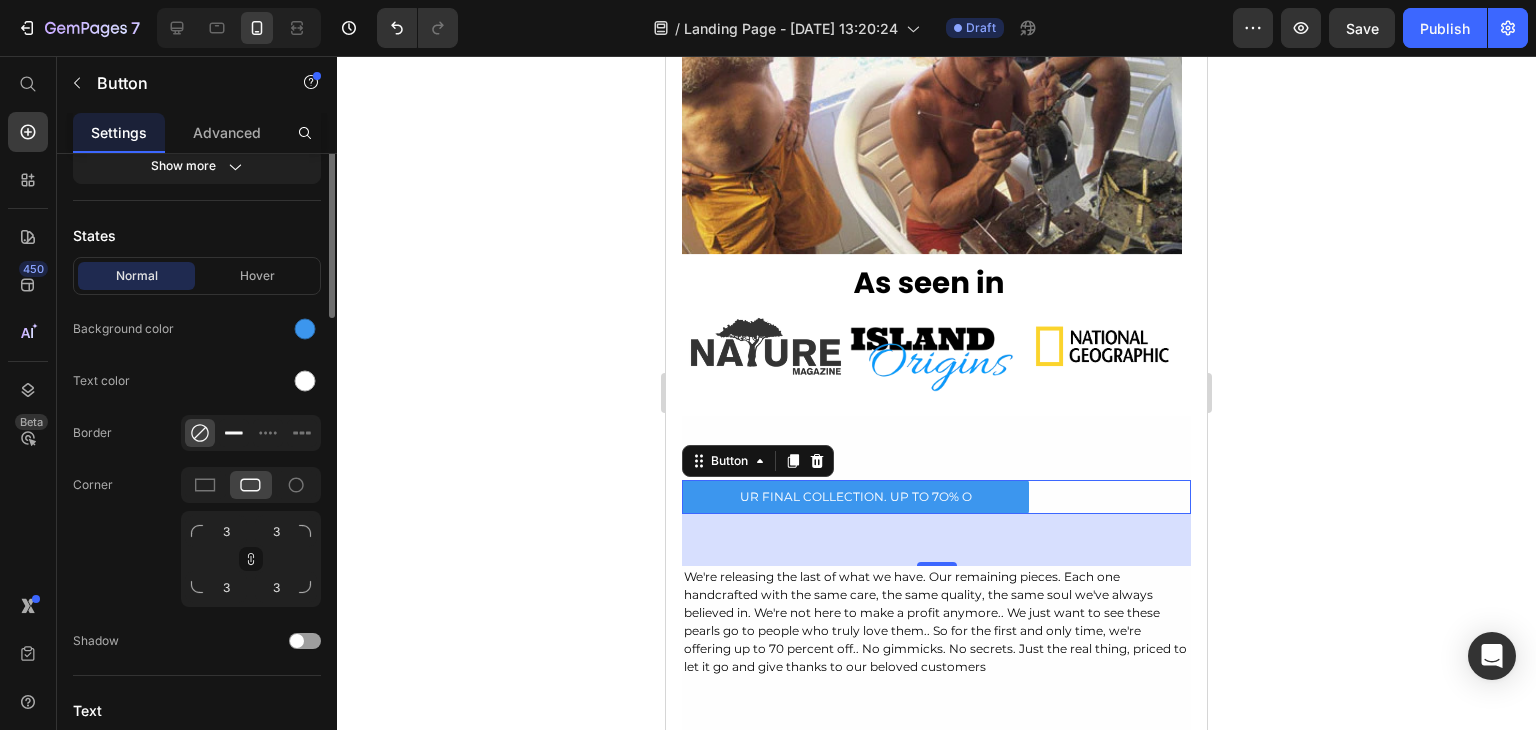 scroll, scrollTop: 100, scrollLeft: 0, axis: vertical 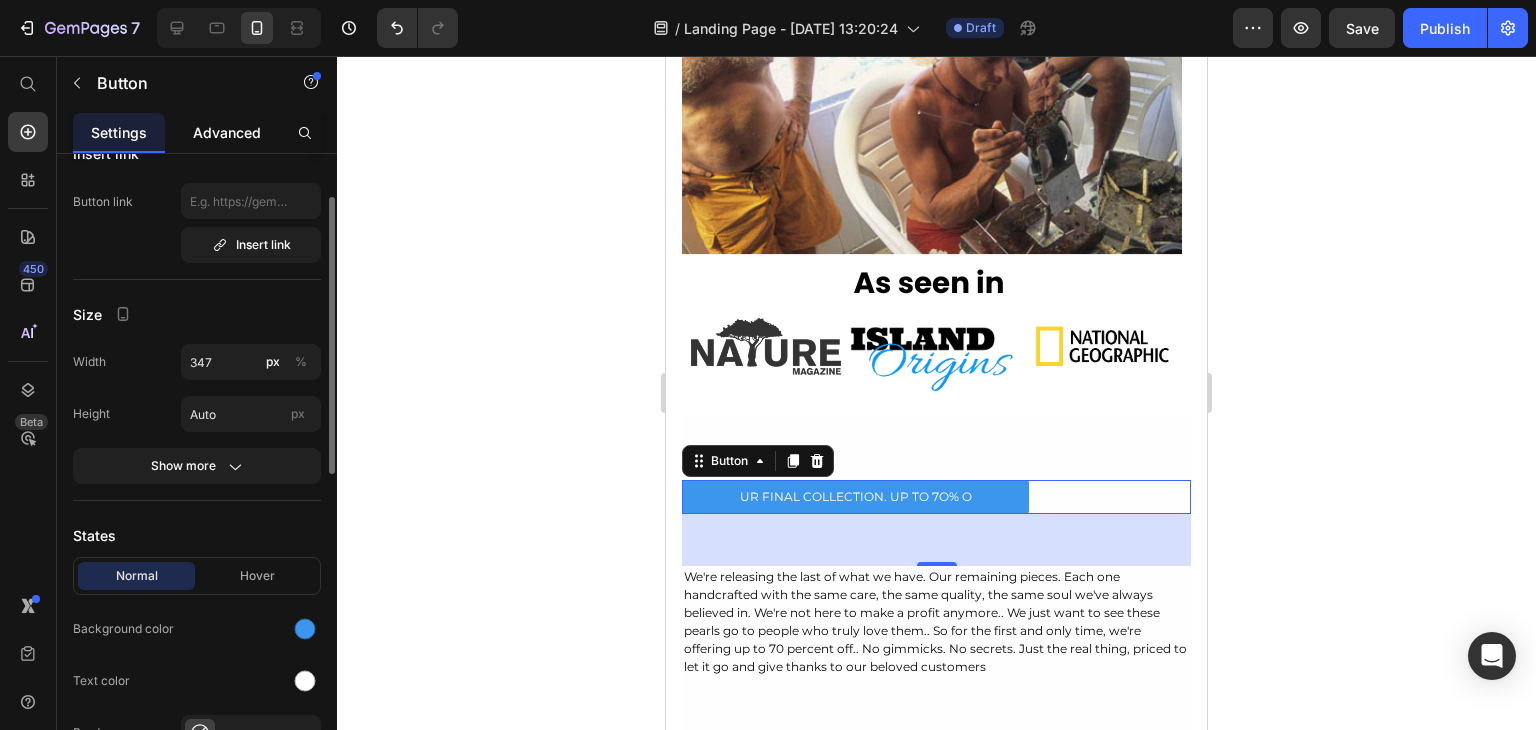 click on "Advanced" at bounding box center [227, 132] 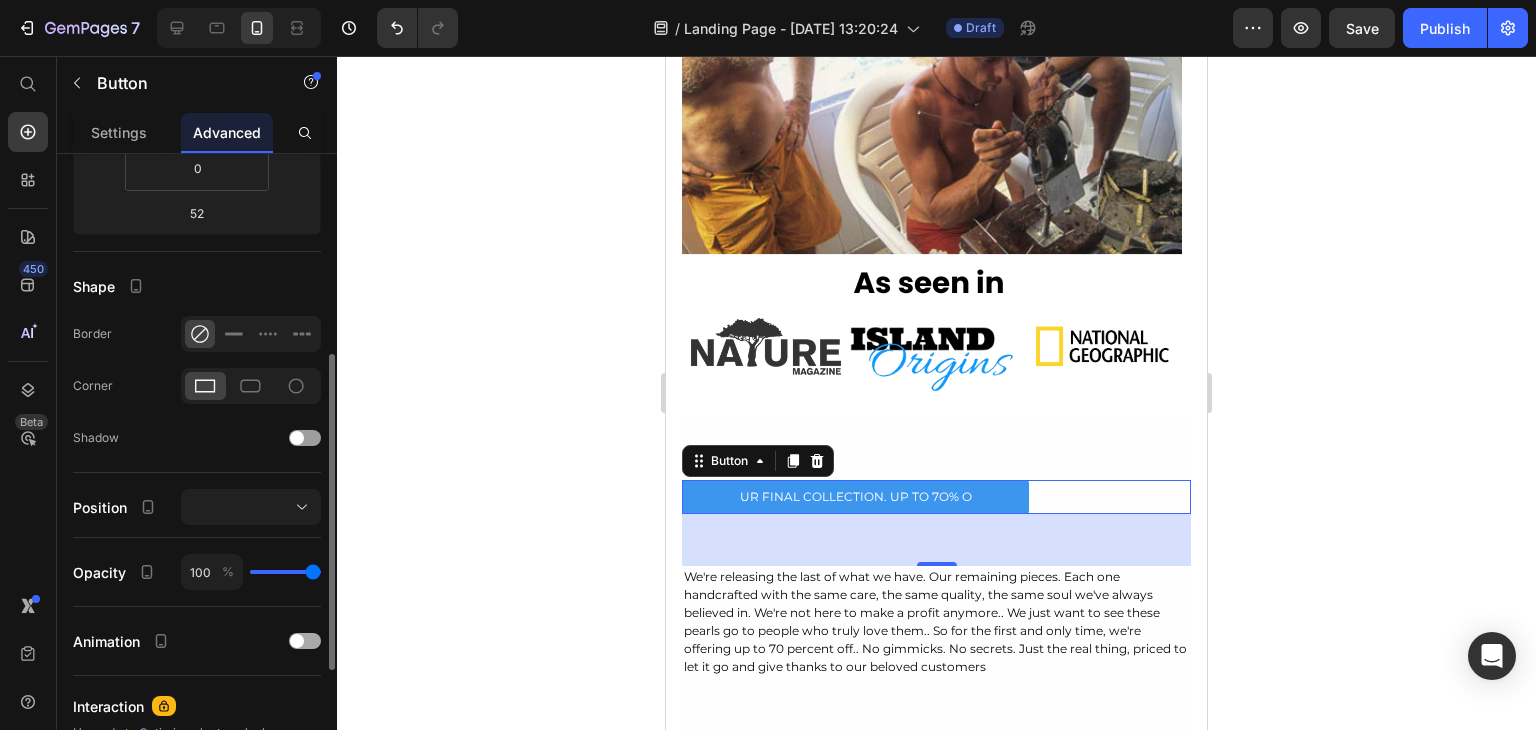 scroll, scrollTop: 634, scrollLeft: 0, axis: vertical 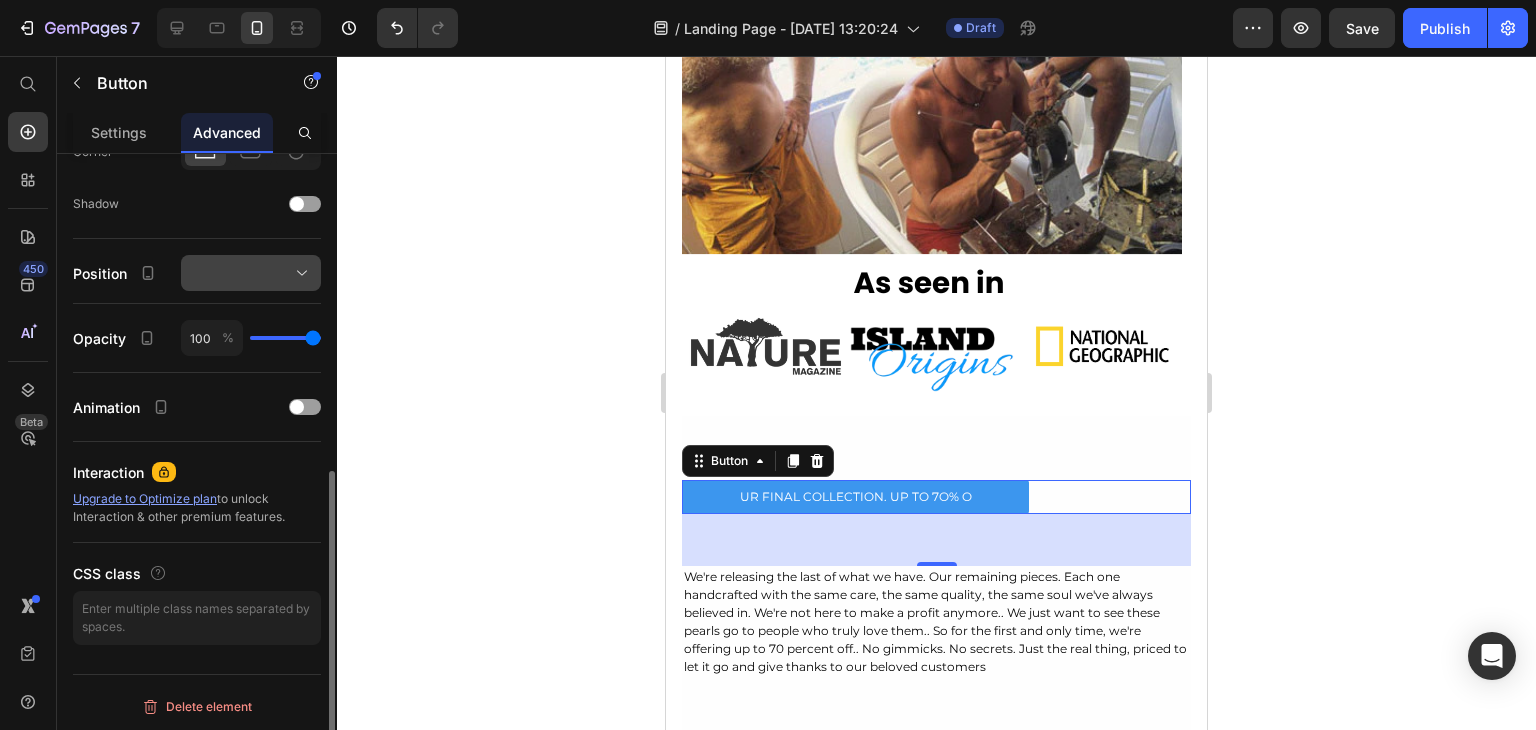 click at bounding box center [251, 273] 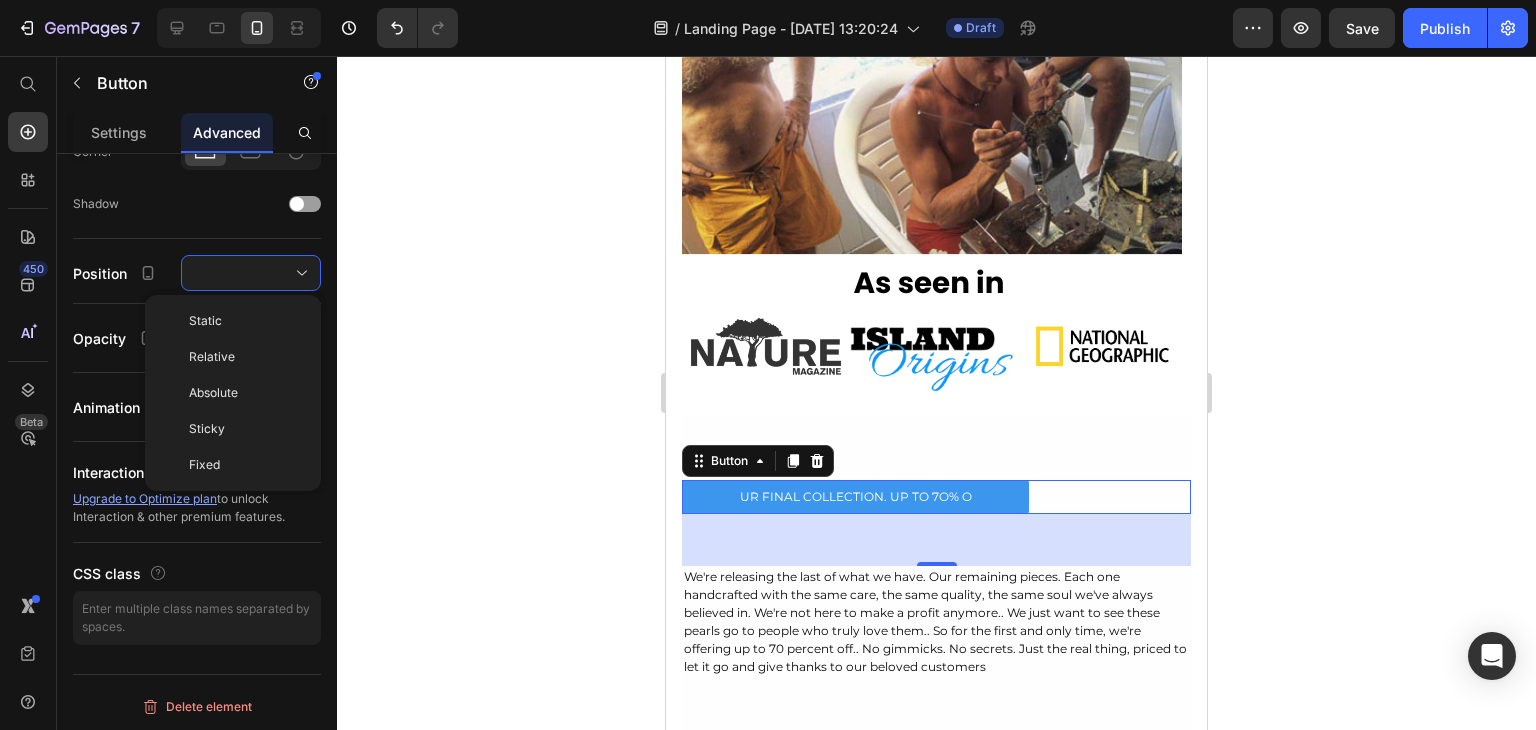 click 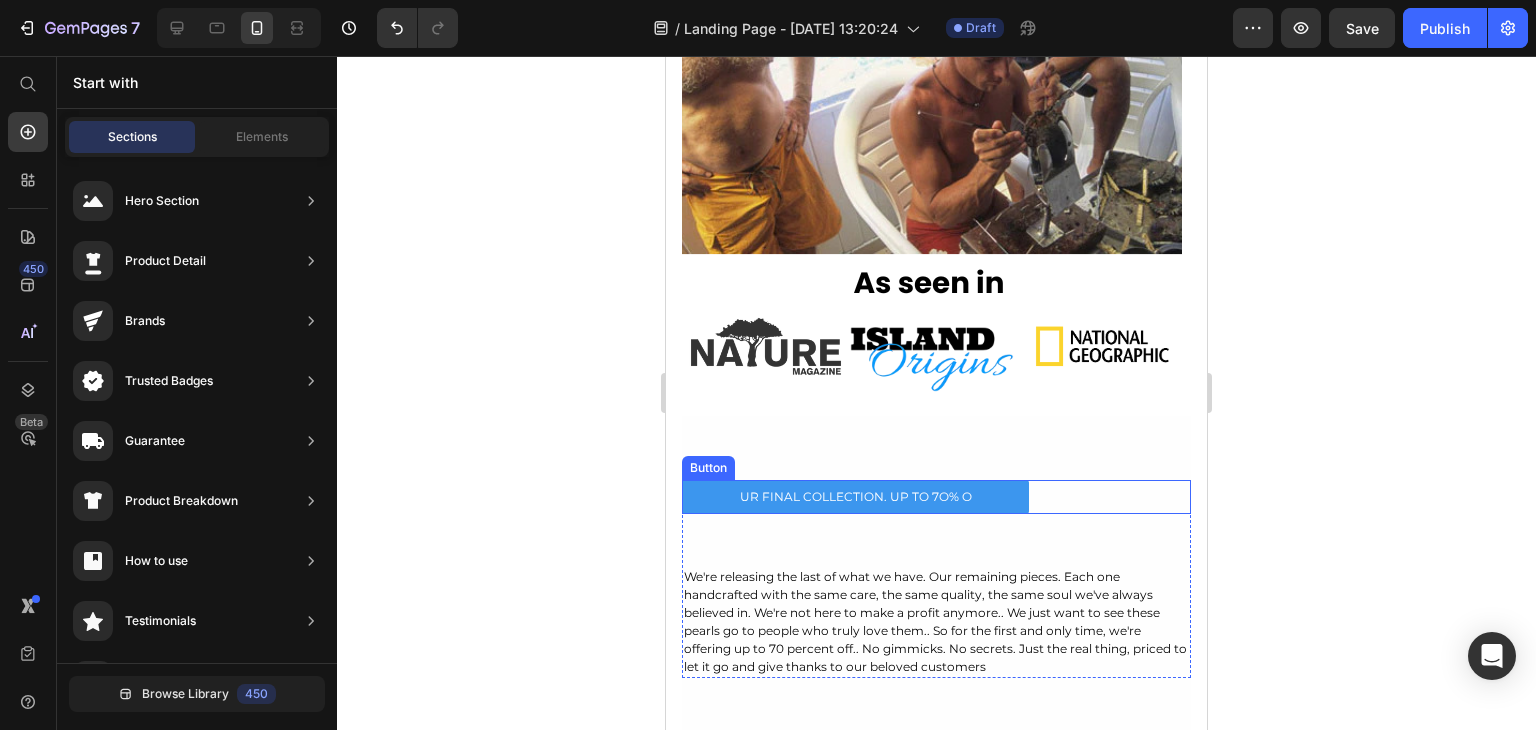 click on "UR FINAL COLLECTION. UP TO 7O% O Button" at bounding box center [936, 497] 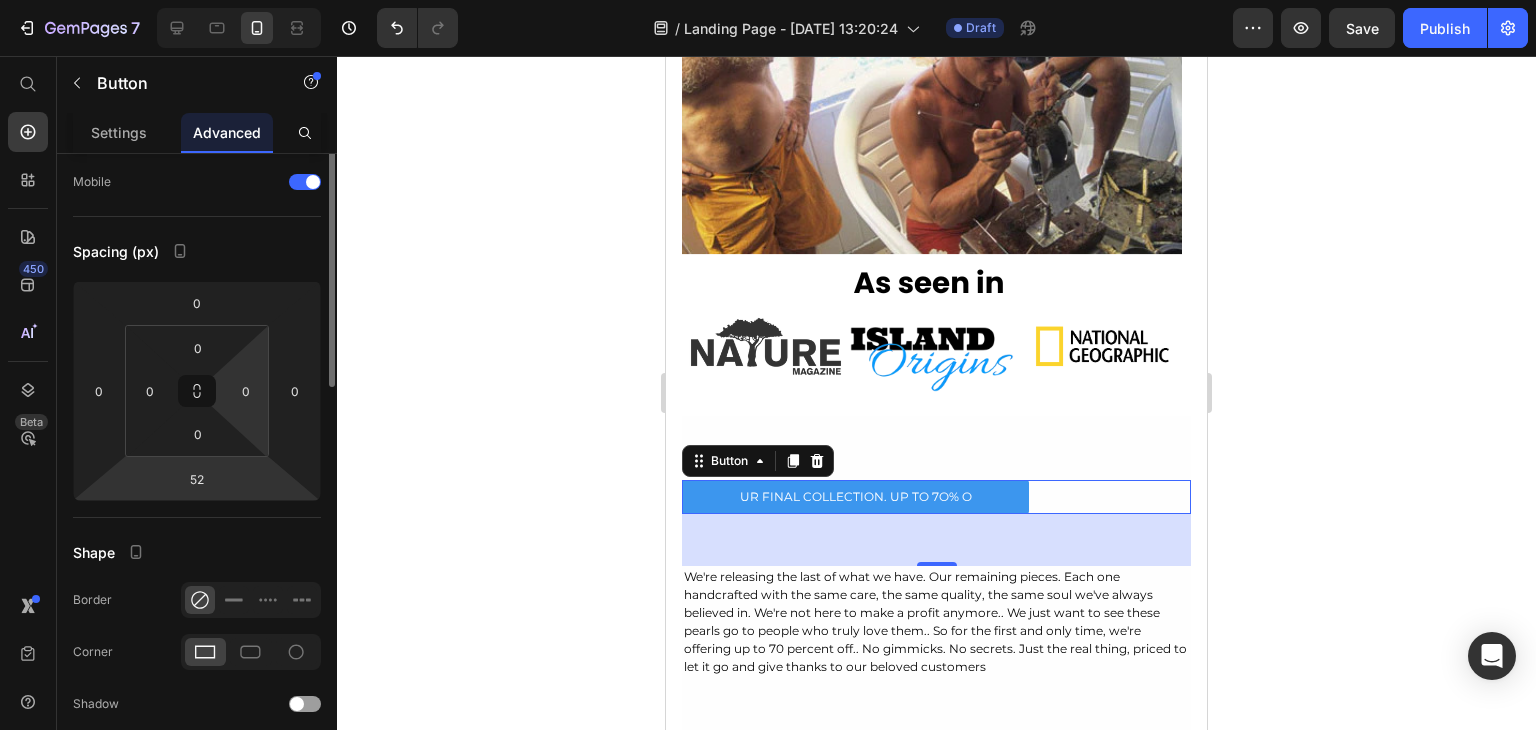 scroll, scrollTop: 0, scrollLeft: 0, axis: both 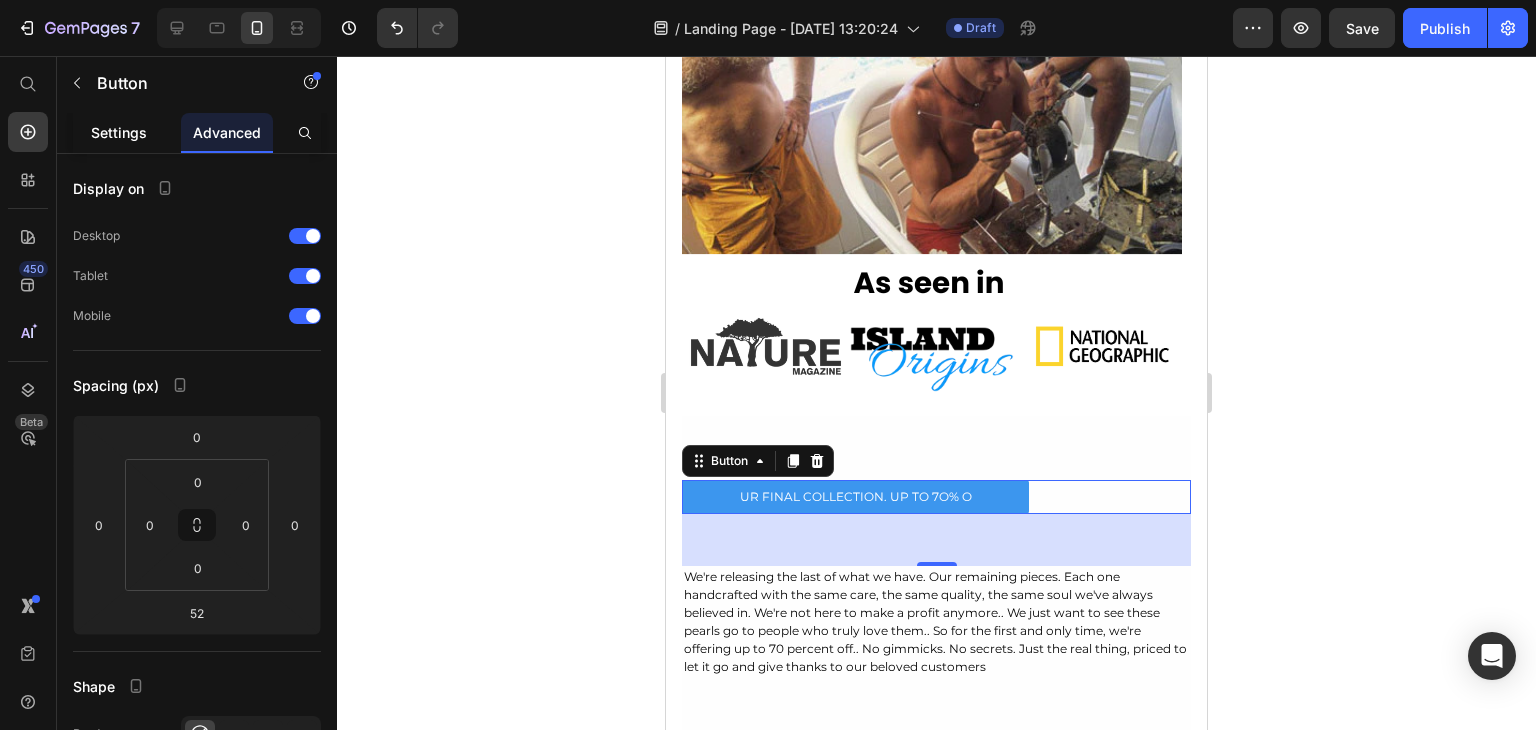click on "Settings" at bounding box center (119, 132) 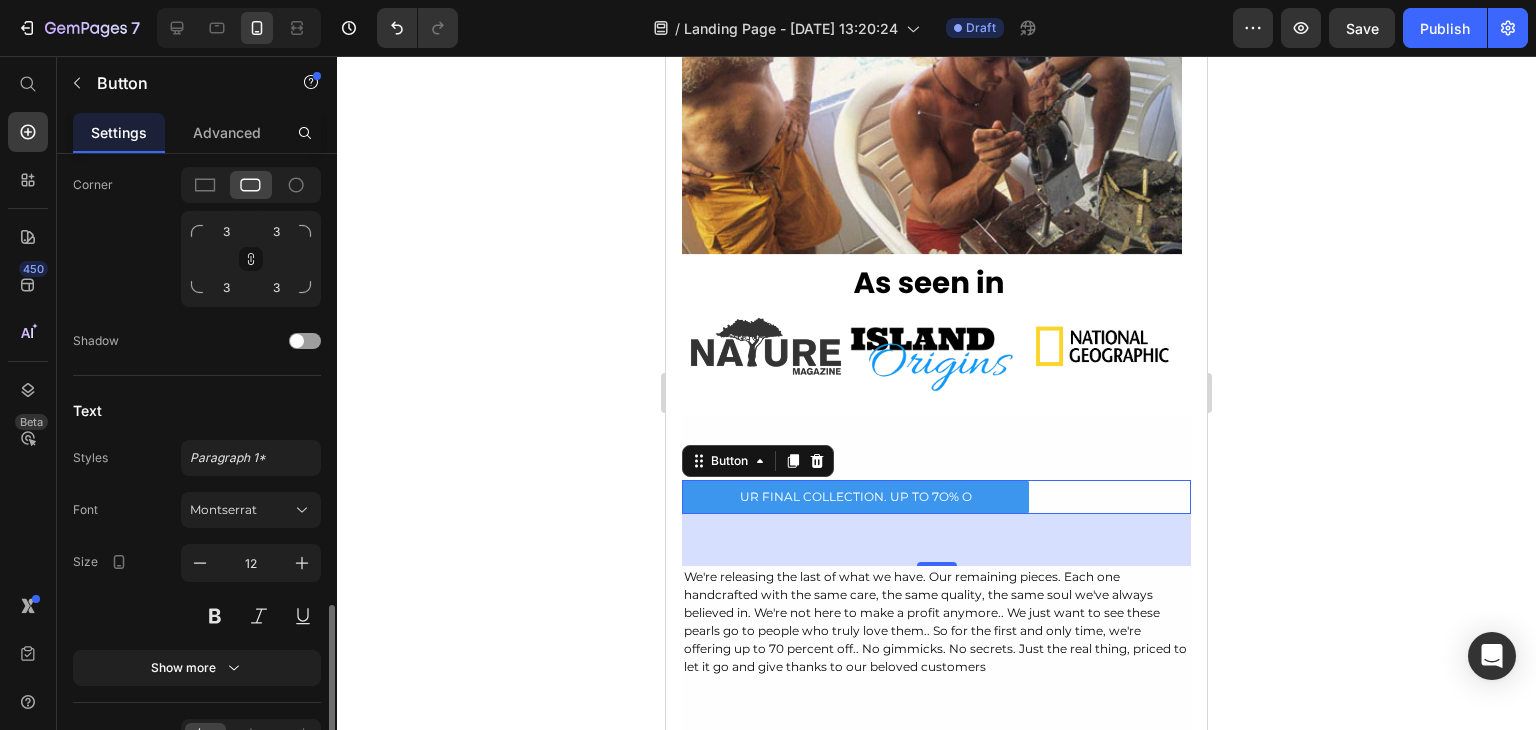 scroll, scrollTop: 810, scrollLeft: 0, axis: vertical 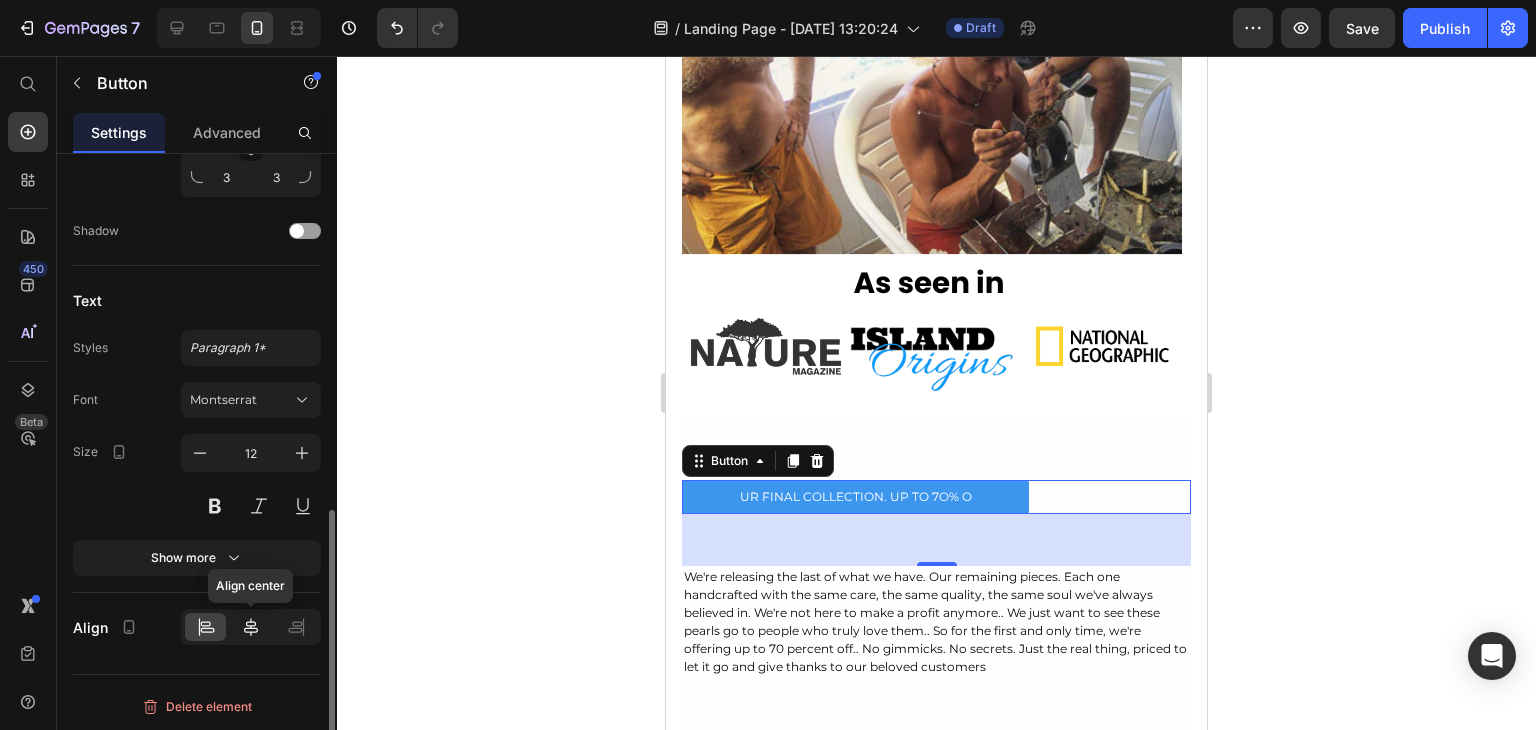 click 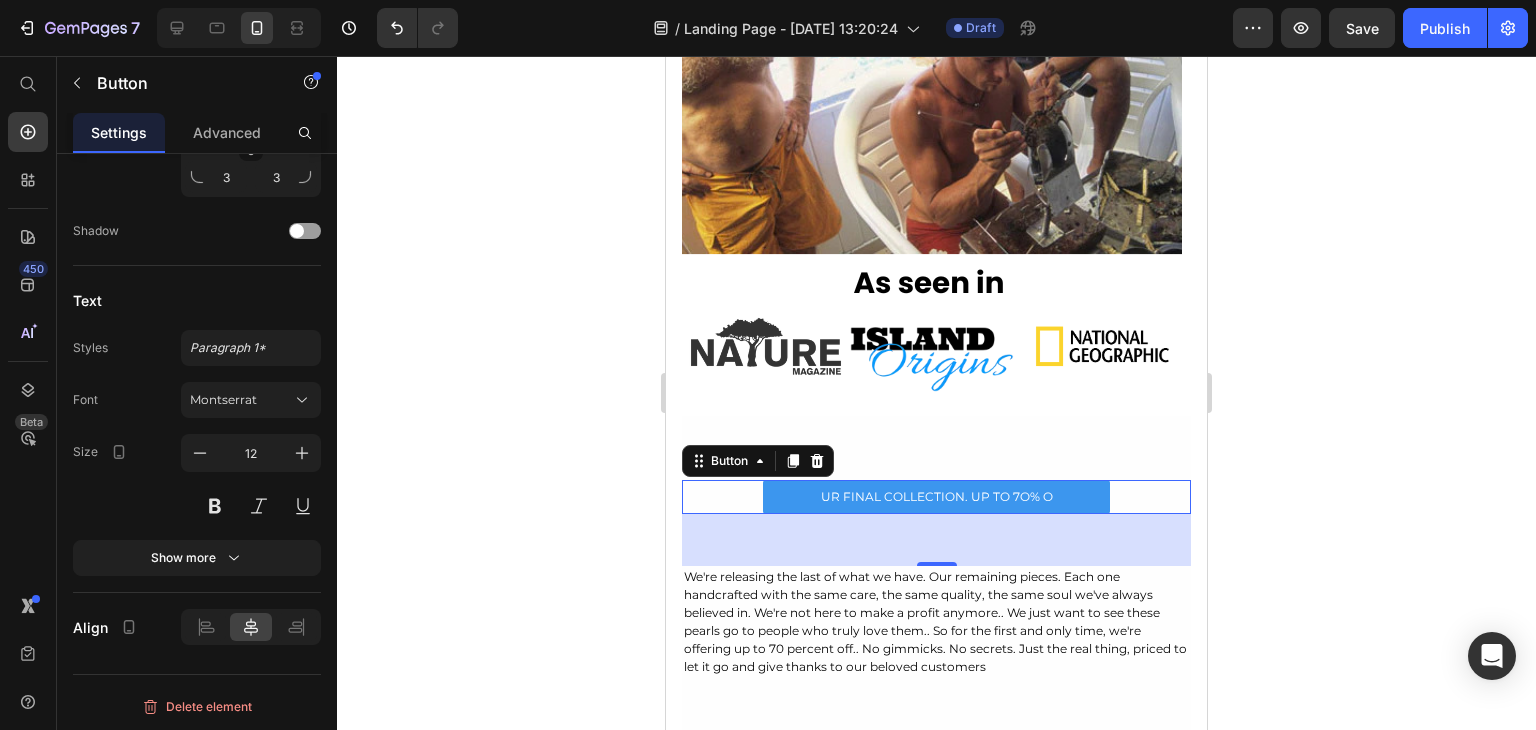 click 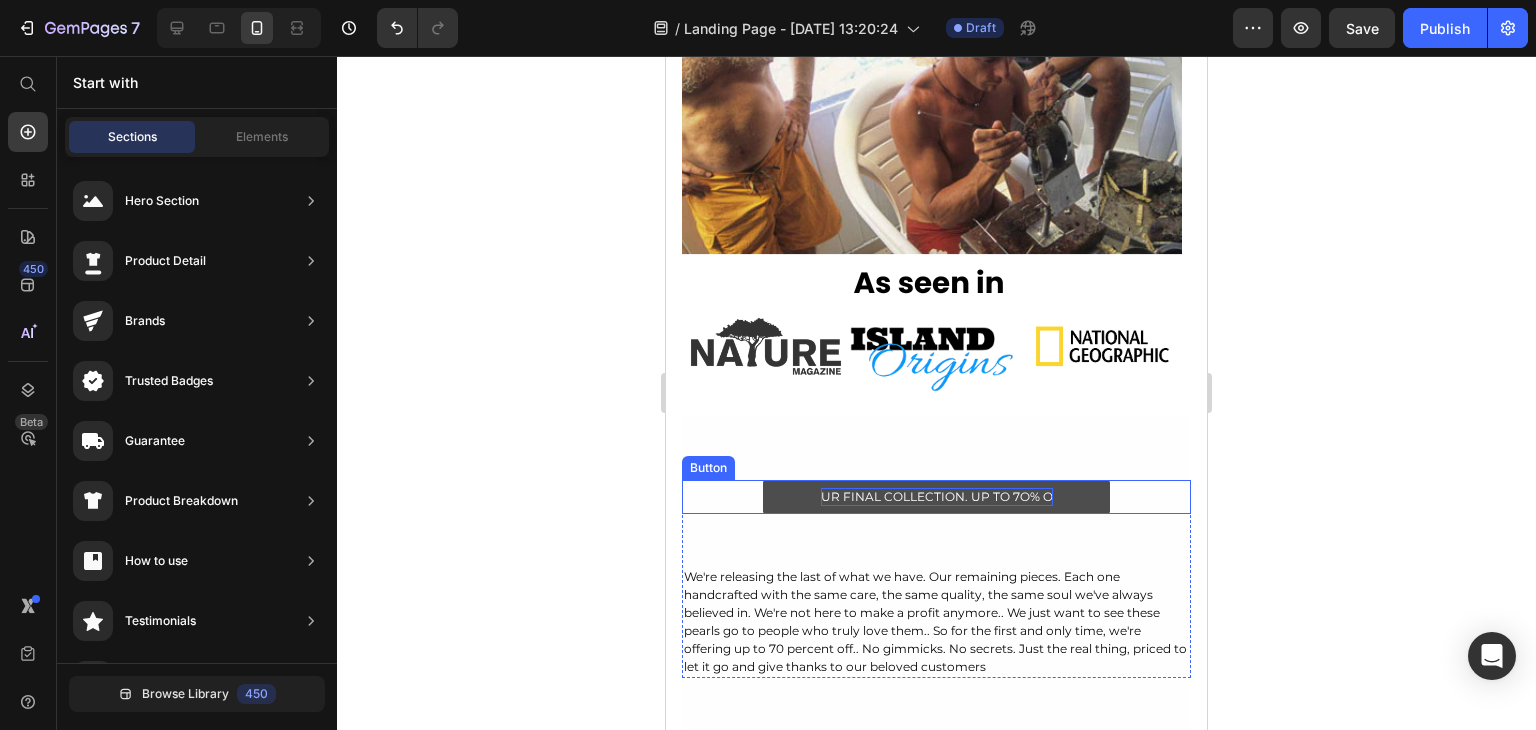 click on "UR FINAL COLLECTION. UP TO 7O% O" at bounding box center (937, 497) 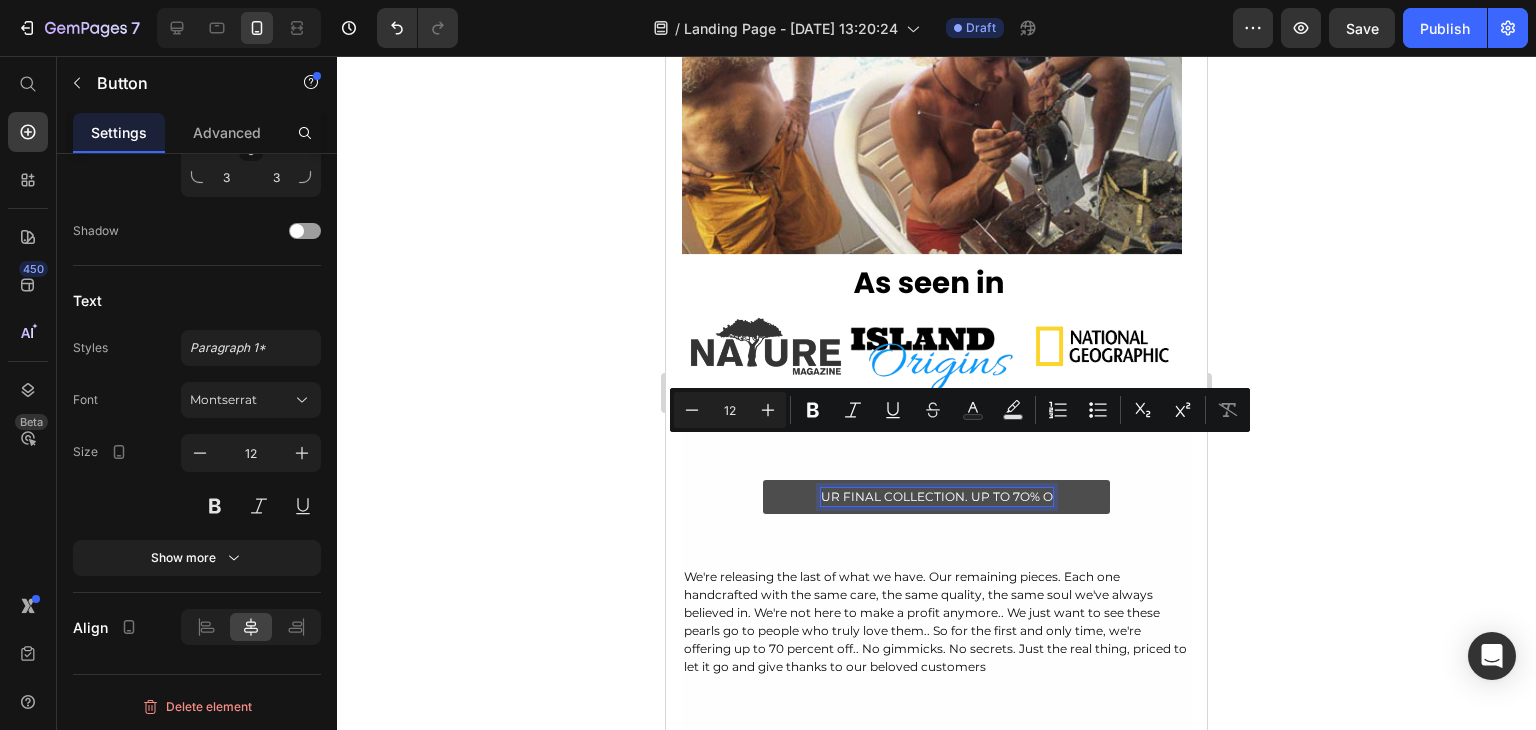 click on "UR FINAL COLLECTION. UP TO 7O% O" at bounding box center [937, 497] 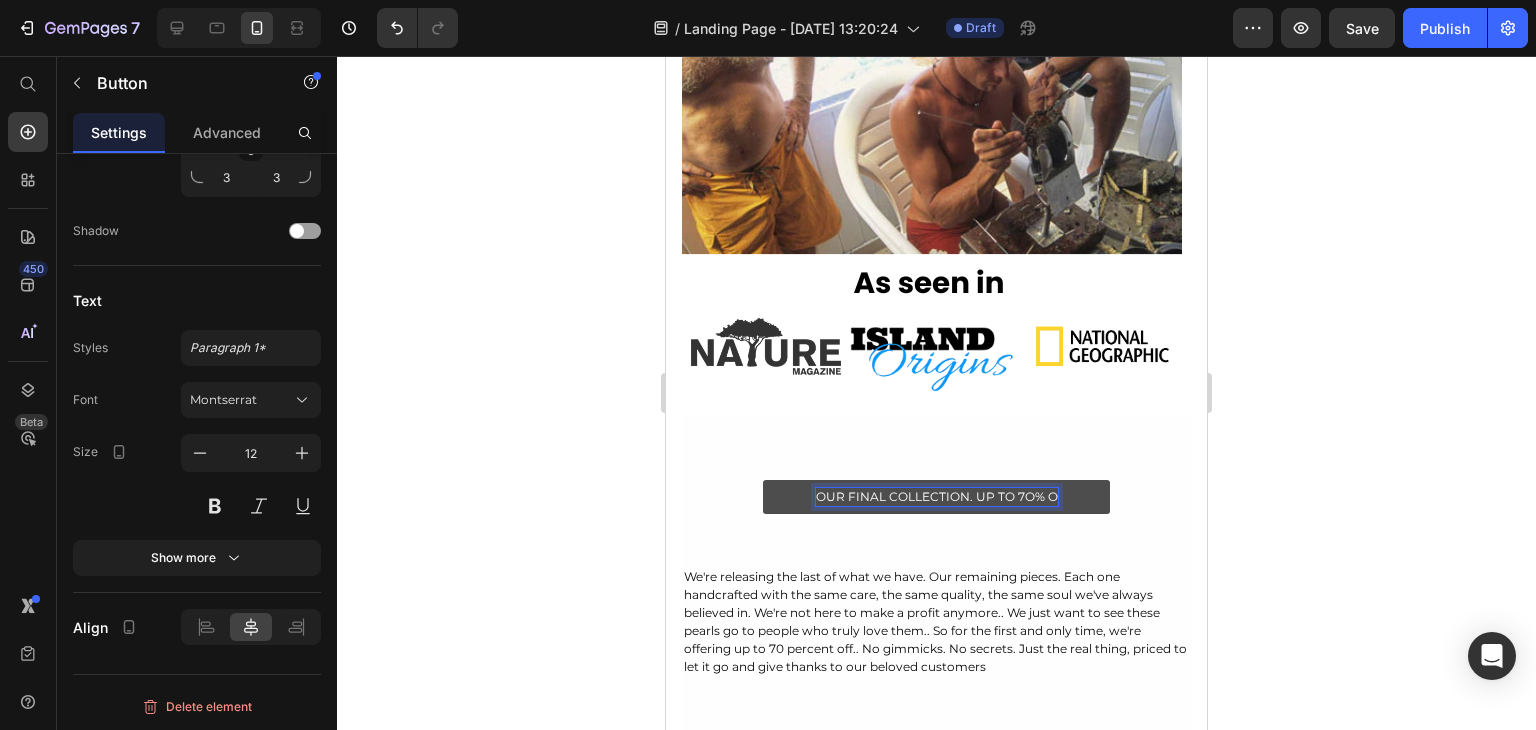 drag, startPoint x: 1044, startPoint y: 446, endPoint x: 1065, endPoint y: 443, distance: 21.213203 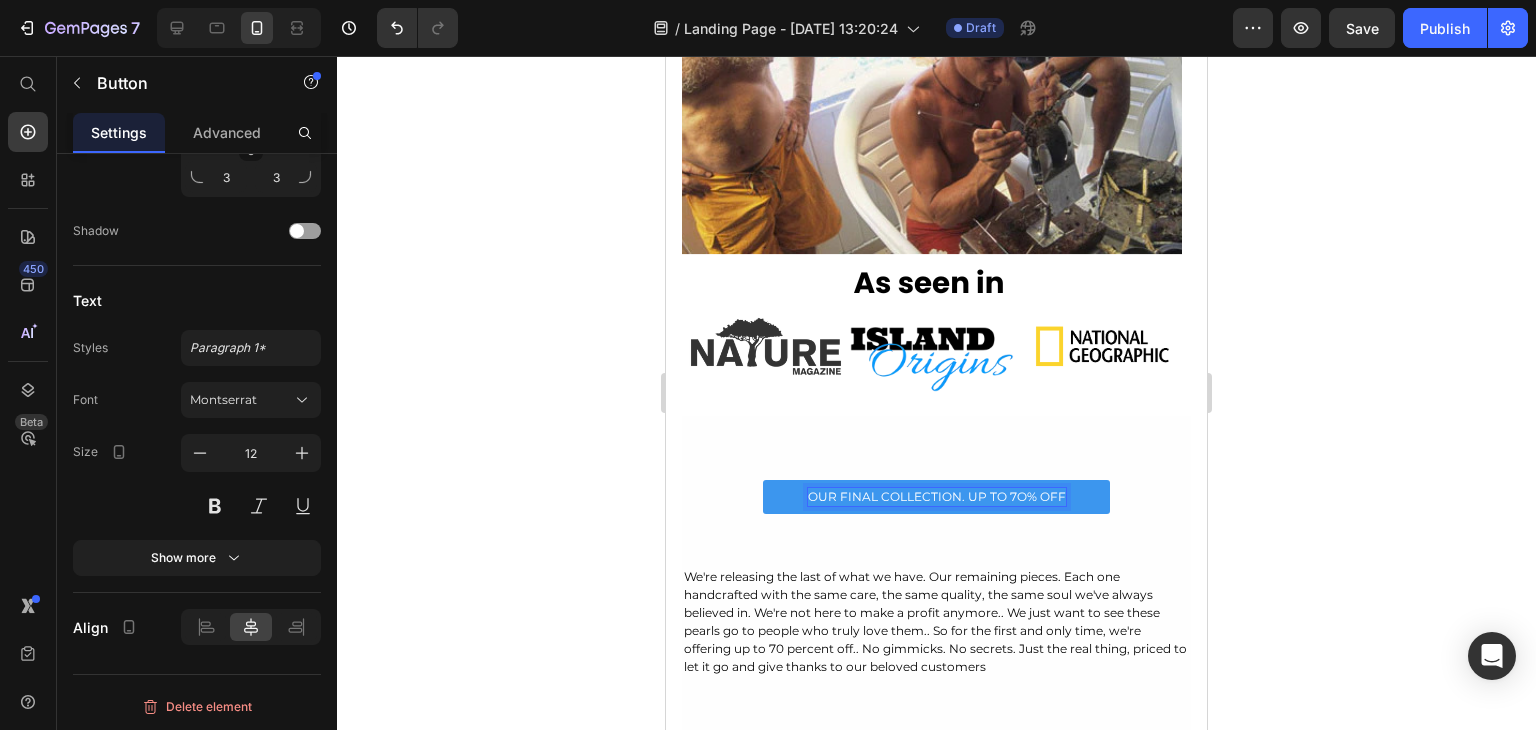 click 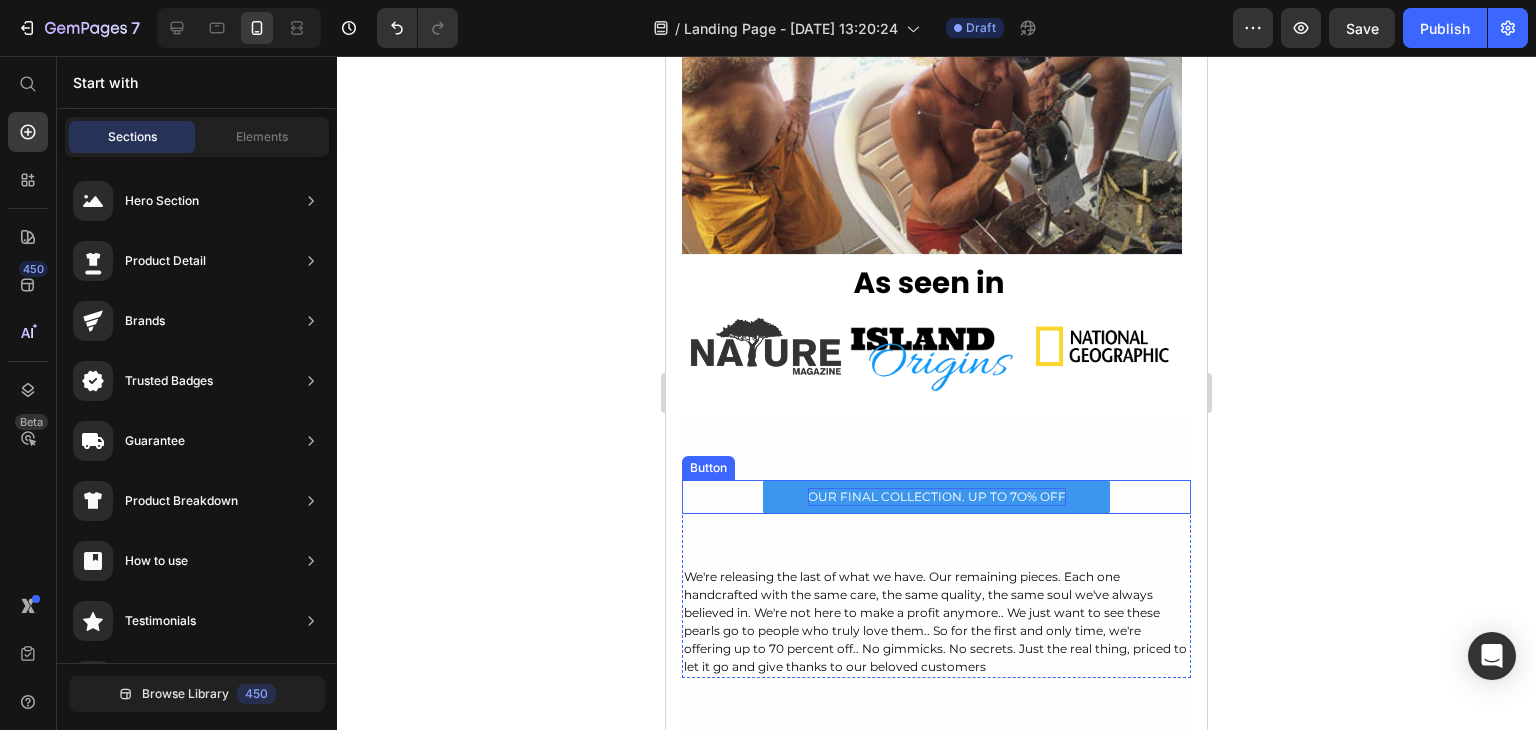 click on "OUR FINAL COLLECTION. UP TO 7O% OFF" at bounding box center [937, 497] 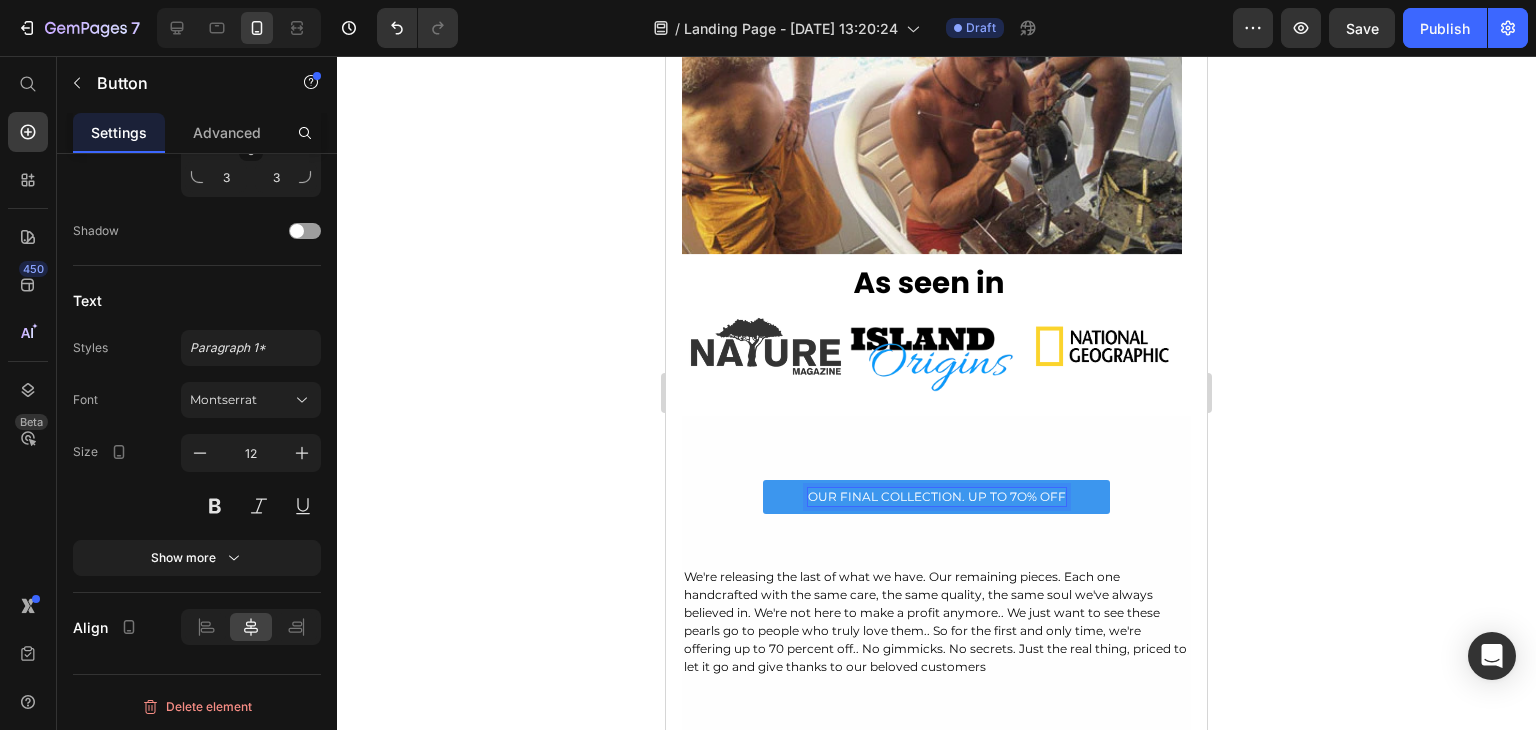 click on "OUR FINAL COLLECTION. UP TO 7O% OFF" at bounding box center (937, 497) 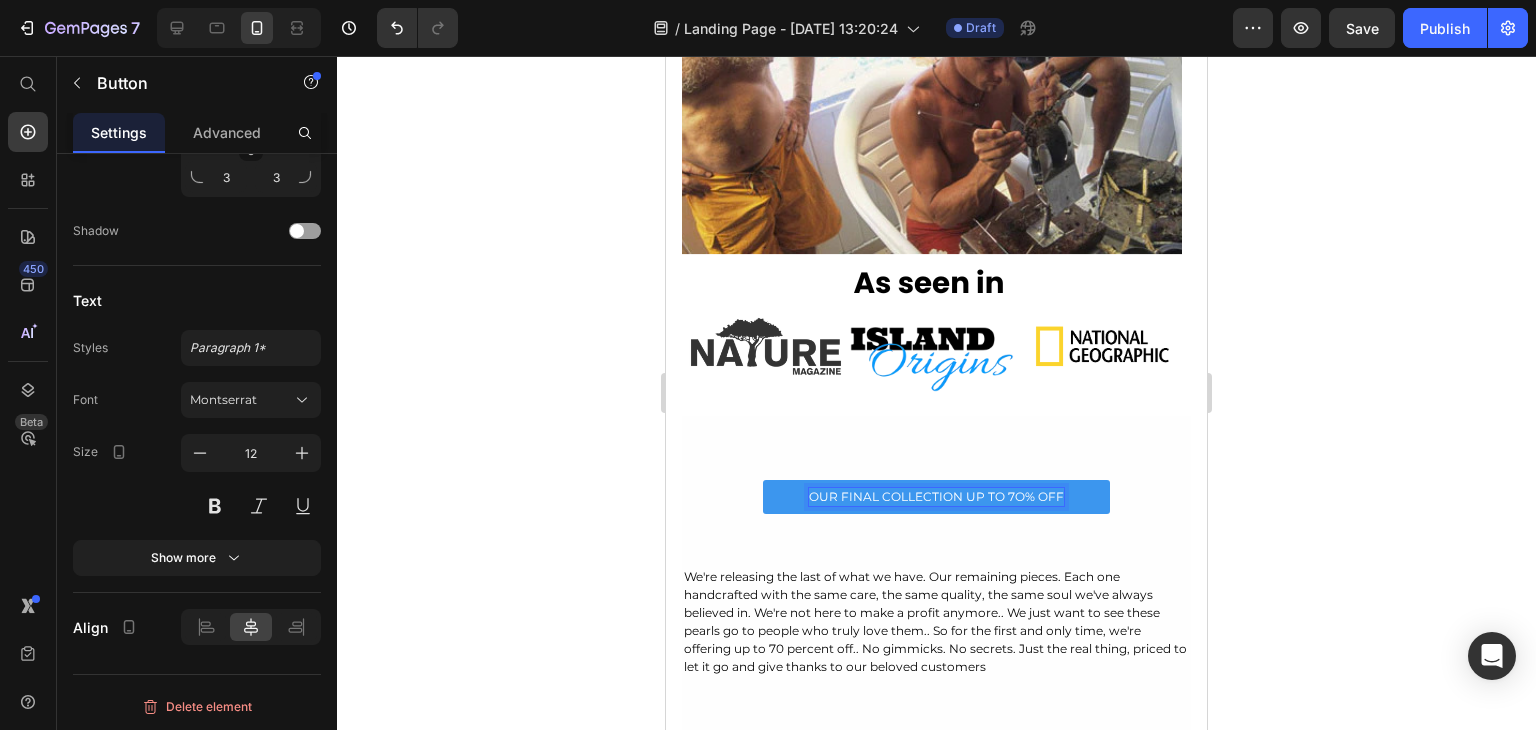 click 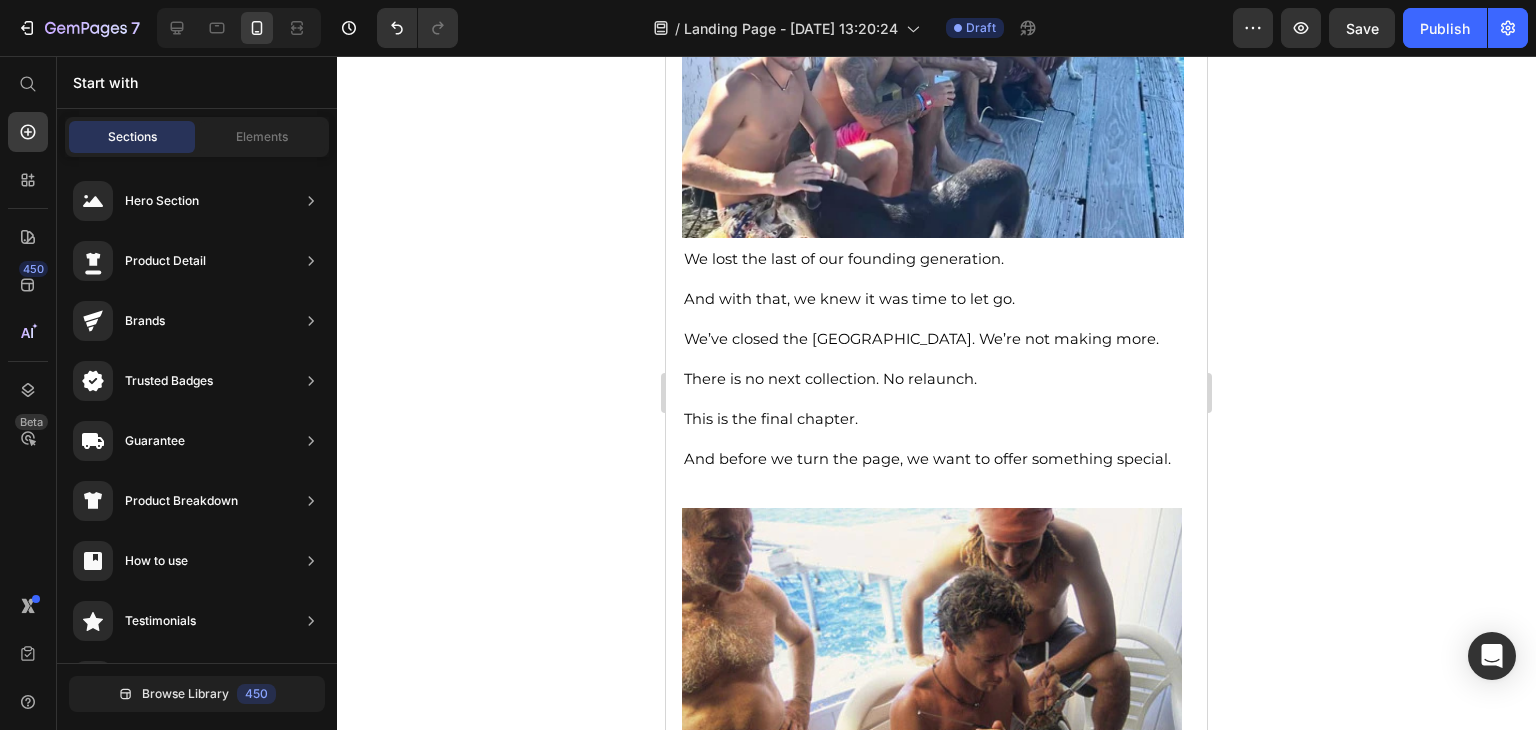 scroll, scrollTop: 2500, scrollLeft: 0, axis: vertical 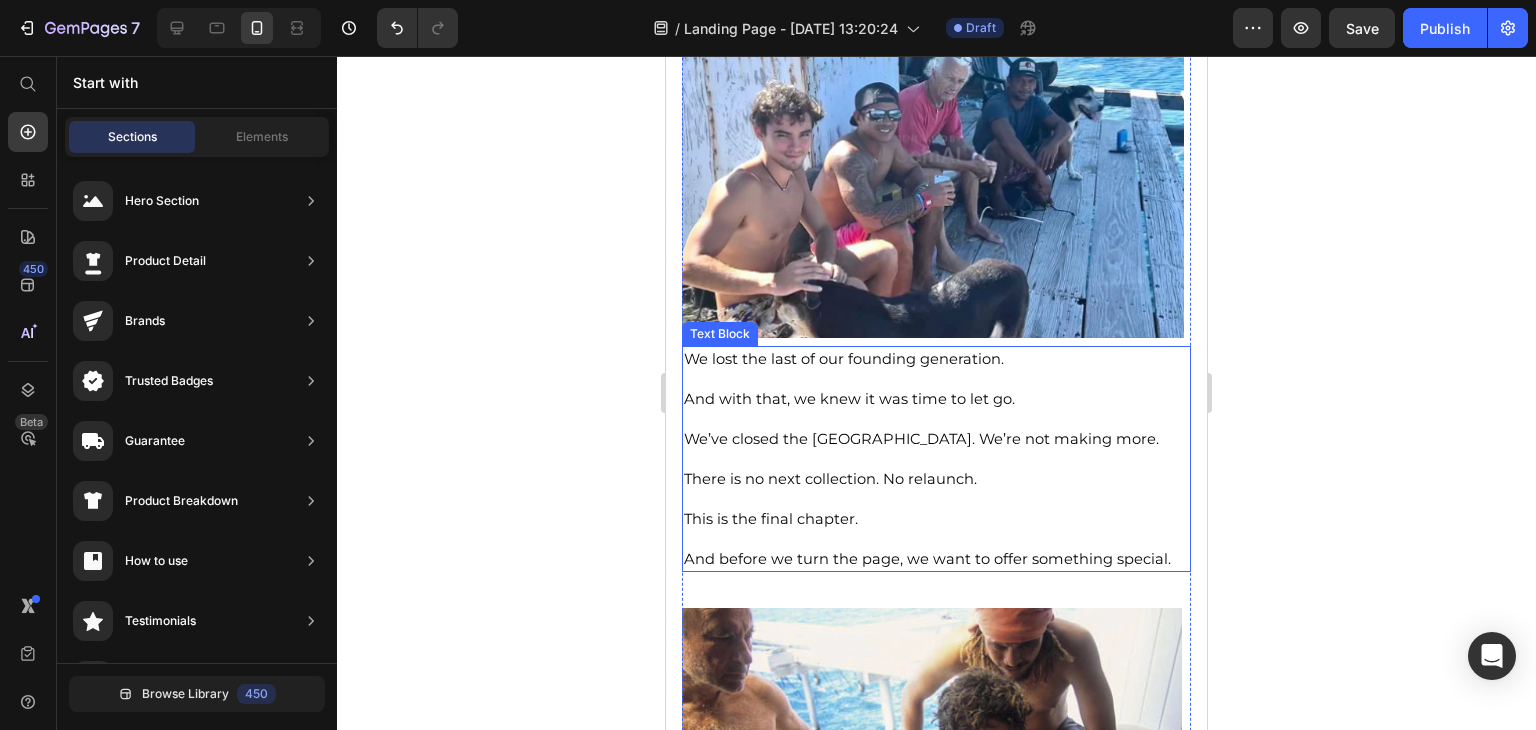 click on "We’ve closed the [GEOGRAPHIC_DATA]. We’re not making more. There is no next collection. No relaunch. This is the final chapter." at bounding box center [936, 488] 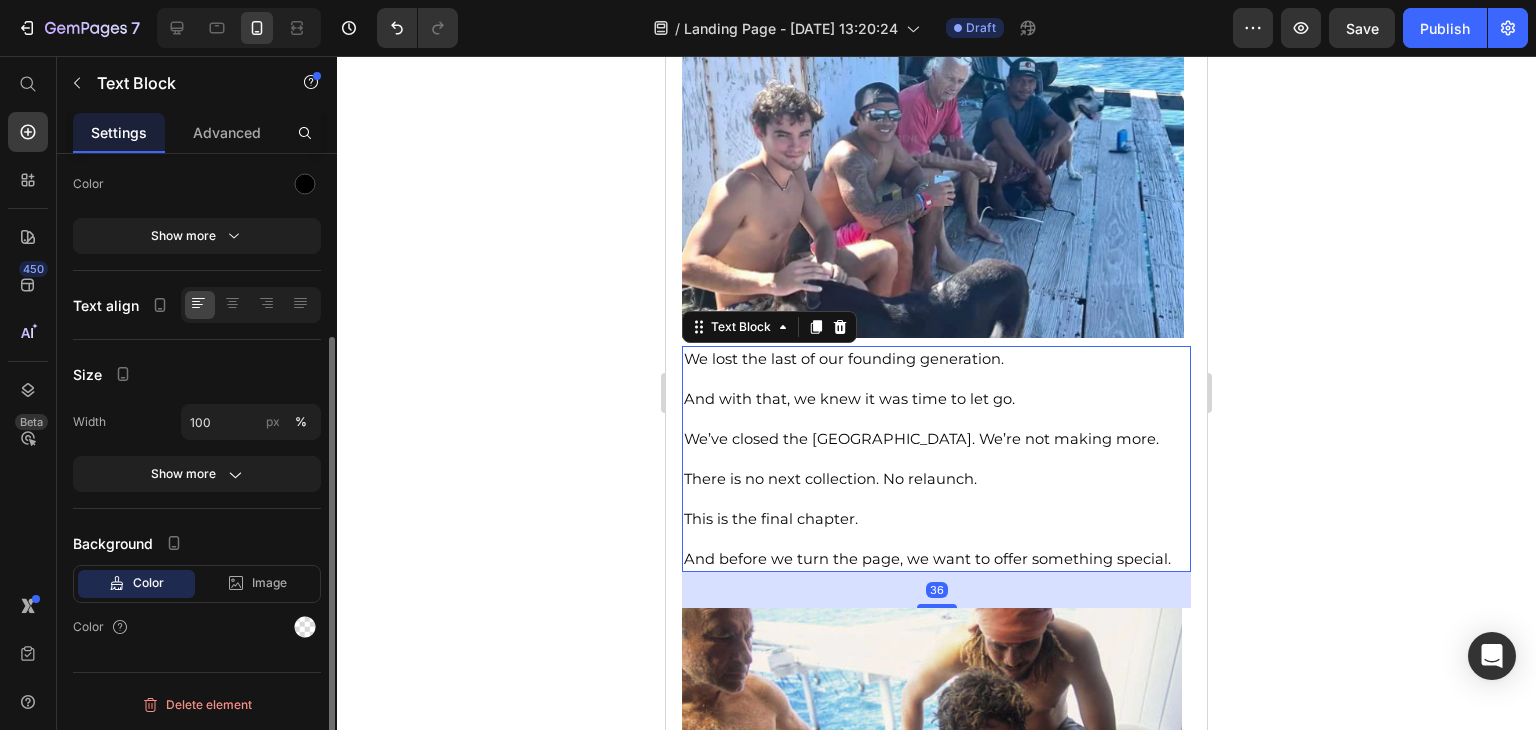 scroll, scrollTop: 0, scrollLeft: 0, axis: both 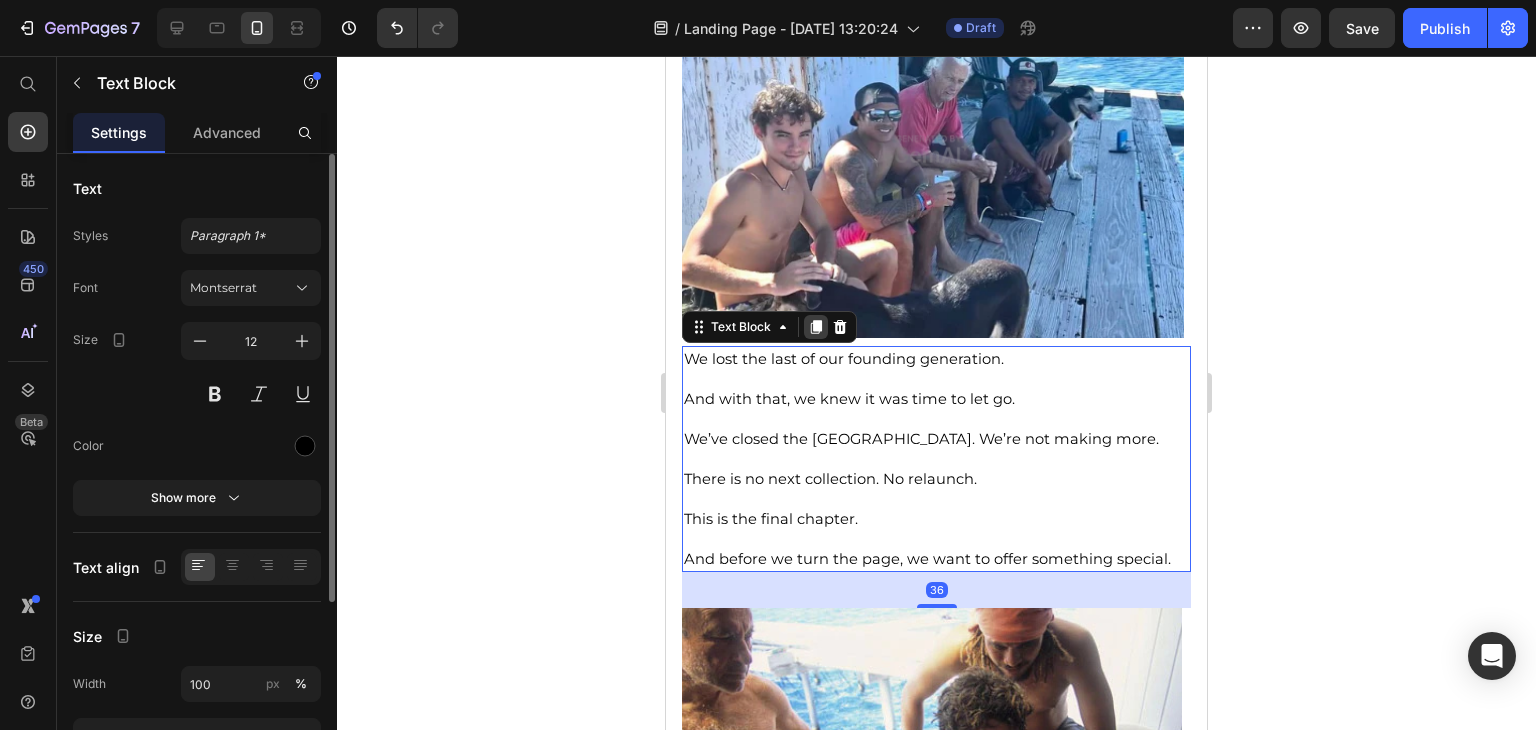 click 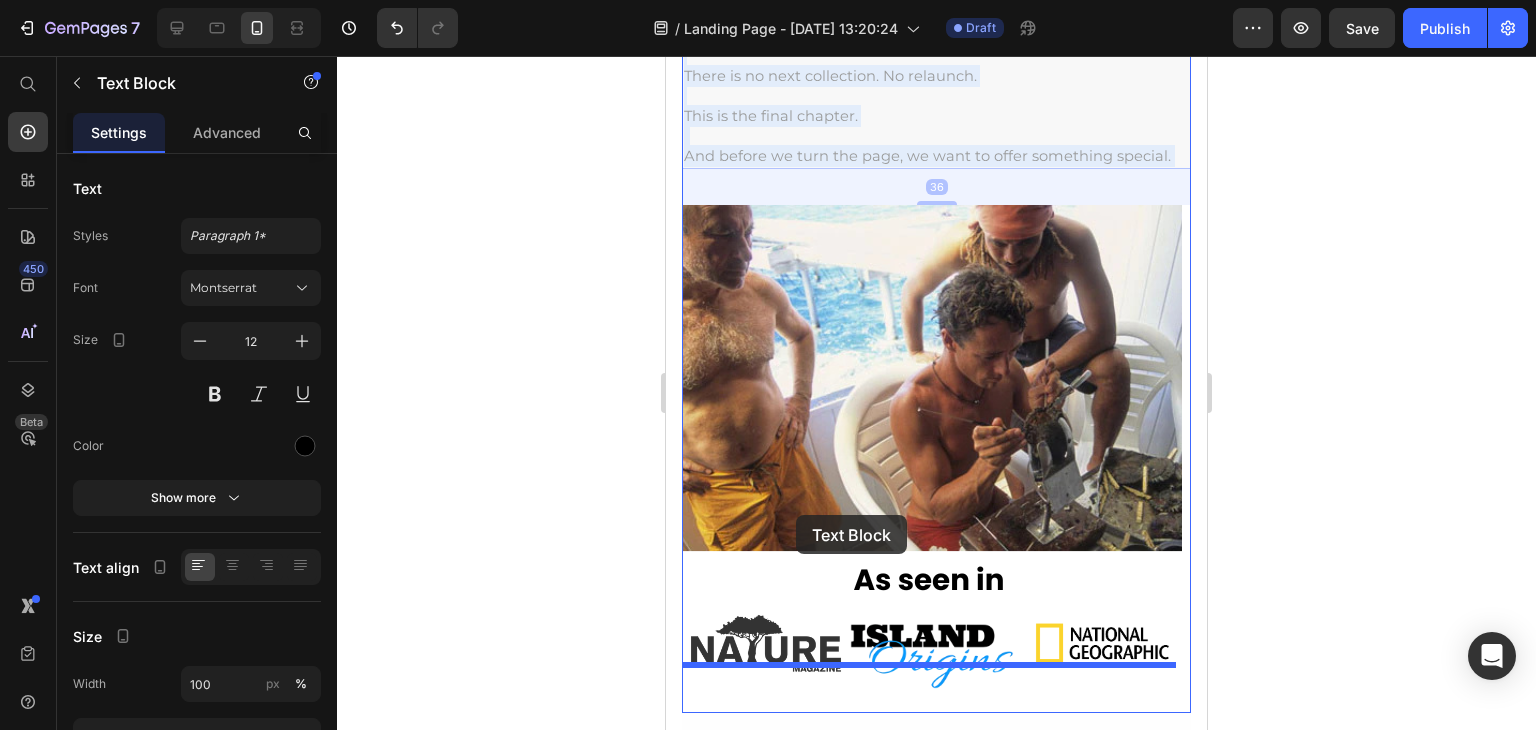 scroll, scrollTop: 3200, scrollLeft: 0, axis: vertical 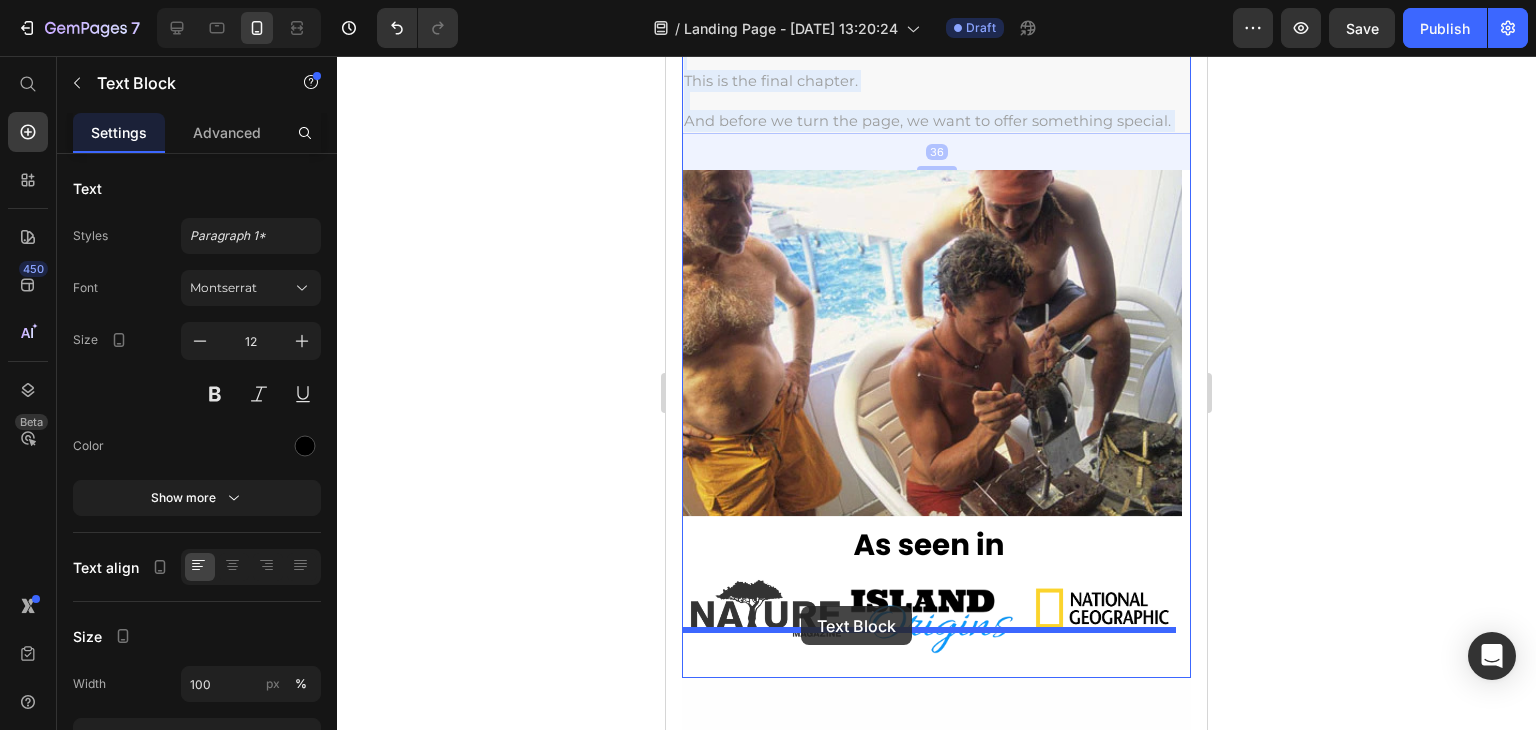 drag, startPoint x: 773, startPoint y: 618, endPoint x: 803, endPoint y: 613, distance: 30.413813 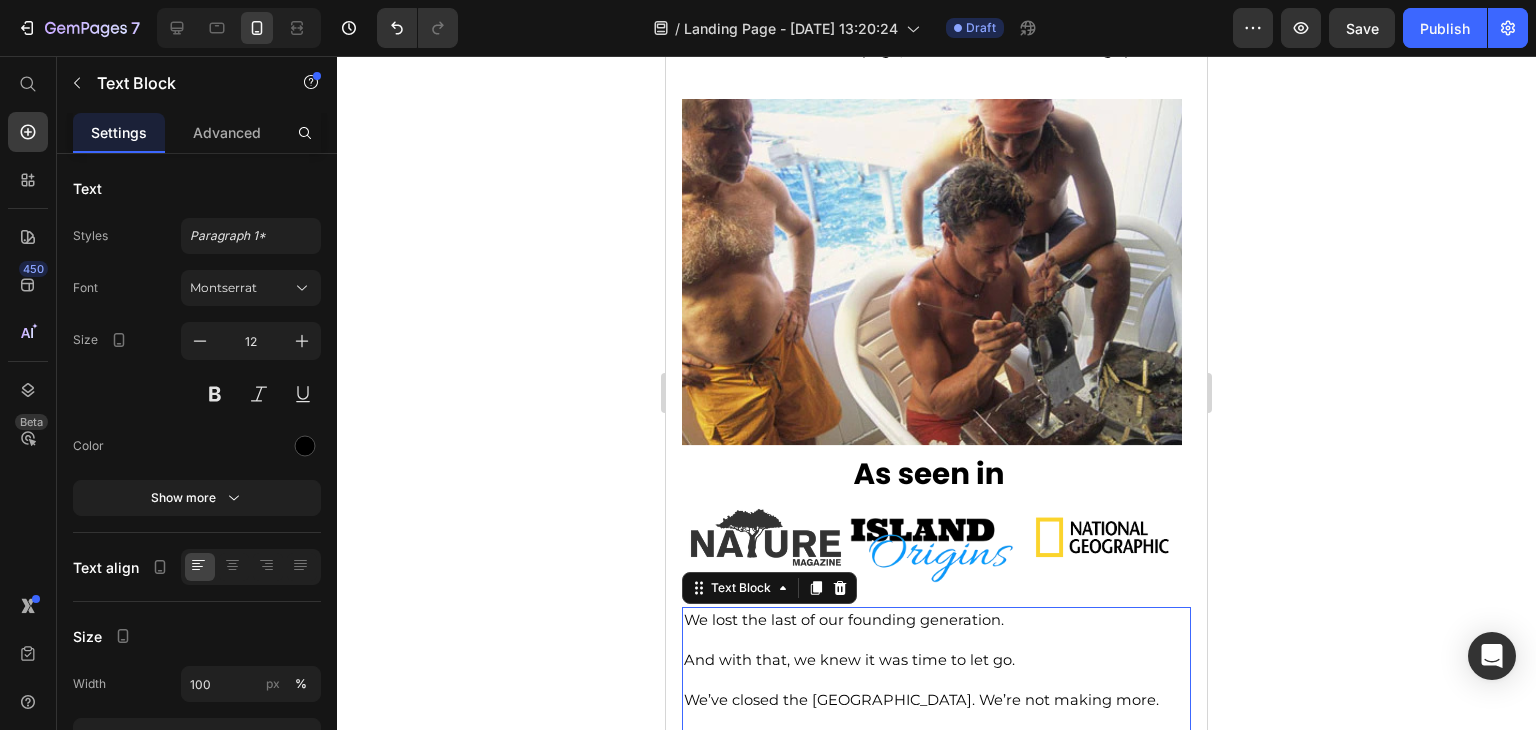 scroll, scrollTop: 3138, scrollLeft: 0, axis: vertical 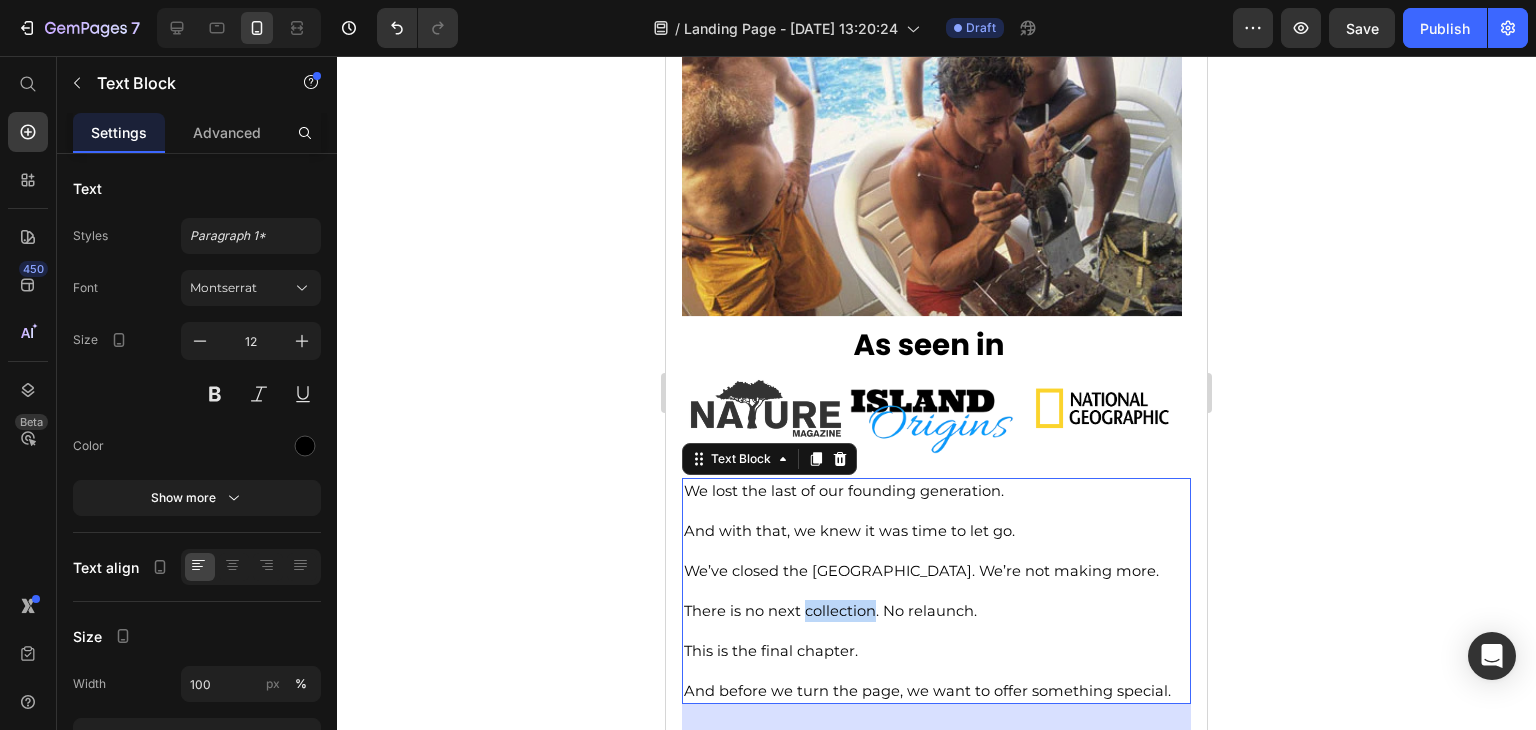 click on "There is no next collection. No relaunch." at bounding box center [830, 611] 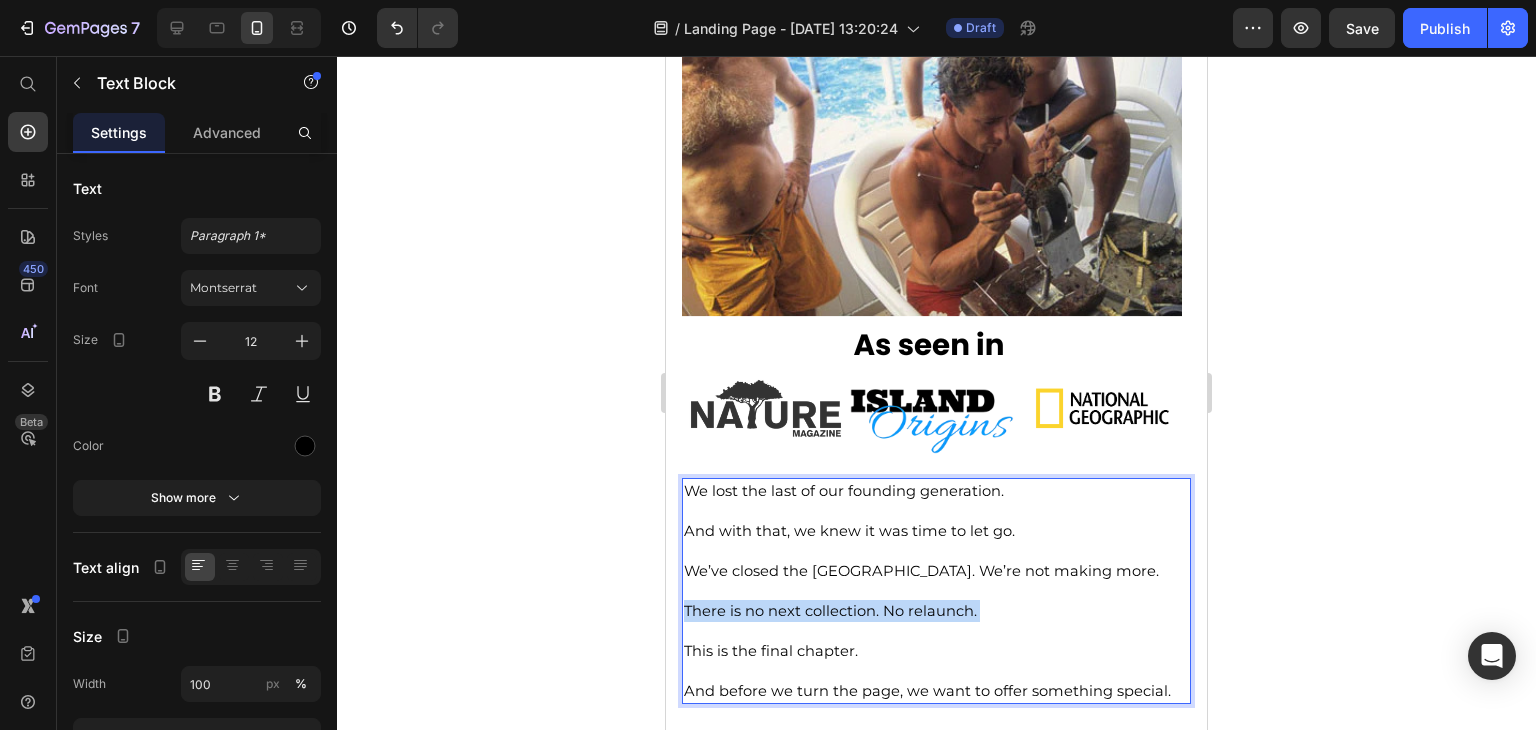 click on "There is no next collection. No relaunch." at bounding box center (830, 611) 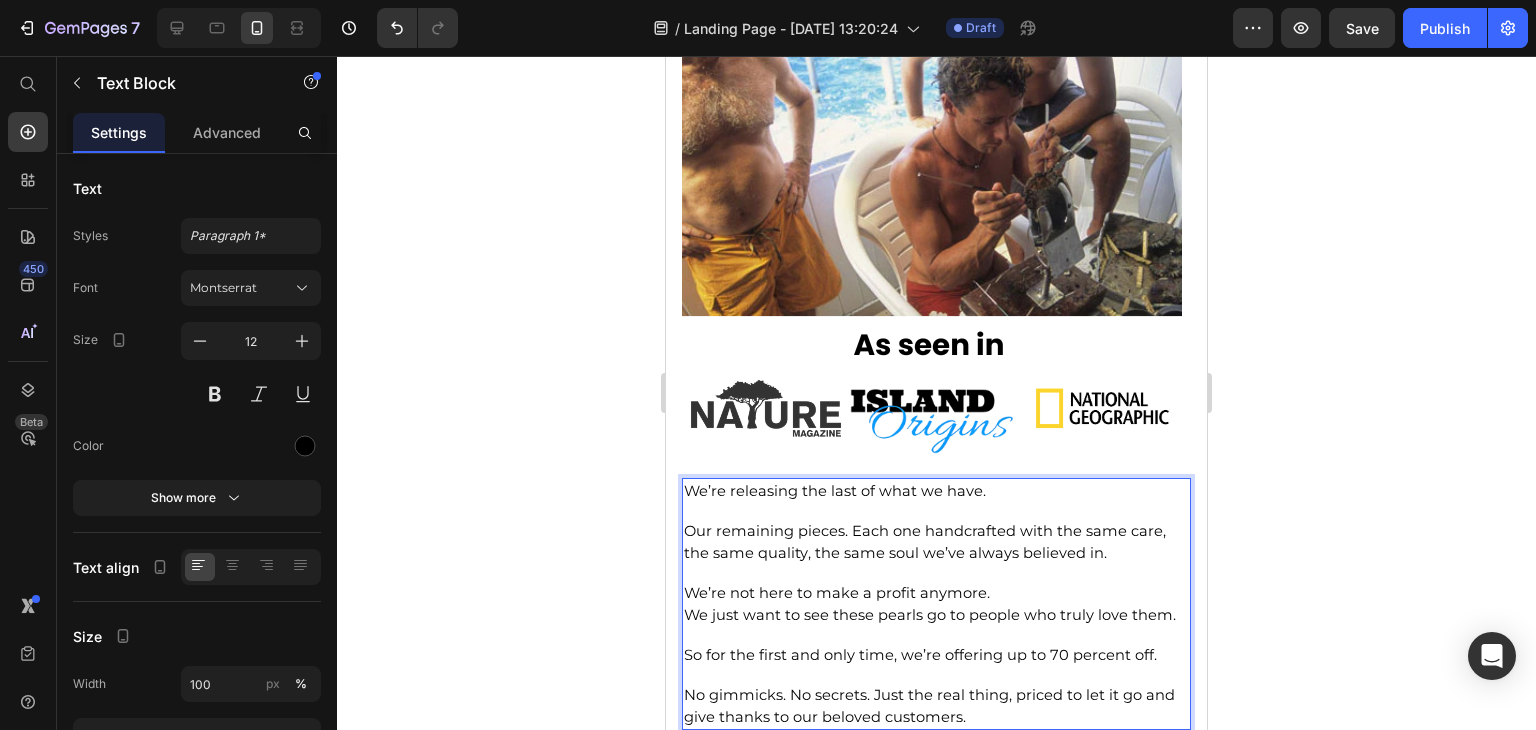 click 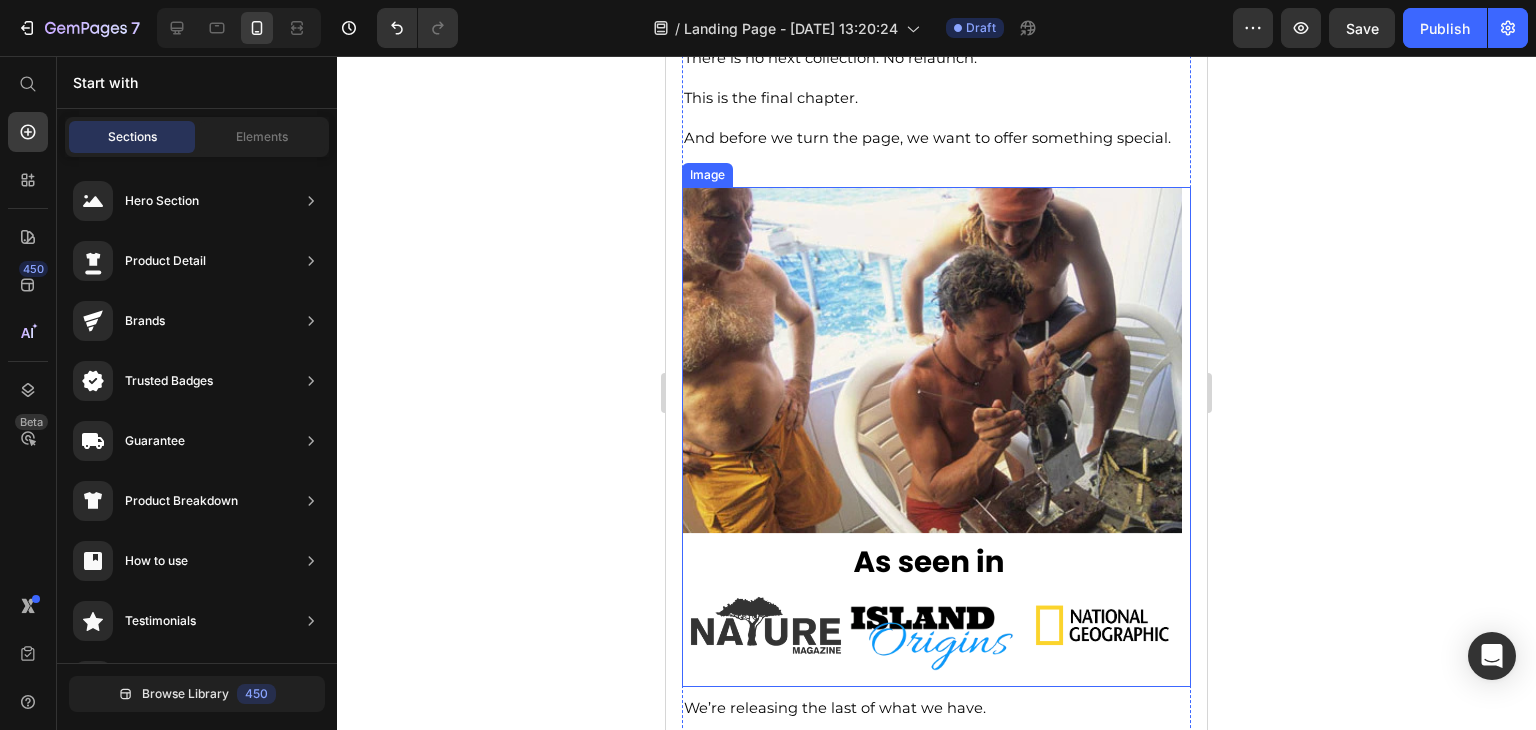scroll, scrollTop: 2838, scrollLeft: 0, axis: vertical 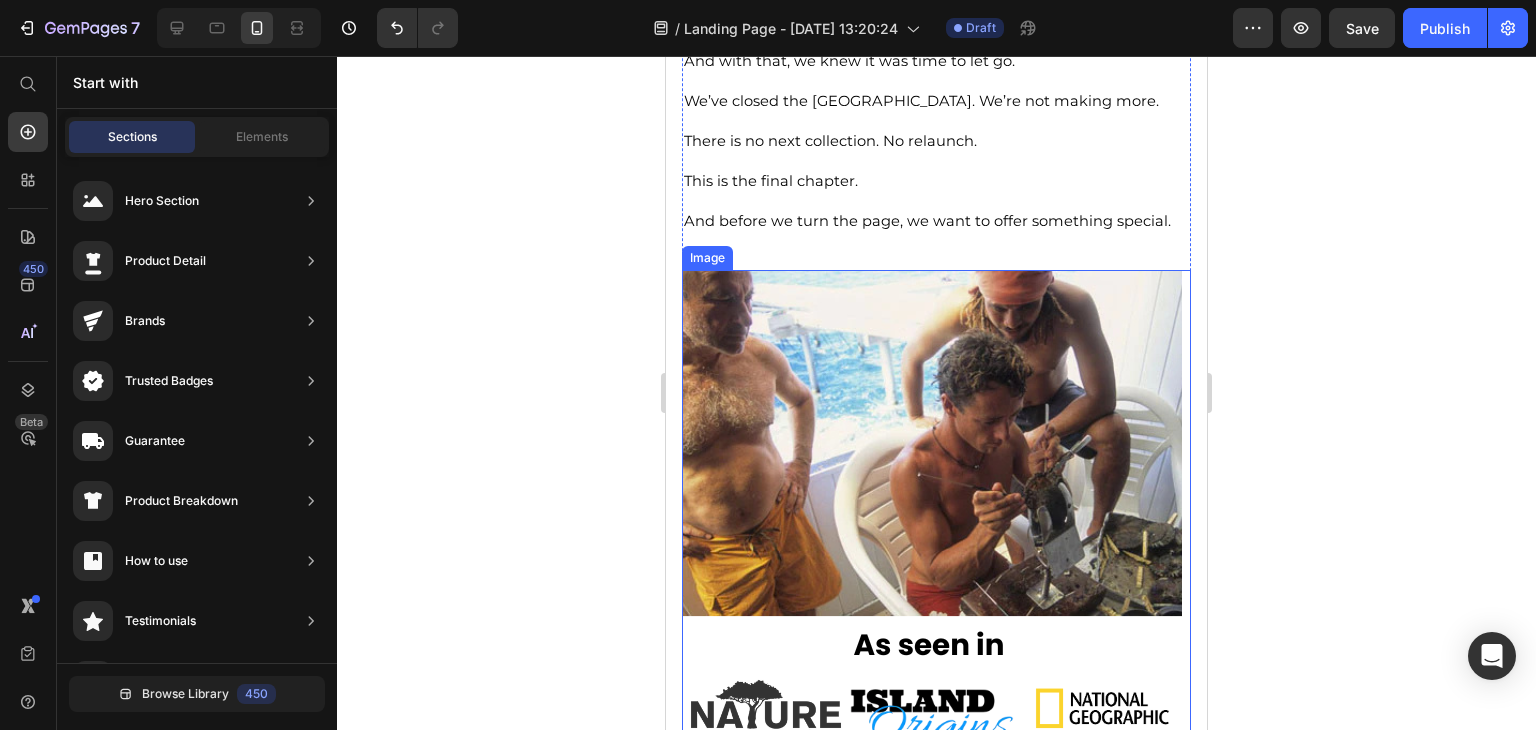 click at bounding box center [936, 520] 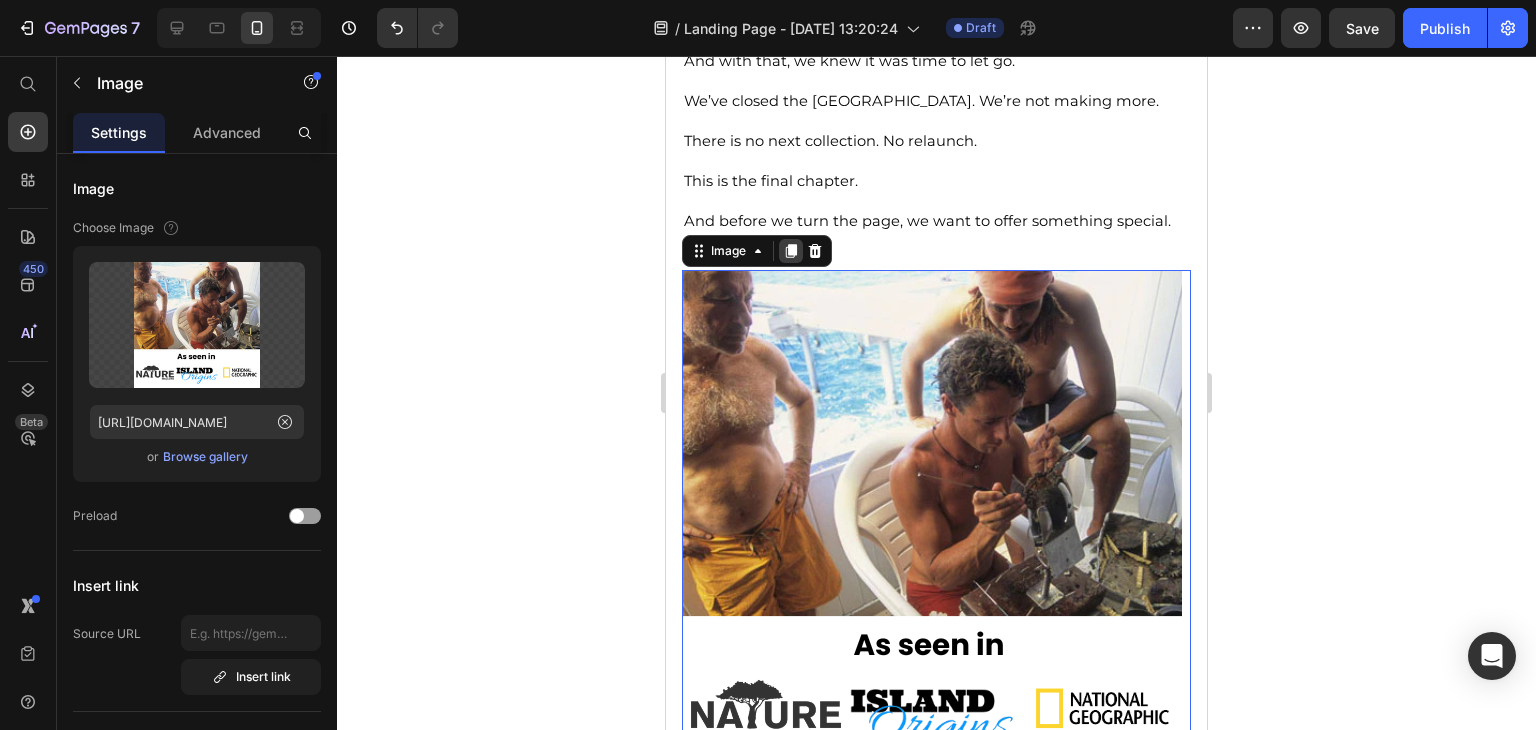 click 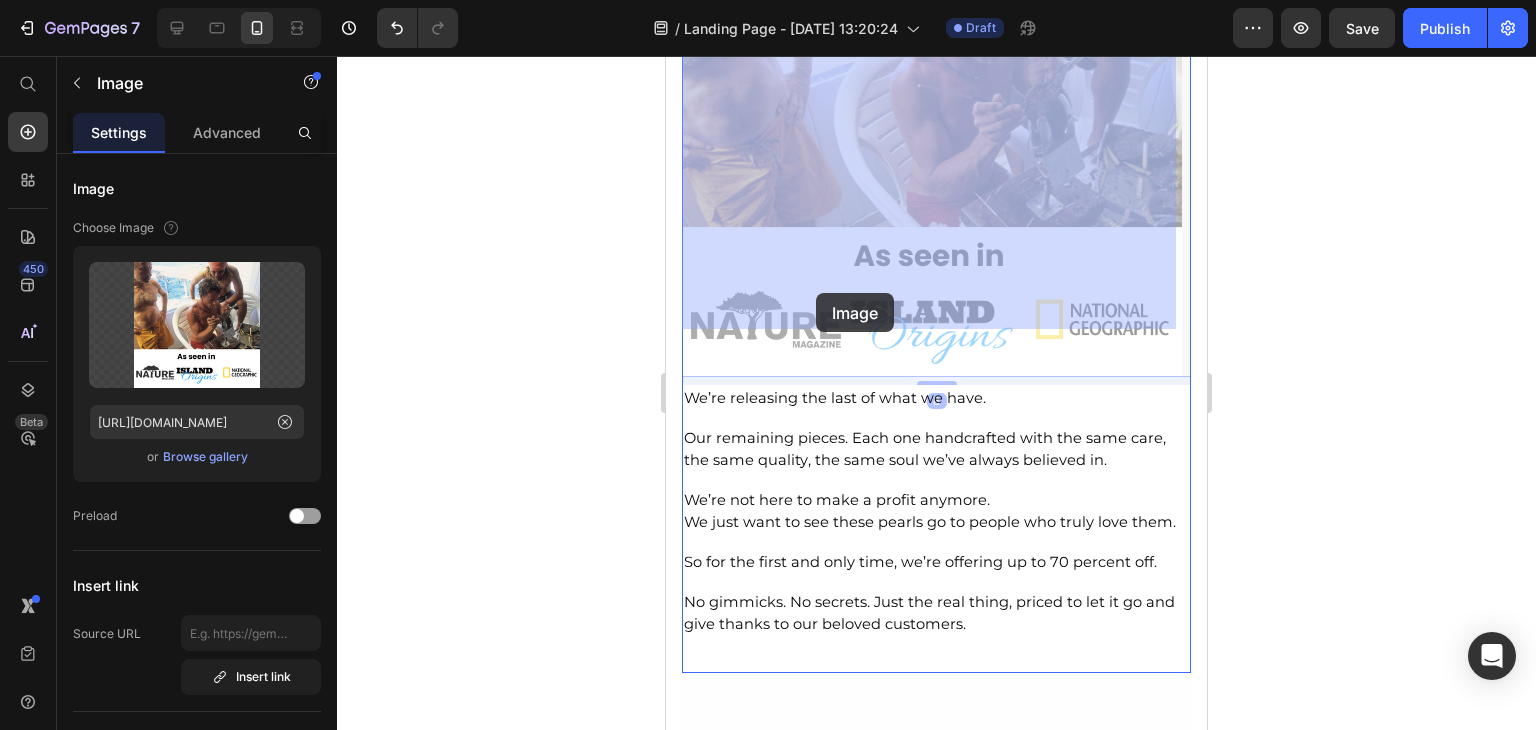 scroll, scrollTop: 3741, scrollLeft: 0, axis: vertical 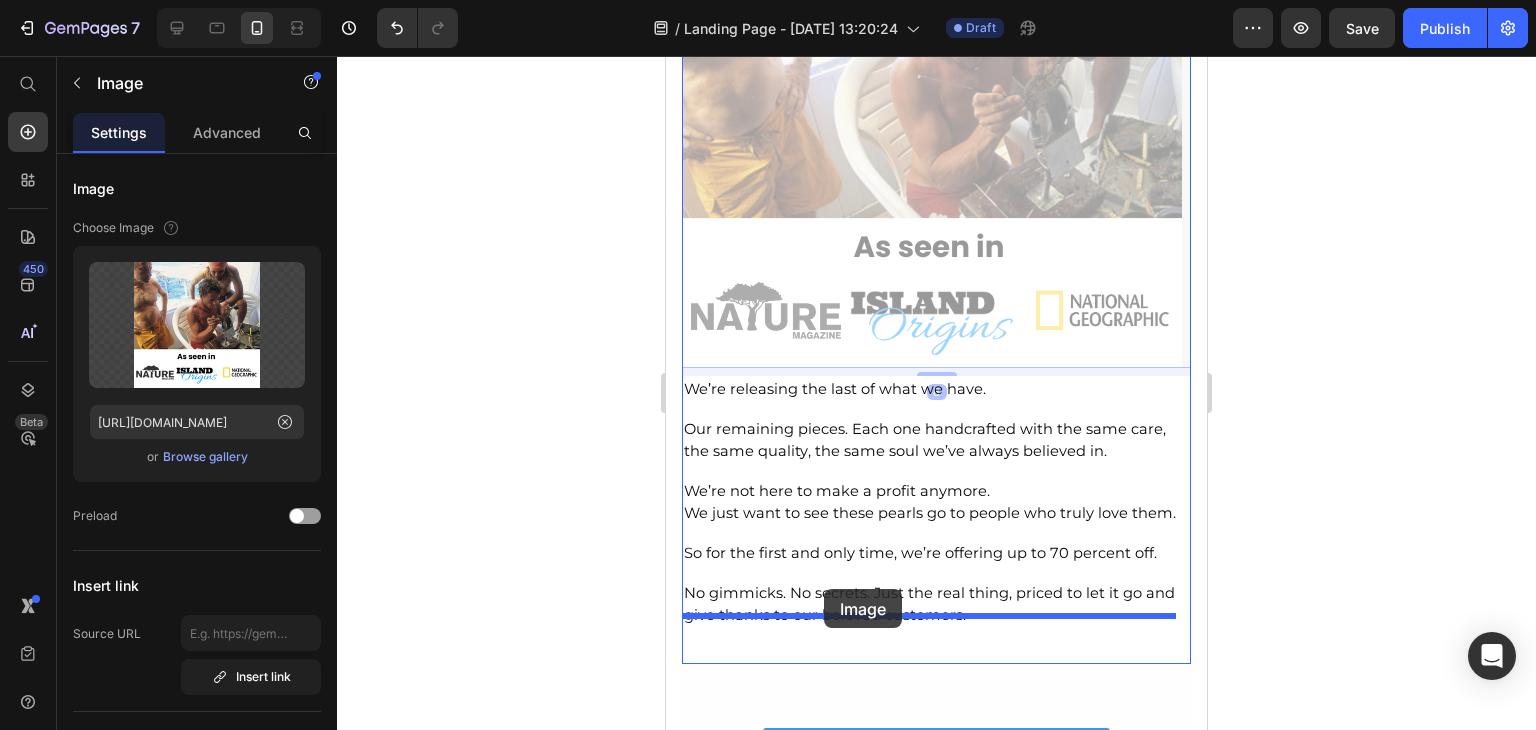 drag, startPoint x: 816, startPoint y: 278, endPoint x: 824, endPoint y: 589, distance: 311.10287 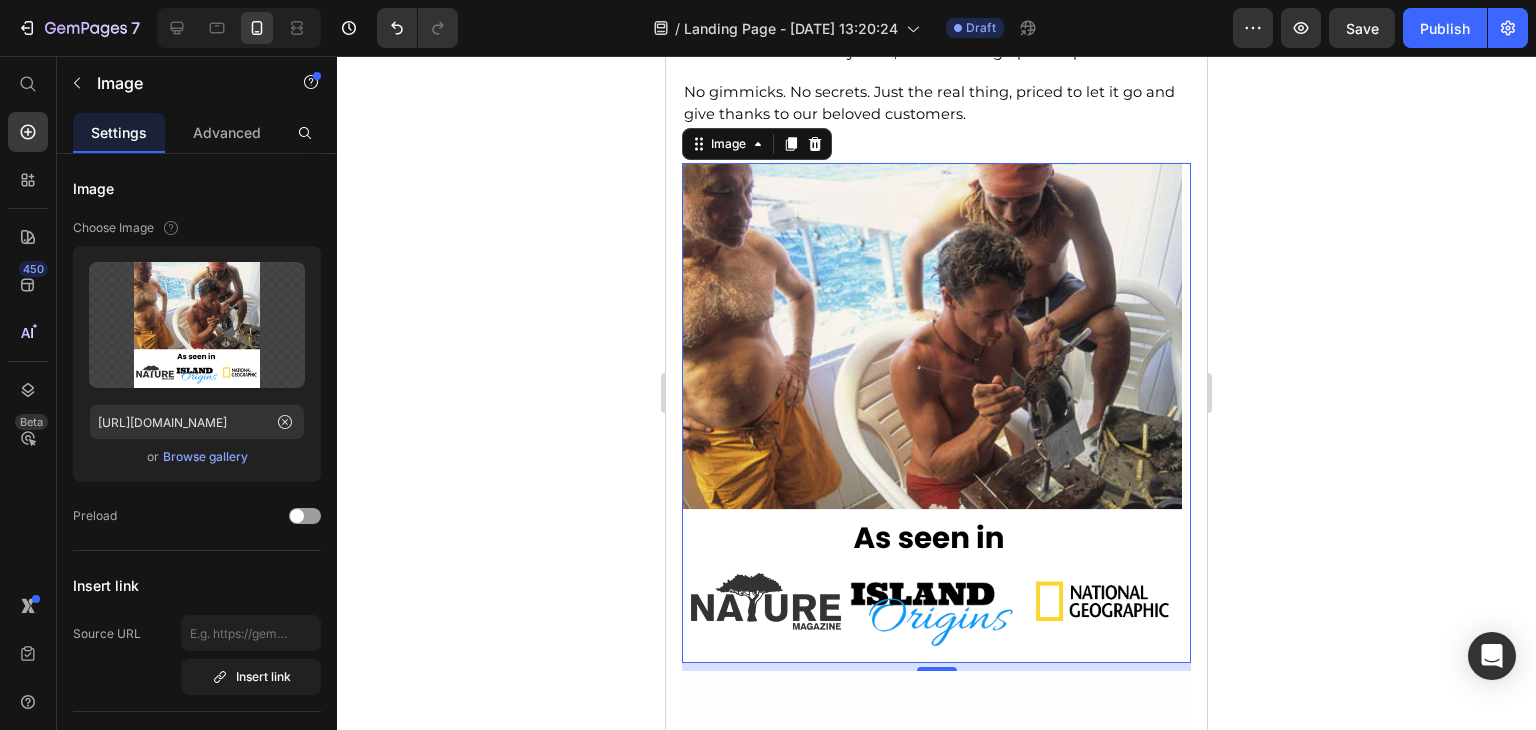 scroll, scrollTop: 3240, scrollLeft: 0, axis: vertical 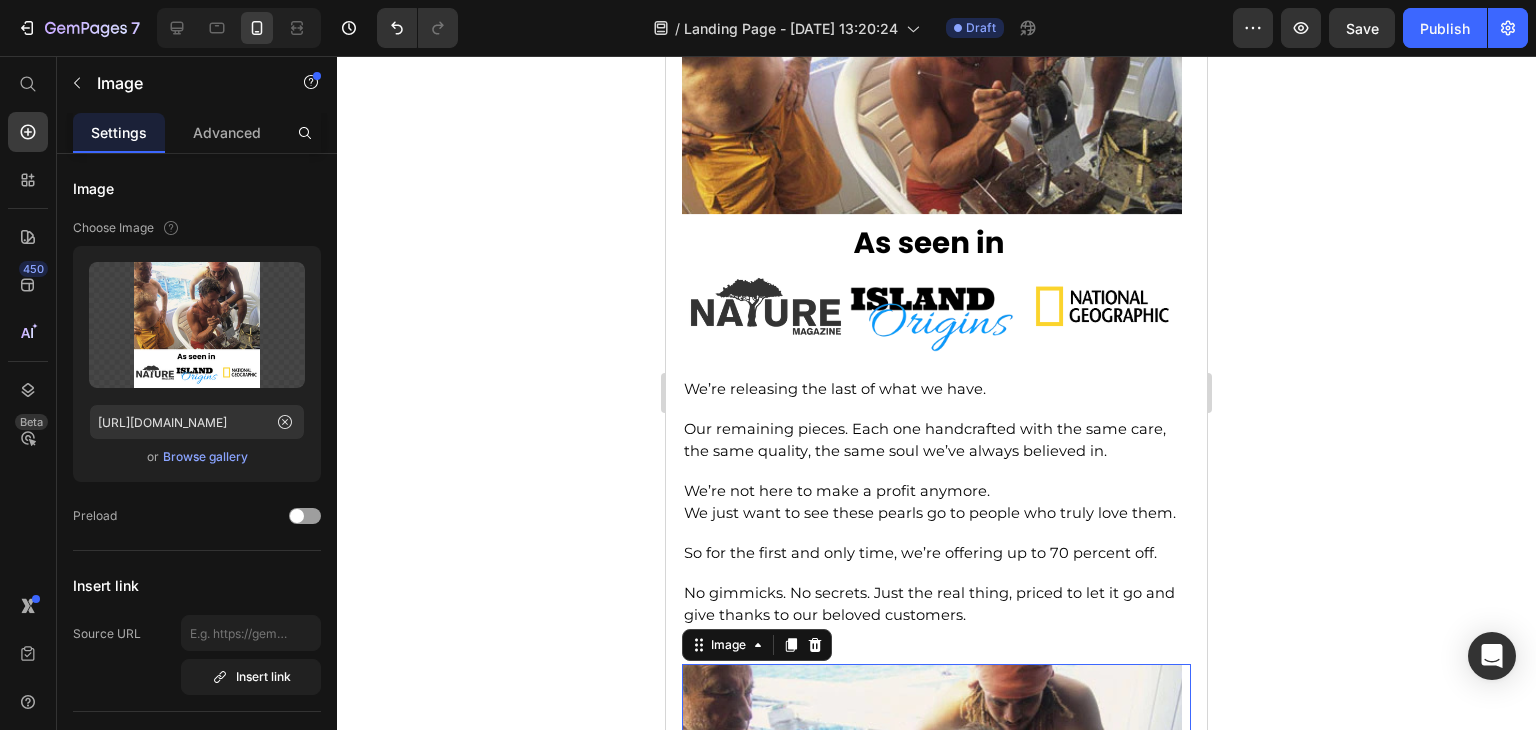 click 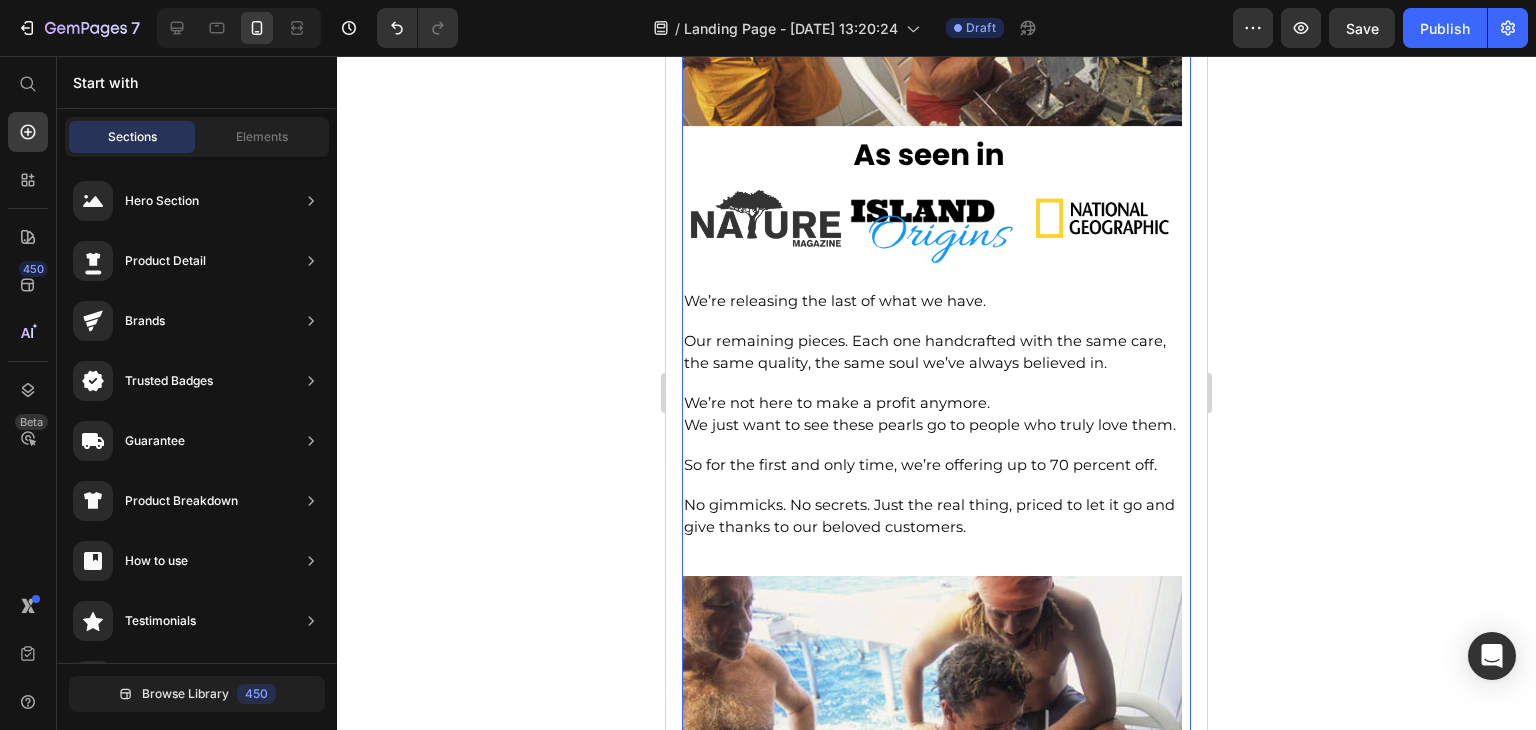 scroll, scrollTop: 3540, scrollLeft: 0, axis: vertical 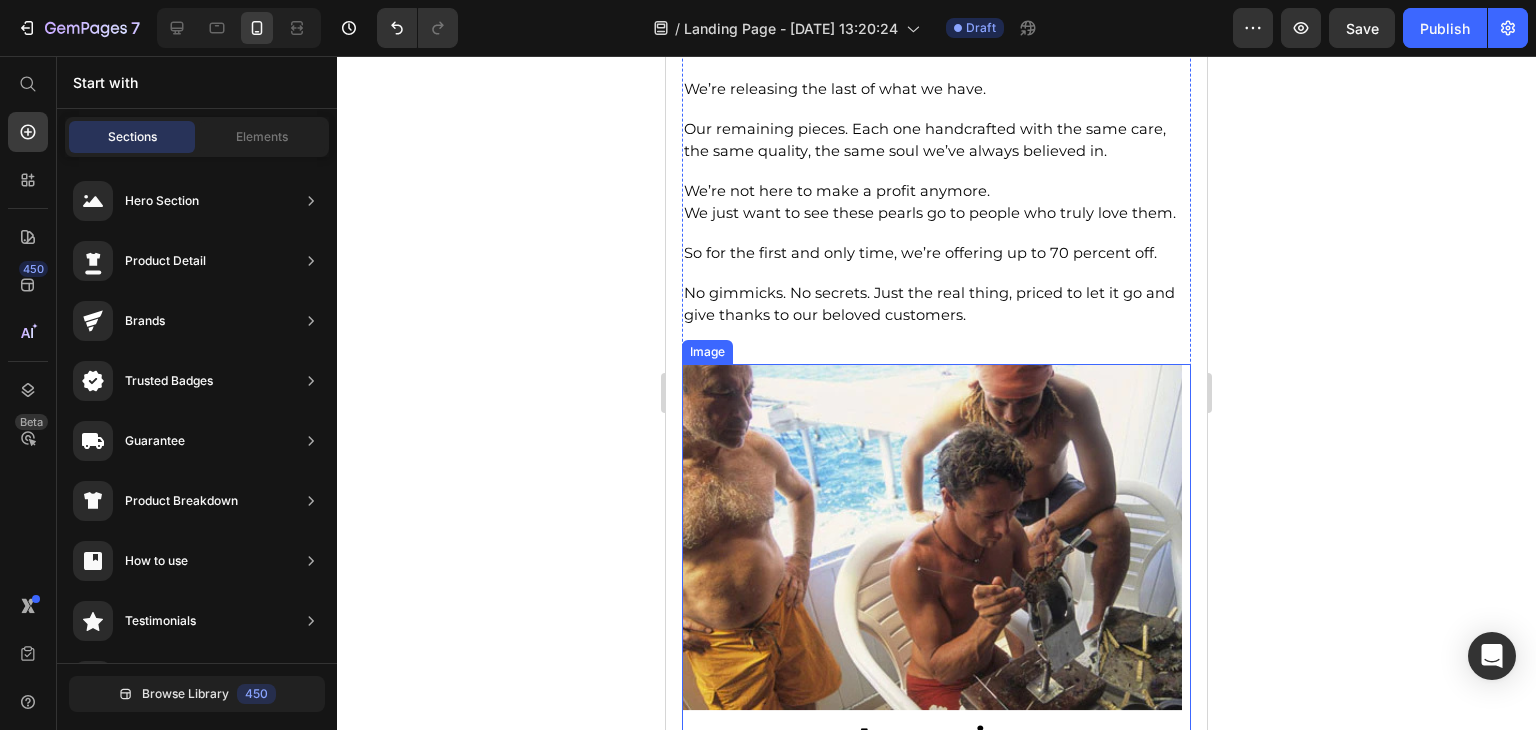click at bounding box center (936, 614) 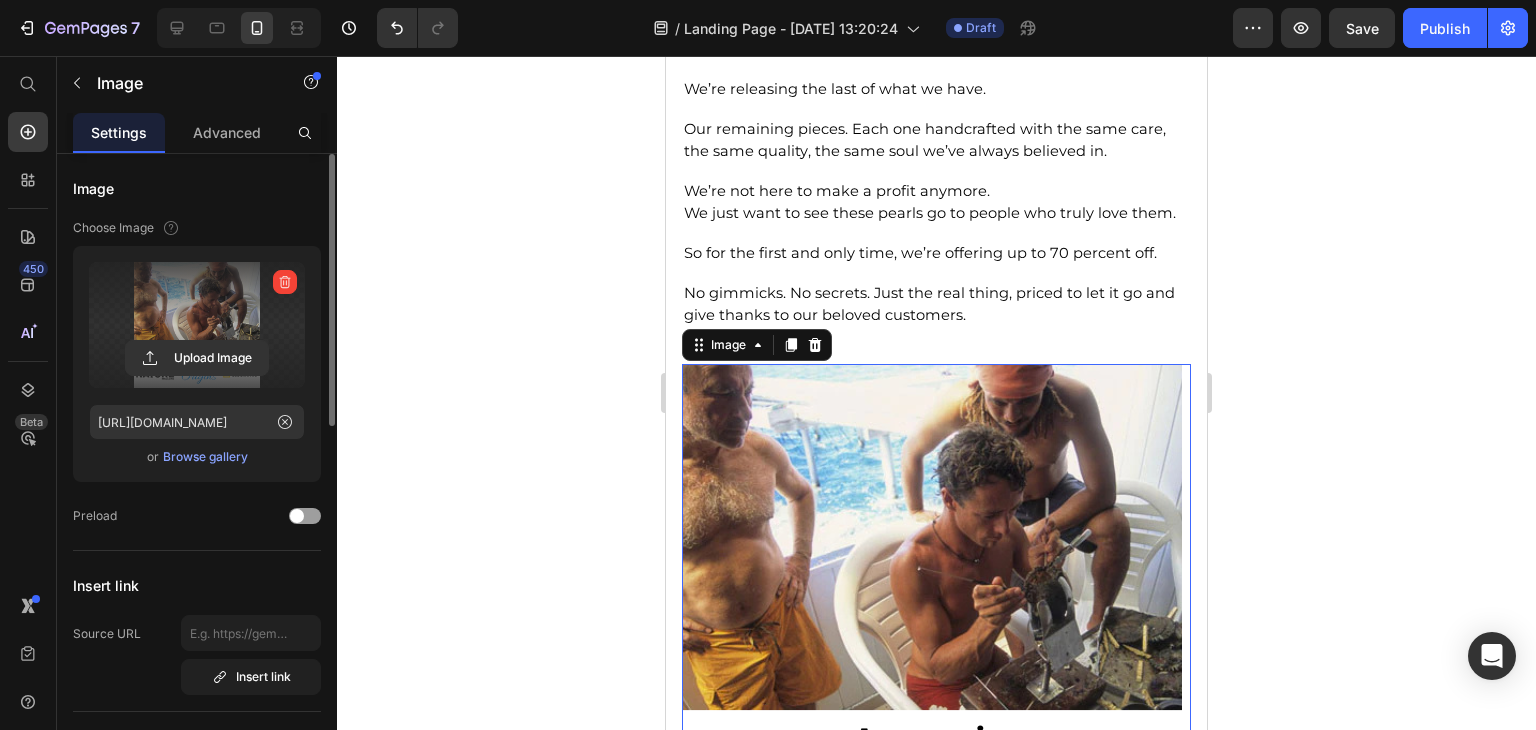click at bounding box center [285, 282] 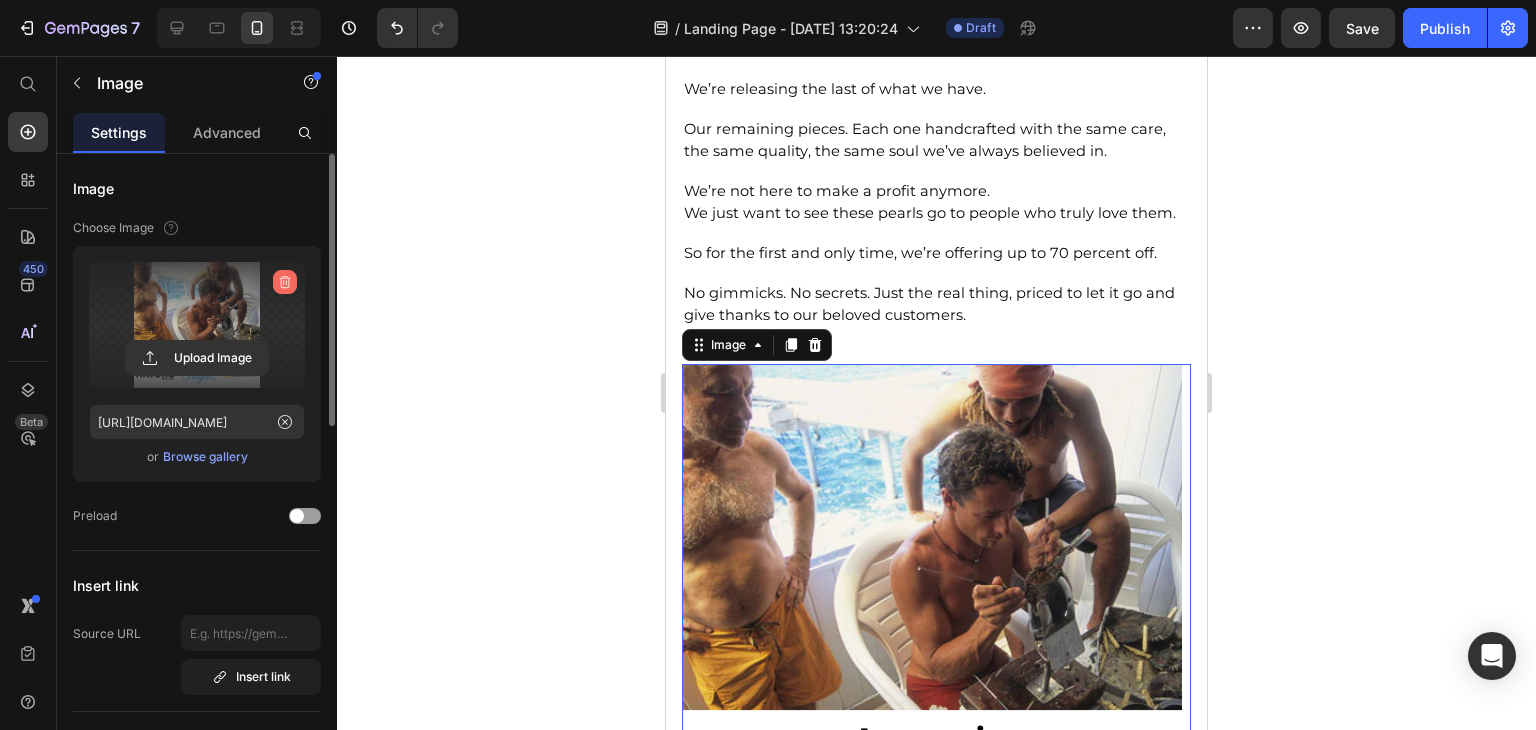 click at bounding box center [285, 282] 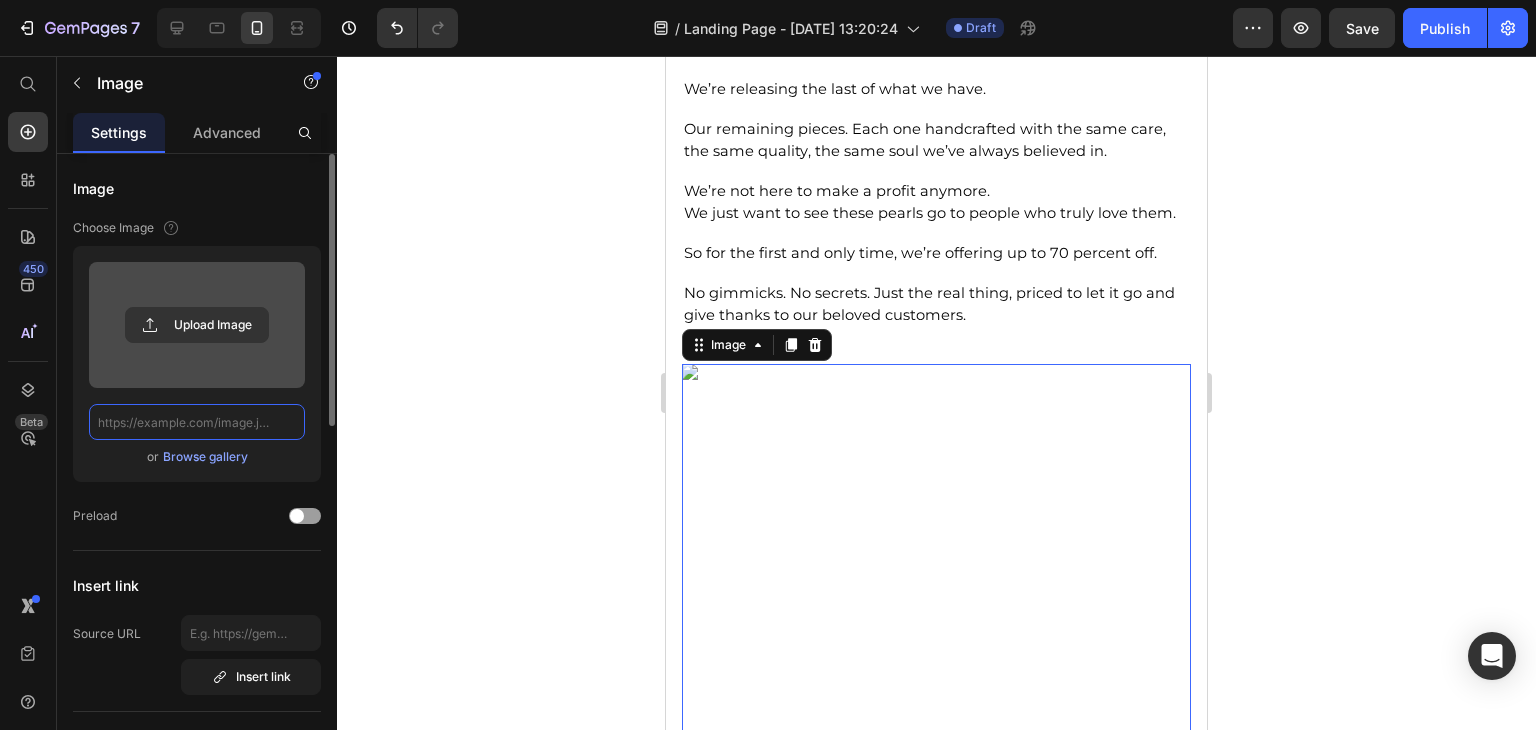 scroll, scrollTop: 0, scrollLeft: 0, axis: both 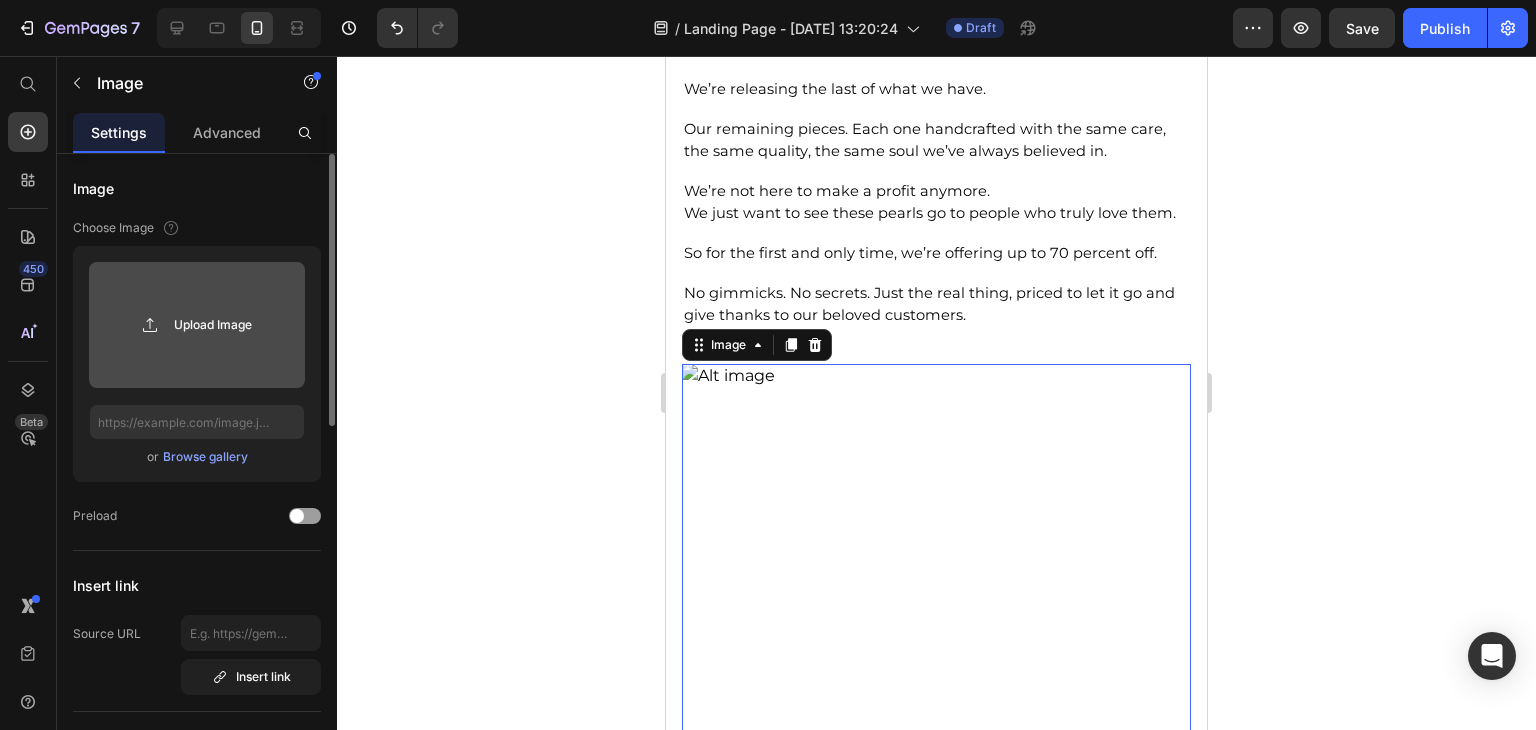 click 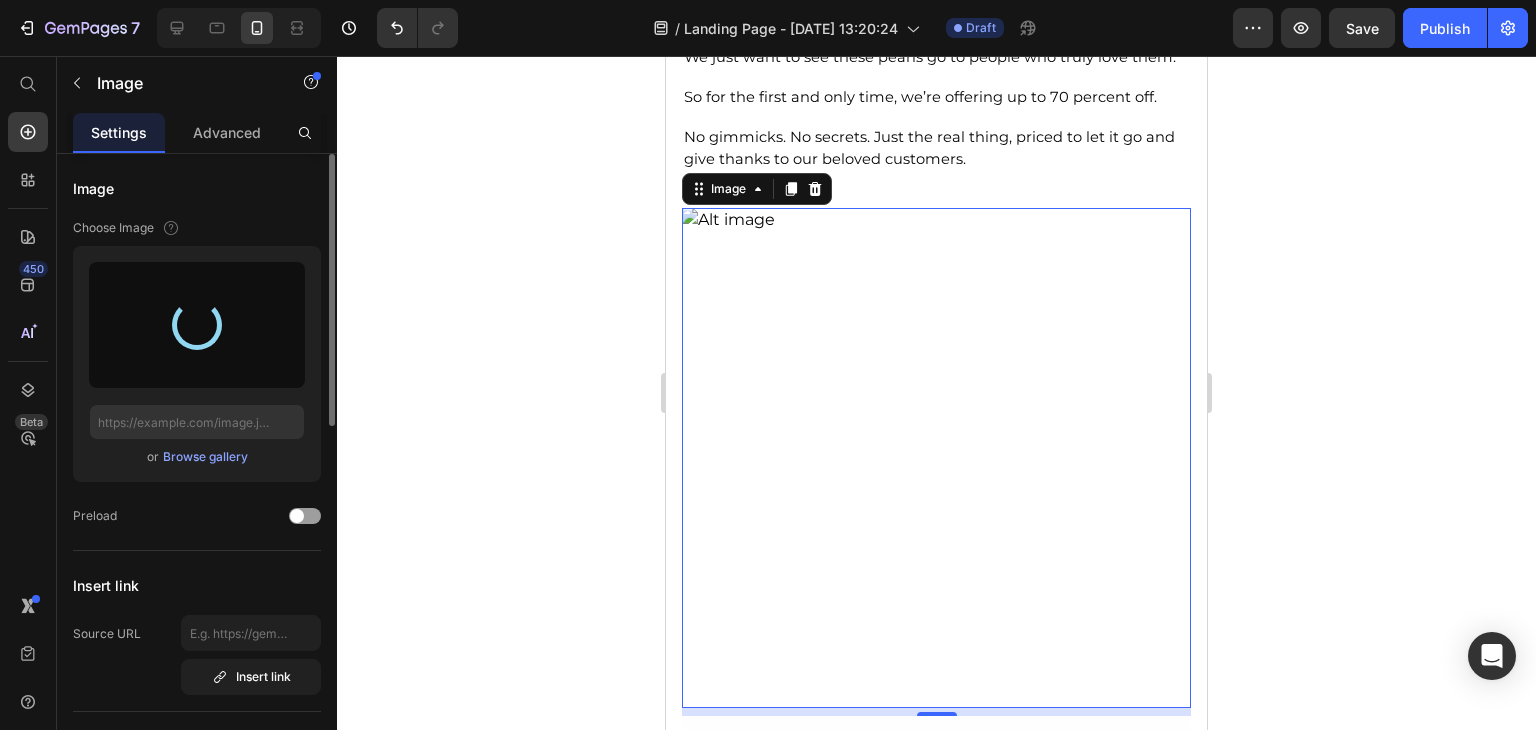 scroll, scrollTop: 3740, scrollLeft: 0, axis: vertical 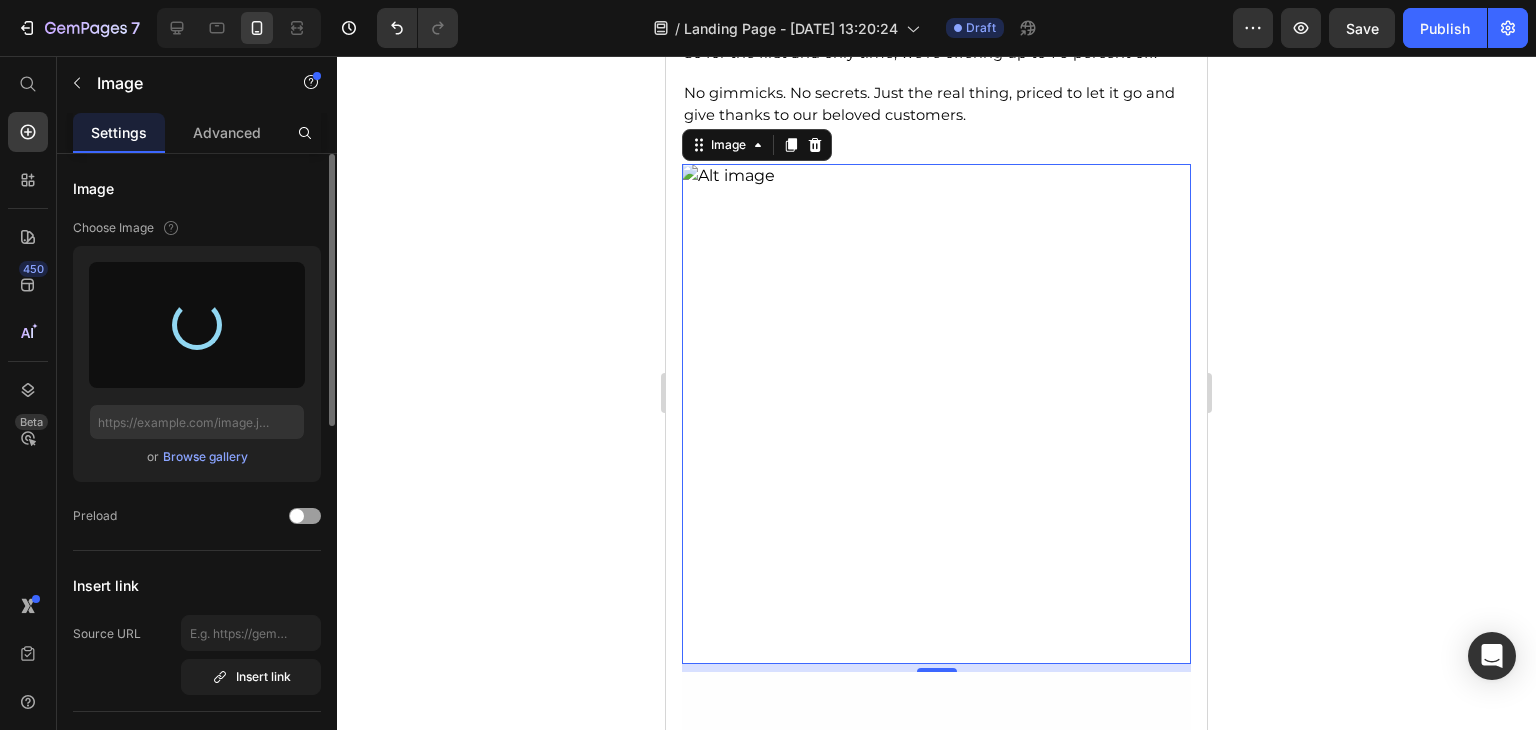 type on "[URL][DOMAIN_NAME]" 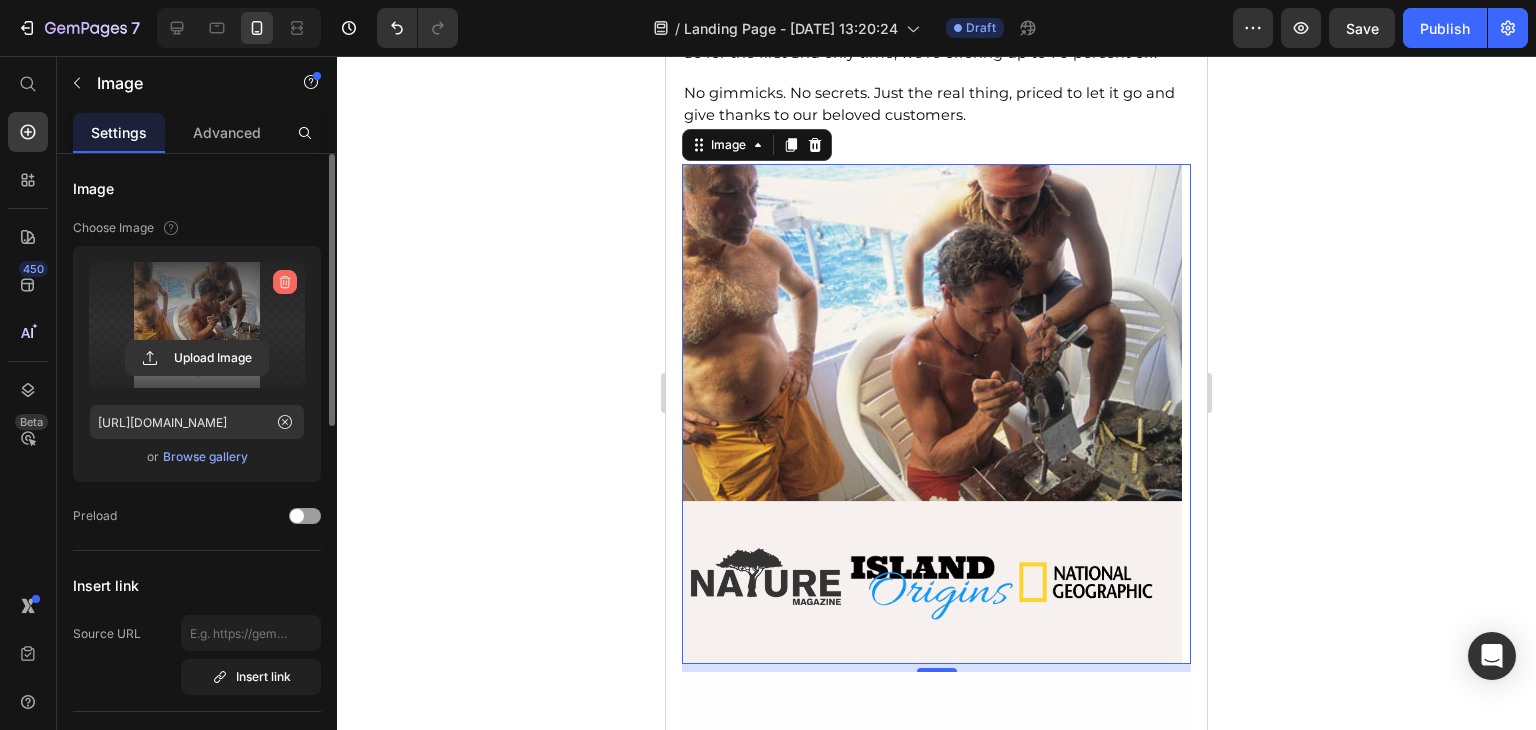click 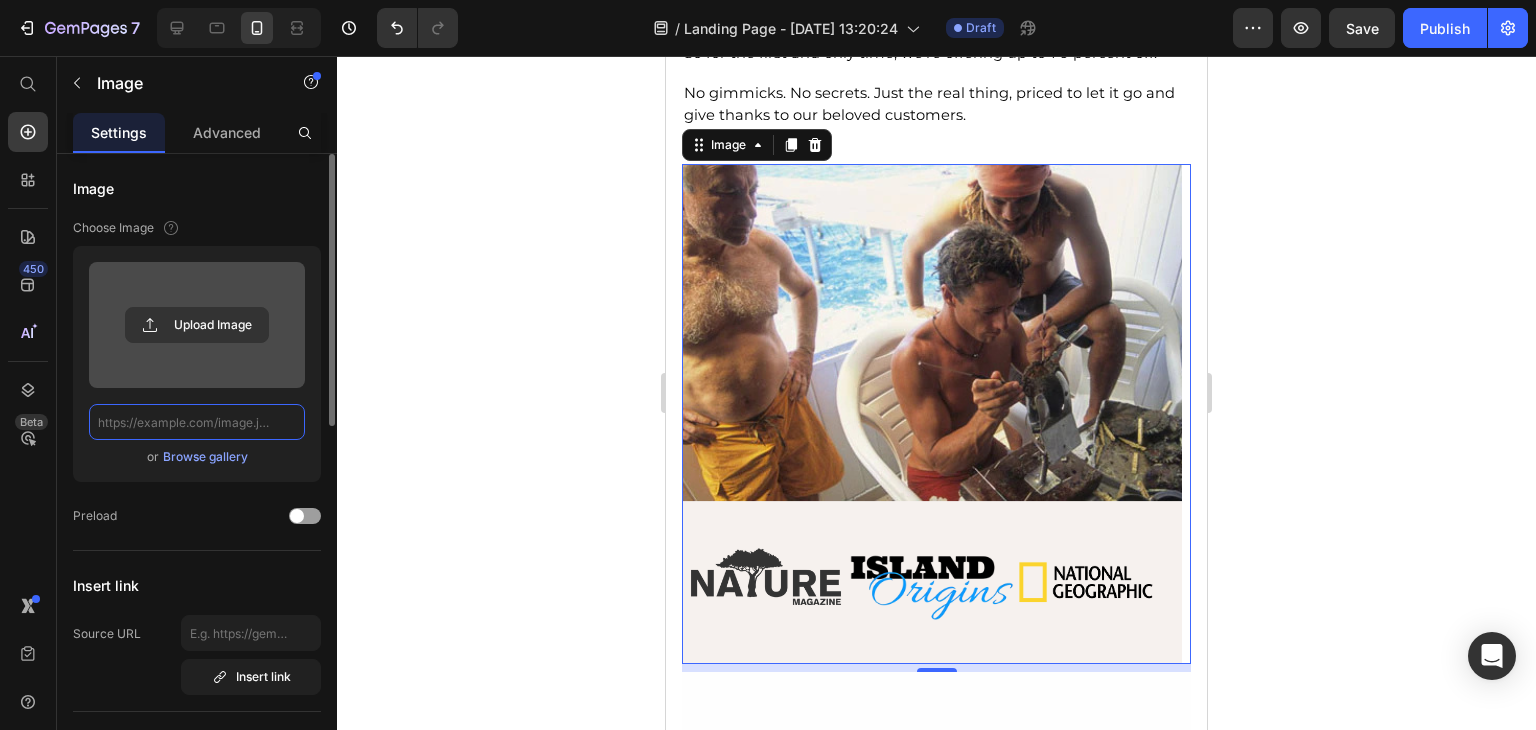 scroll, scrollTop: 0, scrollLeft: 0, axis: both 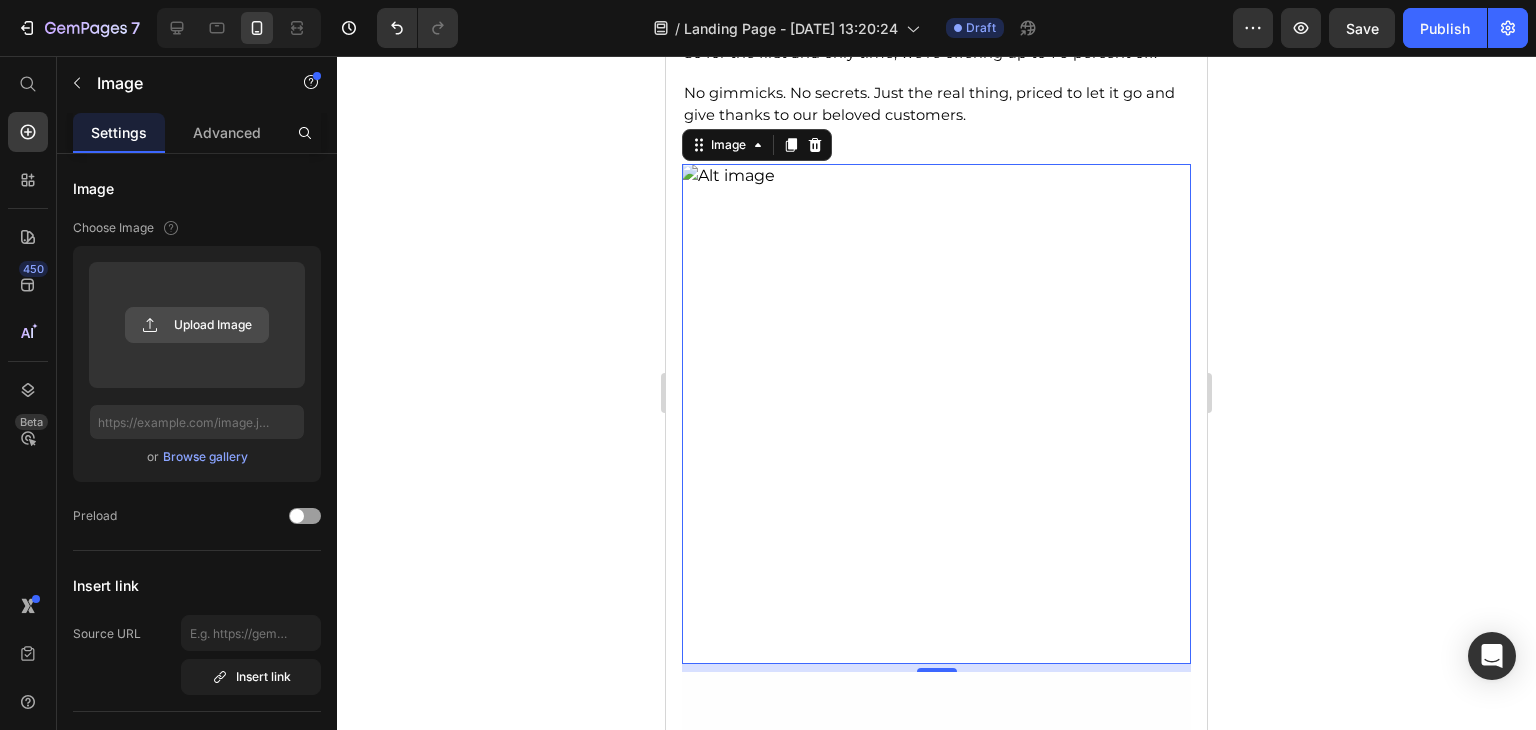 click 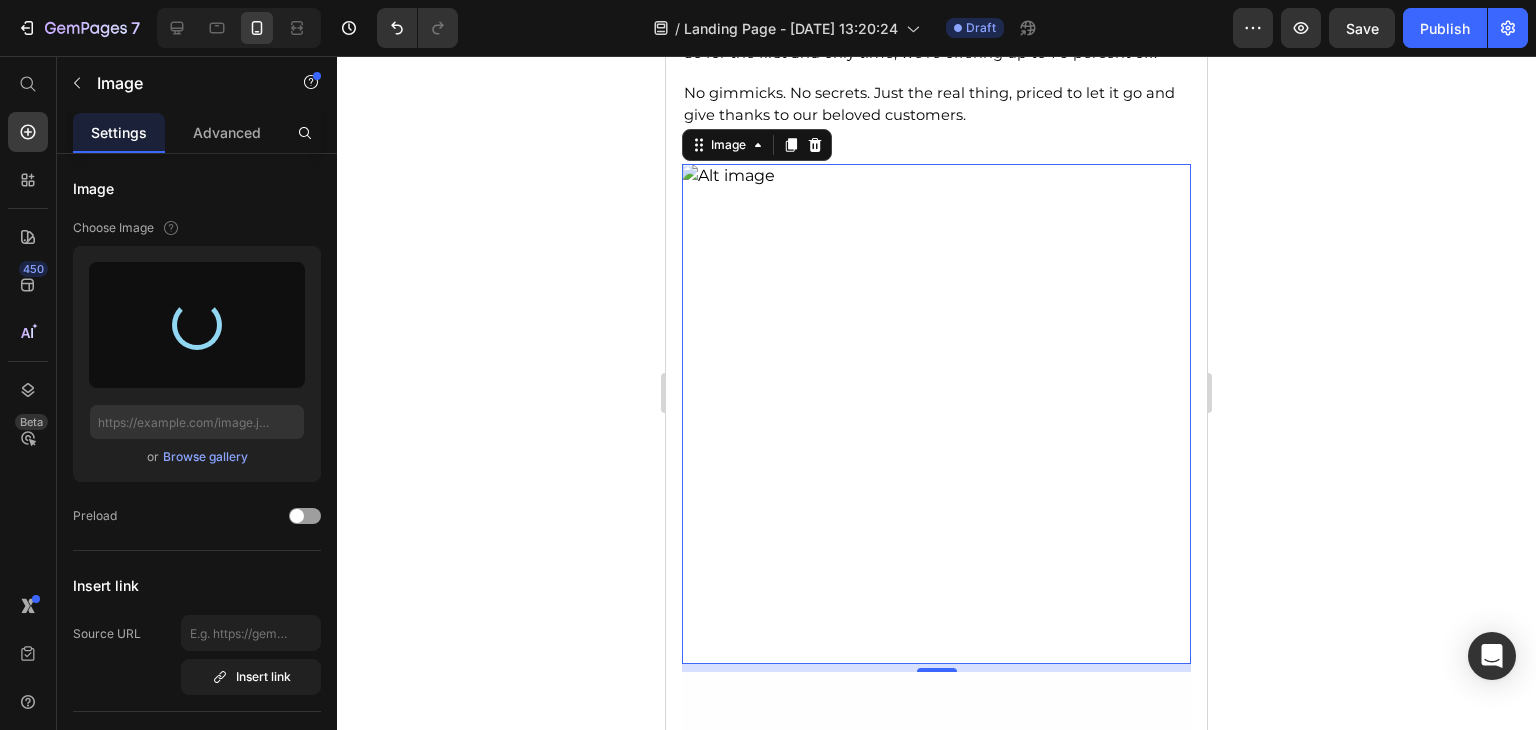 type on "[URL][DOMAIN_NAME]" 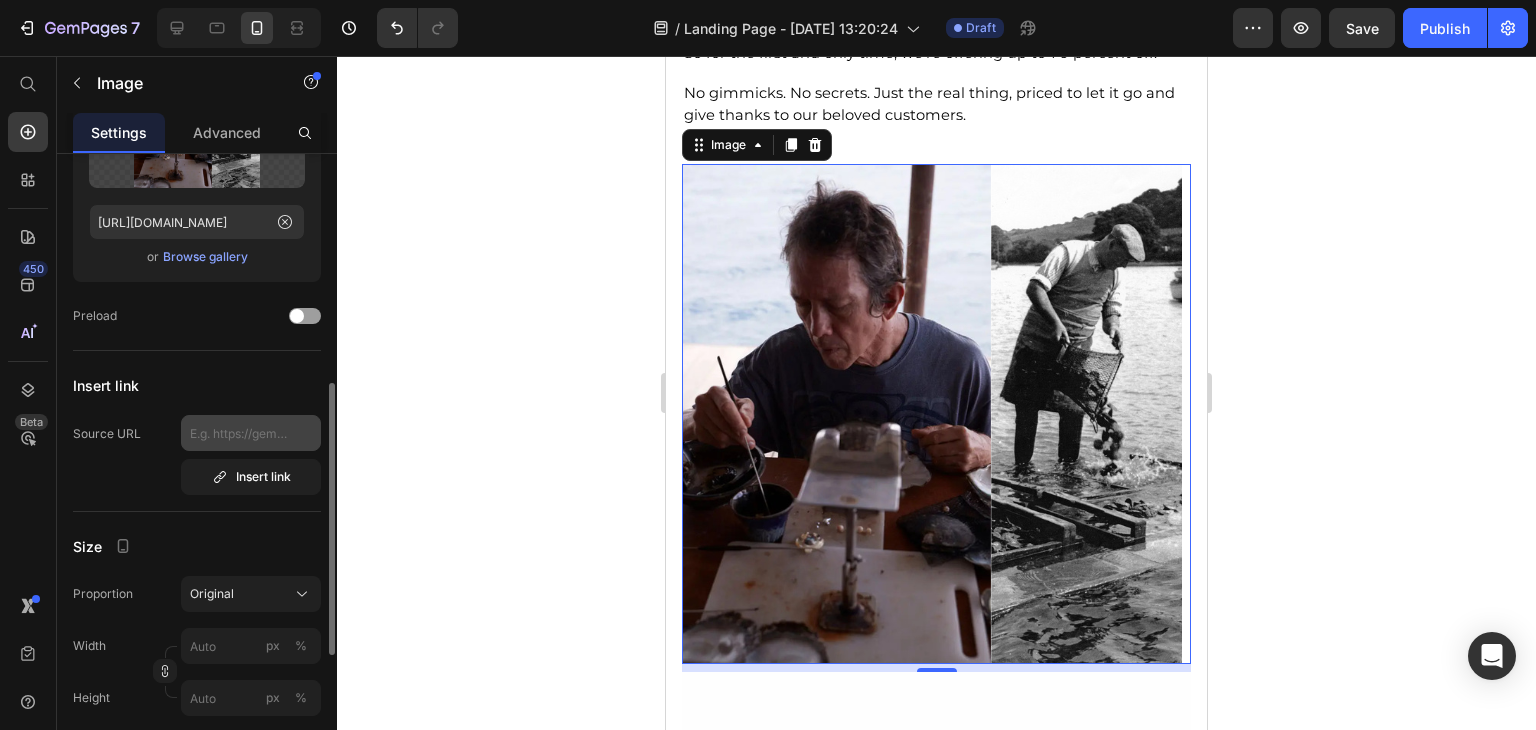 scroll, scrollTop: 300, scrollLeft: 0, axis: vertical 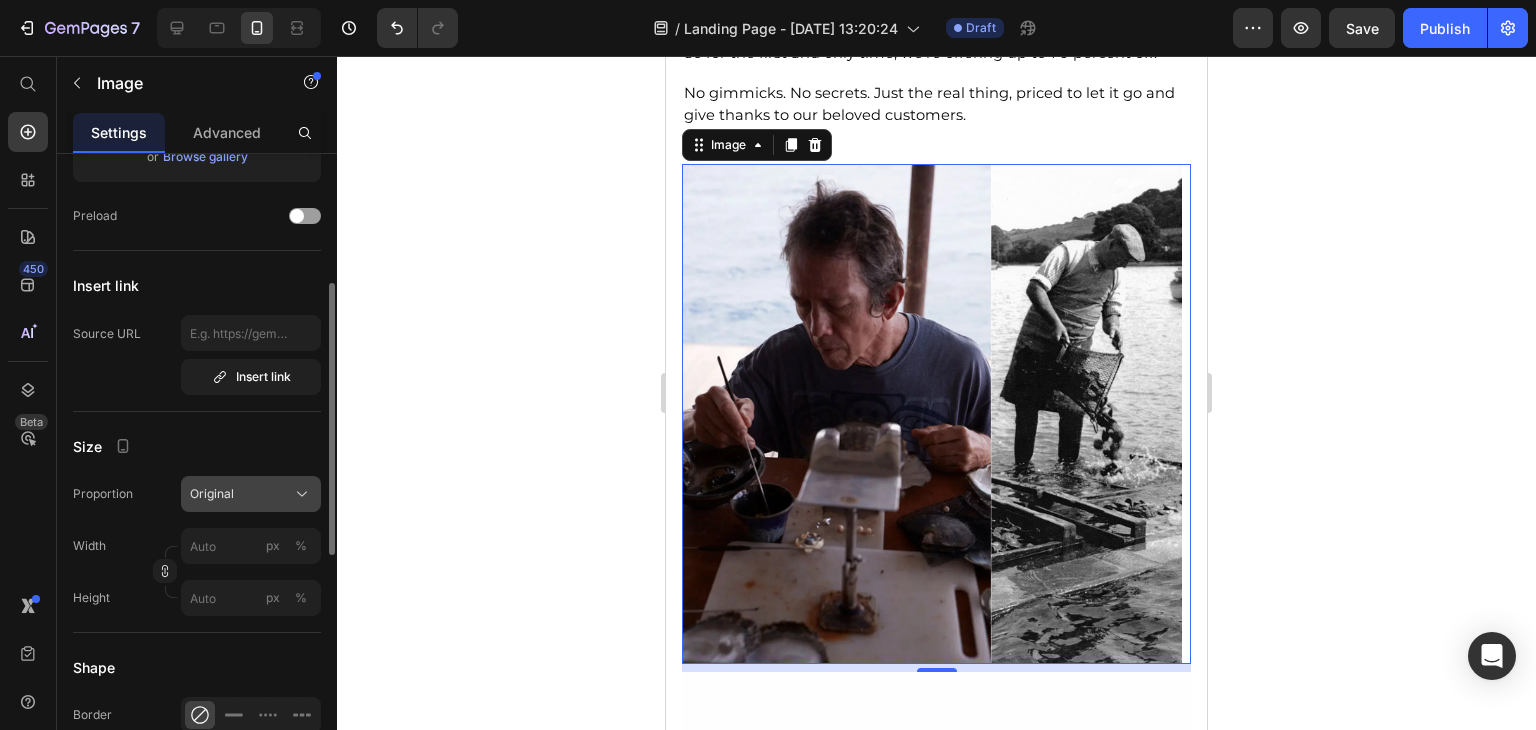 click on "Original" 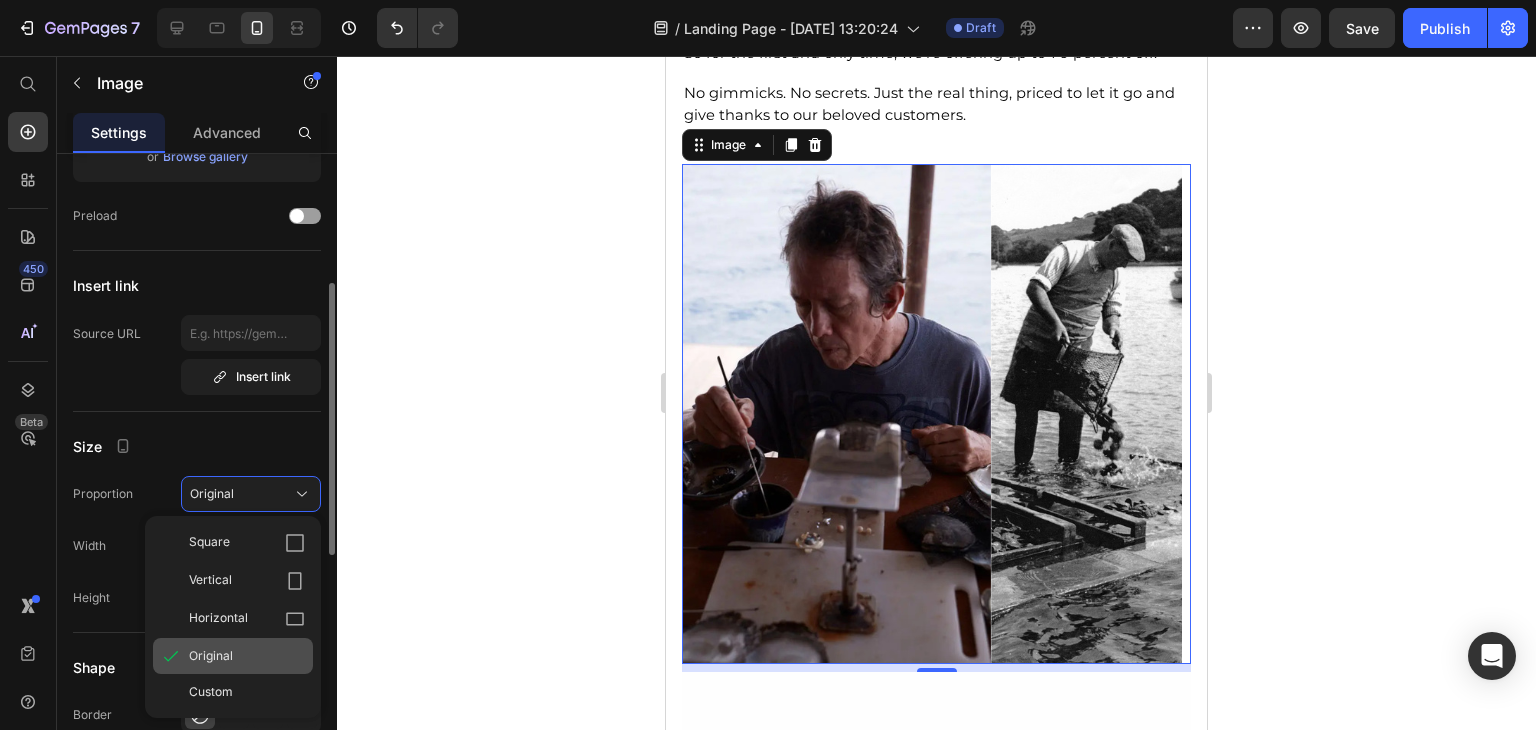 click on "Original" at bounding box center (247, 656) 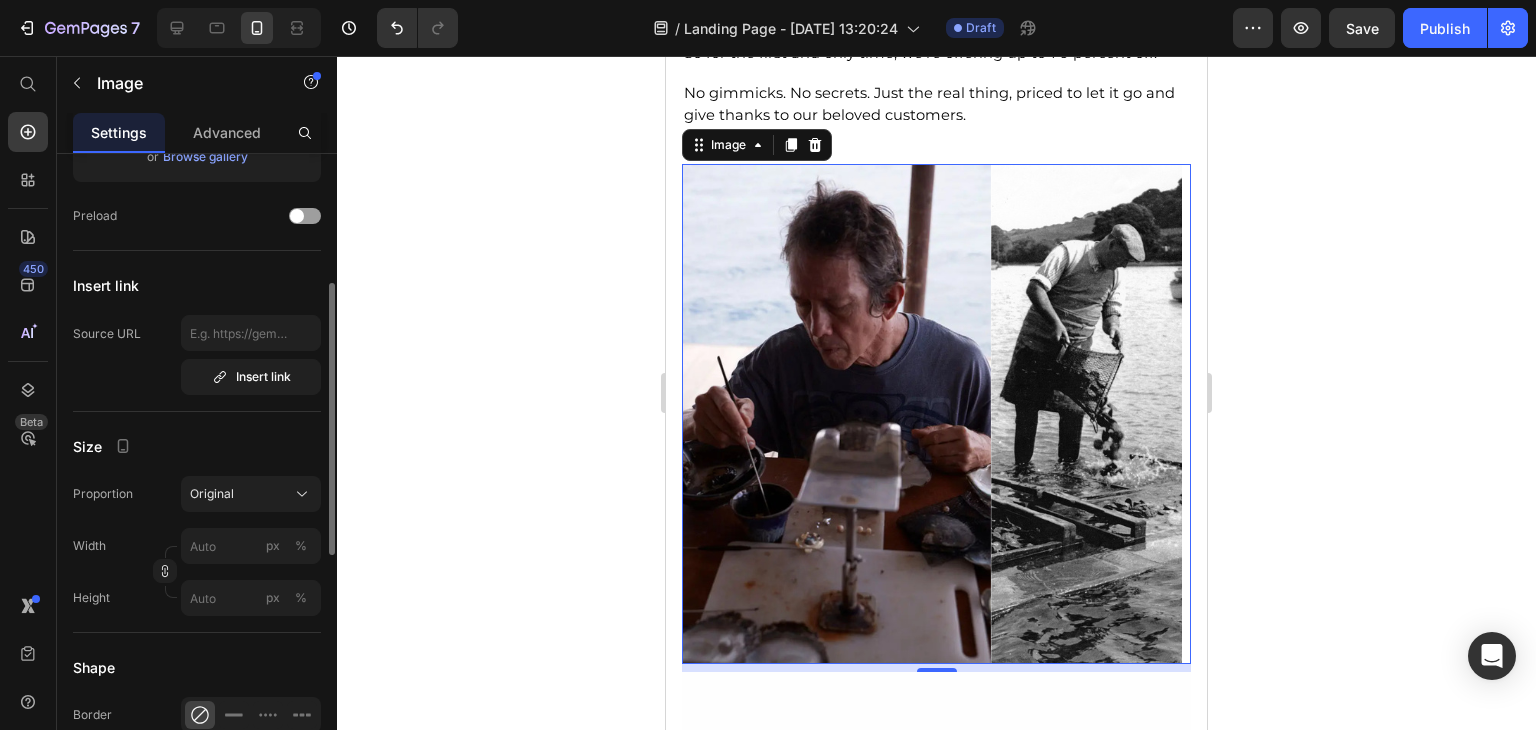 click 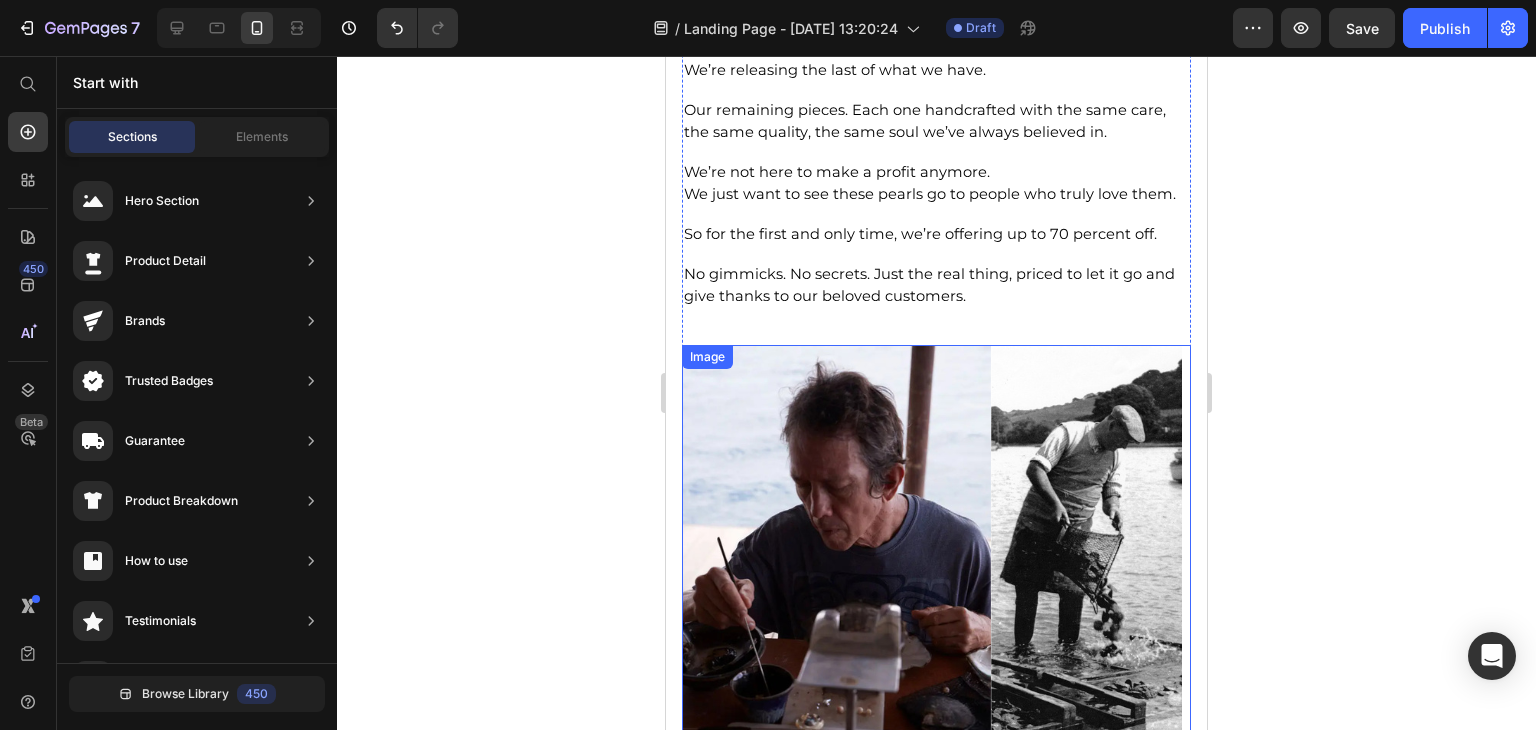scroll, scrollTop: 3440, scrollLeft: 0, axis: vertical 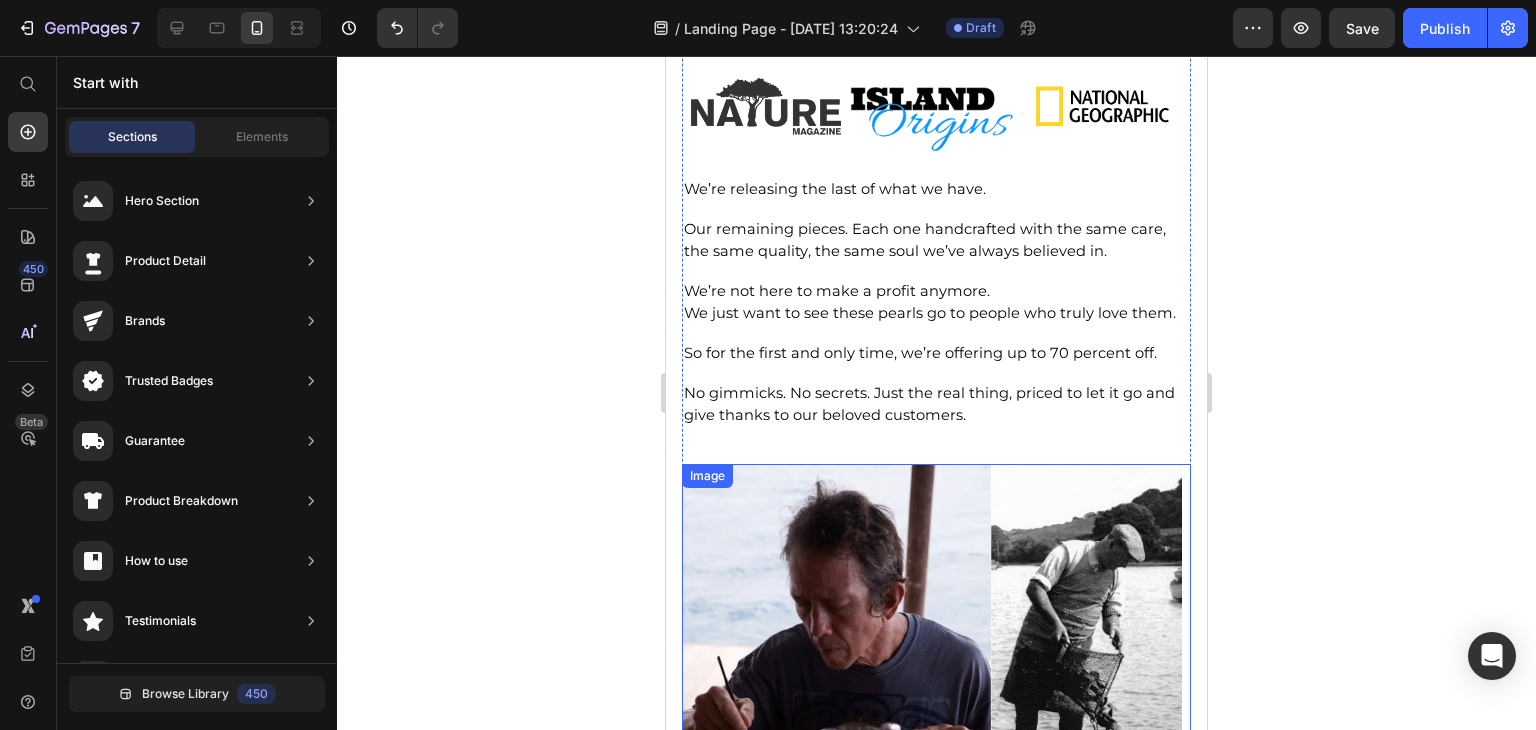 click on "So for the first and only time, we’re offering up to 70 percent off." at bounding box center [920, 353] 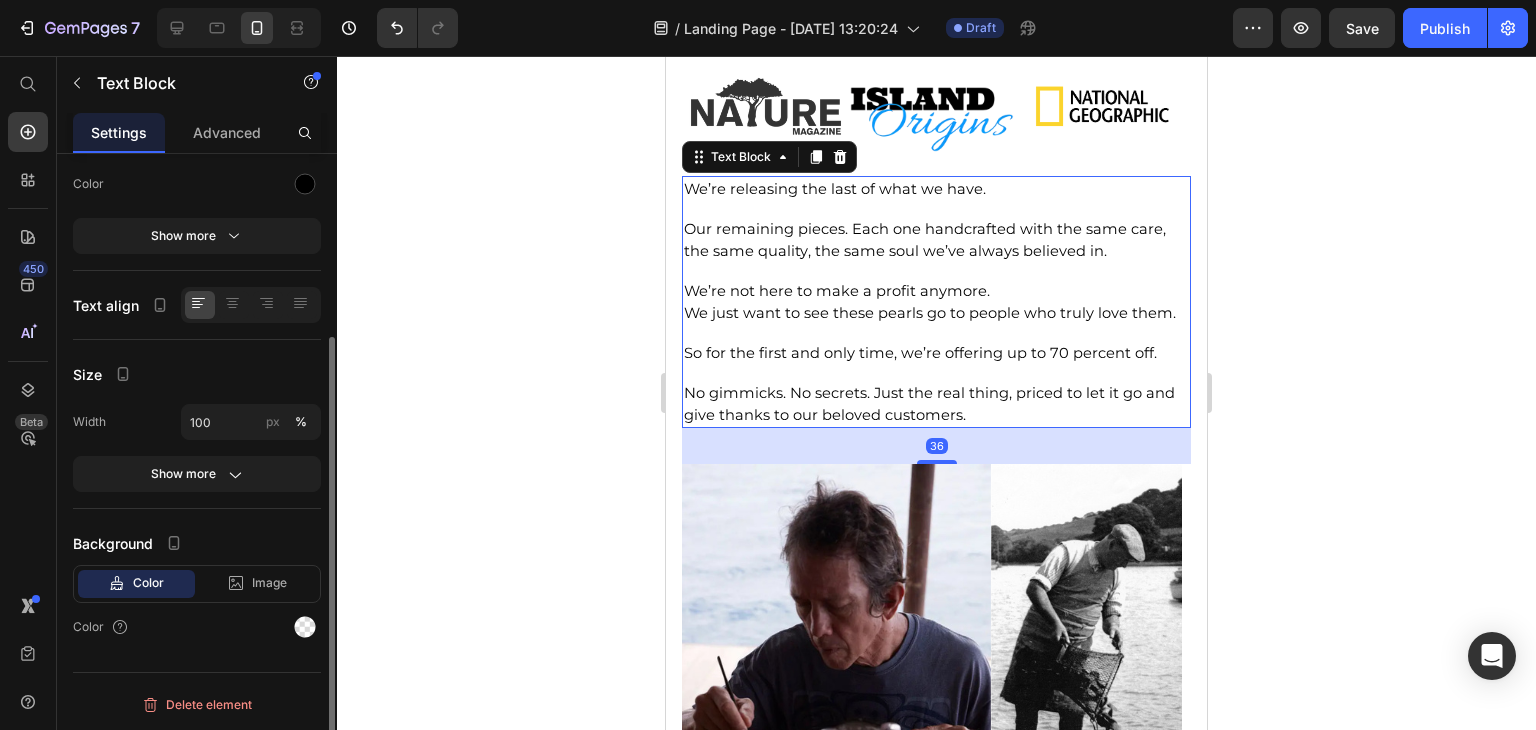 scroll, scrollTop: 0, scrollLeft: 0, axis: both 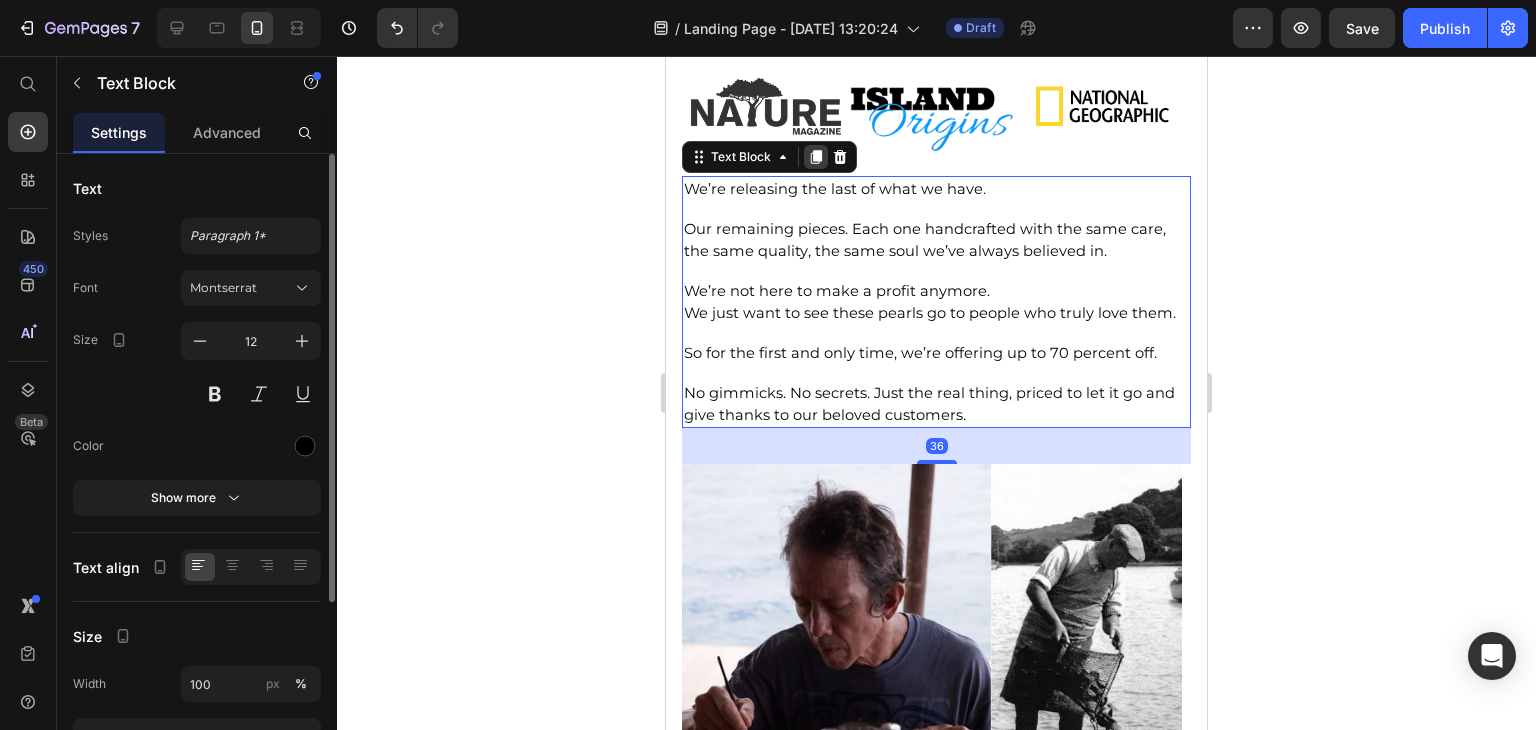 click 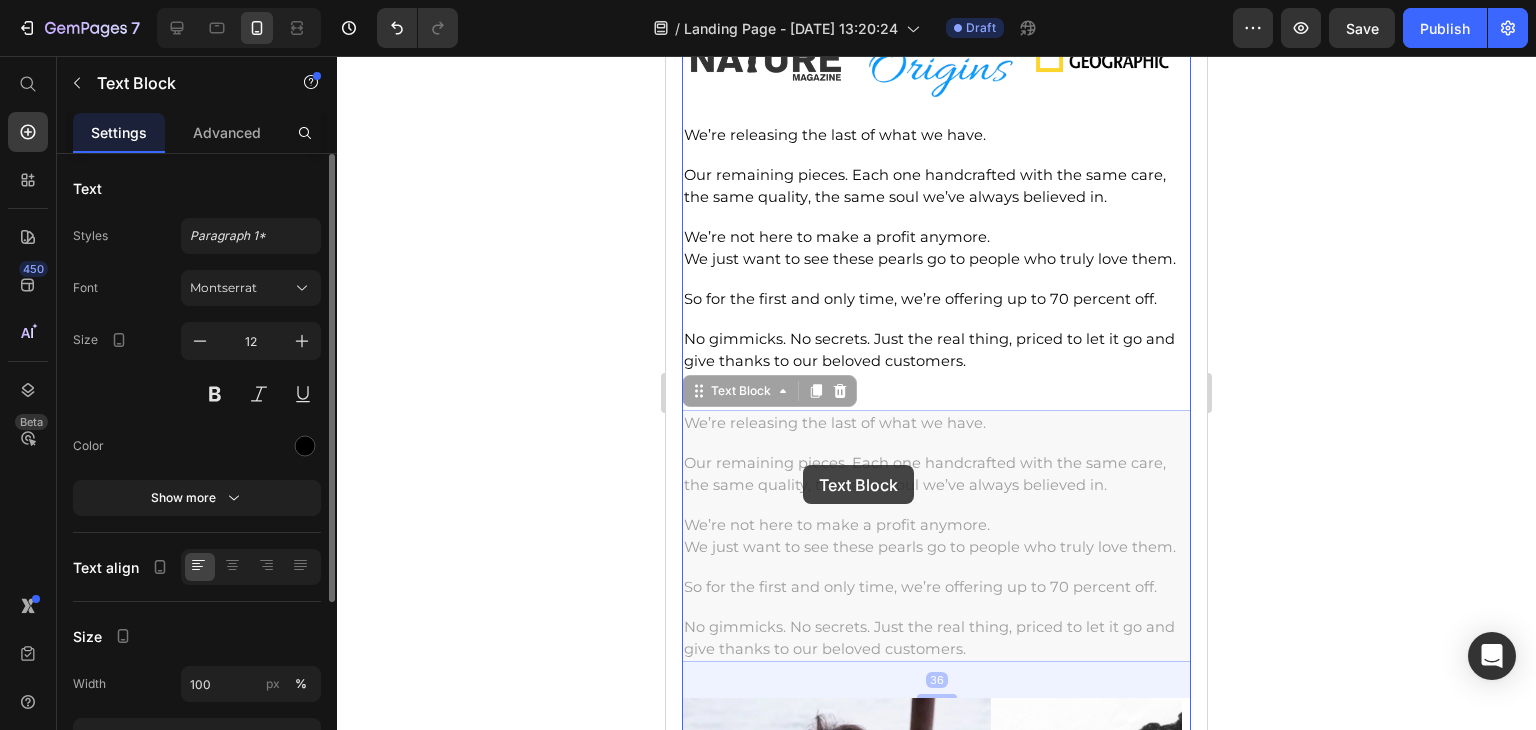 scroll, scrollTop: 3740, scrollLeft: 0, axis: vertical 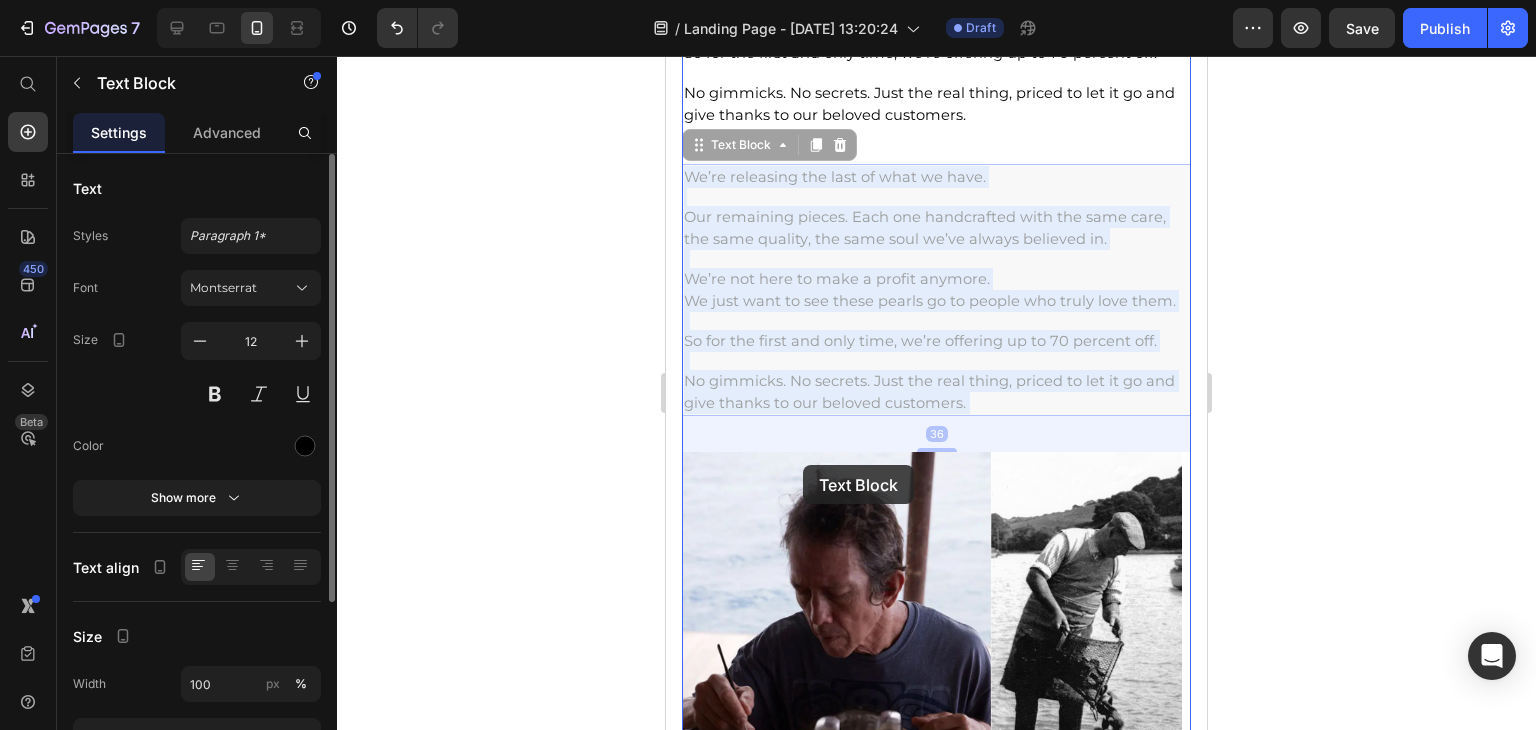 drag, startPoint x: 801, startPoint y: 465, endPoint x: 2009, endPoint y: 486, distance: 1208.1825 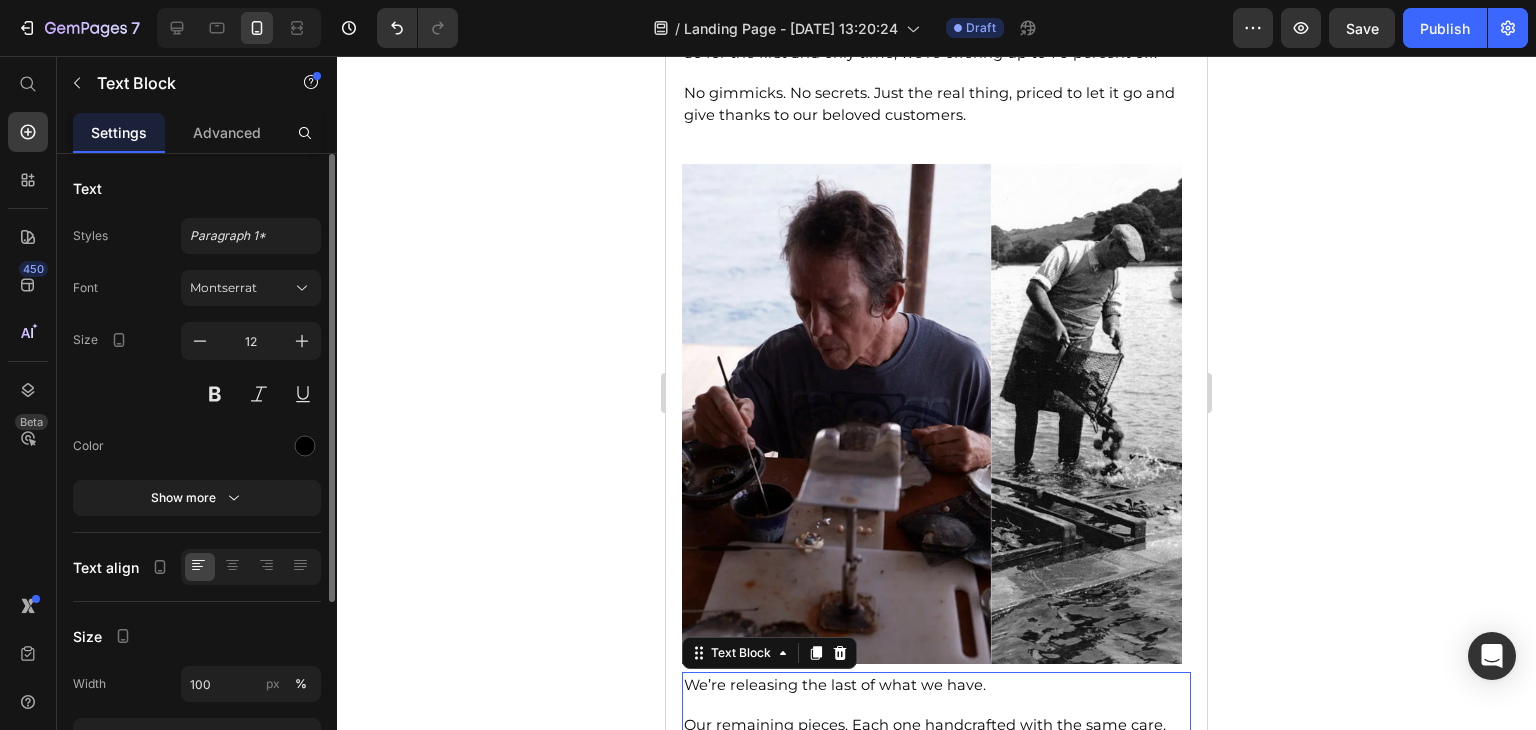 click 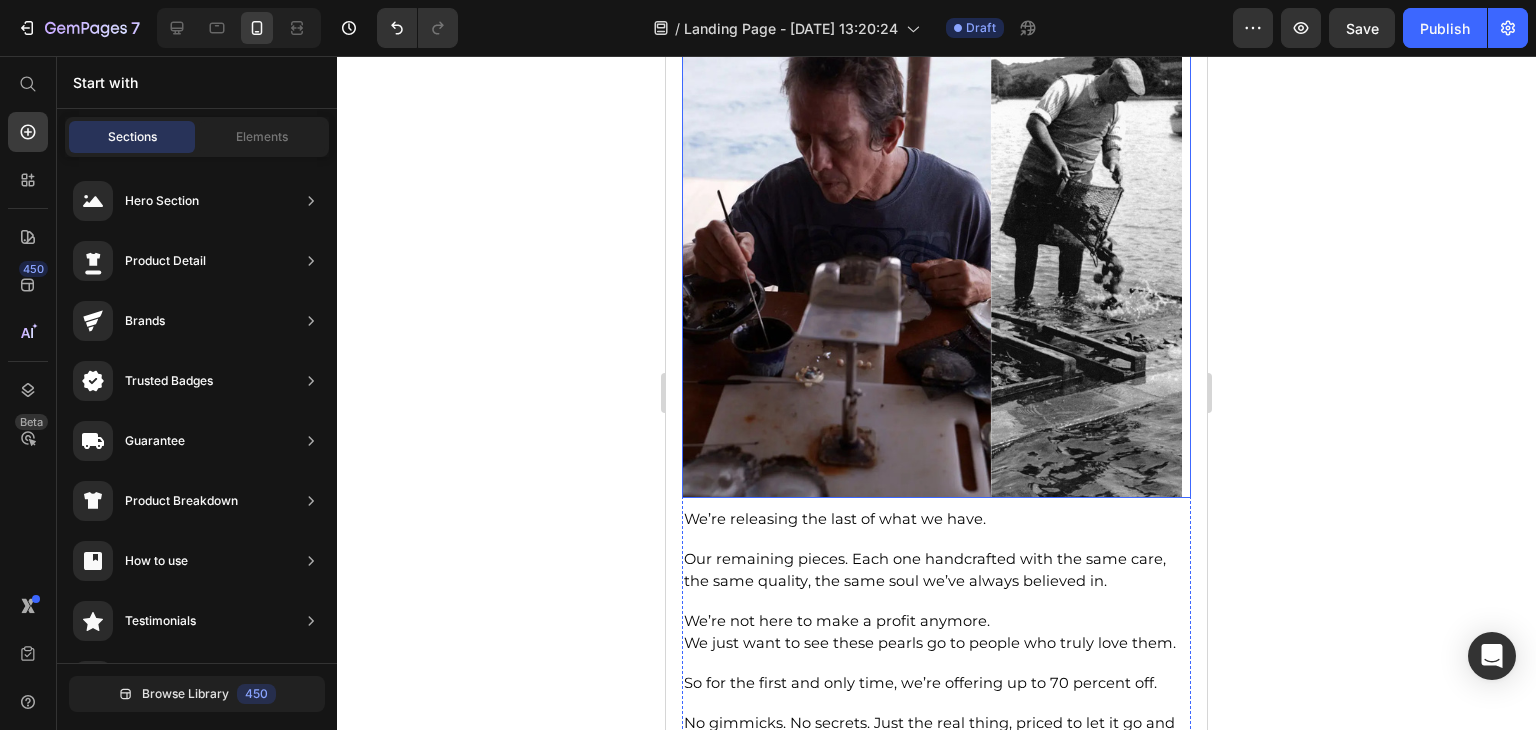 scroll, scrollTop: 3940, scrollLeft: 0, axis: vertical 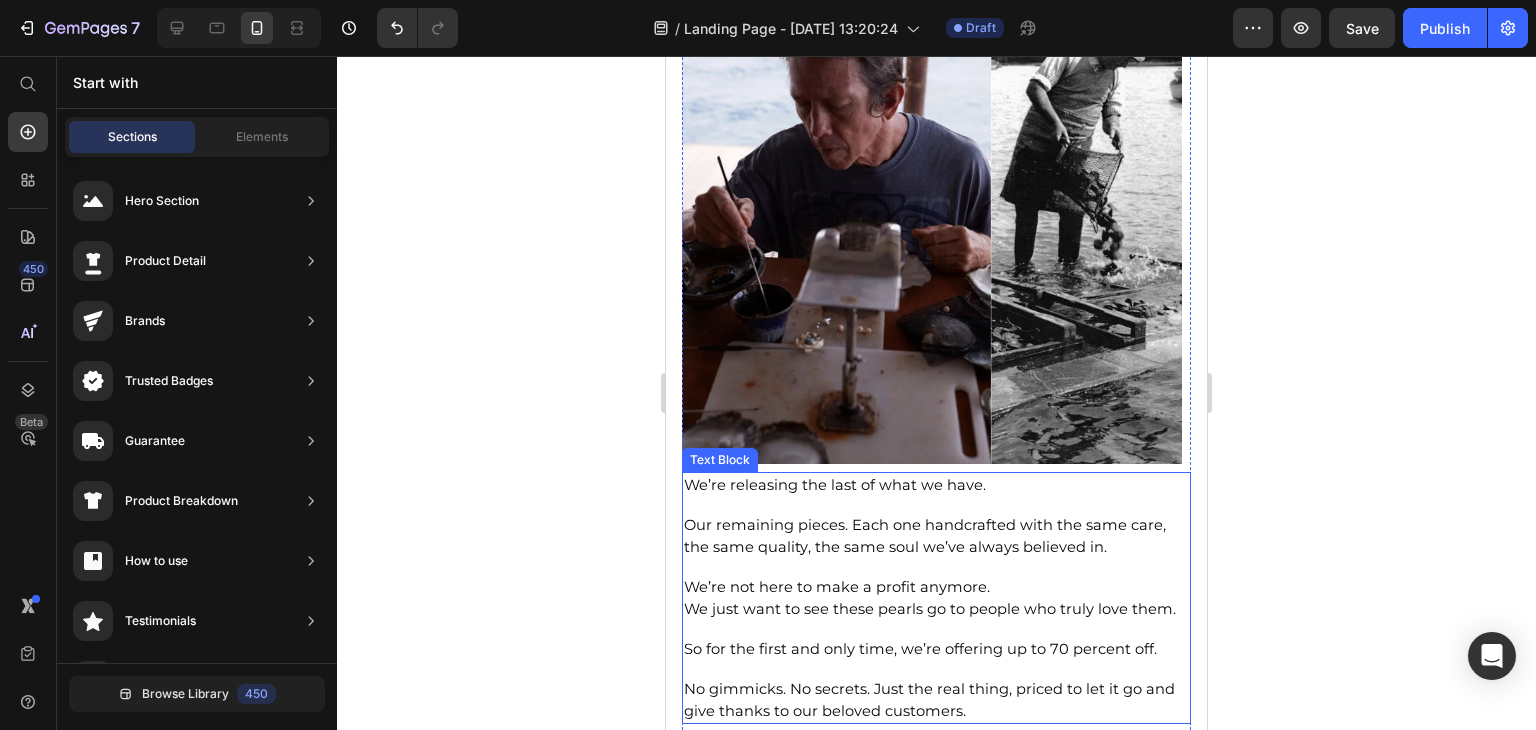 click on "We’re releasing the last of what we have." at bounding box center (835, 485) 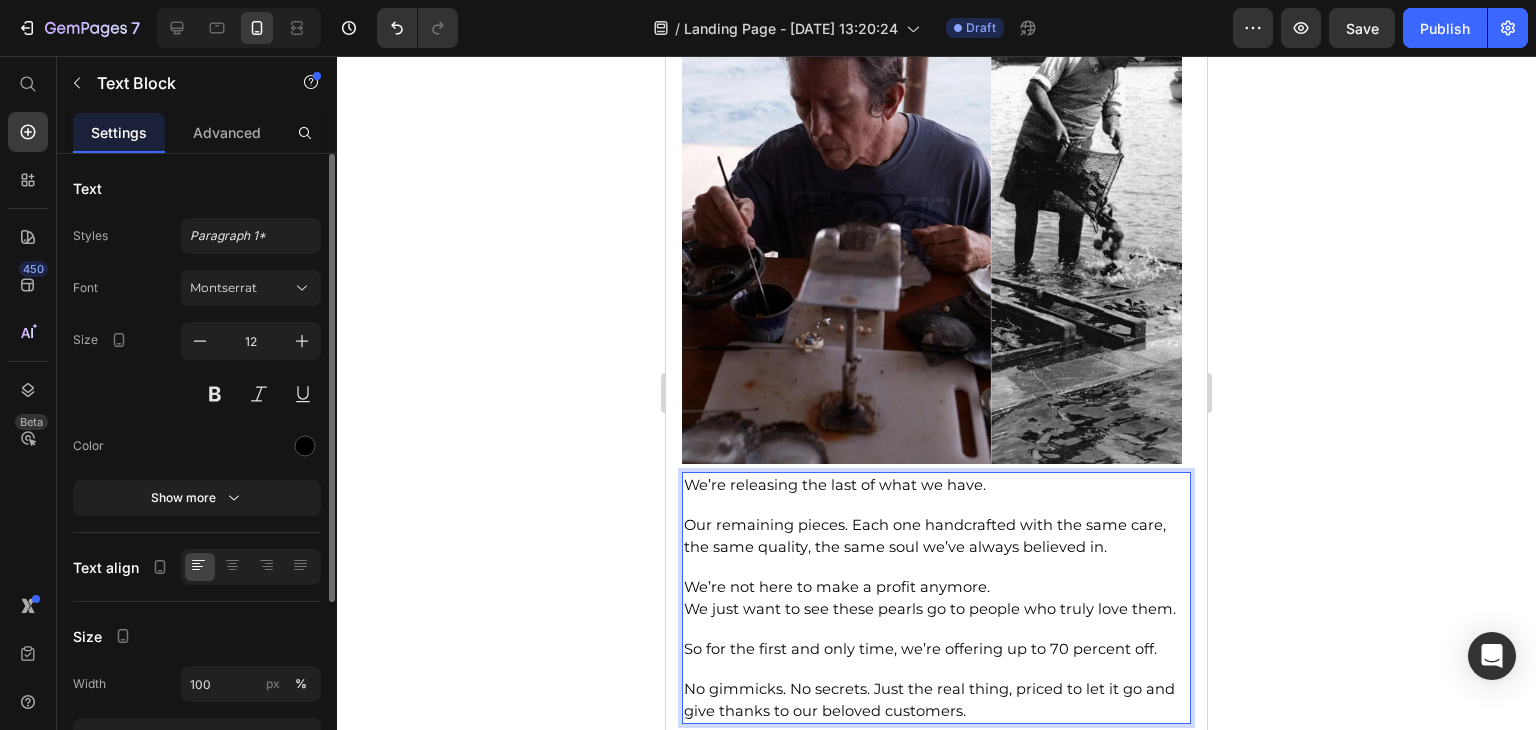 click on "Our remaining pieces. Each one handcrafted with the same care, the same quality, the same soul we’ve always believed in." at bounding box center [925, 536] 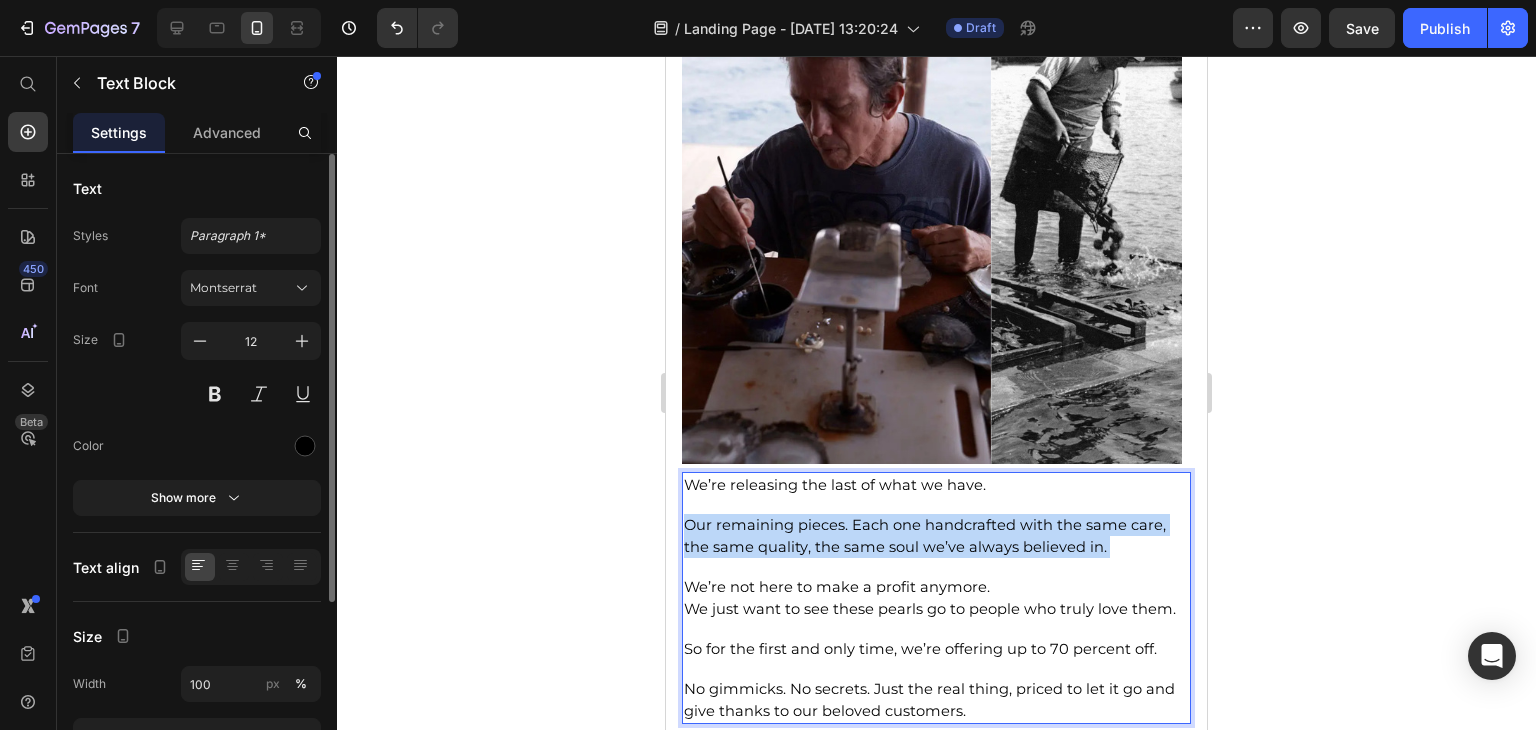click on "Our remaining pieces. Each one handcrafted with the same care, the same quality, the same soul we’ve always believed in." at bounding box center [925, 536] 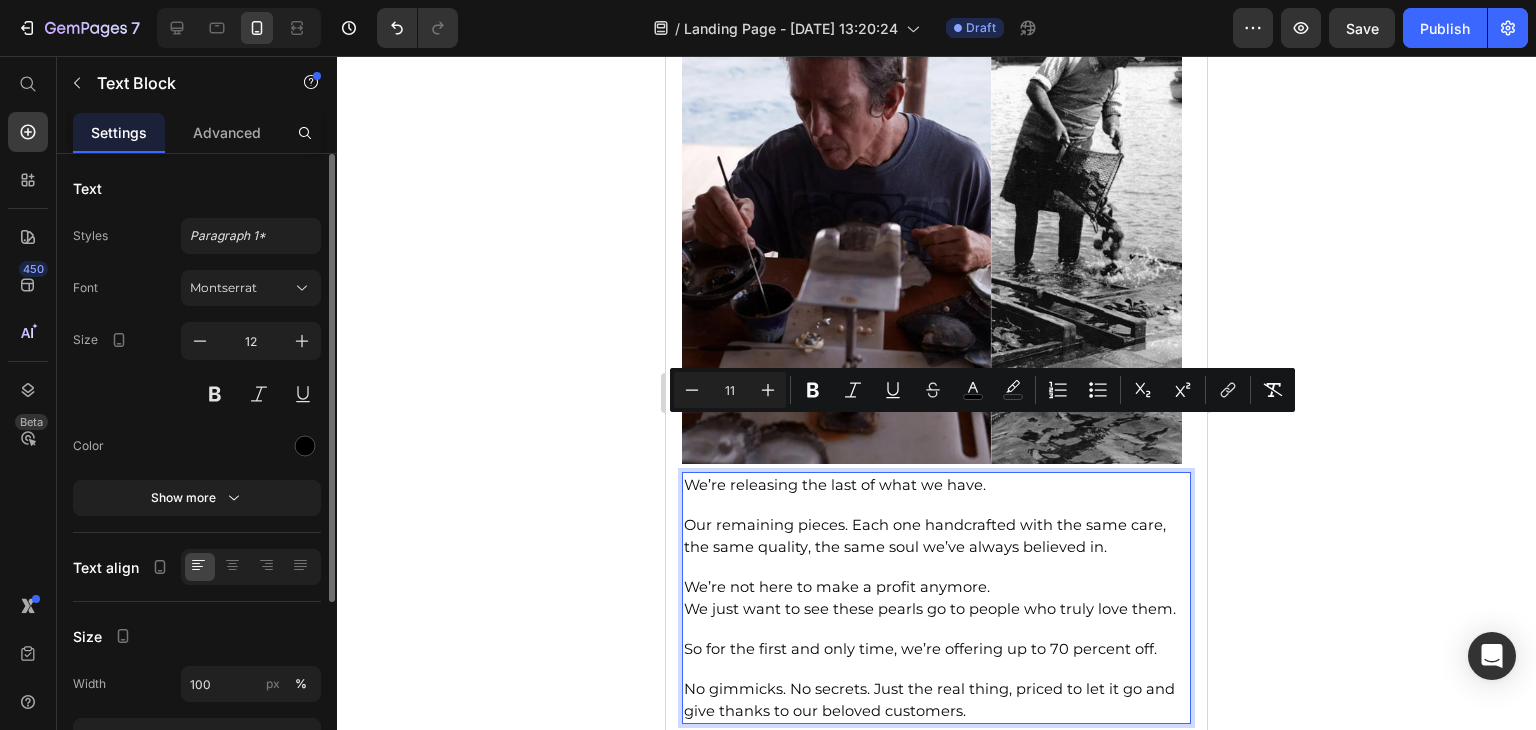 click 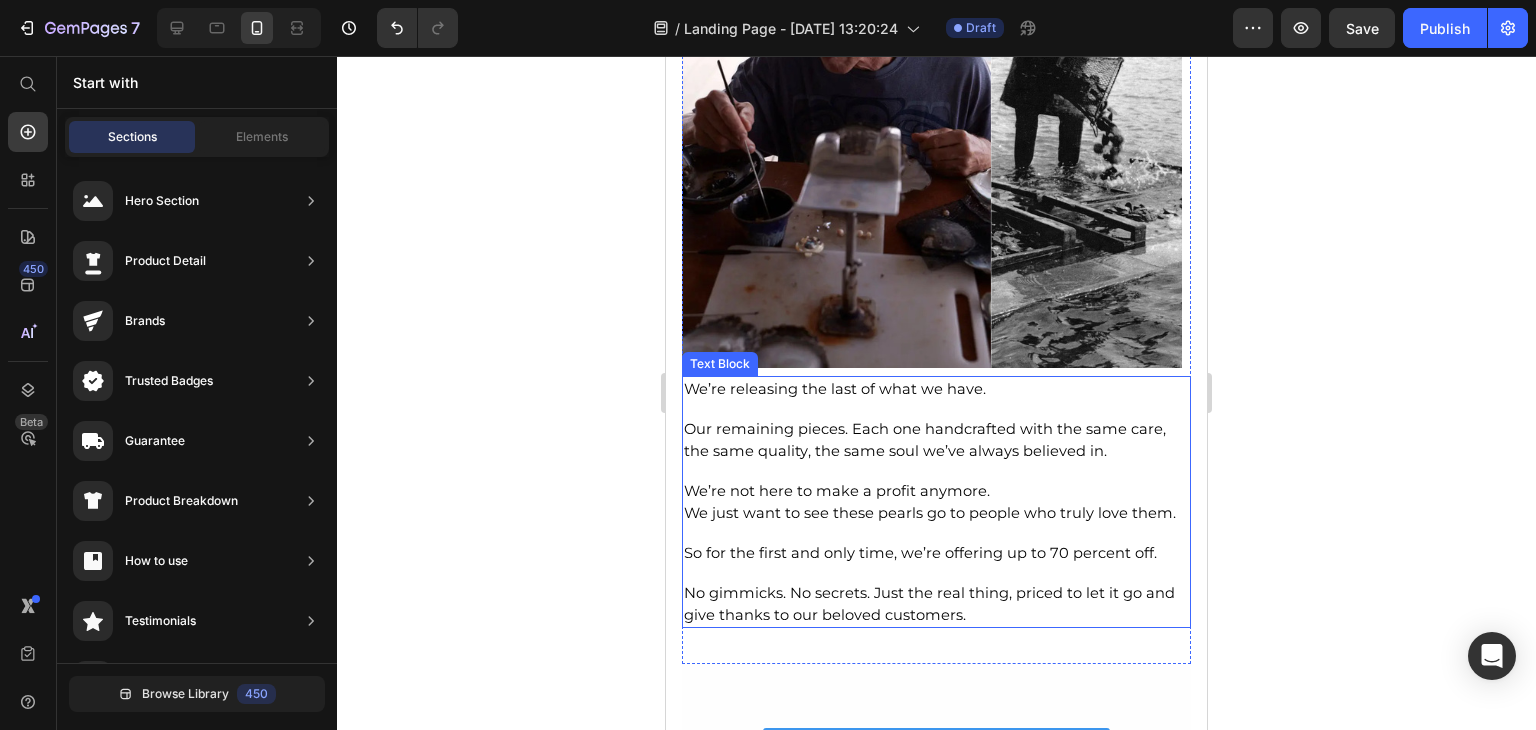scroll, scrollTop: 4040, scrollLeft: 0, axis: vertical 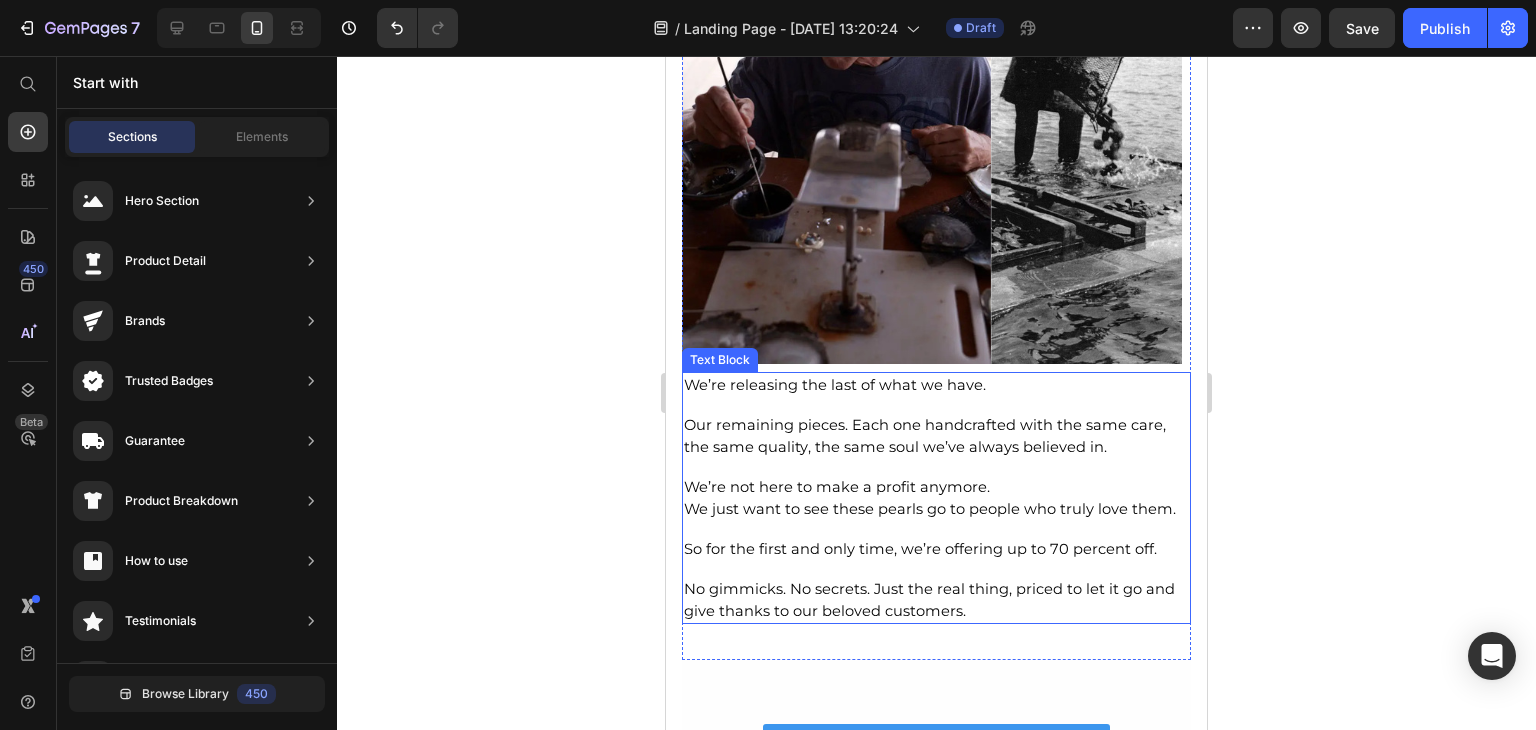 click on "Our remaining pieces. Each one handcrafted with the same care, the same quality, the same soul we’ve always believed in." at bounding box center (925, 436) 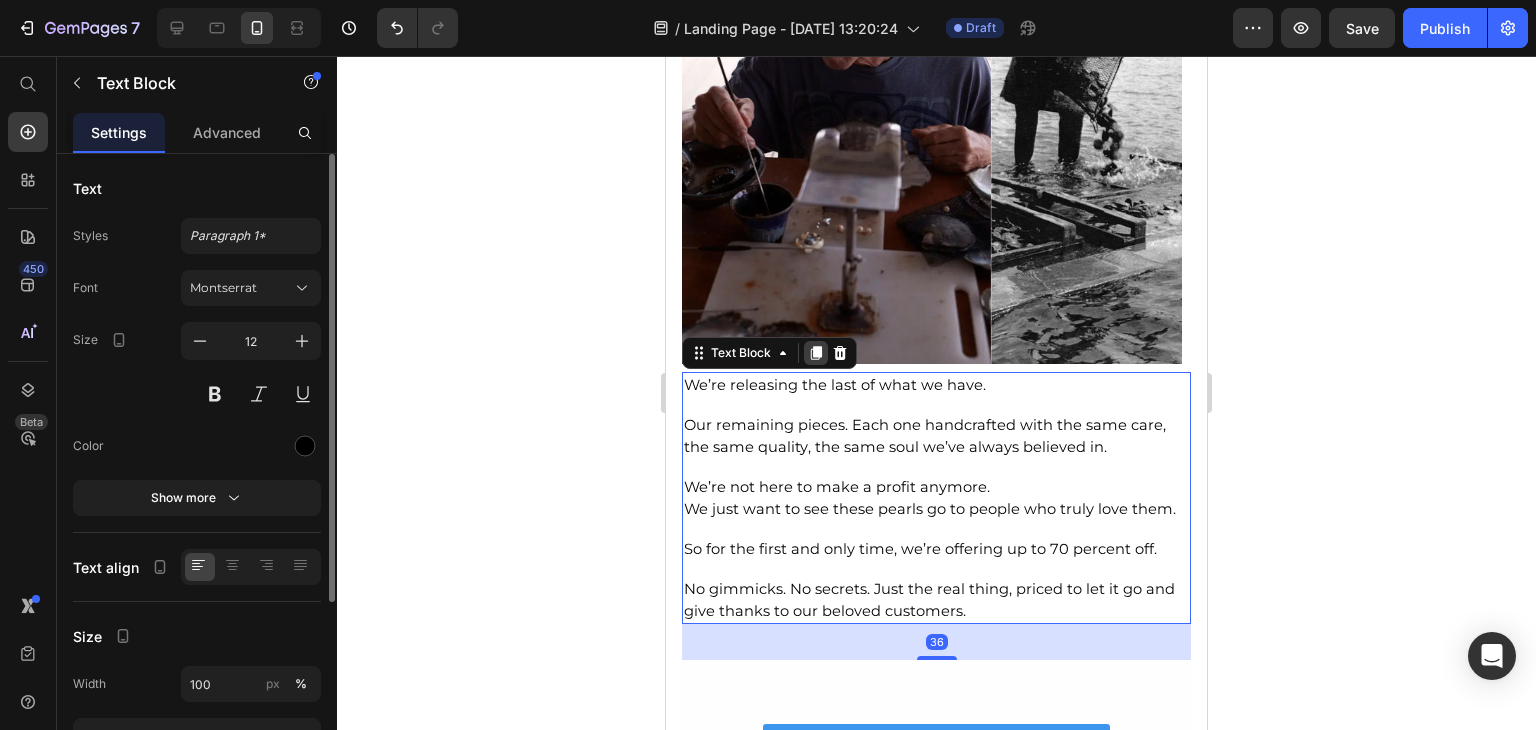 click 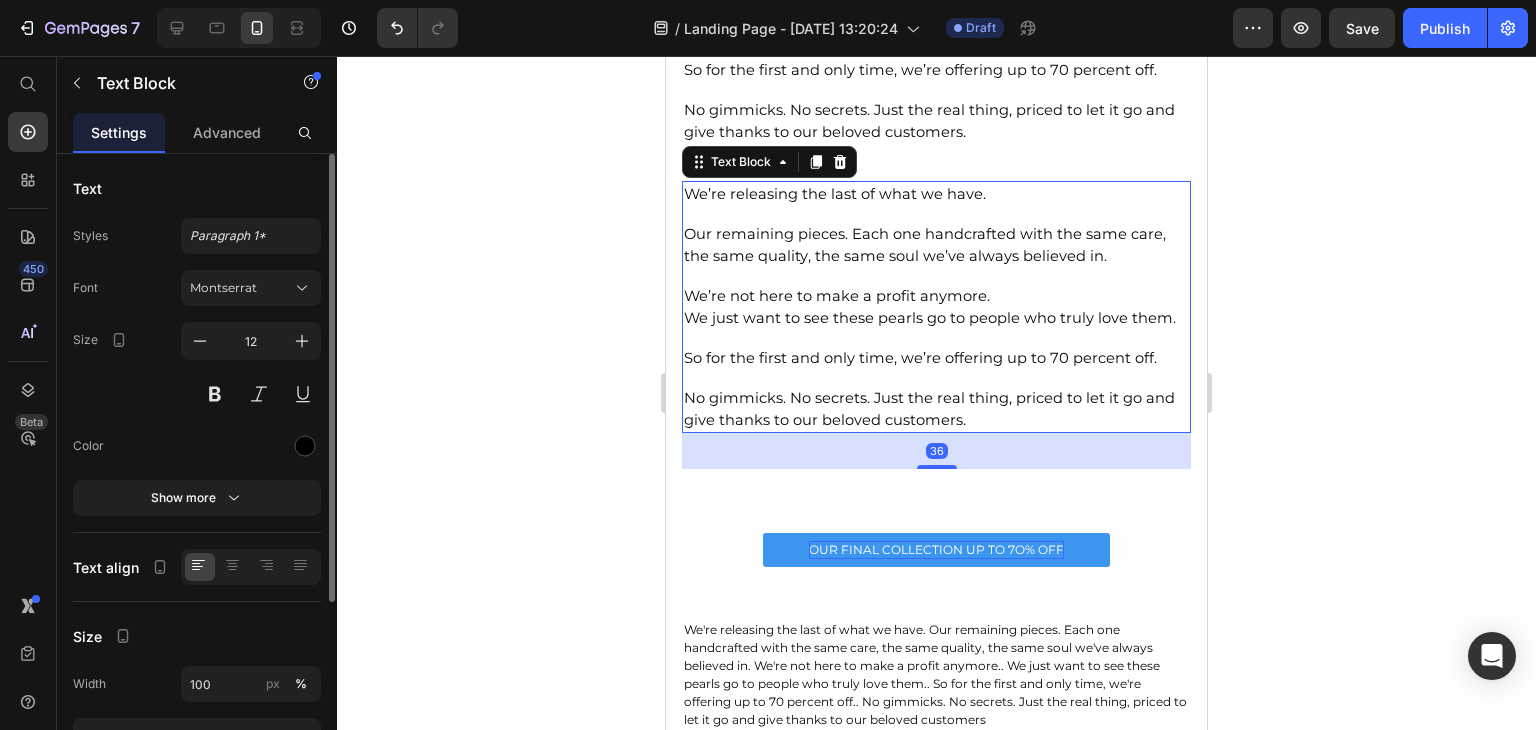 scroll, scrollTop: 4119, scrollLeft: 0, axis: vertical 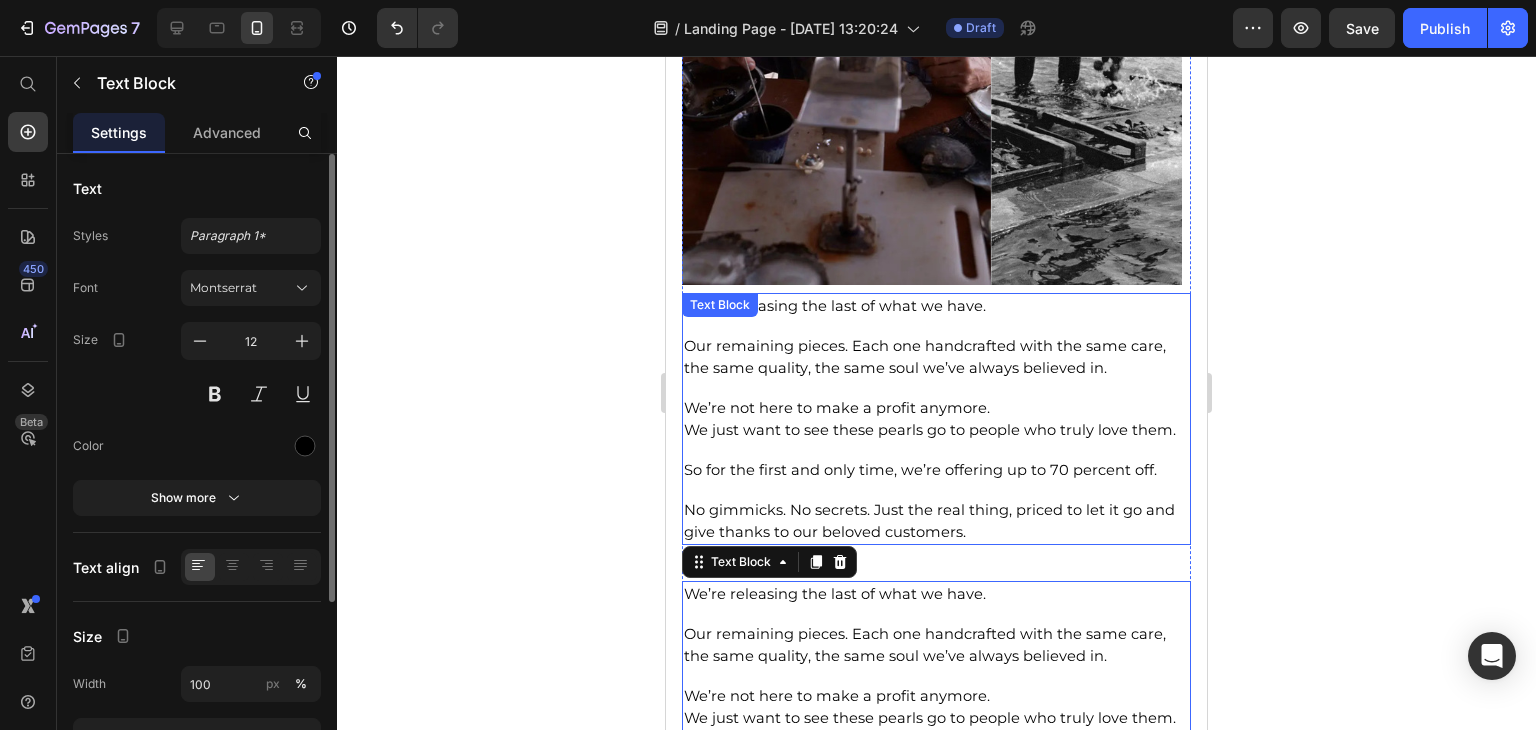 click on "Our remaining pieces. Each one handcrafted with the same care, the same quality, the same soul we’ve always believed in." at bounding box center (925, 357) 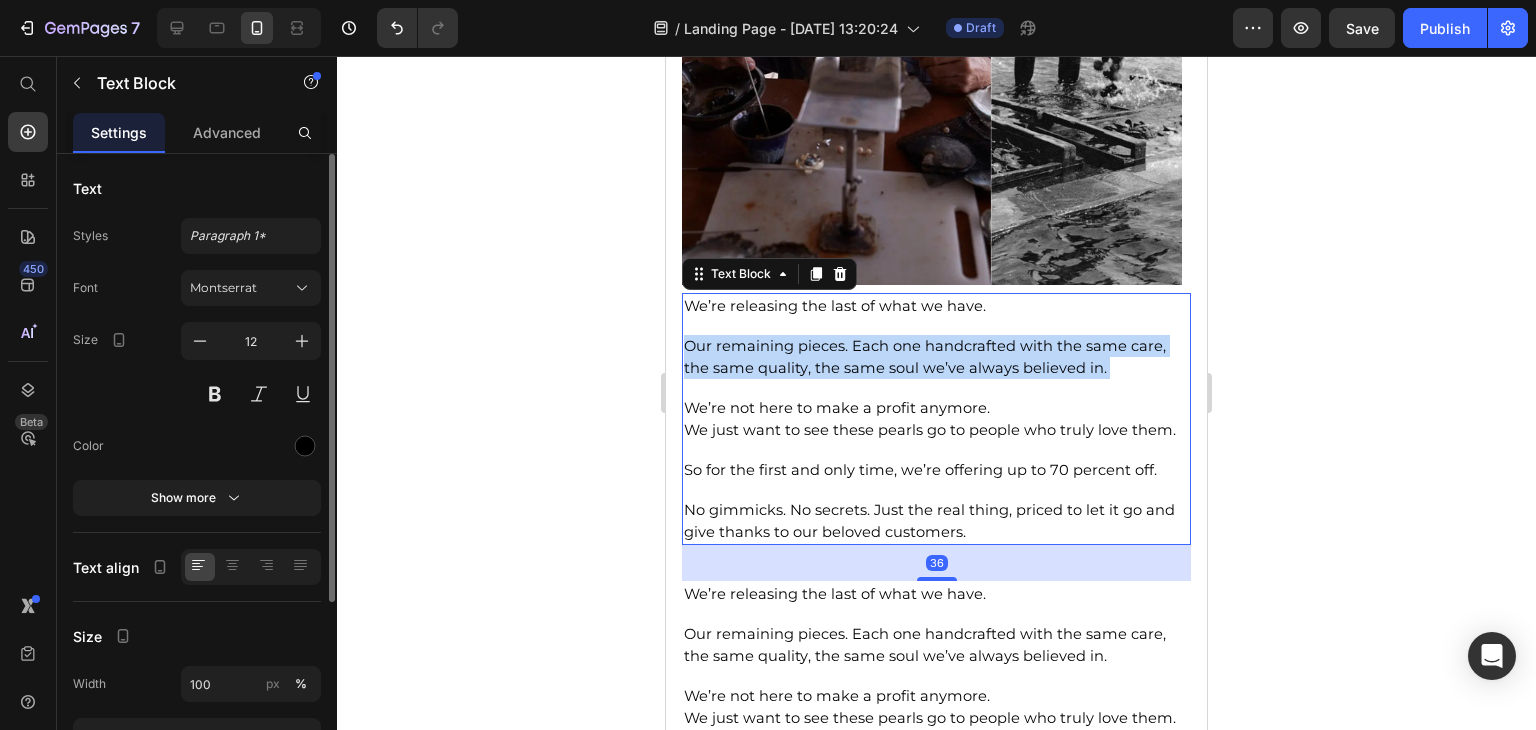 click on "Our remaining pieces. Each one handcrafted with the same care, the same quality, the same soul we’ve always believed in." at bounding box center [925, 357] 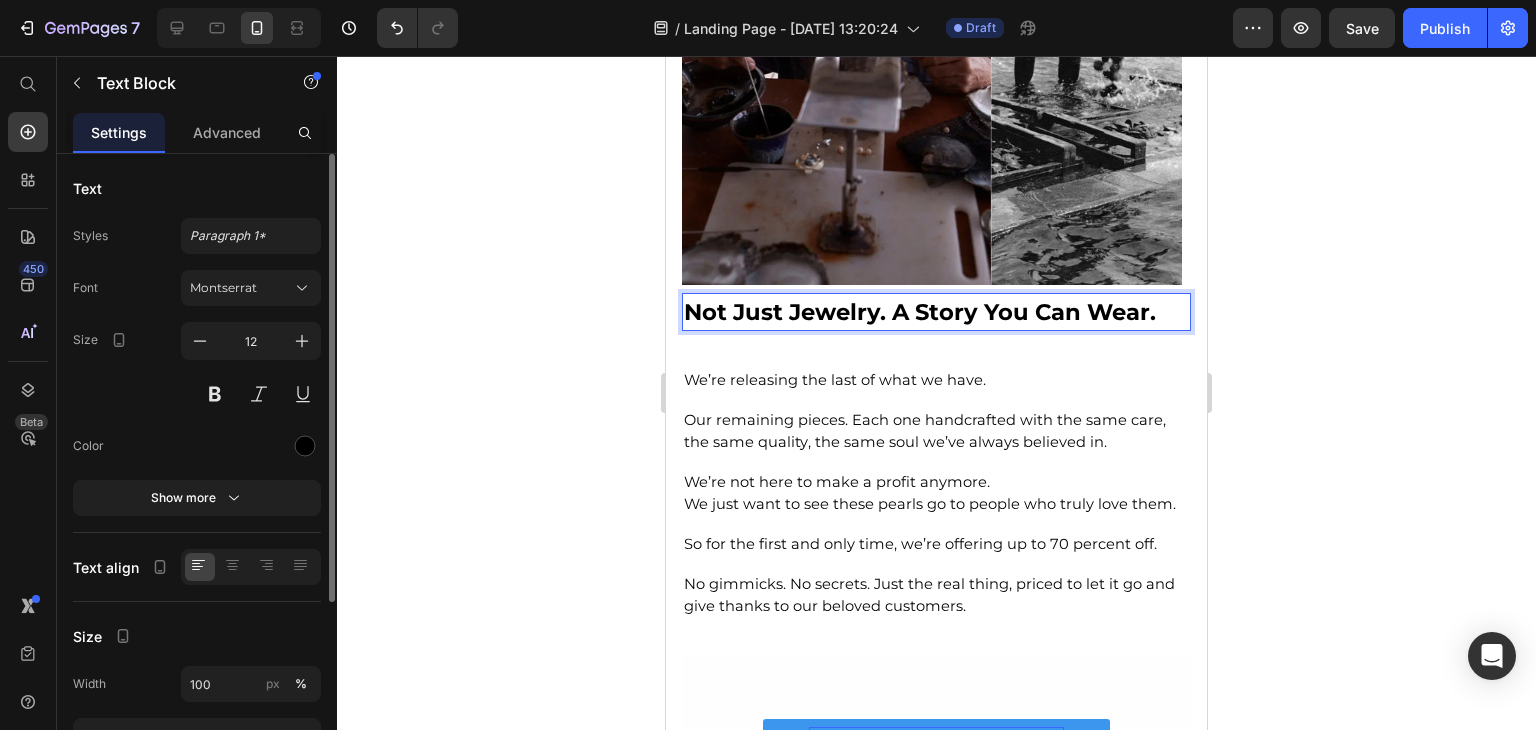 click 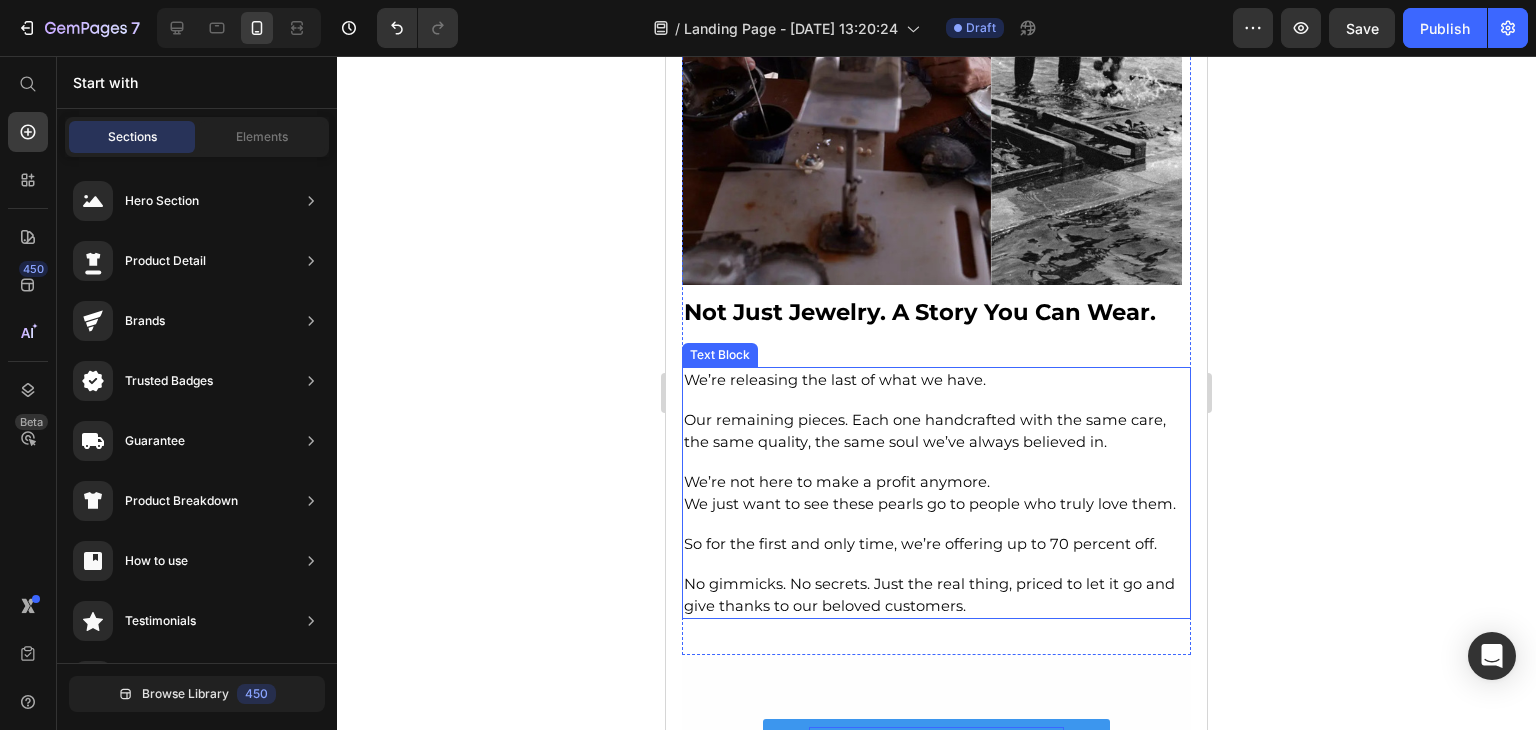click on "We just want to see these pearls go to people who truly love them." at bounding box center [930, 504] 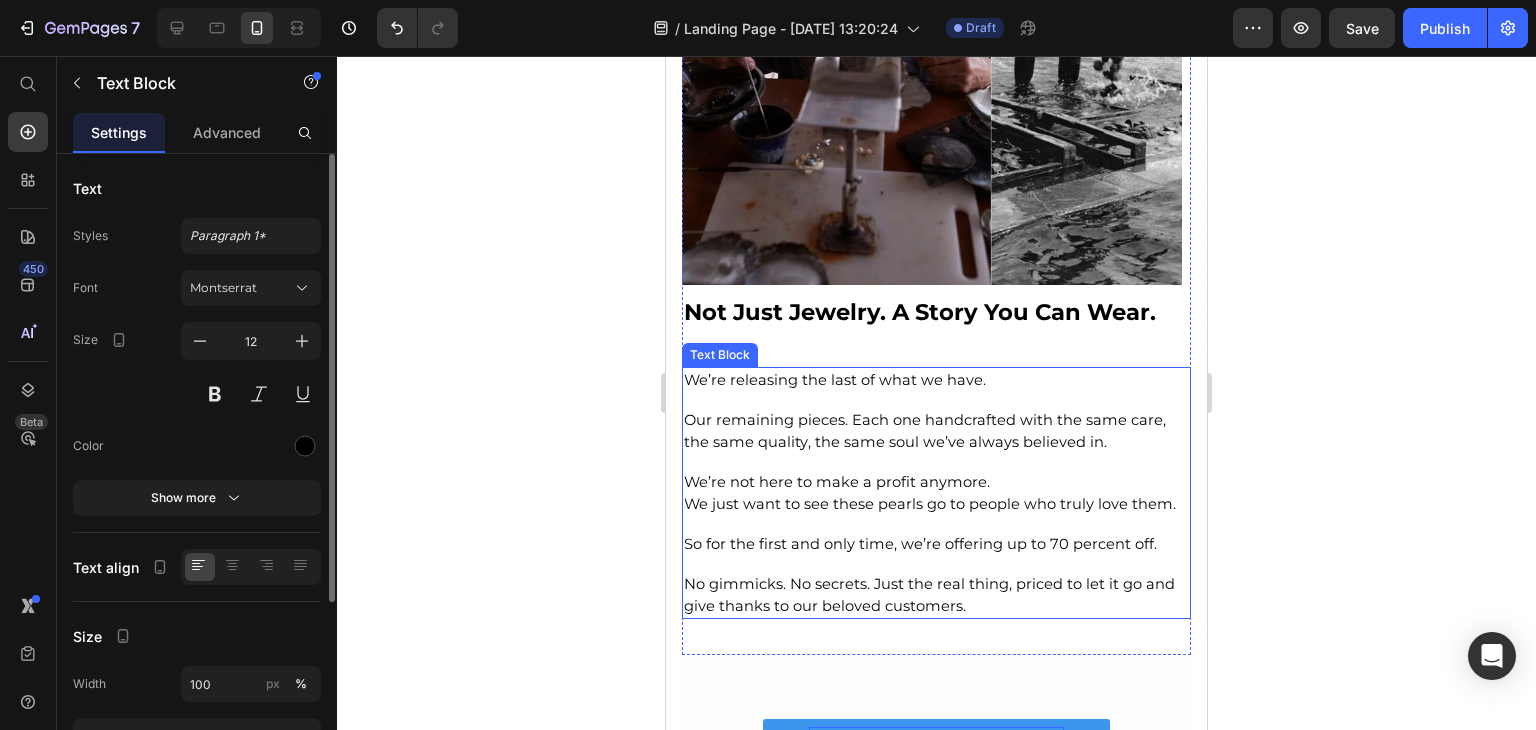 click on "We just want to see these pearls go to people who truly love them." at bounding box center (930, 504) 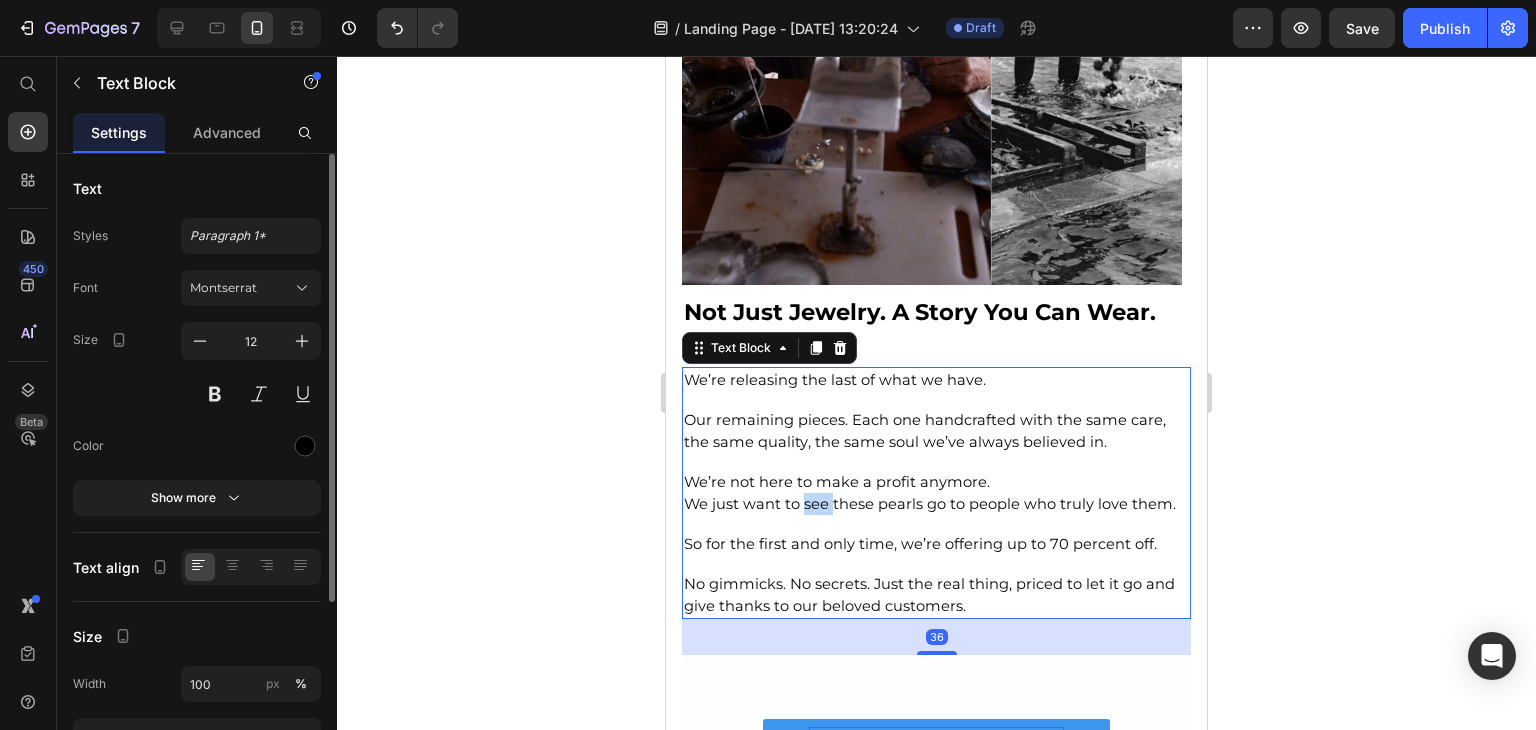 click on "We just want to see these pearls go to people who truly love them." at bounding box center (930, 504) 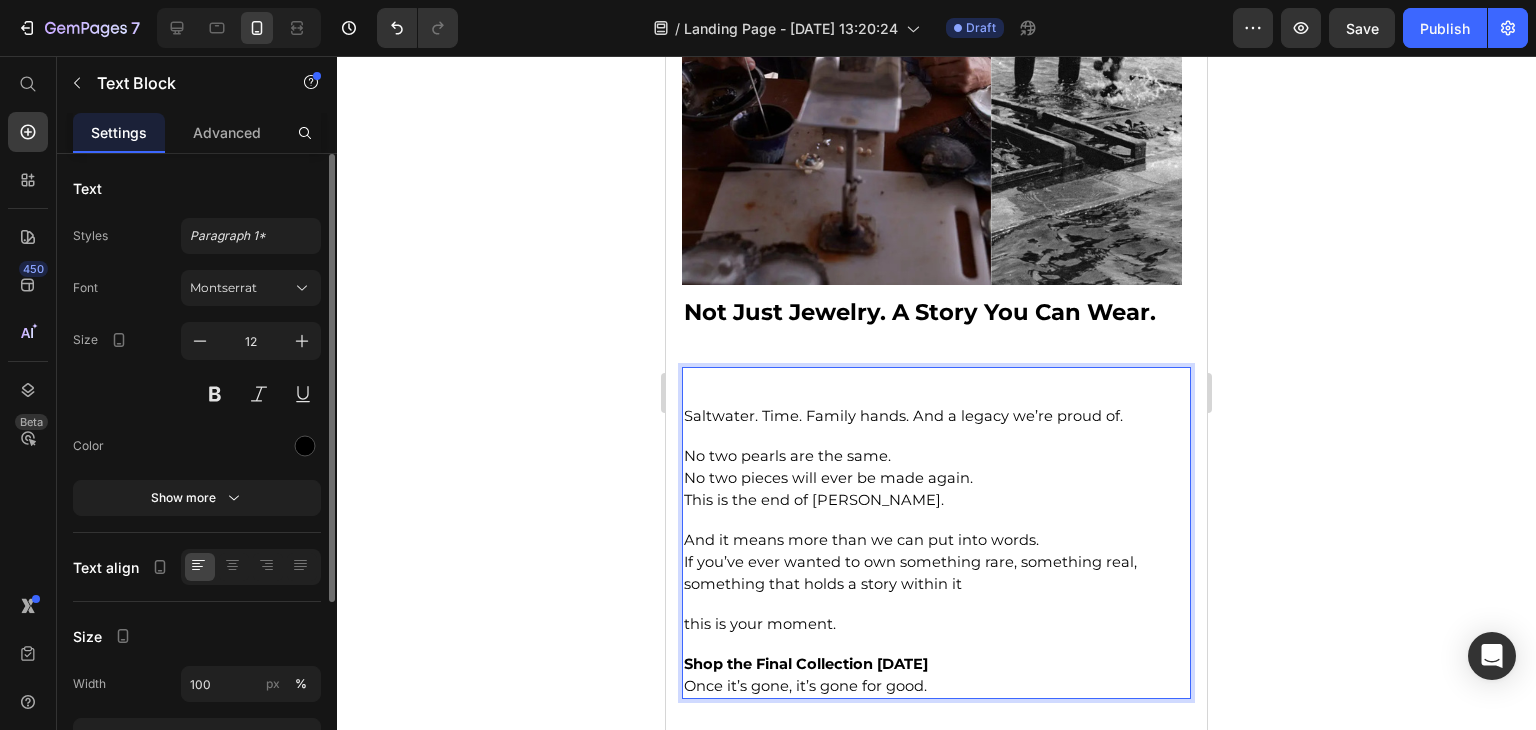 click on "Saltwater. Time. Family hands. And a legacy we’re proud of." at bounding box center [936, 407] 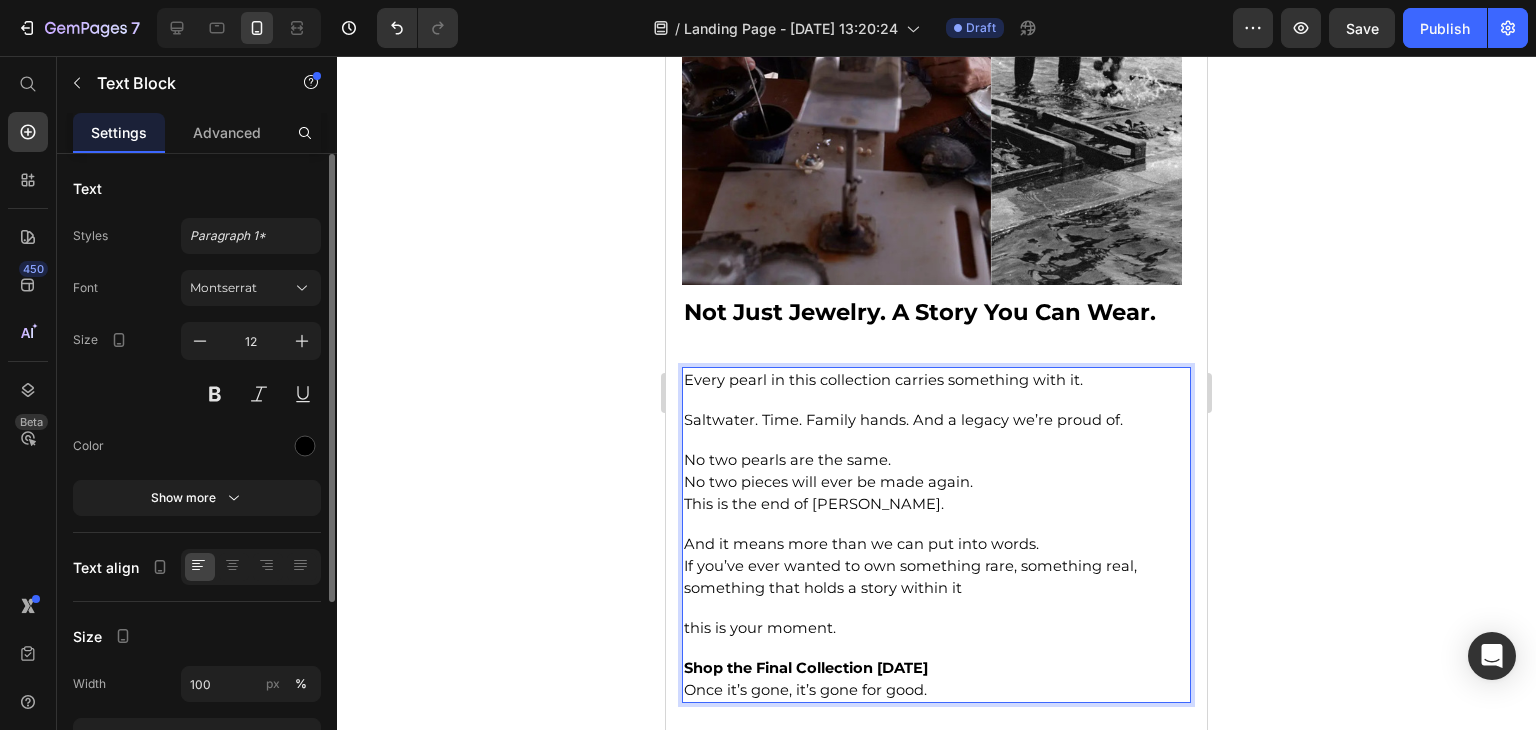 click 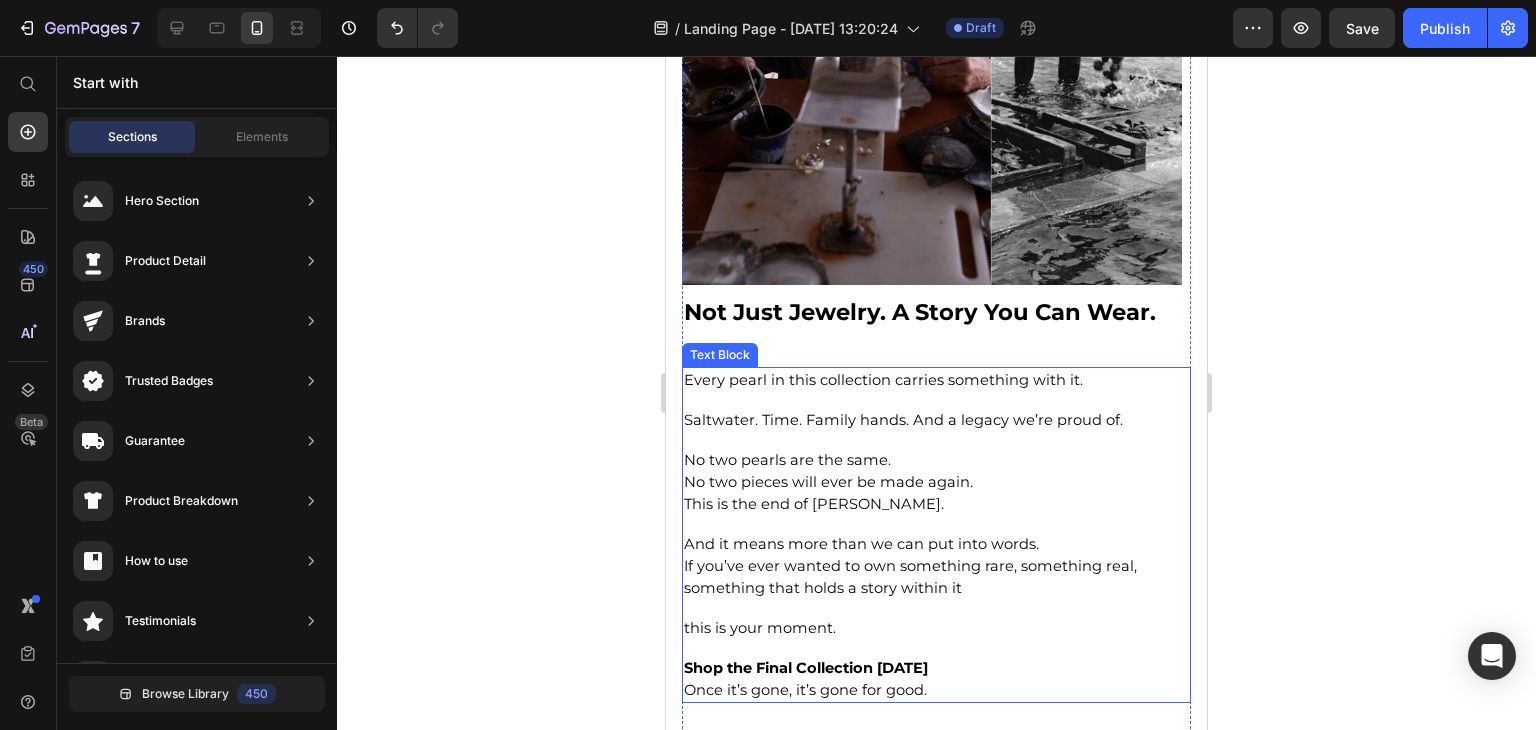 click on "Every pearl in this collection carries something with it." at bounding box center [883, 380] 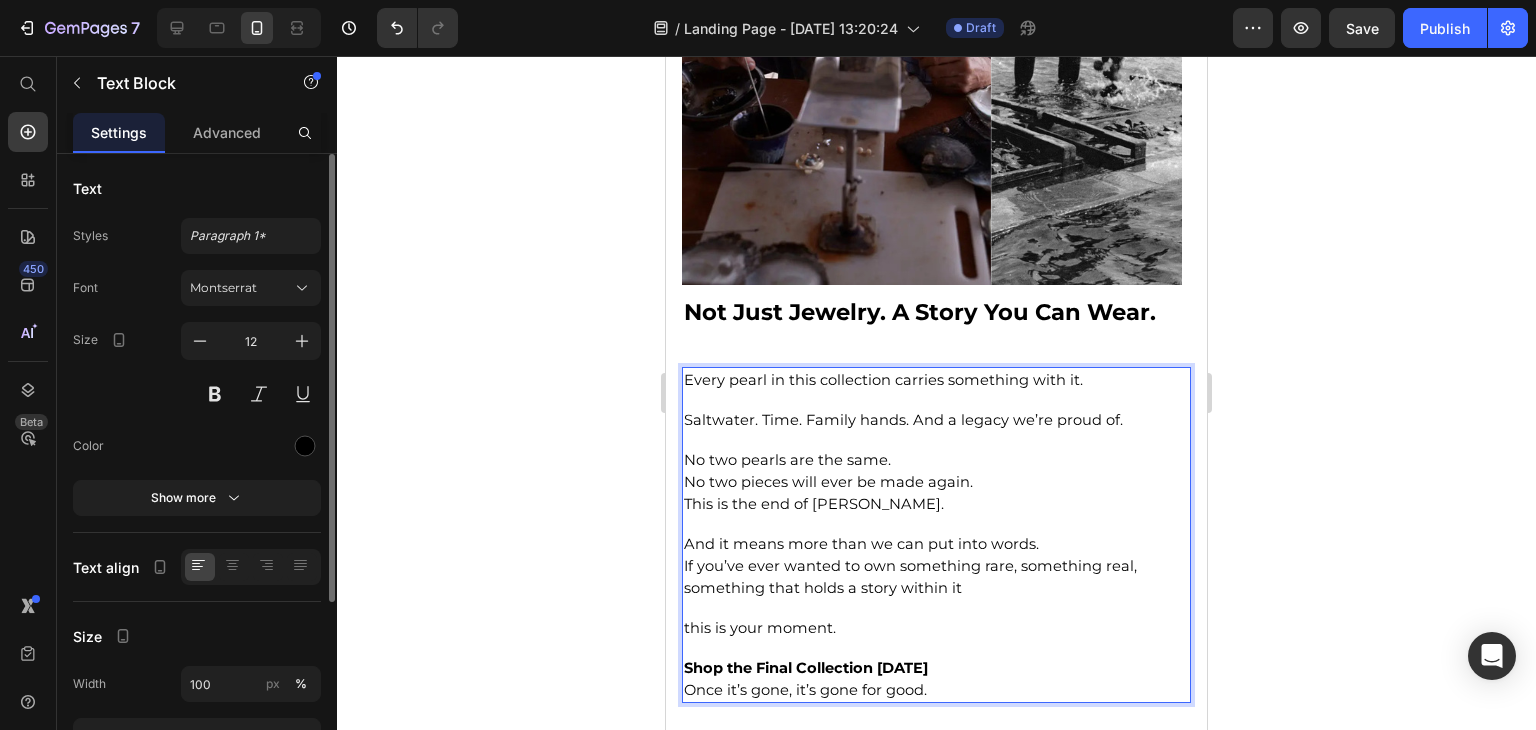 click on "Every pearl in this collection carries something with it. [GEOGRAPHIC_DATA]. Time. Family hands. And a legacy we’re proud of." at bounding box center (936, 409) 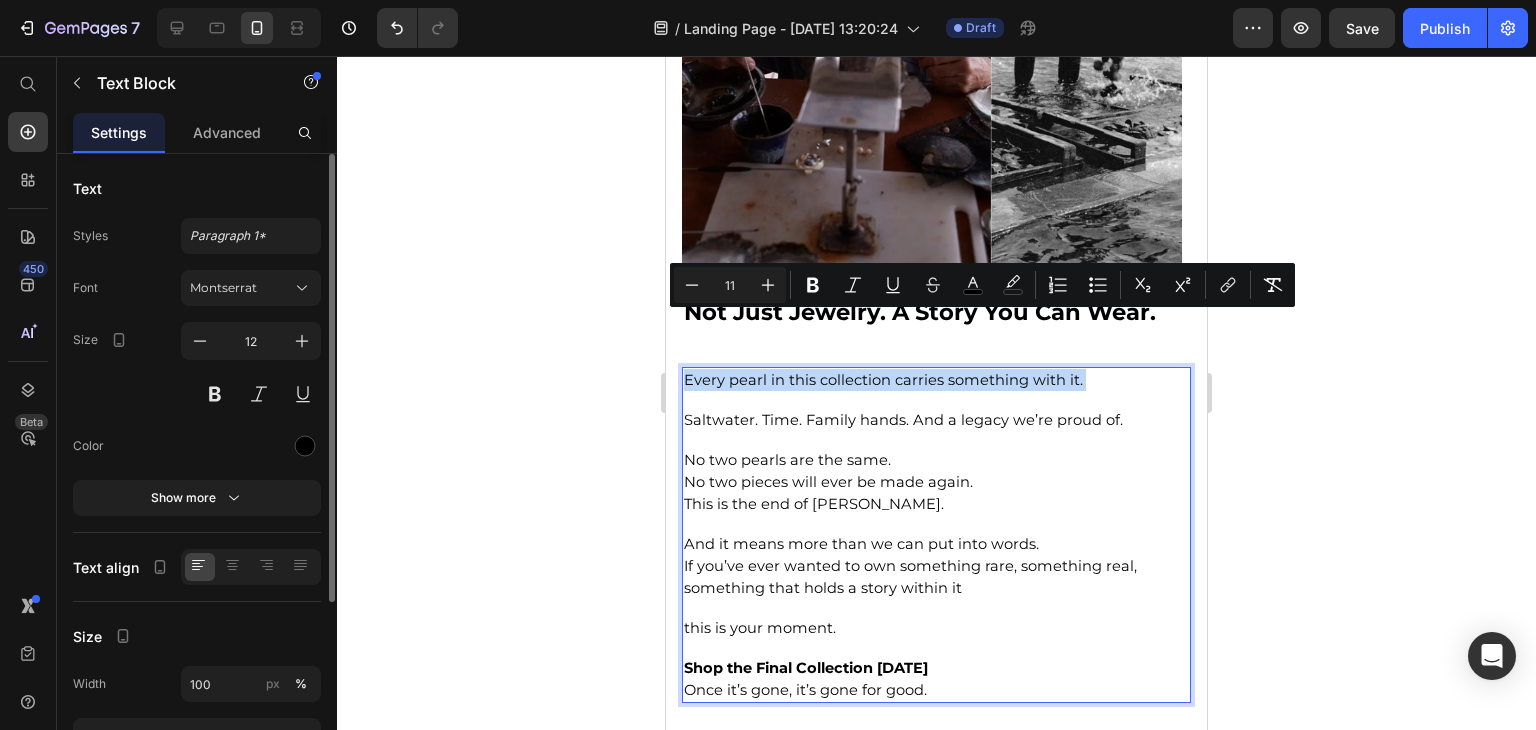 drag, startPoint x: 1084, startPoint y: 325, endPoint x: 697, endPoint y: 319, distance: 387.0465 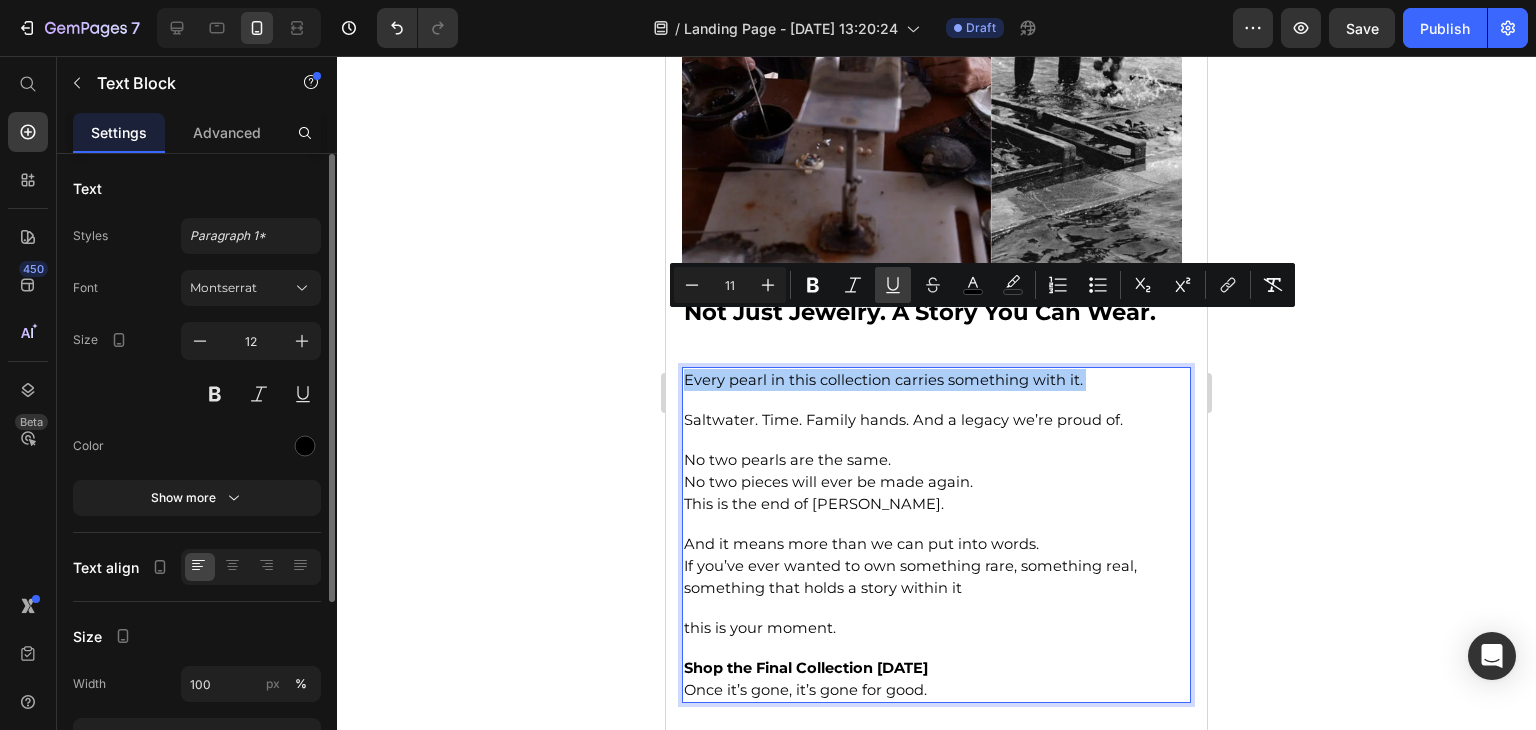 click 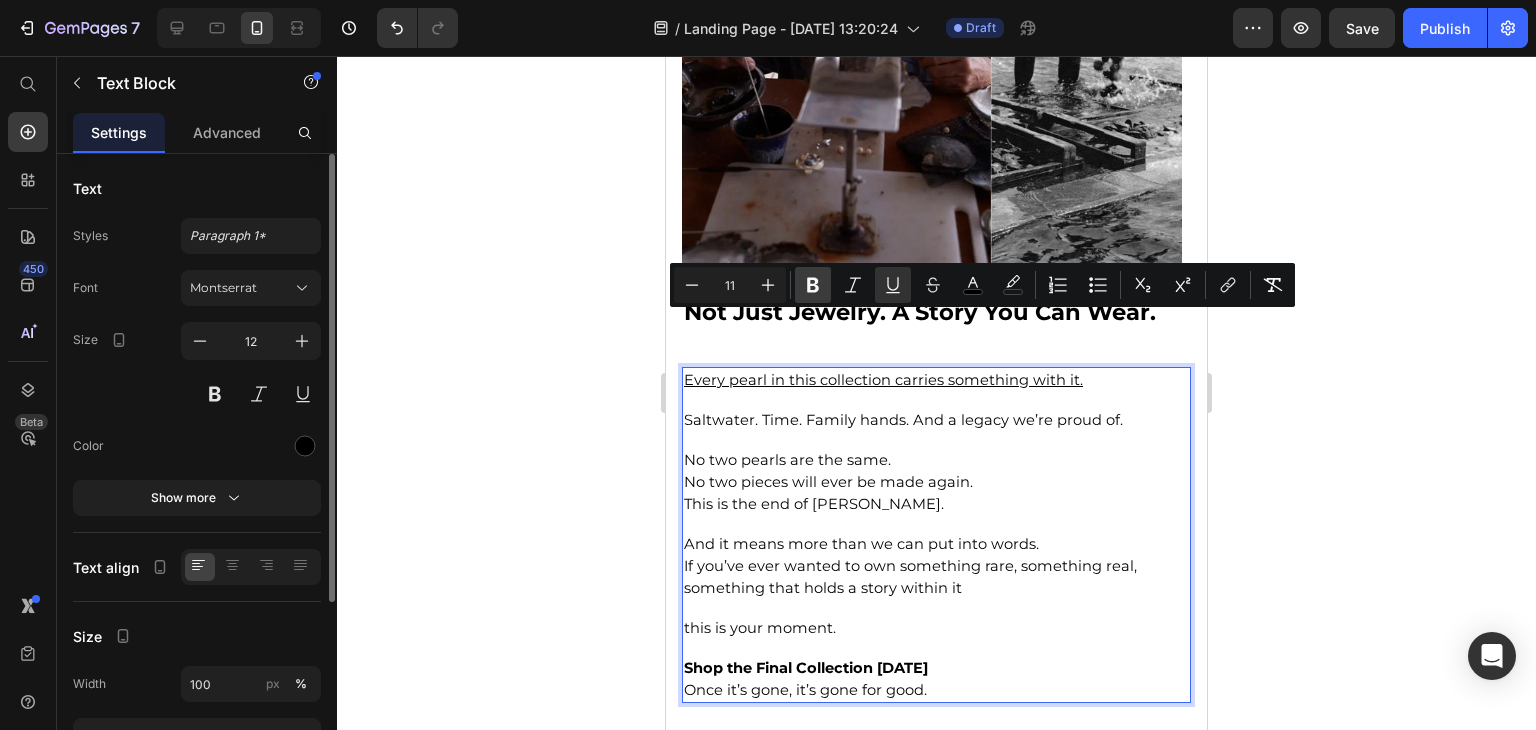 click 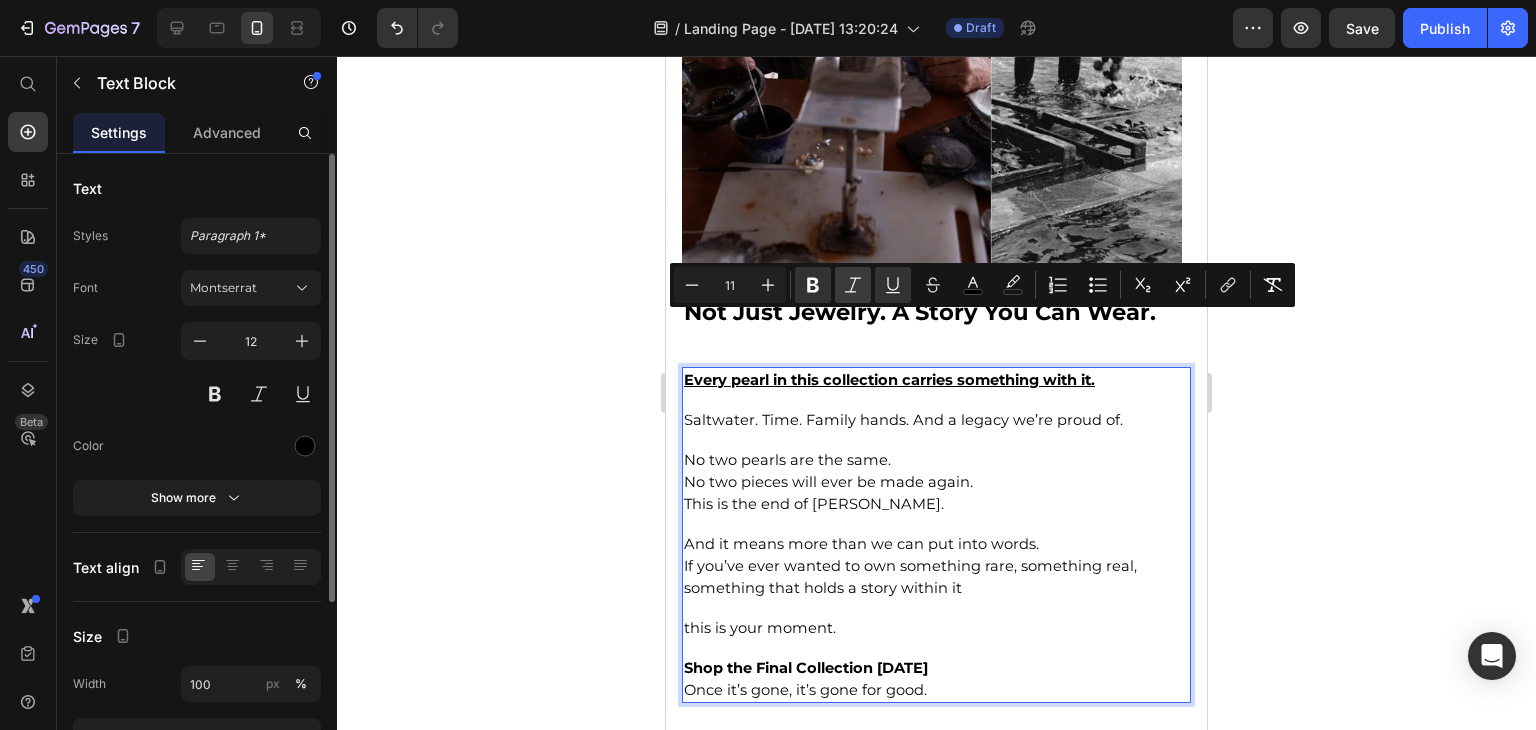 drag, startPoint x: 807, startPoint y: 289, endPoint x: 847, endPoint y: 291, distance: 40.04997 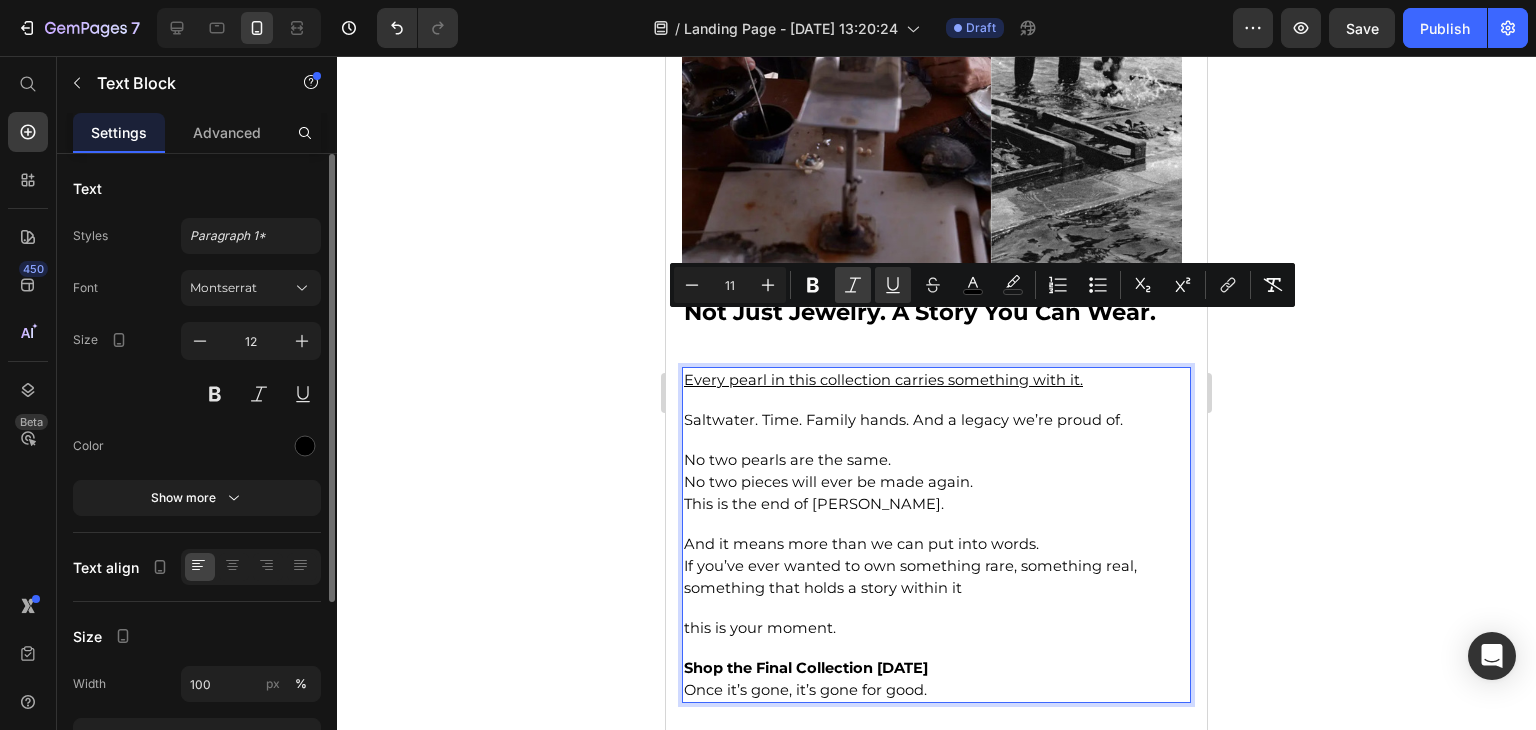 click 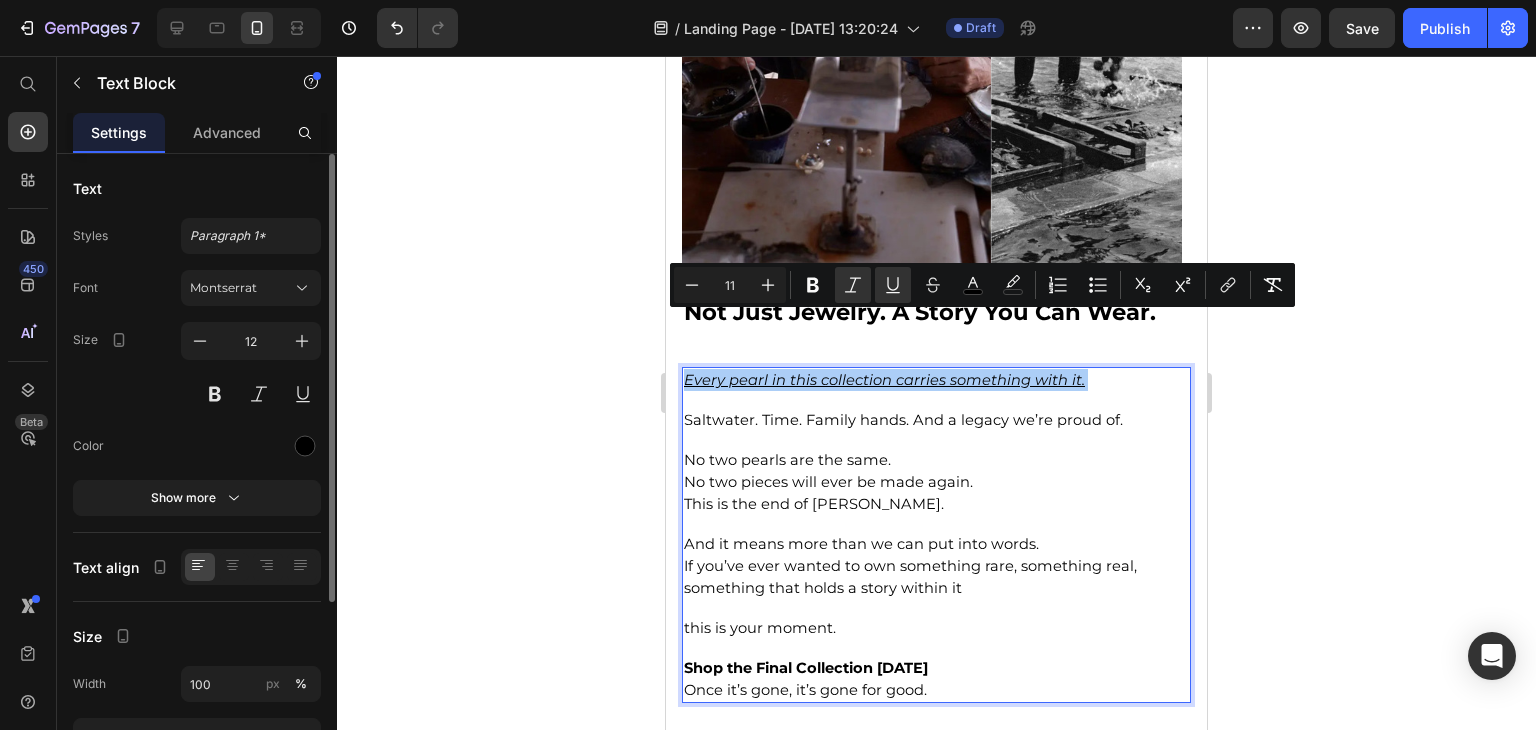 click 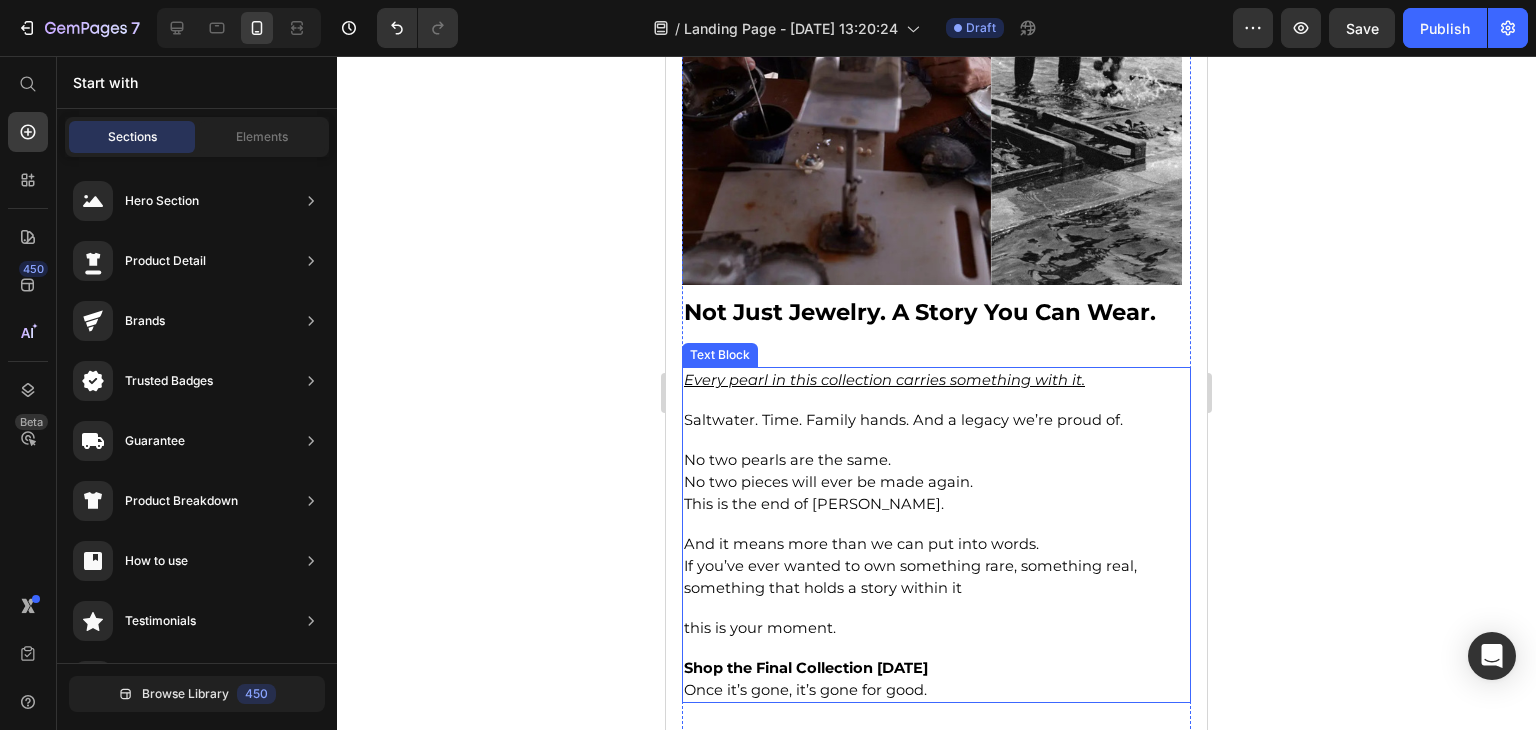 click on "And it means more than we can put into words." at bounding box center [861, 544] 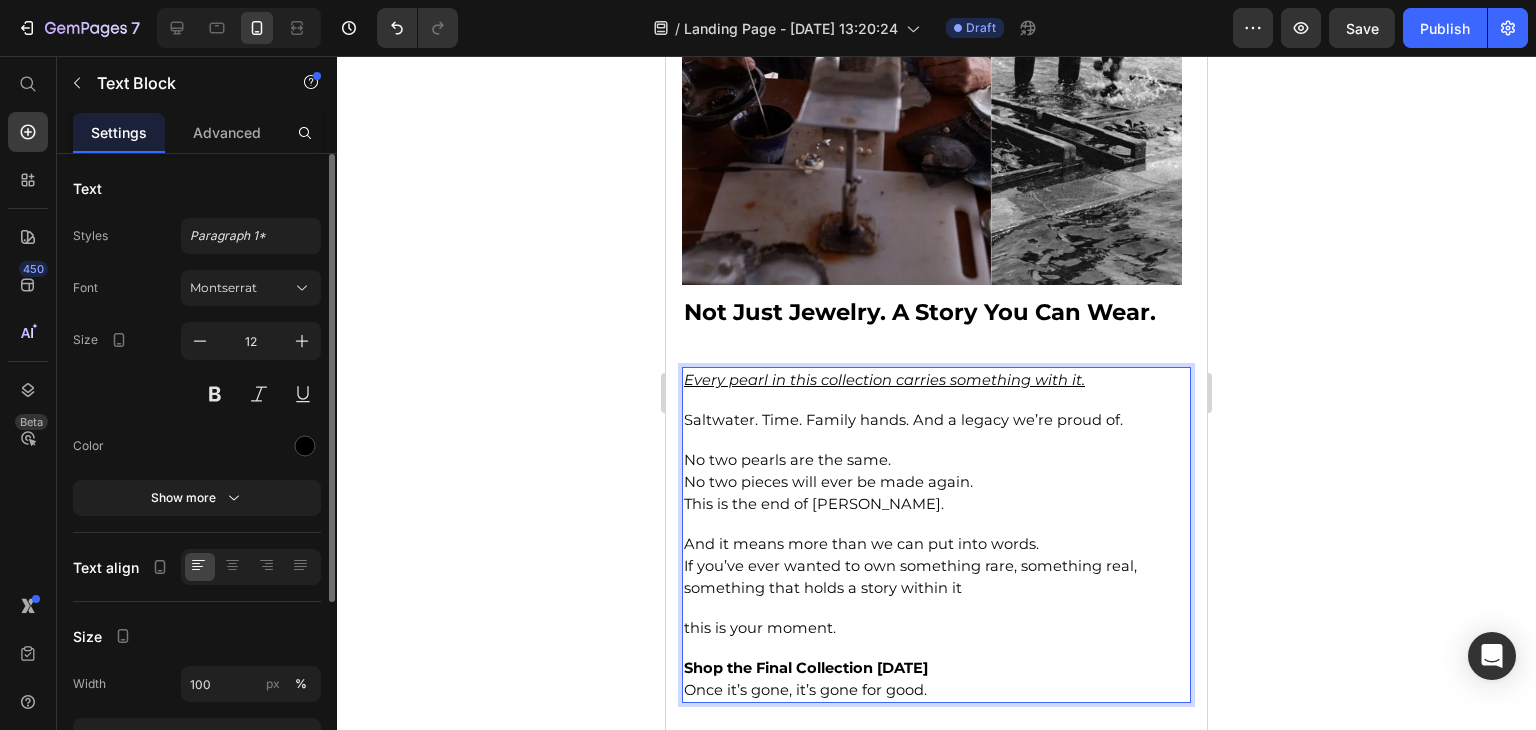 click on "And it means more than we can put into words." at bounding box center [861, 544] 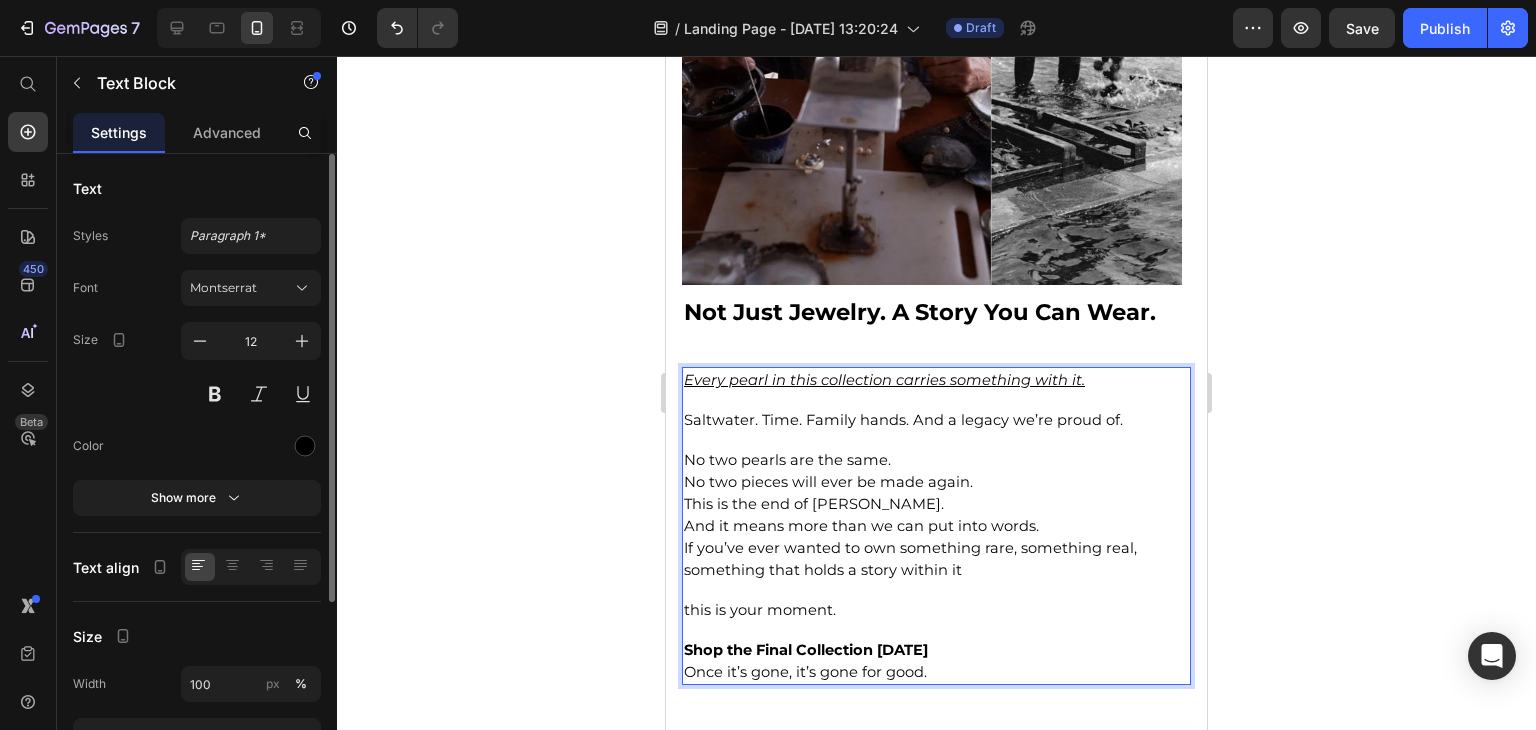 click on "This is the end of [PERSON_NAME]. And it means more than we can put into words." at bounding box center (936, 515) 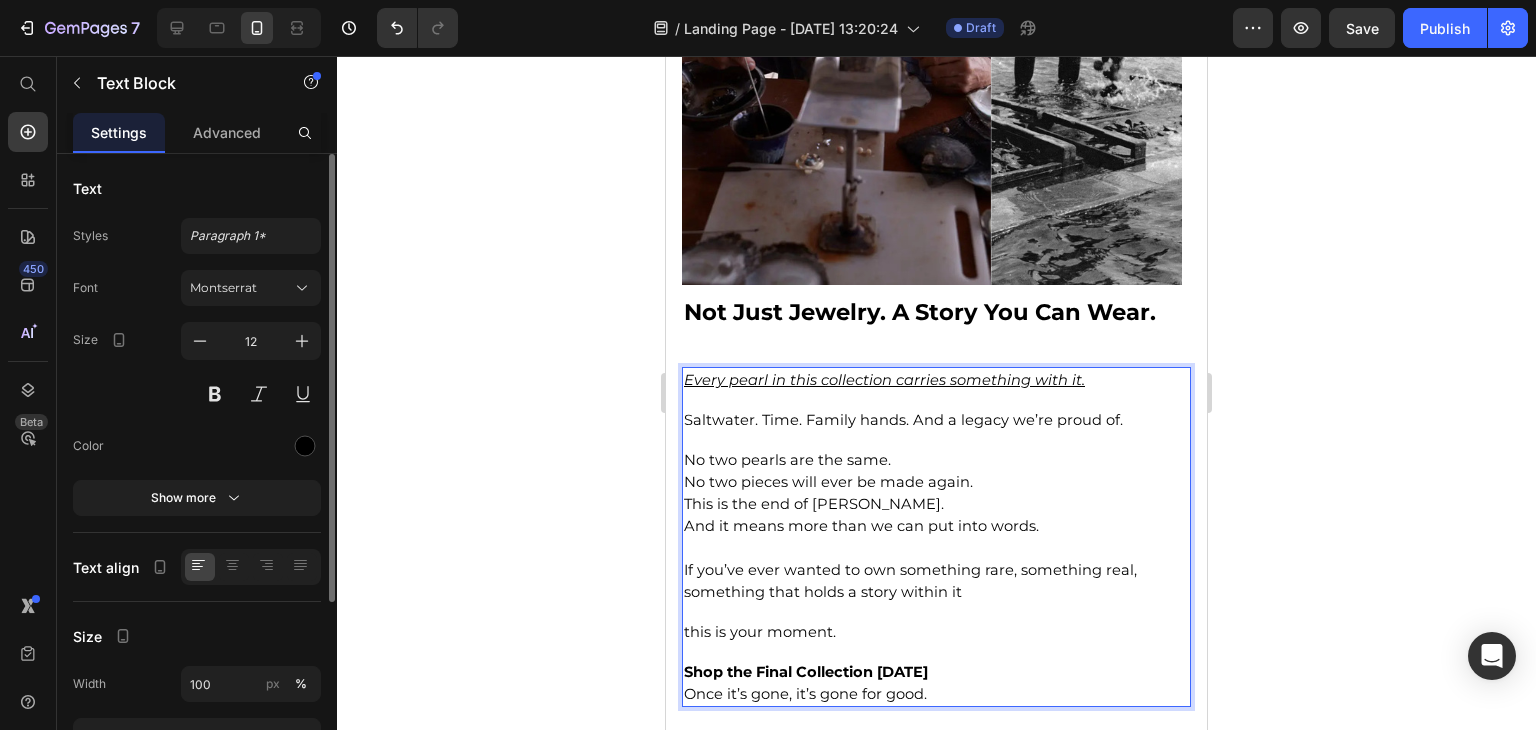 click 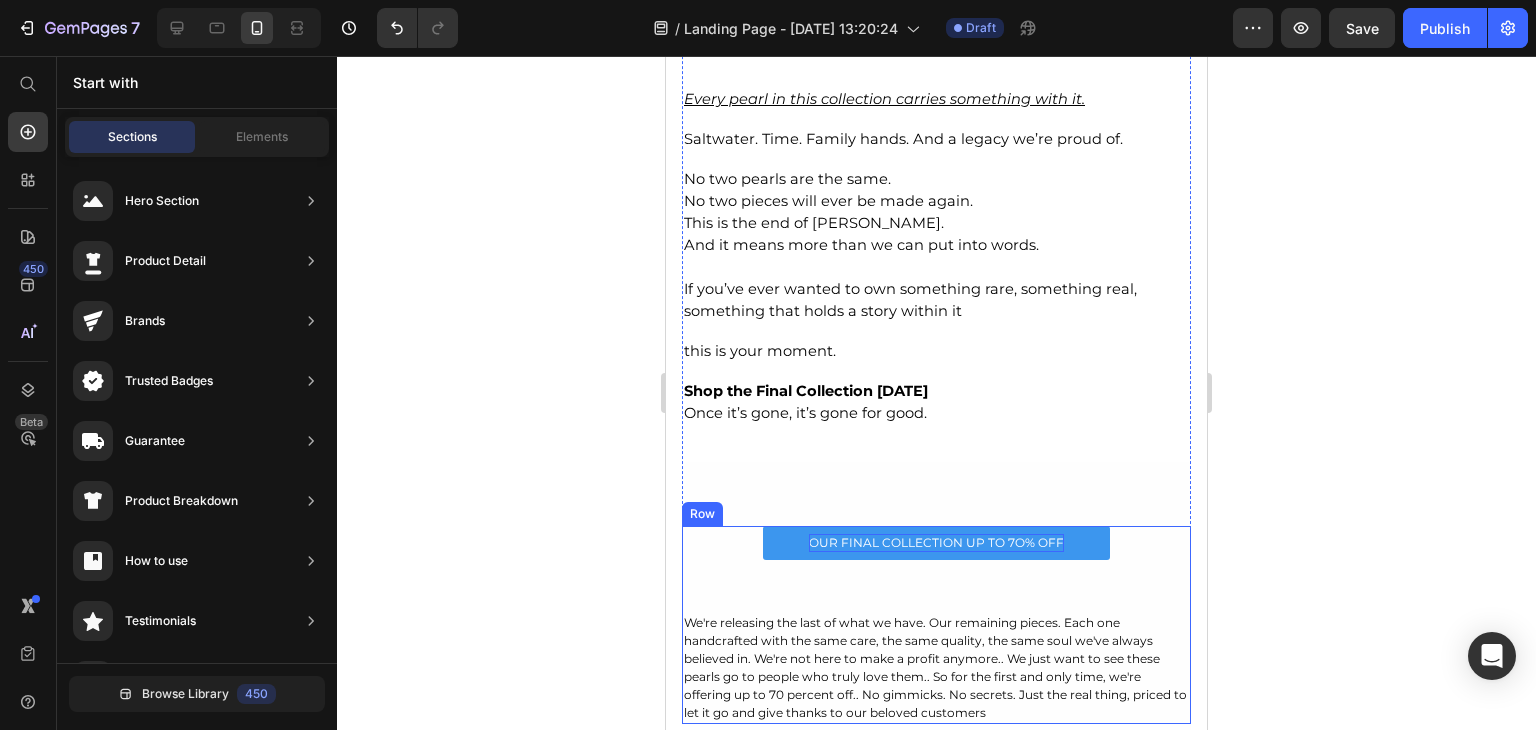 scroll, scrollTop: 4619, scrollLeft: 0, axis: vertical 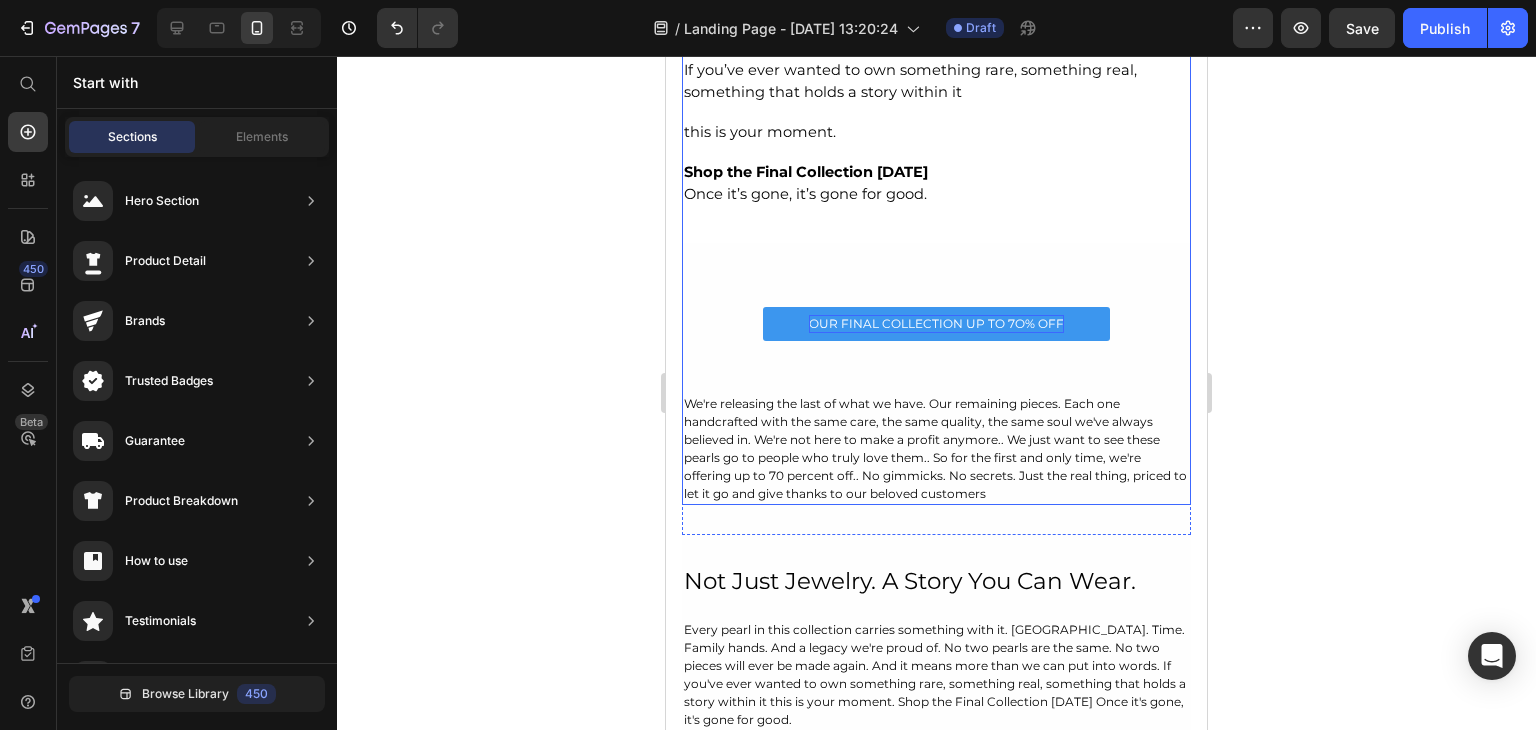 click on "With gratitude and love, we say goodbye to our family's treasured Tahitian pearl legacy. Heading Written by [PERSON_NAME], [DATE] Text Block Image 10,000+ [DEMOGRAPHIC_DATA] Adore Our Handcrafted Tahitian Pears Button Born in [GEOGRAPHIC_DATA]. Passed down through three generations. Closing for good.   Hi, I’m Tanoa. And this is the hardest thing I’ve ever had to write.   Mahina Pearls isn’t just jewelry. It’s our family’s story. It’s my childhood. My heritage. And soon, it will come to an end. Text Block It started with my grandmother, [PERSON_NAME]. Text Block She lived on the island of [GEOGRAPHIC_DATA], where she fell in love with the raw beauty of Tahitian pearls. Not the bright, polished kind. The deep ones. The [PERSON_NAME] ones.  The ones that feel like dusk dancing on water. Text Block Image She was the designer. My grandfather was the diver. They built something quiet and beautiful together. Just the two of them, working with what the ocean gave. Text Block Later, my father joined them. Then me and my brother.     Text Block Image" at bounding box center [936, -1994] 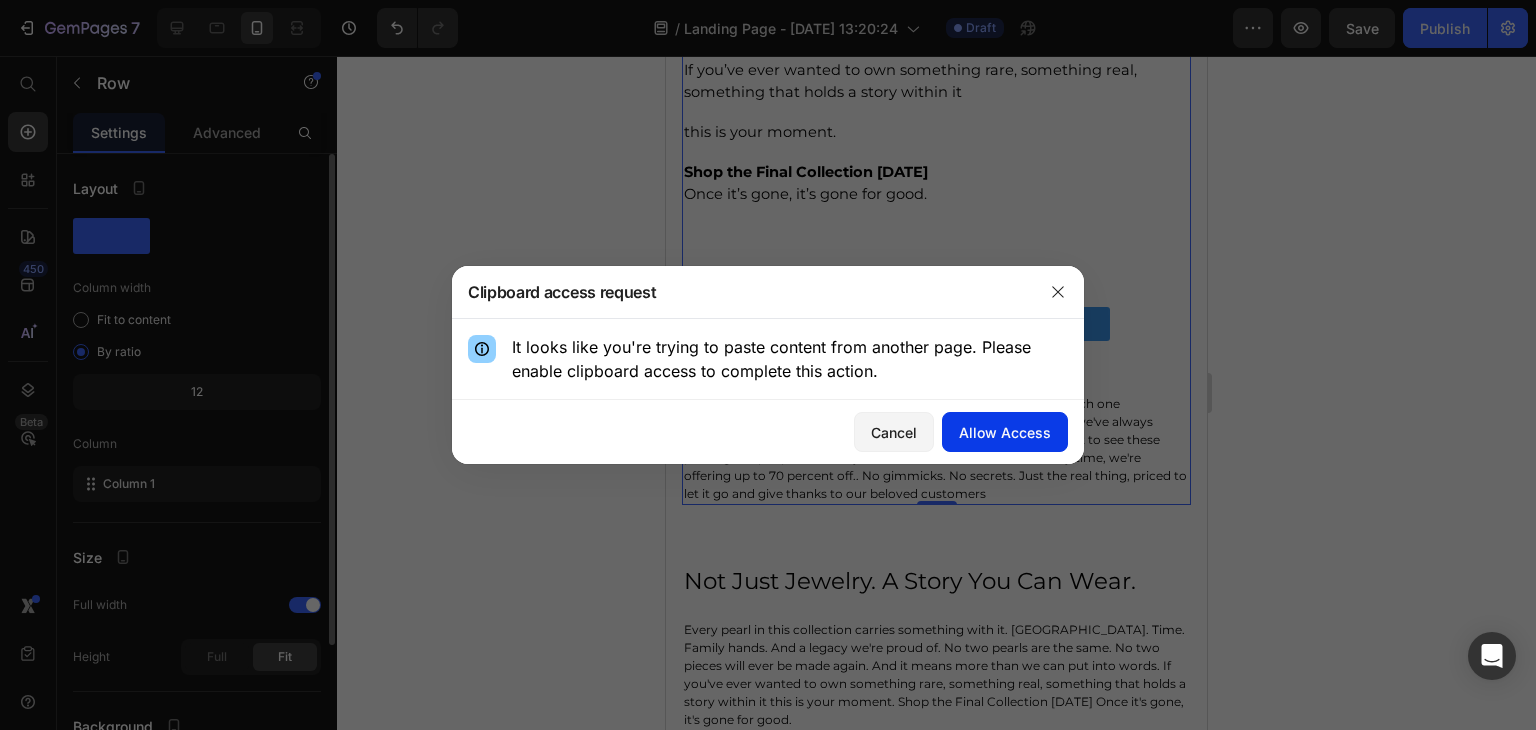 click on "Allow Access" at bounding box center (1005, 432) 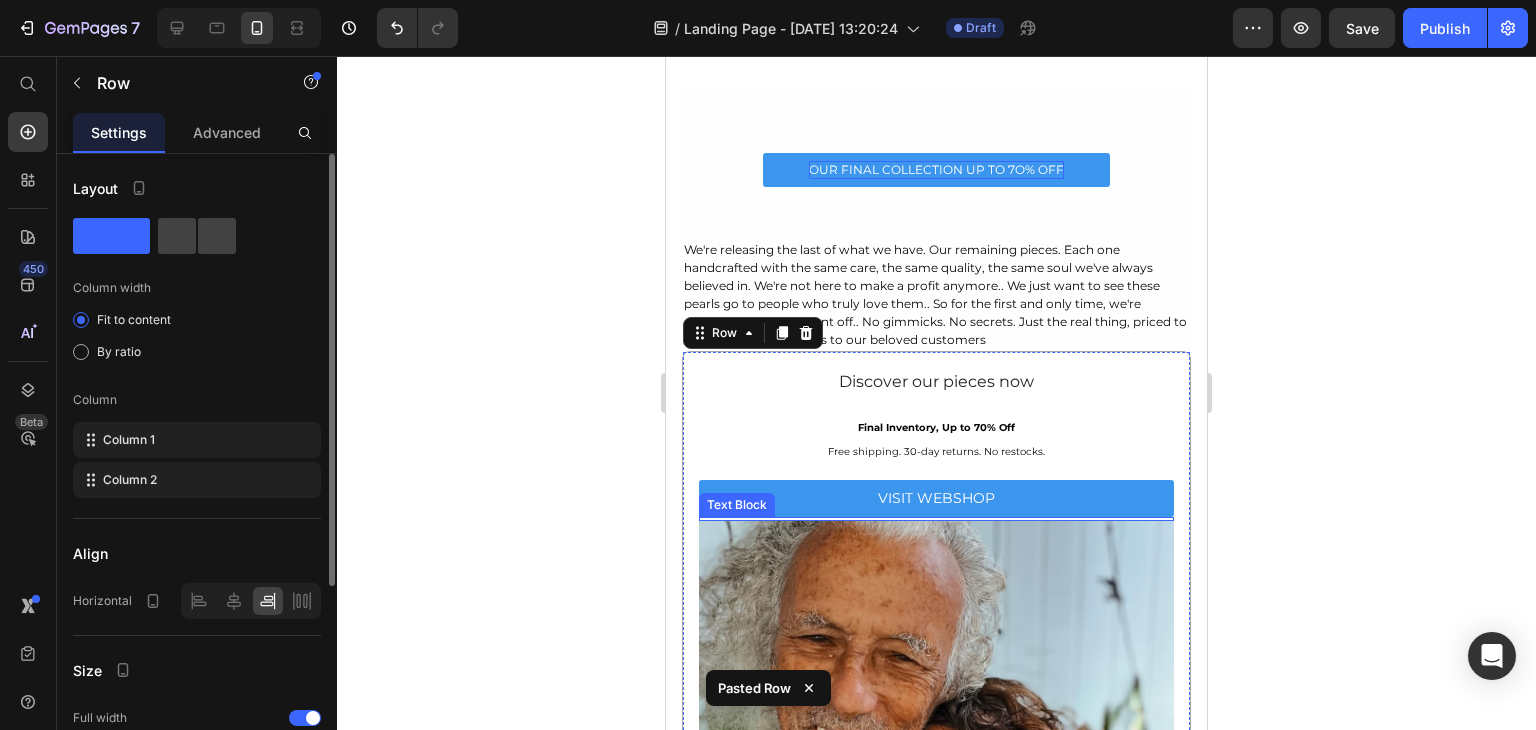 scroll, scrollTop: 4643, scrollLeft: 0, axis: vertical 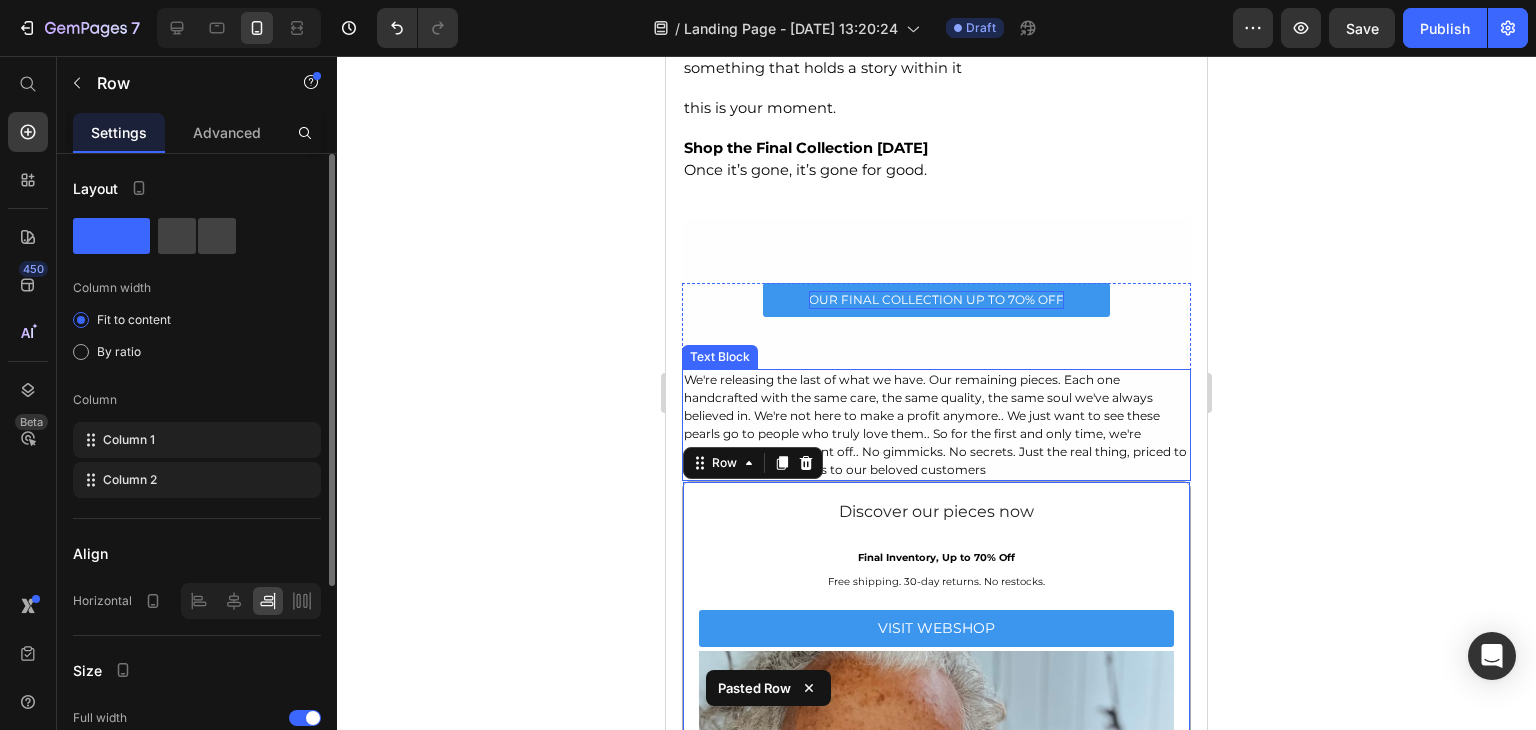 click on "We're releasing the last of what we have. Our remaining pieces. Each one handcrafted with the same care, the same quality, the same soul we've always believed in. We're not here to make a profit anymore.. We just want to see these pearls go to people who truly love them.. So for the first and only time, we're offering up to 70 percent off.. No gimmicks. No secrets. Just the real thing, priced to let it go and give thanks to our beloved customers" at bounding box center (936, 425) 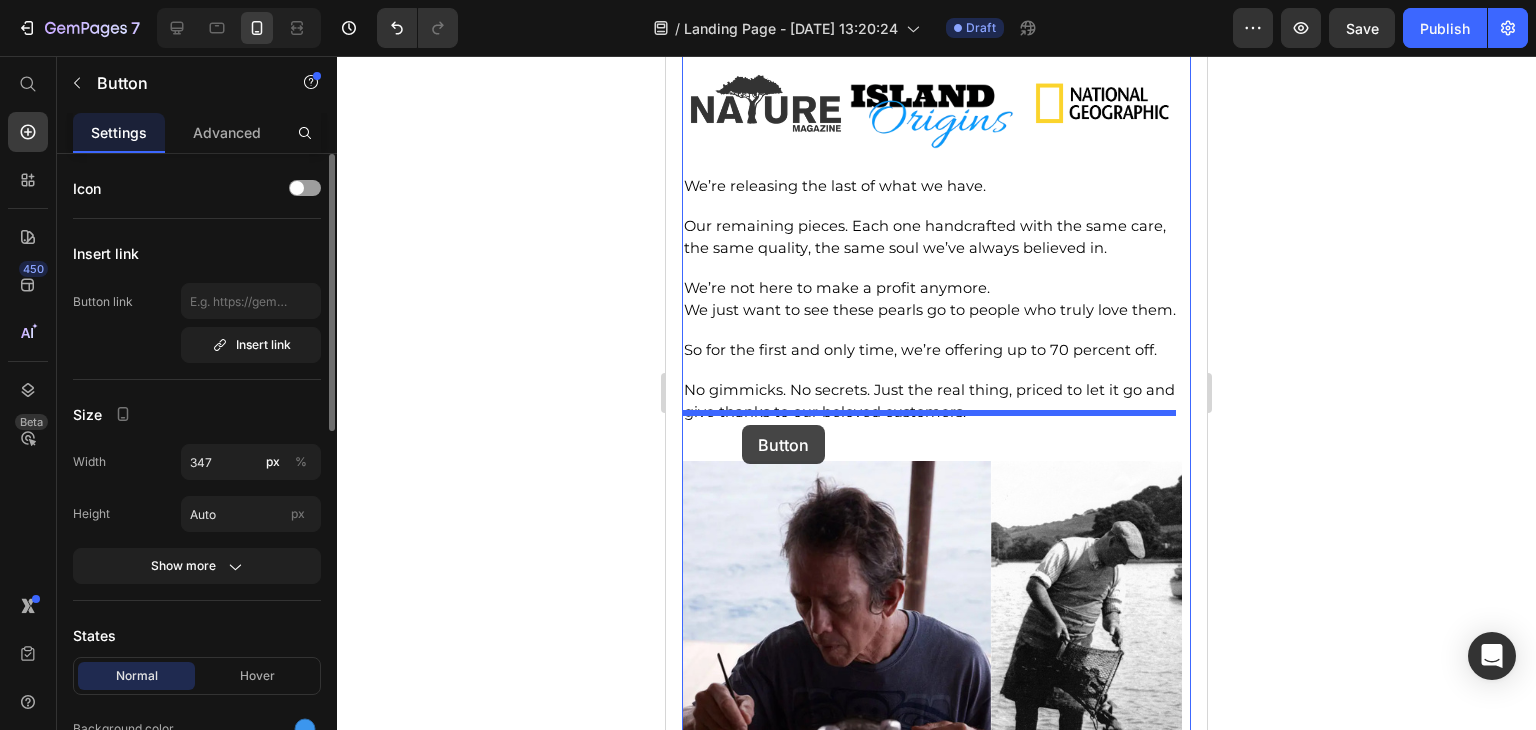 scroll, scrollTop: 3143, scrollLeft: 0, axis: vertical 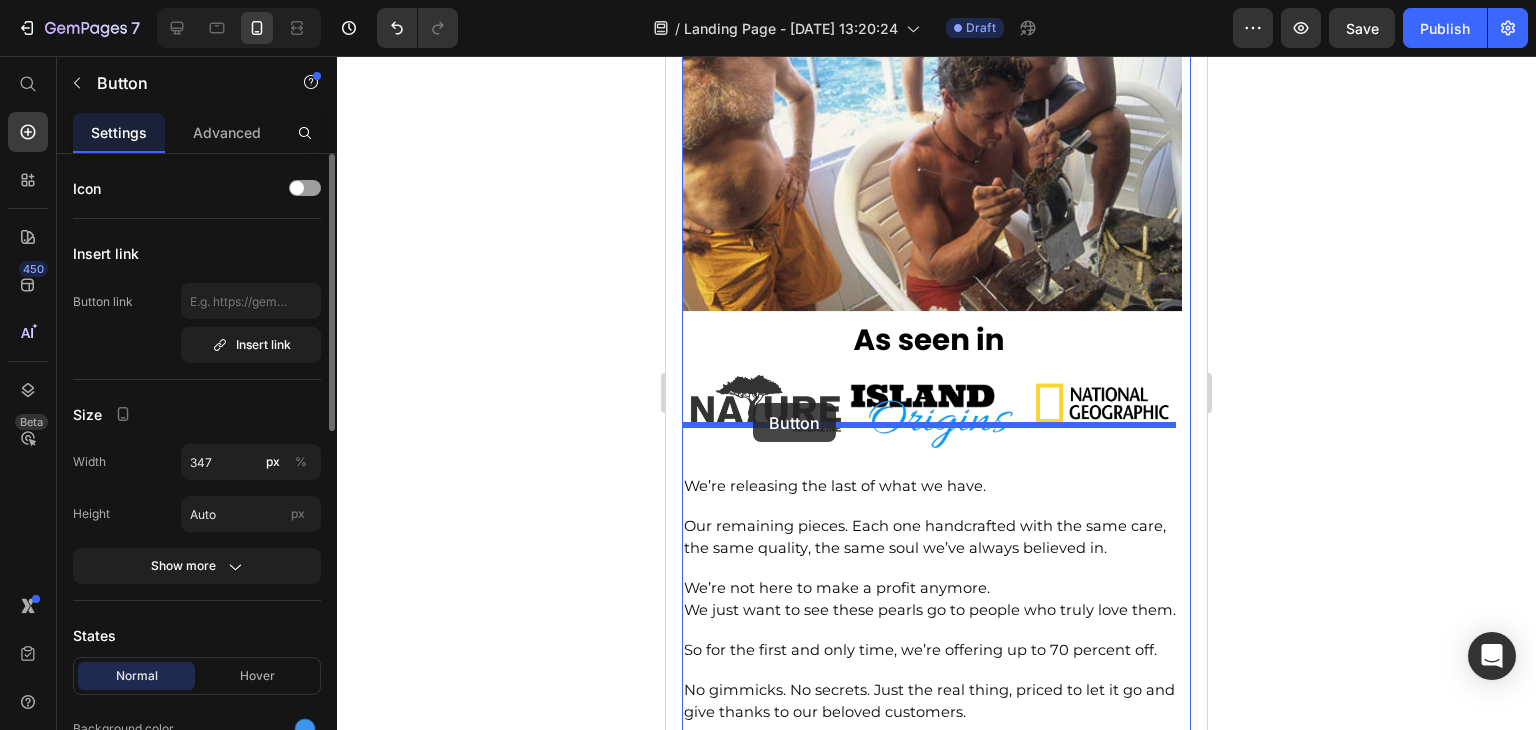 drag, startPoint x: 739, startPoint y: 536, endPoint x: 753, endPoint y: 403, distance: 133.73482 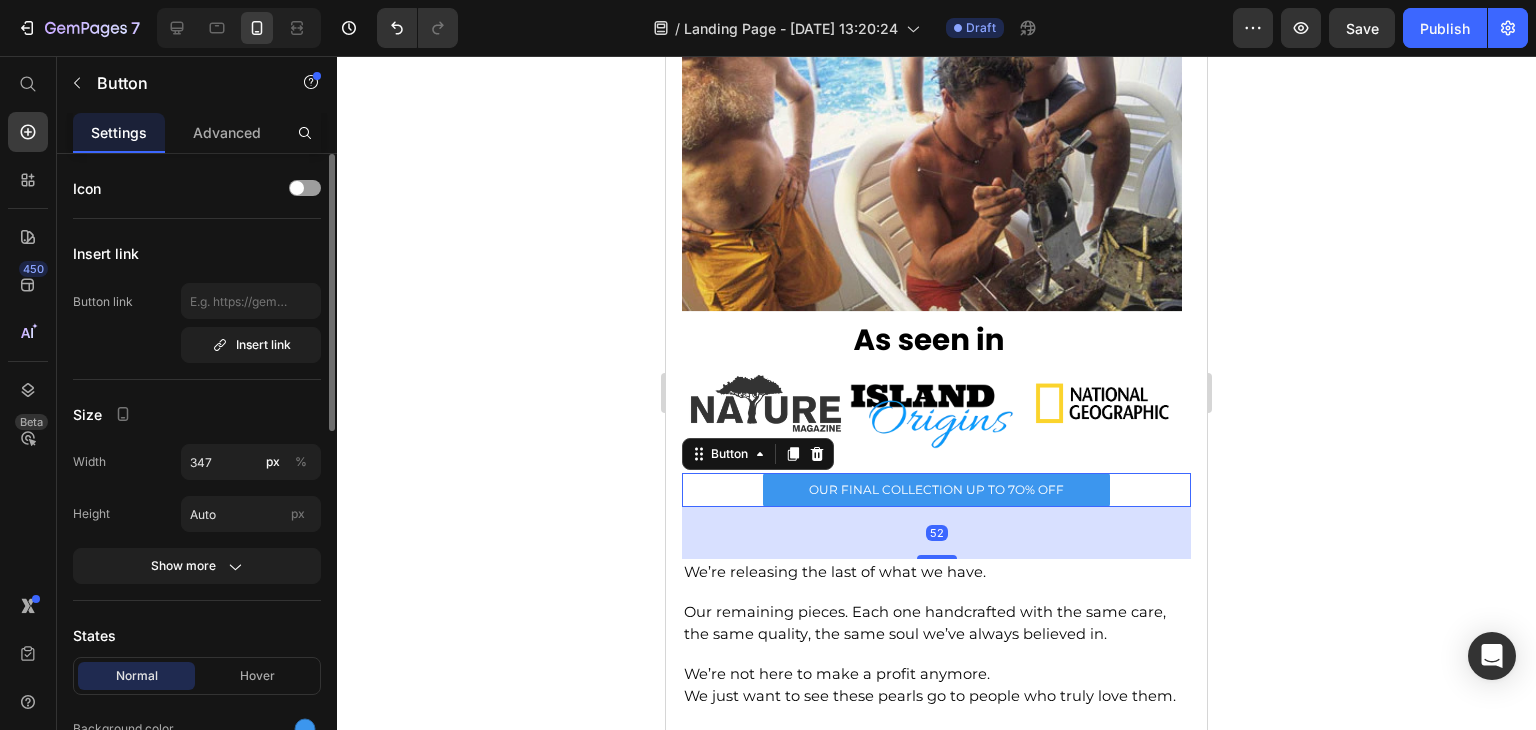 click 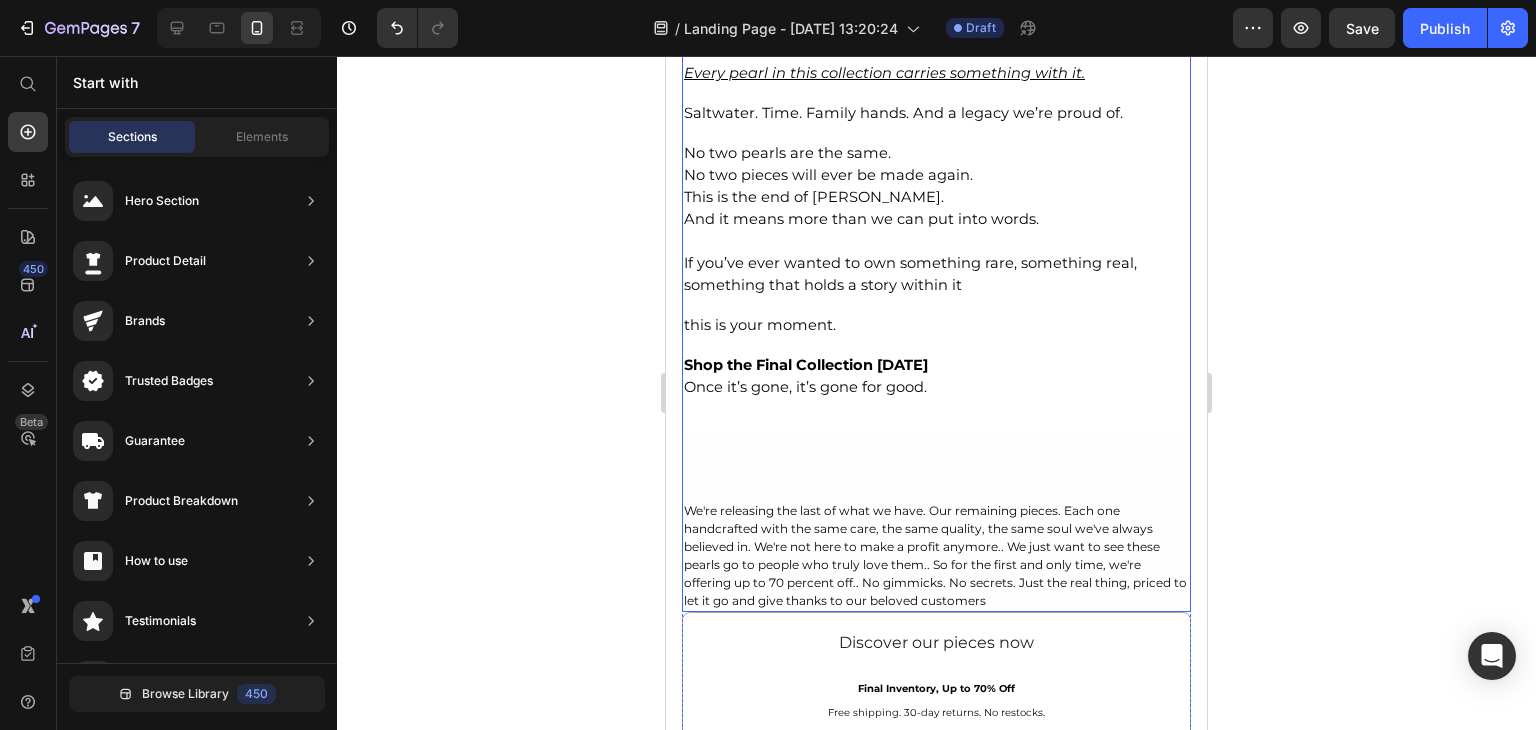 scroll, scrollTop: 4643, scrollLeft: 0, axis: vertical 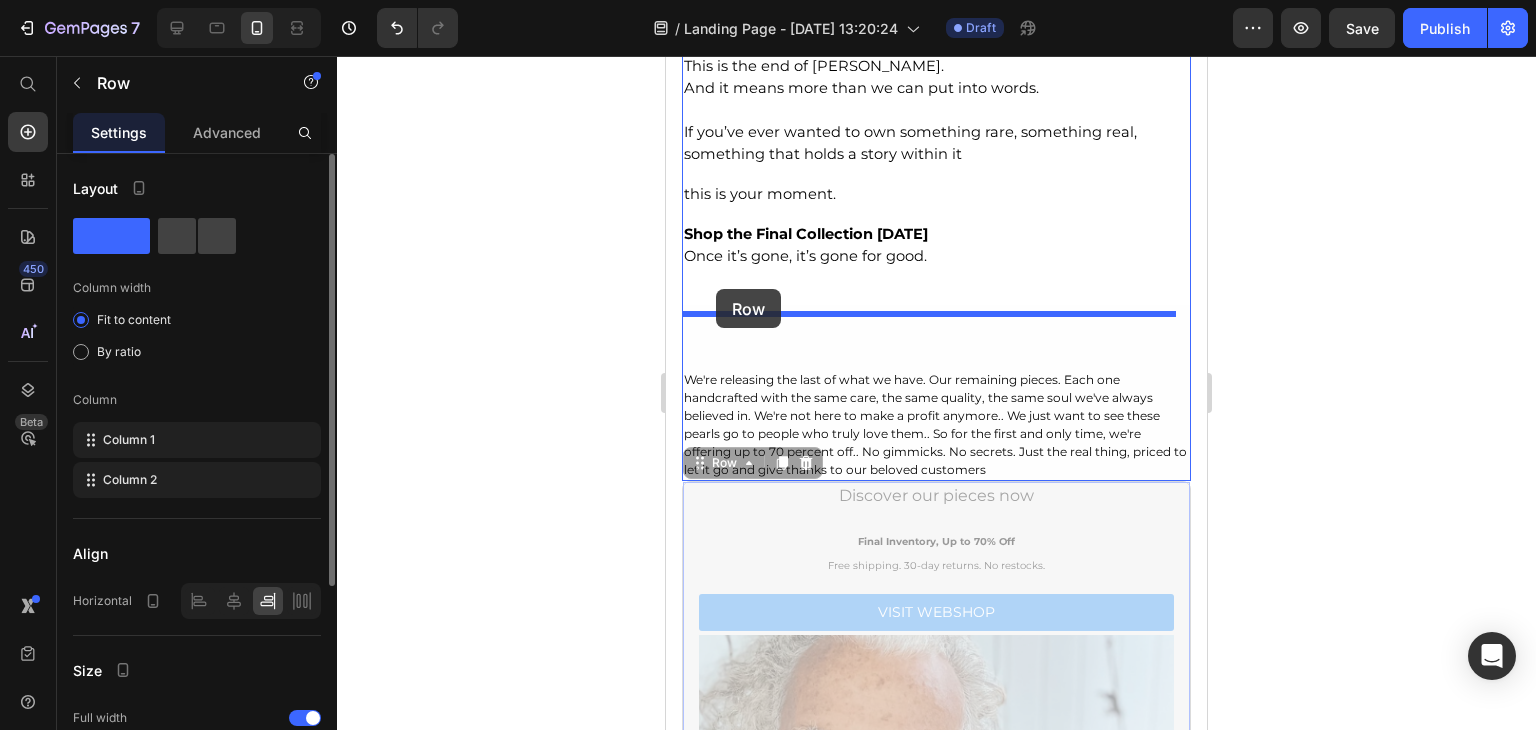 drag, startPoint x: 693, startPoint y: 442, endPoint x: 716, endPoint y: 289, distance: 154.7191 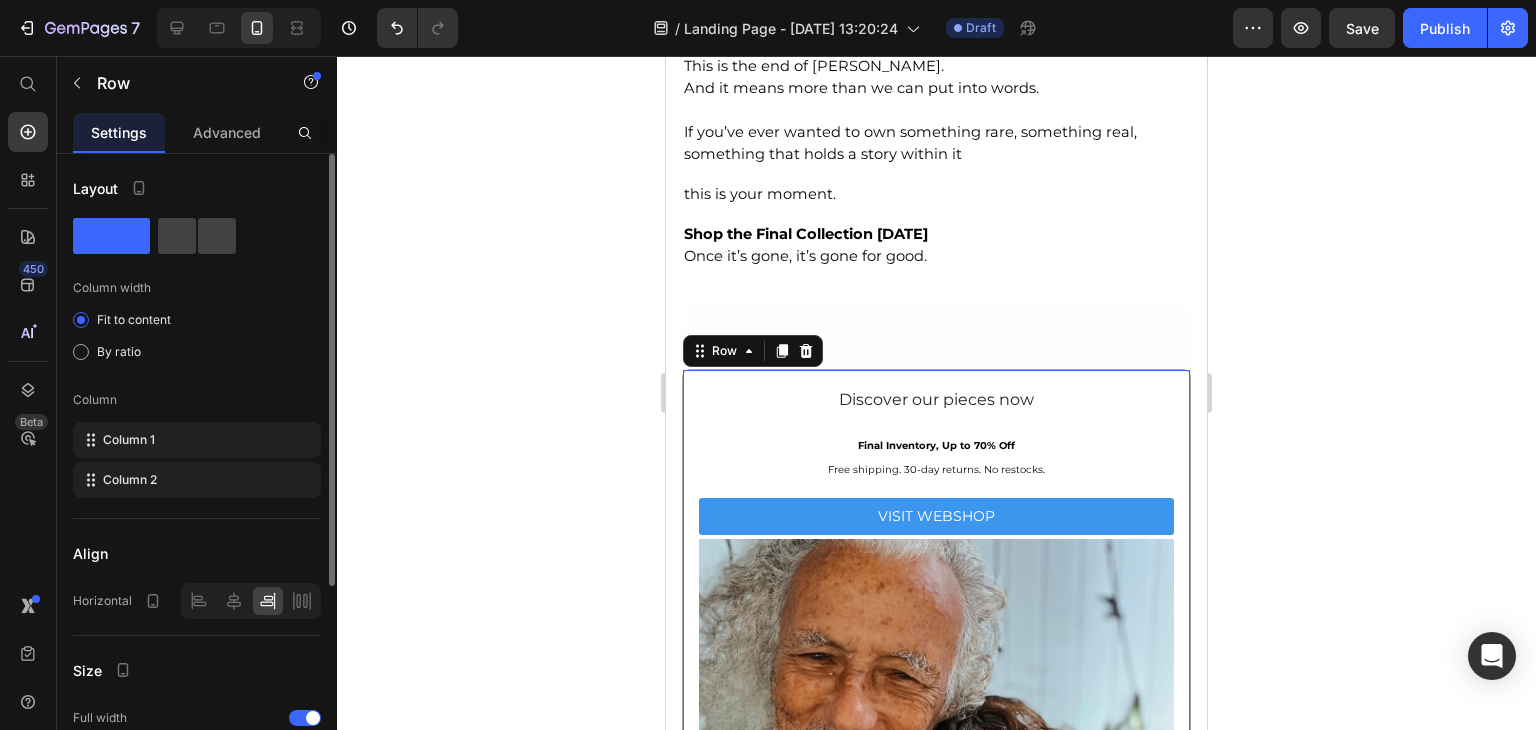 click 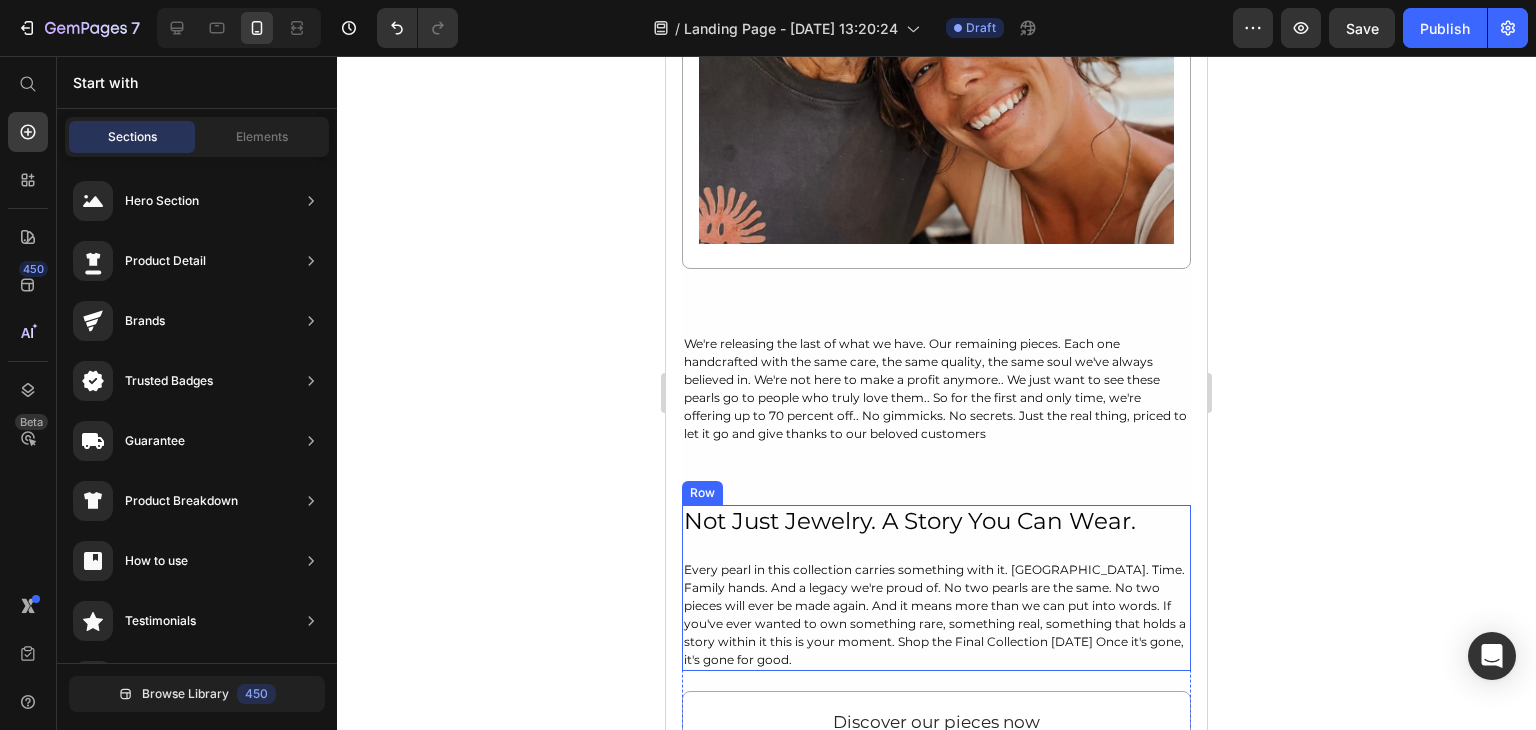 scroll, scrollTop: 5439, scrollLeft: 0, axis: vertical 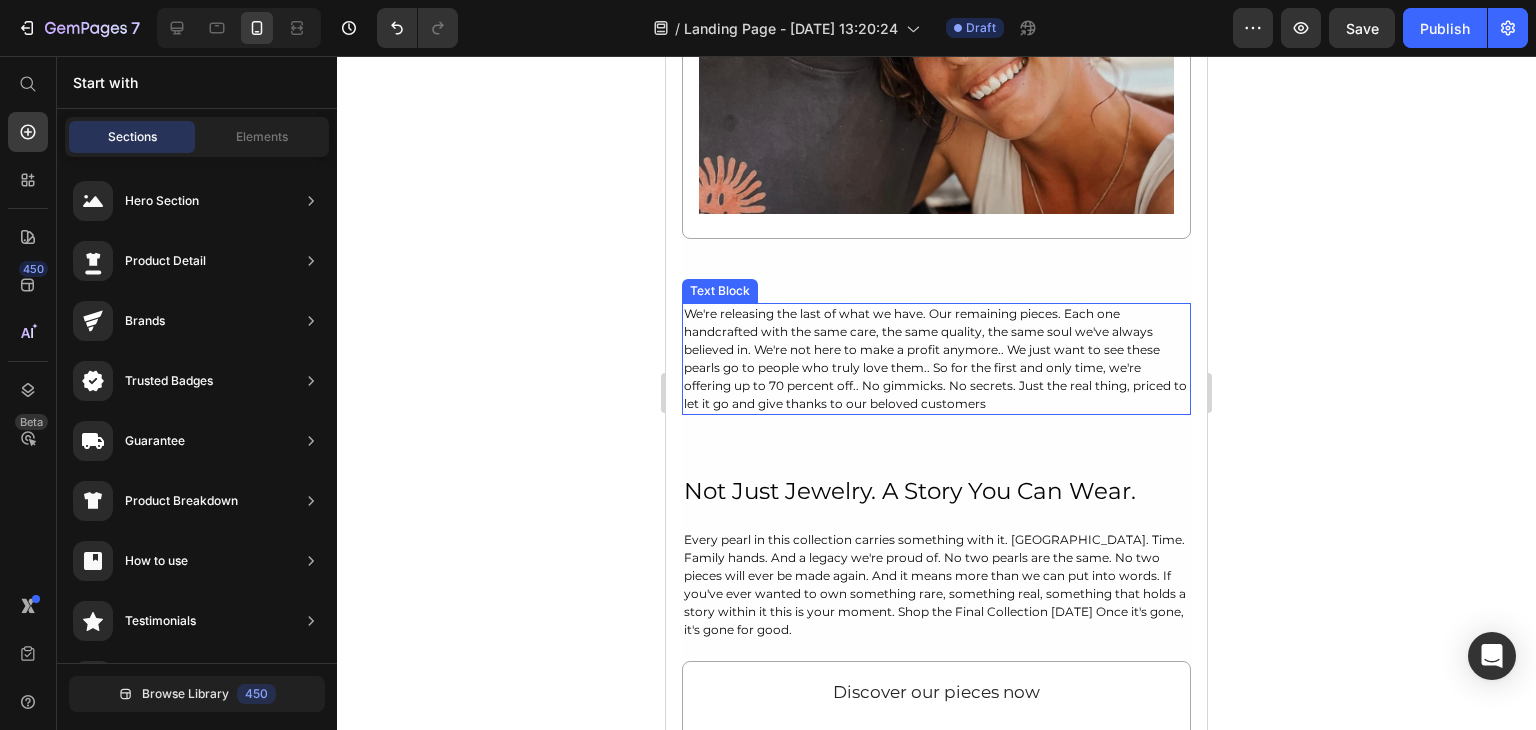 click on "We're releasing the last of what we have. Our remaining pieces. Each one handcrafted with the same care, the same quality, the same soul we've always believed in. We're not here to make a profit anymore.. We just want to see these pearls go to people who truly love them.. So for the first and only time, we're offering up to 70 percent off.. No gimmicks. No secrets. Just the real thing, priced to let it go and give thanks to our beloved customers" at bounding box center (936, 359) 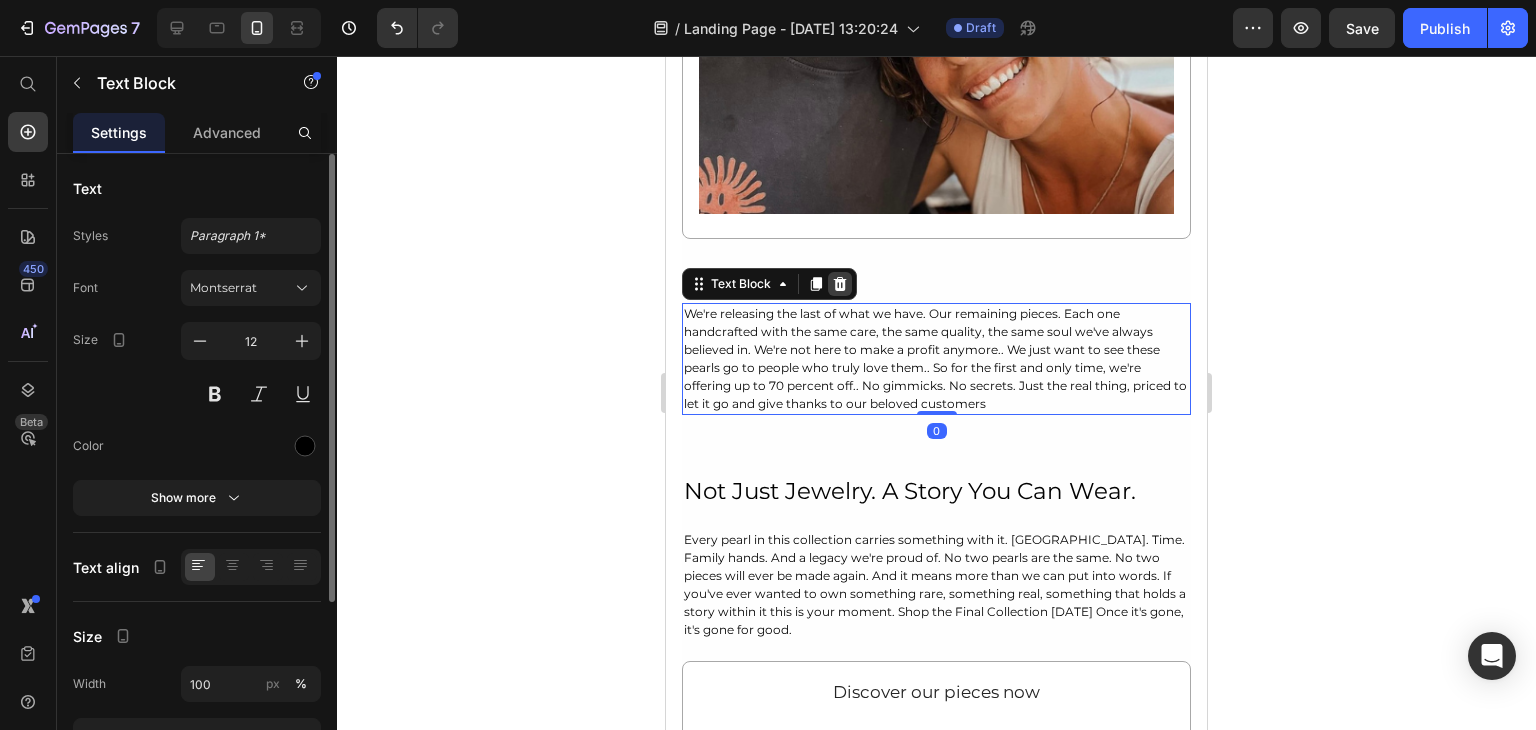 click at bounding box center [840, 284] 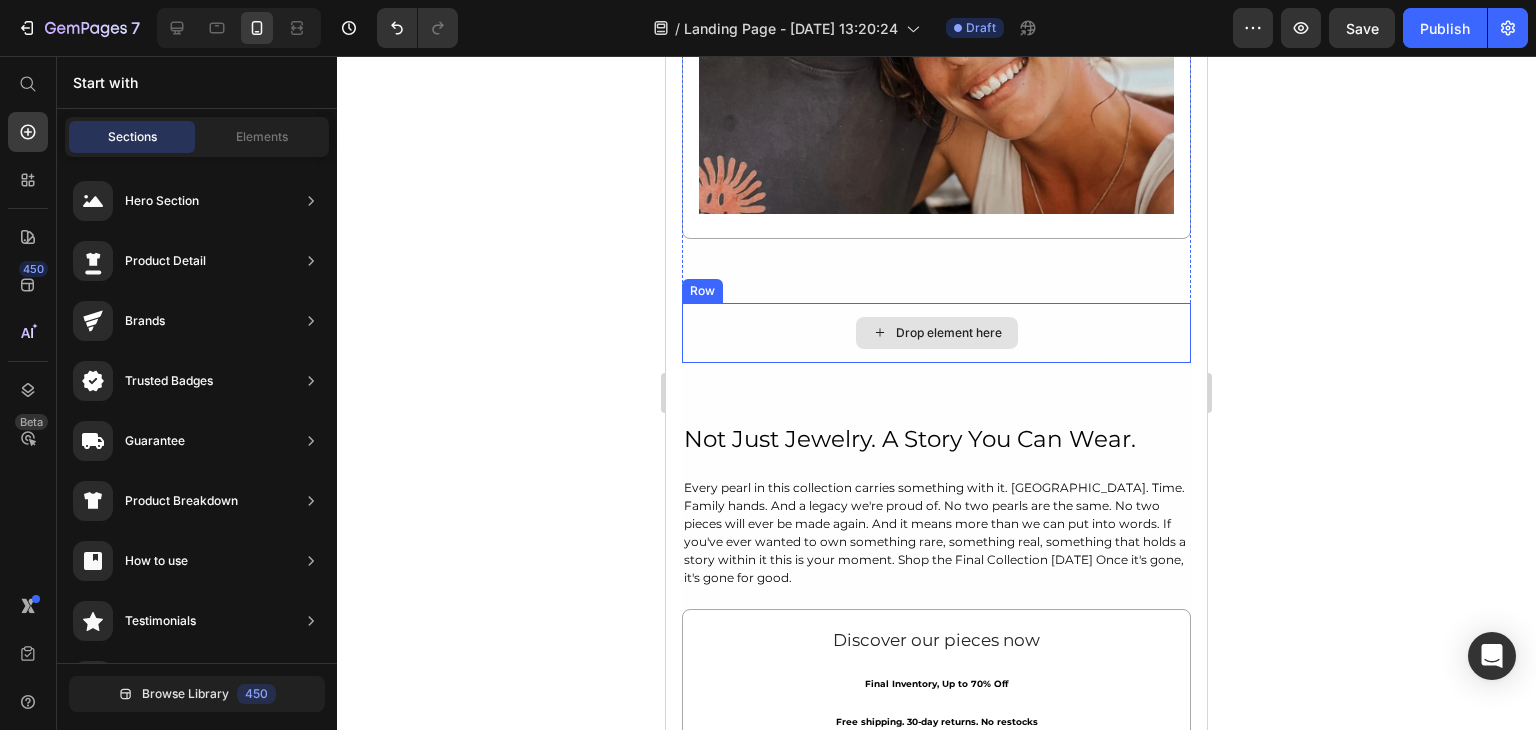 click on "Drop element here" at bounding box center (936, 333) 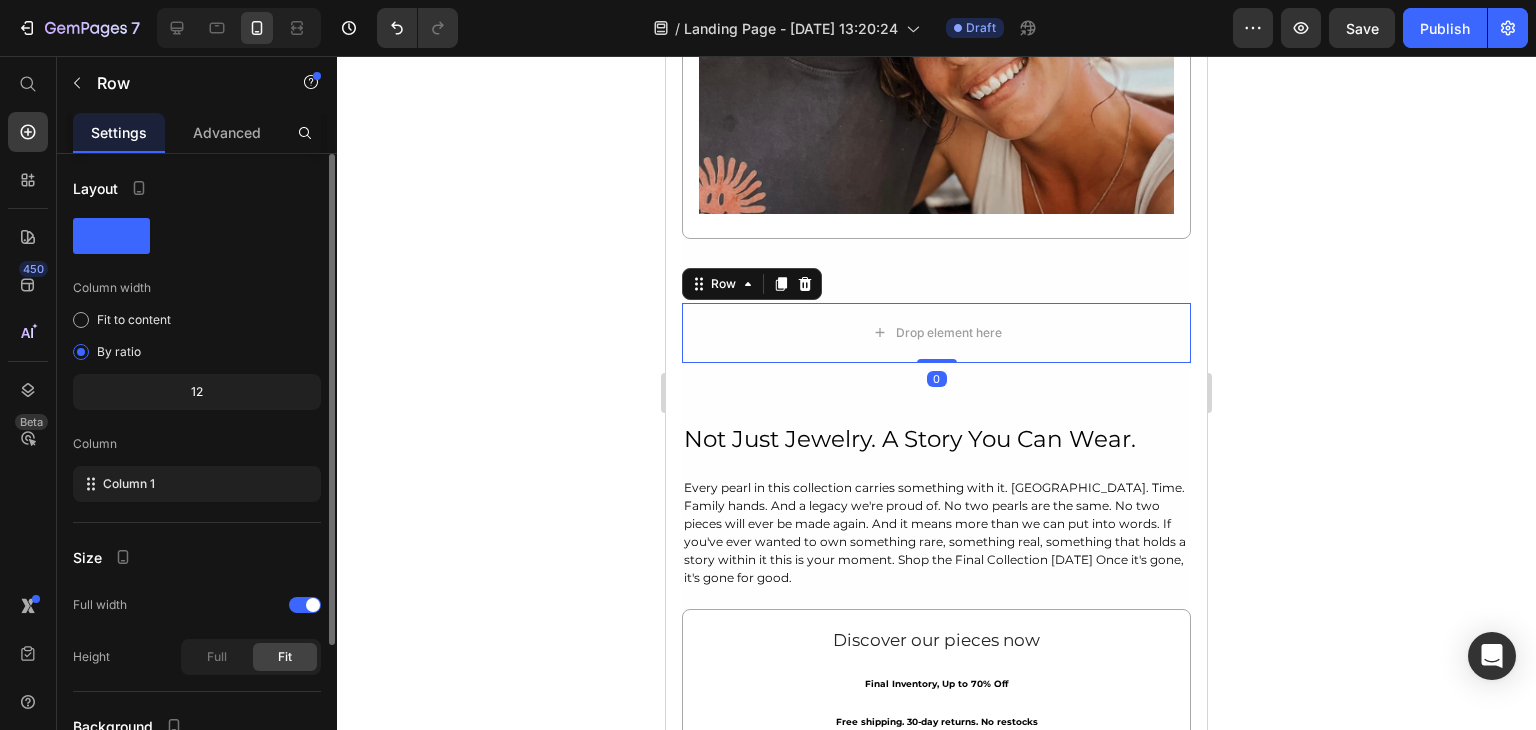 click 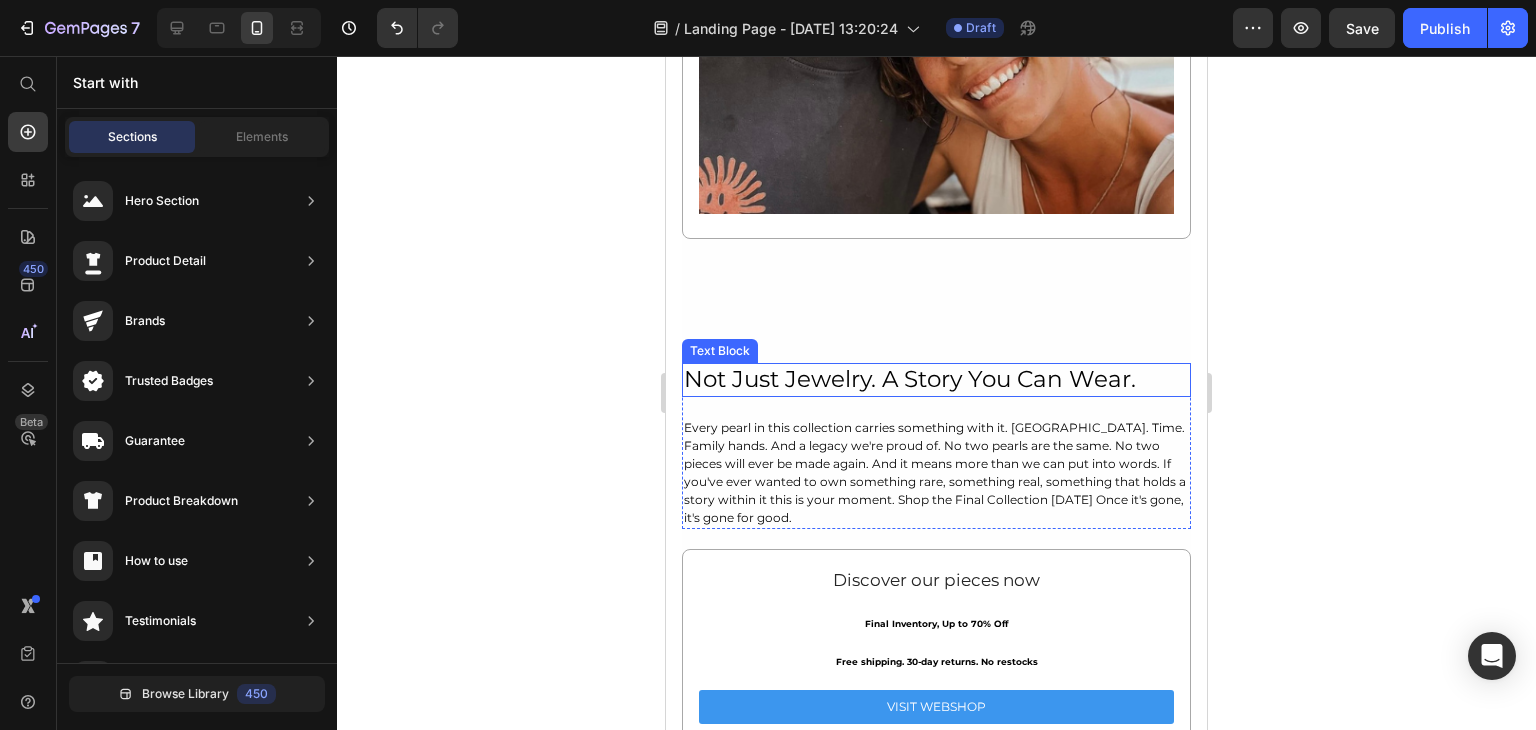click on "Not Just Jewelry. A Story You Can Wear." at bounding box center (936, 380) 